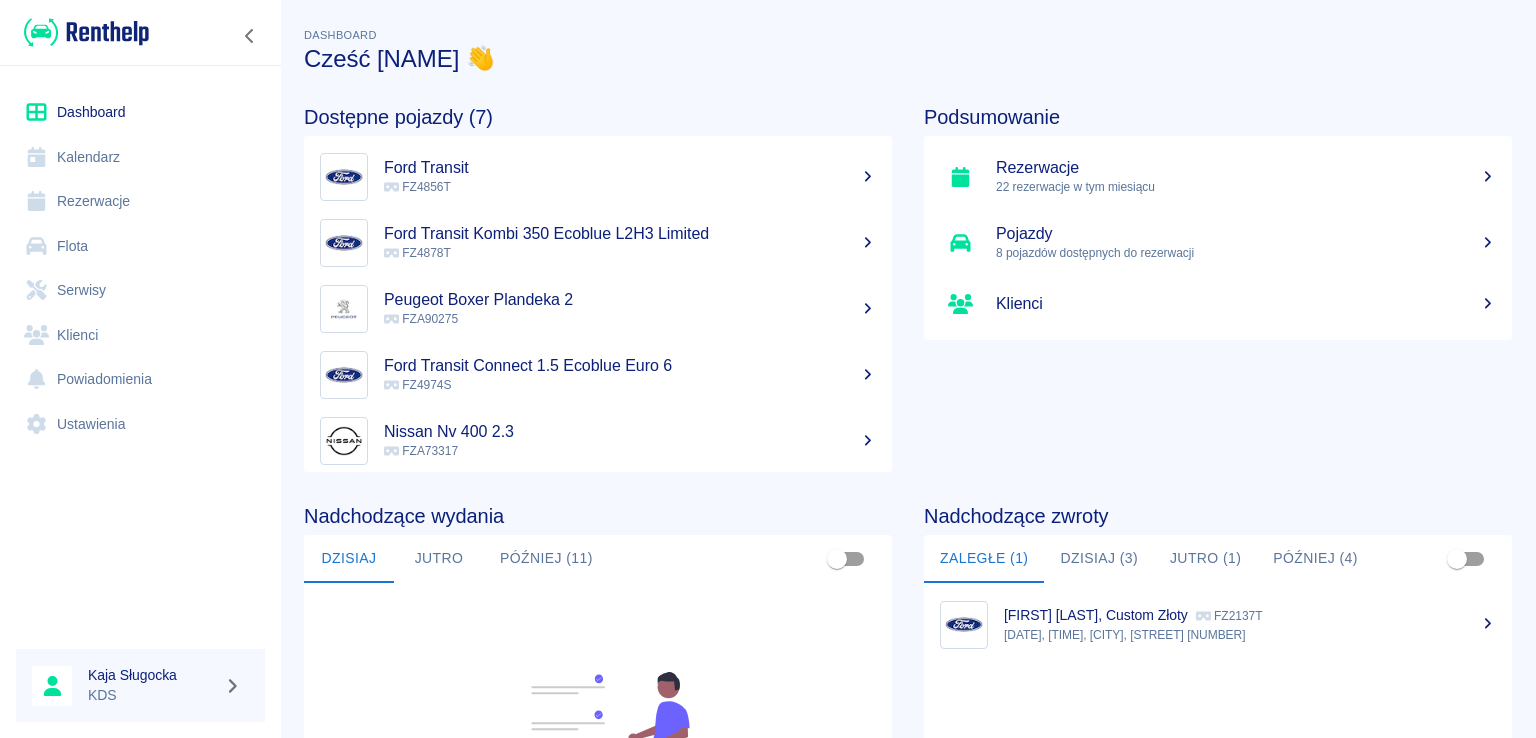 scroll, scrollTop: 0, scrollLeft: 0, axis: both 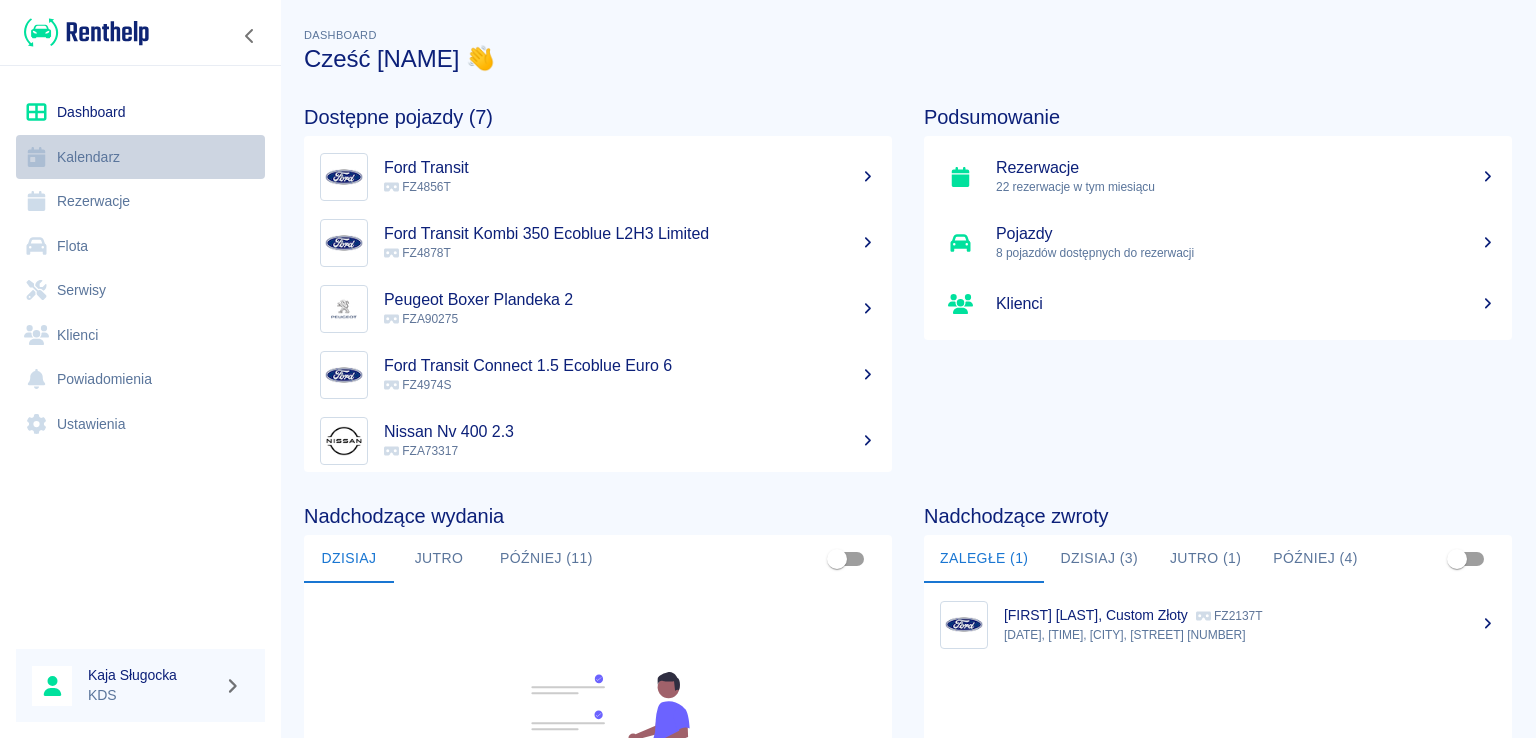 click on "Kalendarz" at bounding box center [140, 157] 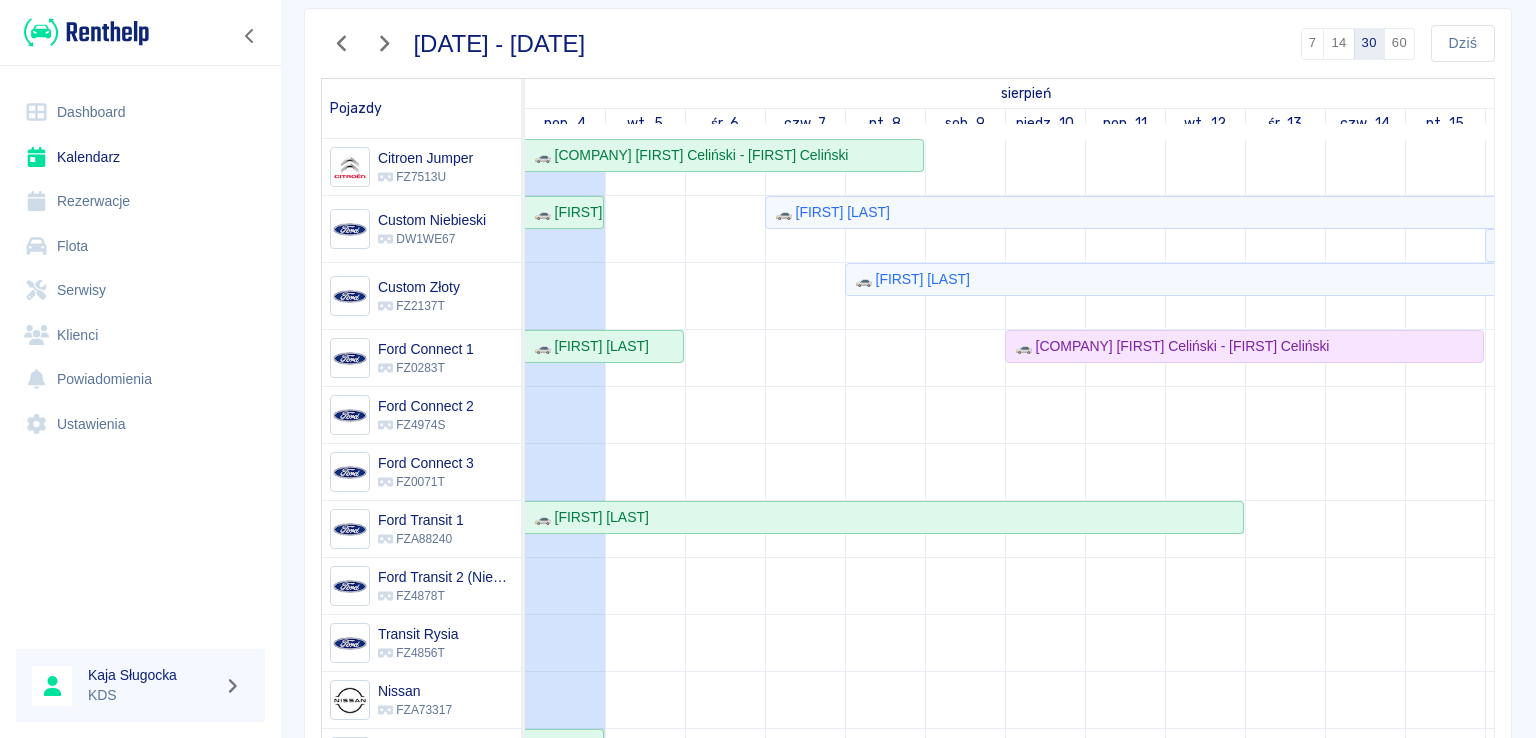 scroll, scrollTop: 153, scrollLeft: 0, axis: vertical 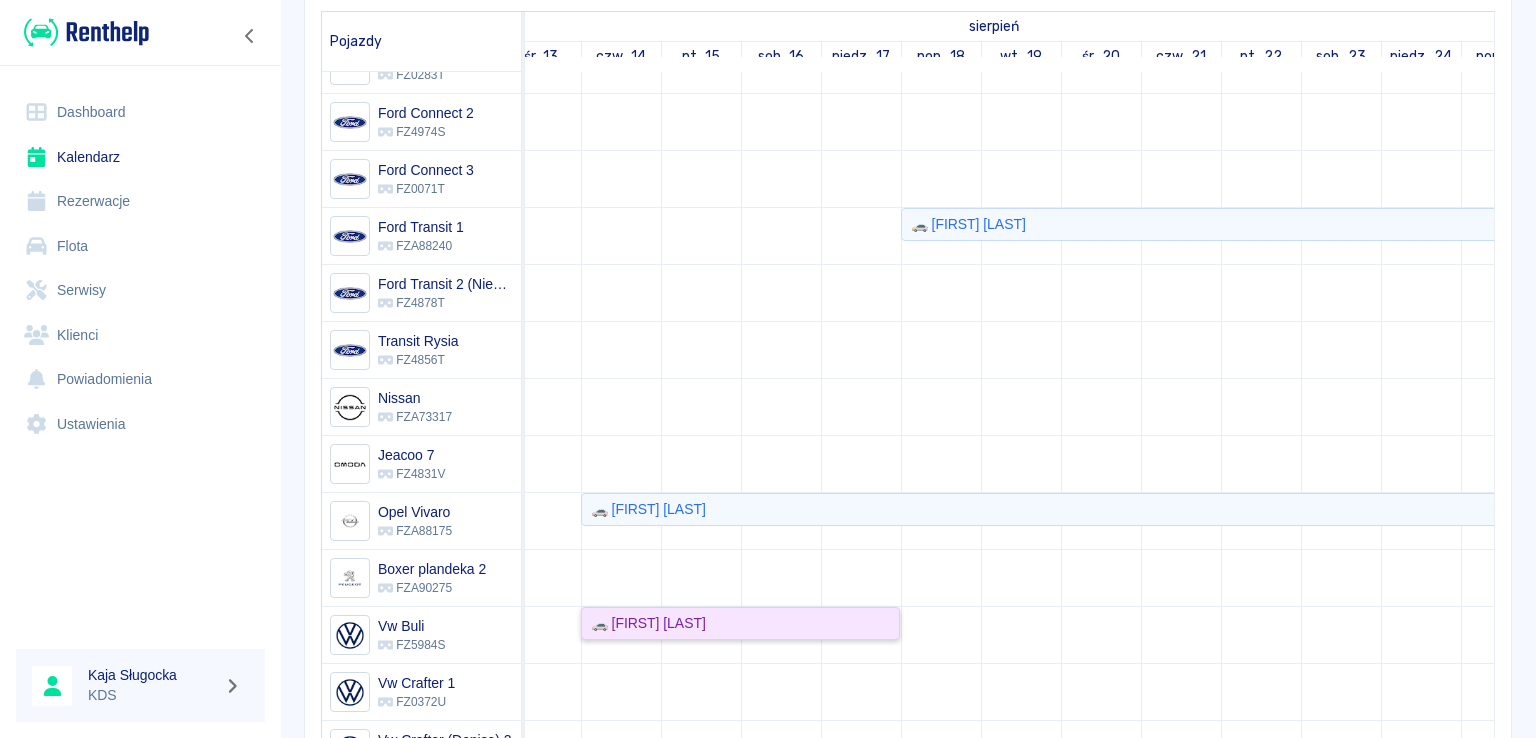 click on "🚗 [FIRST] [LAST]" 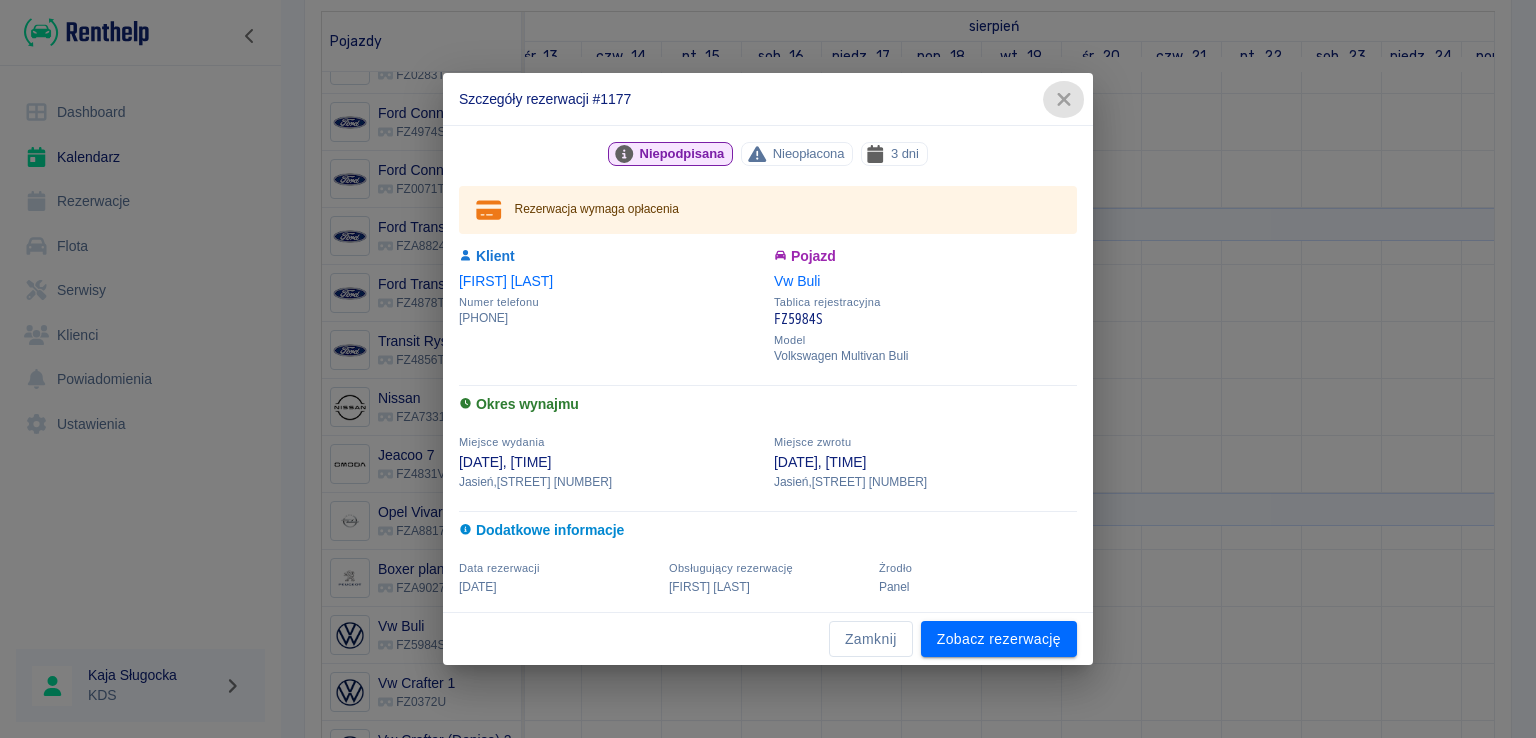 drag, startPoint x: 1068, startPoint y: 98, endPoint x: 1535, endPoint y: 425, distance: 570.1035 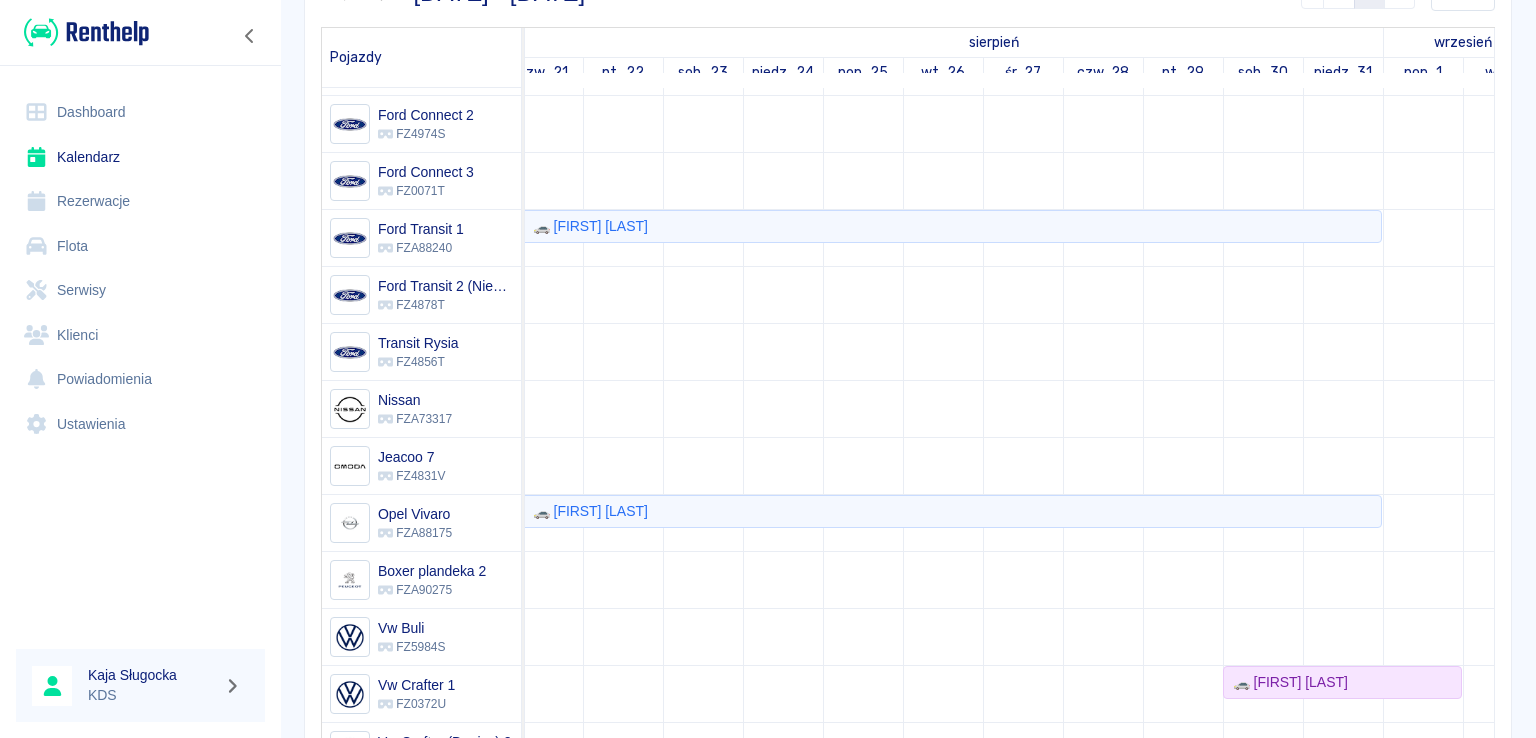 scroll, scrollTop: 202, scrollLeft: 0, axis: vertical 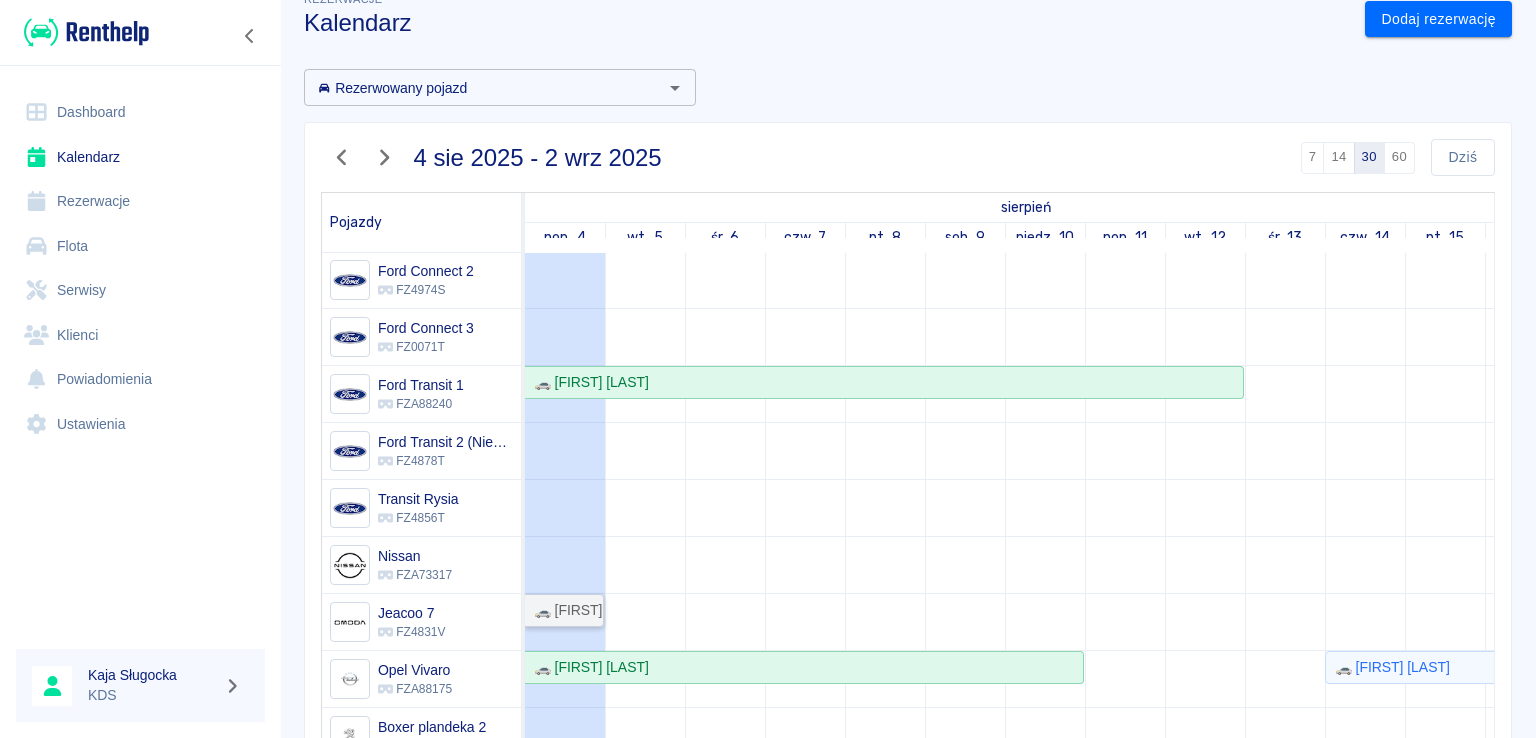 click on "🚗 ADRIAN STEFAŃSKI" at bounding box center [564, 610] 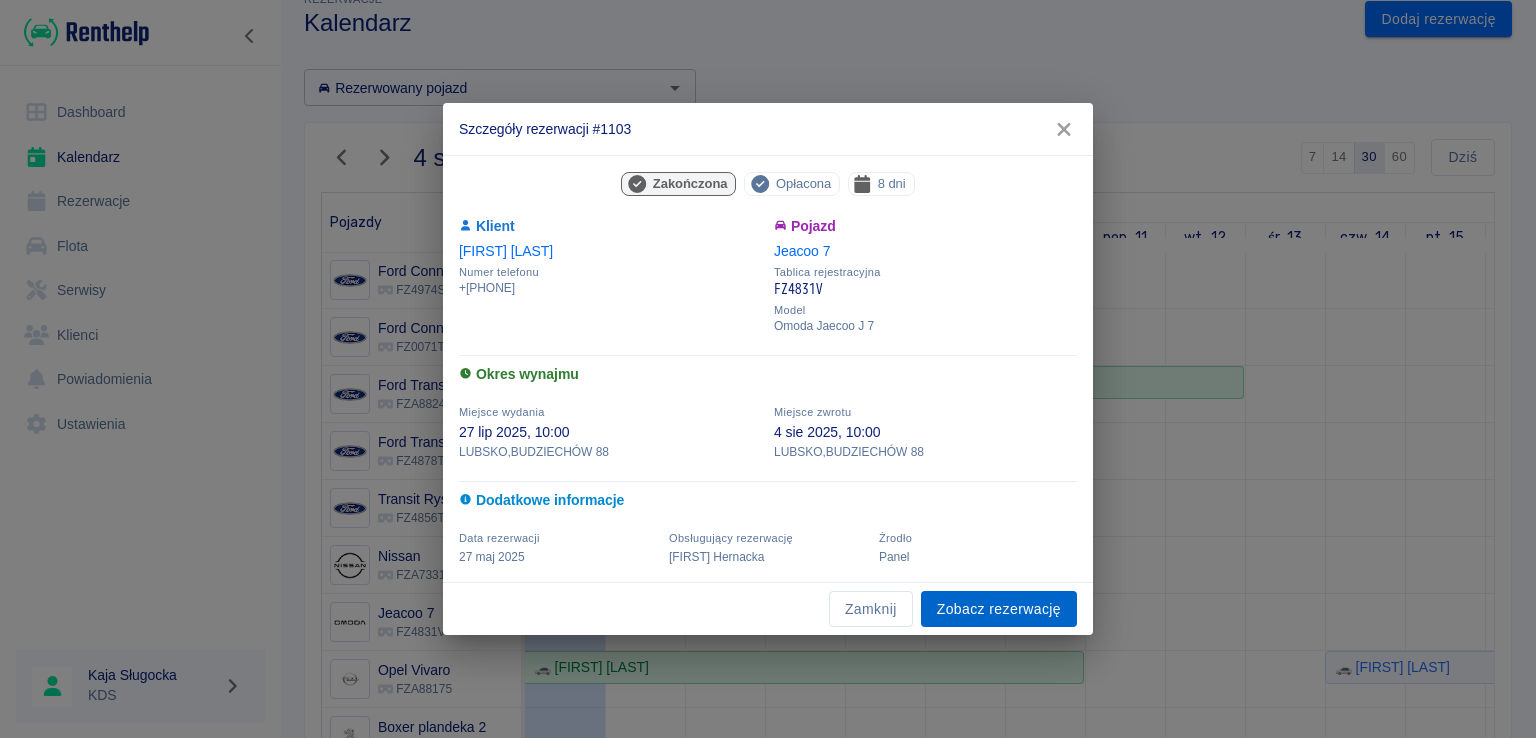 click on "Zobacz rezerwację" at bounding box center [999, 609] 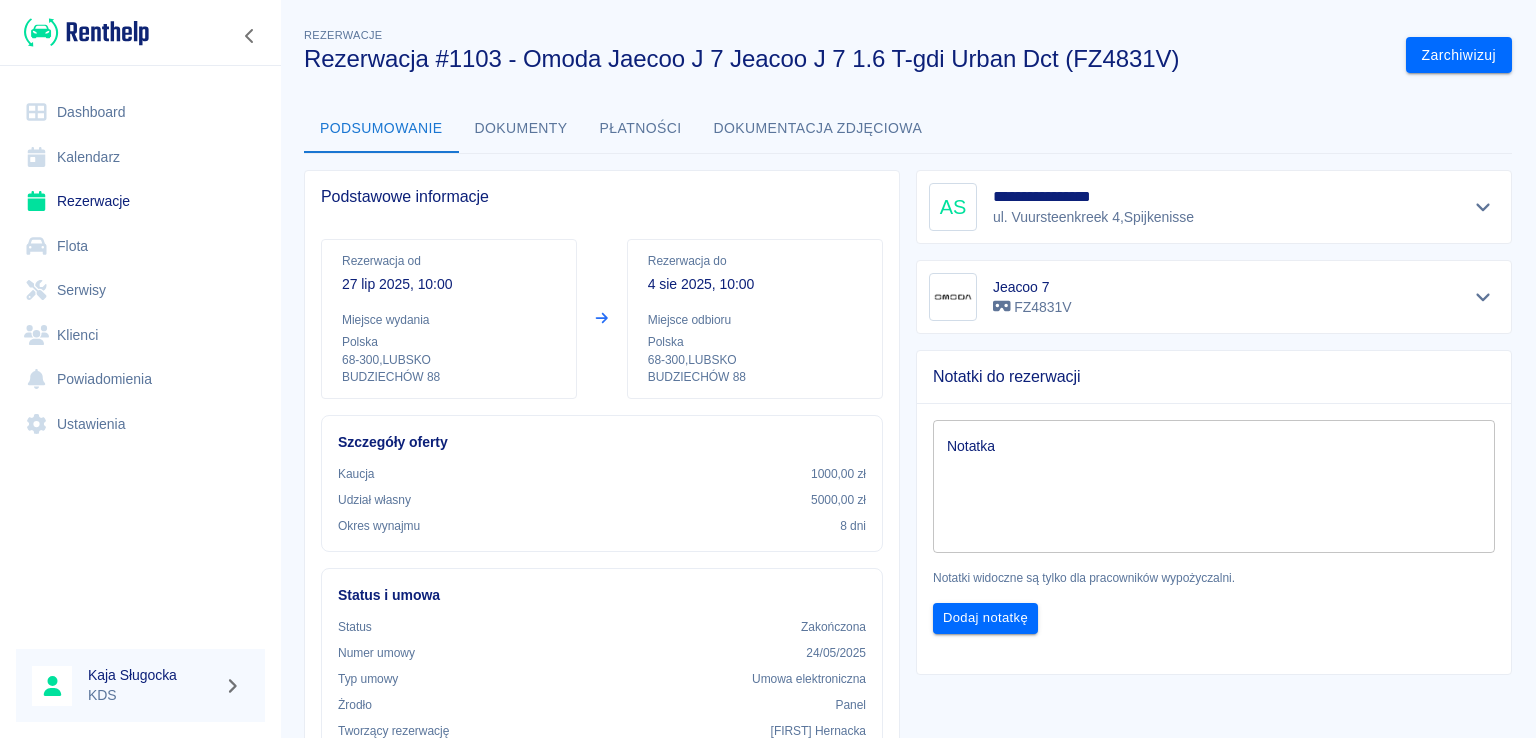 click at bounding box center [1483, 207] 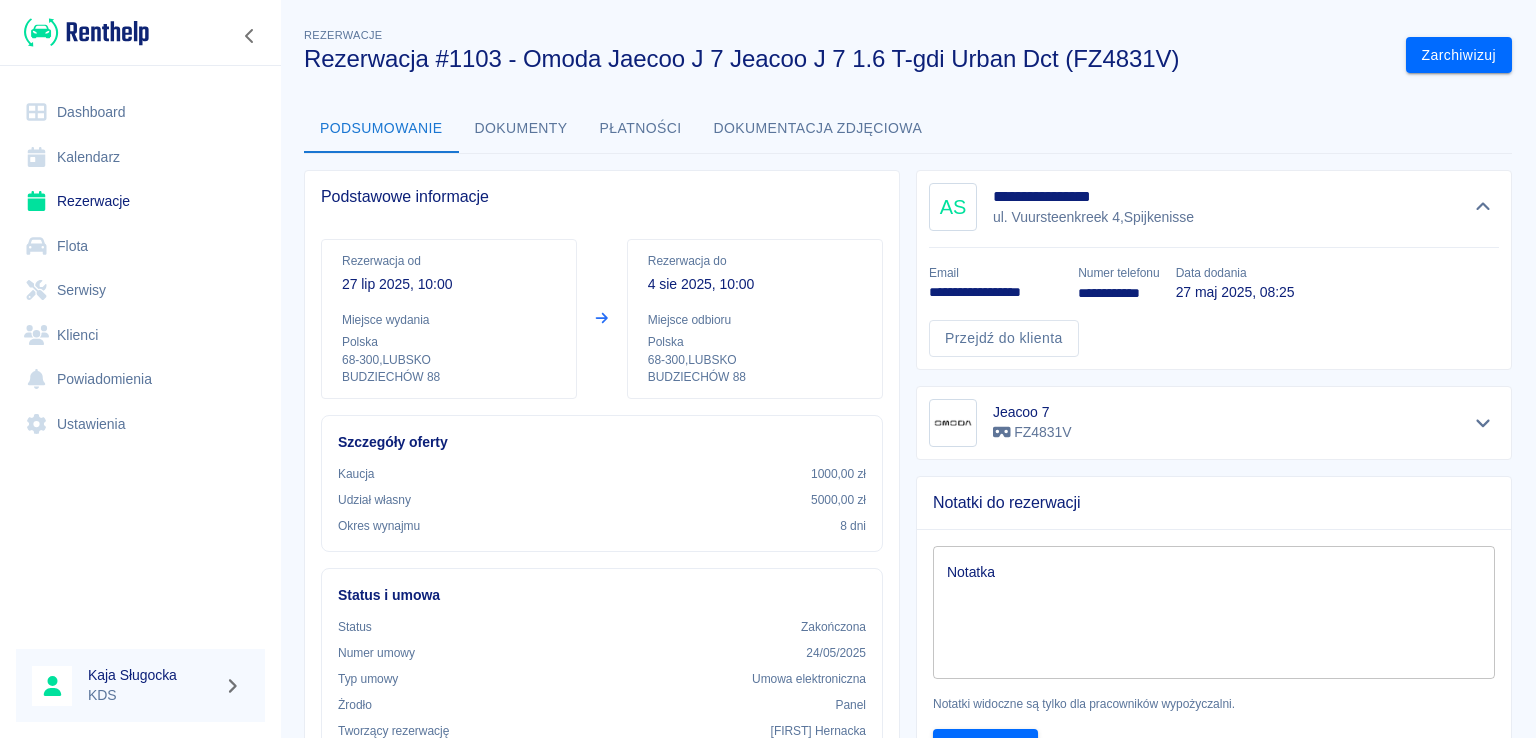 click at bounding box center (140, 32) 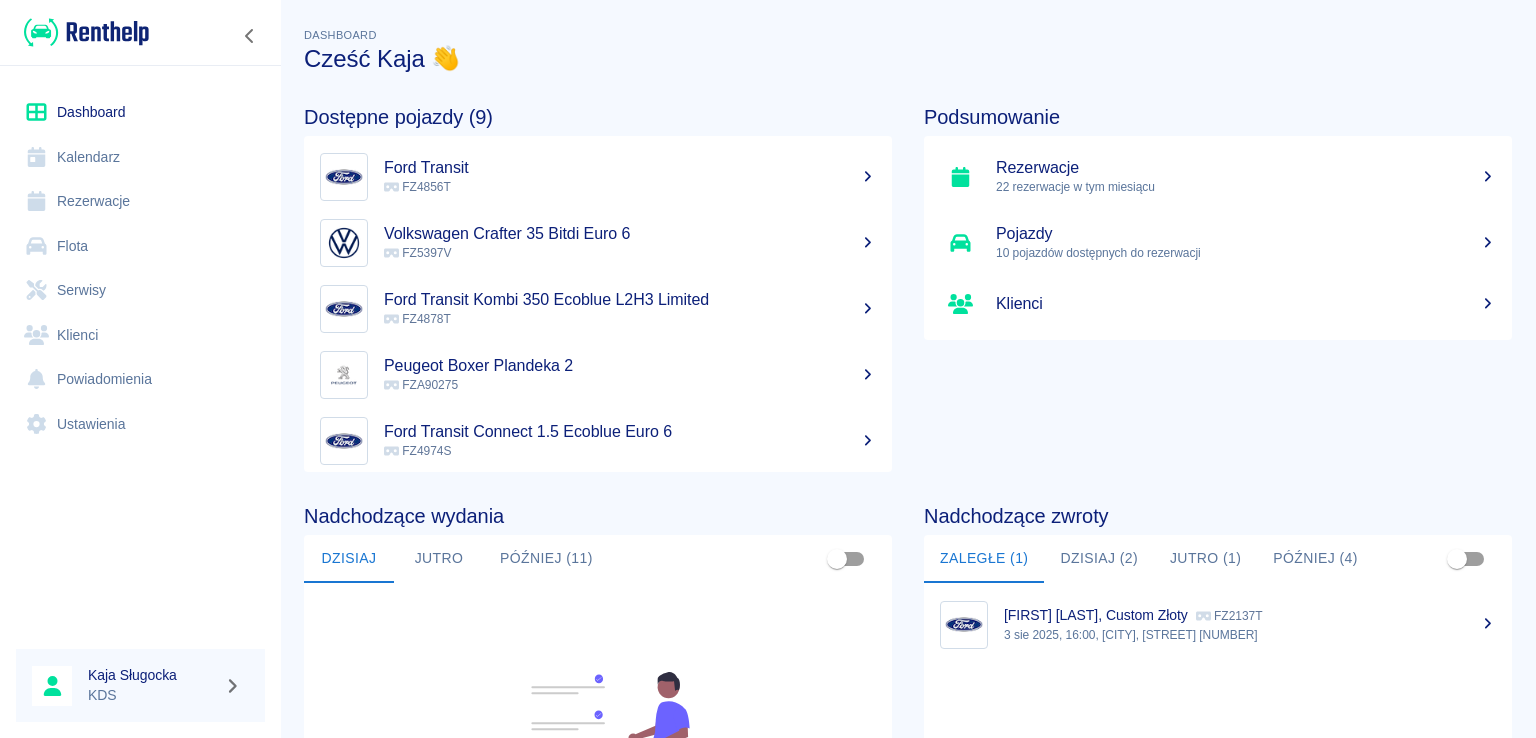 scroll, scrollTop: 305, scrollLeft: 0, axis: vertical 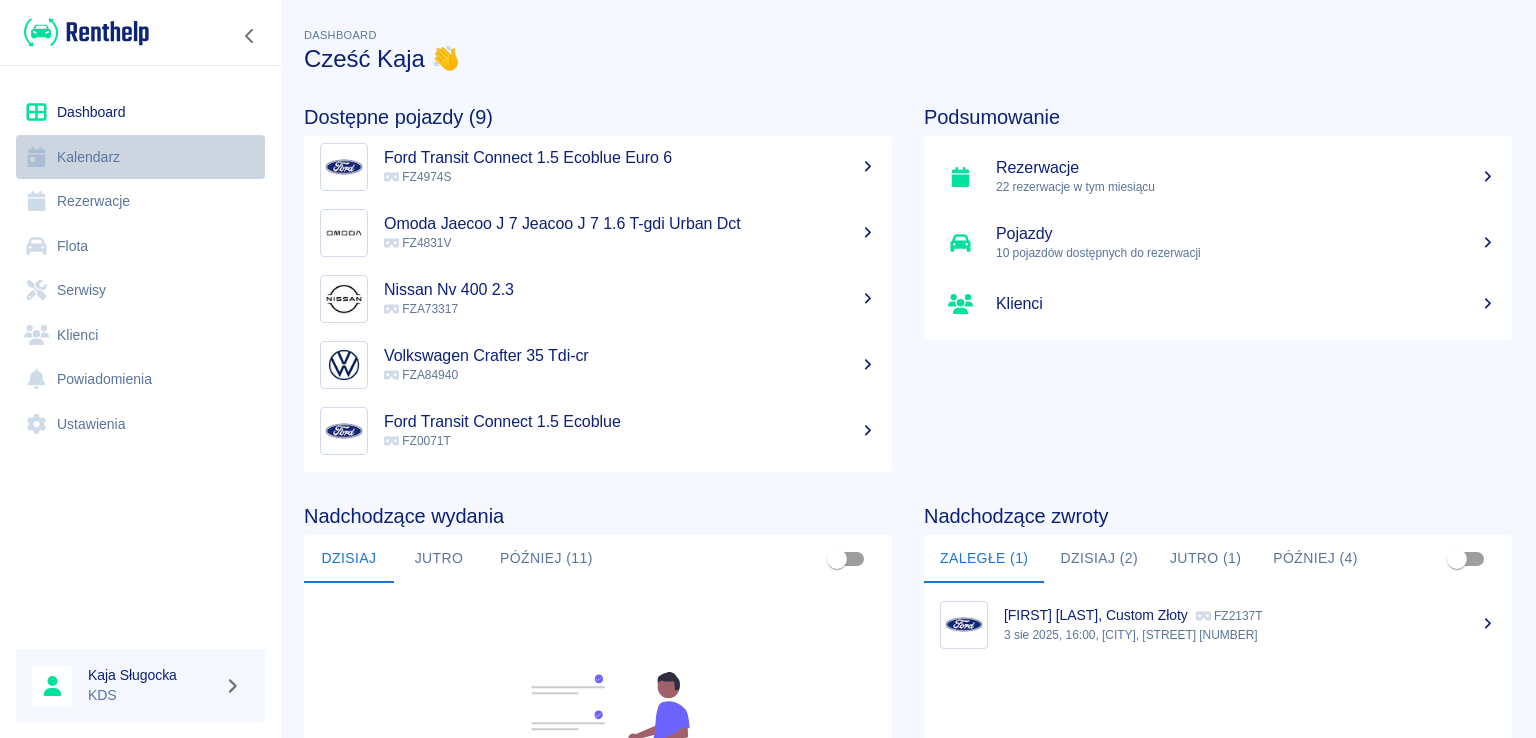 click on "Kalendarz" at bounding box center [140, 157] 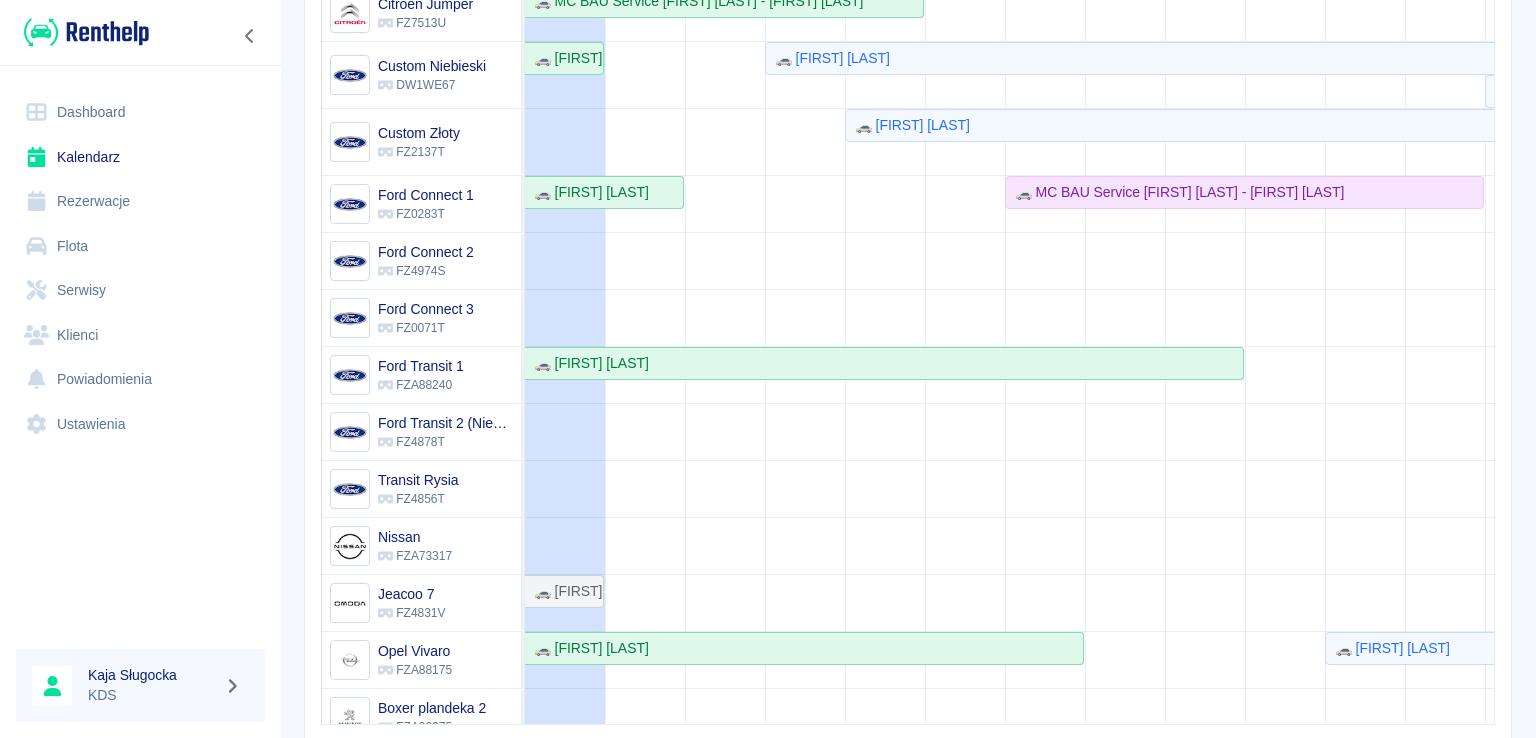 scroll, scrollTop: 374, scrollLeft: 0, axis: vertical 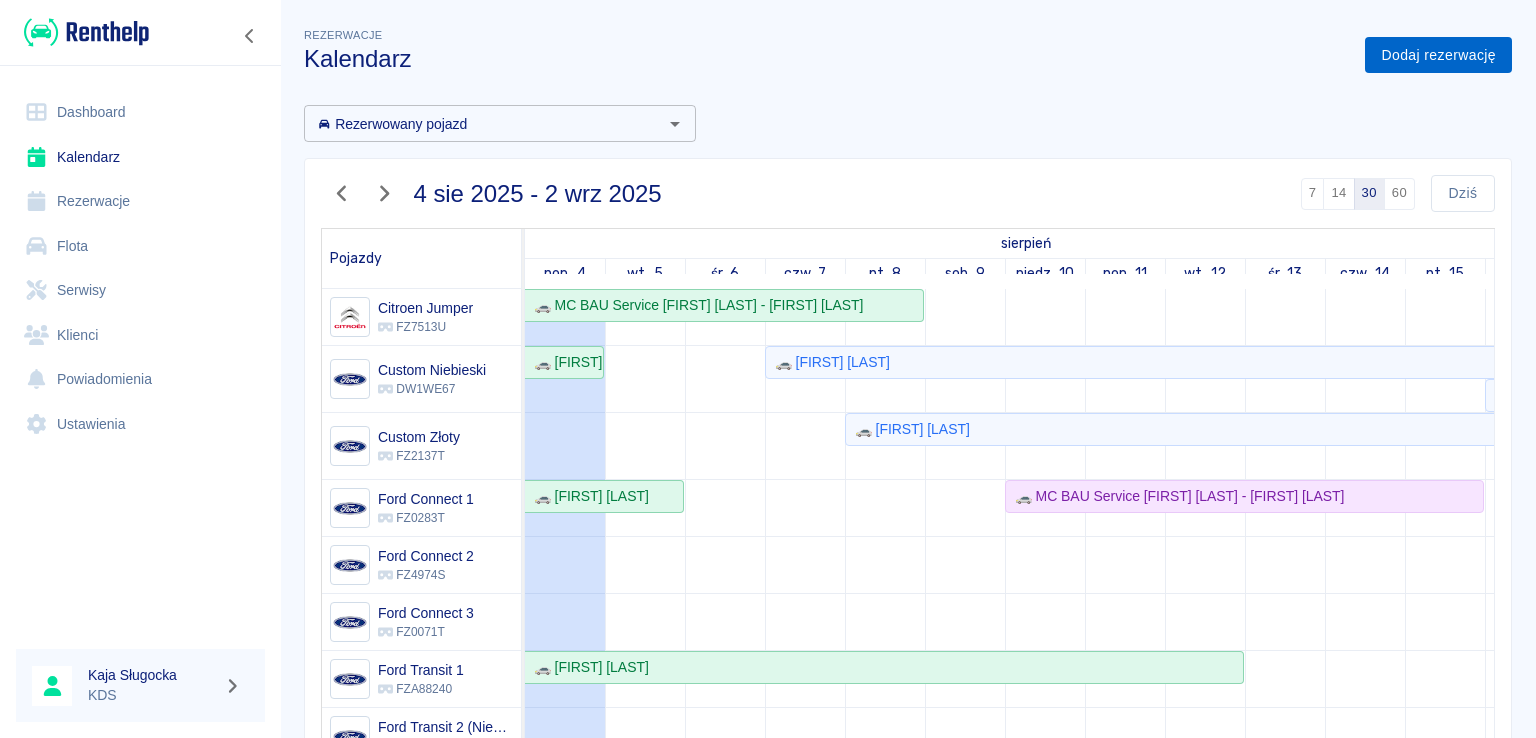 click on "Dodaj rezerwację" at bounding box center [1438, 55] 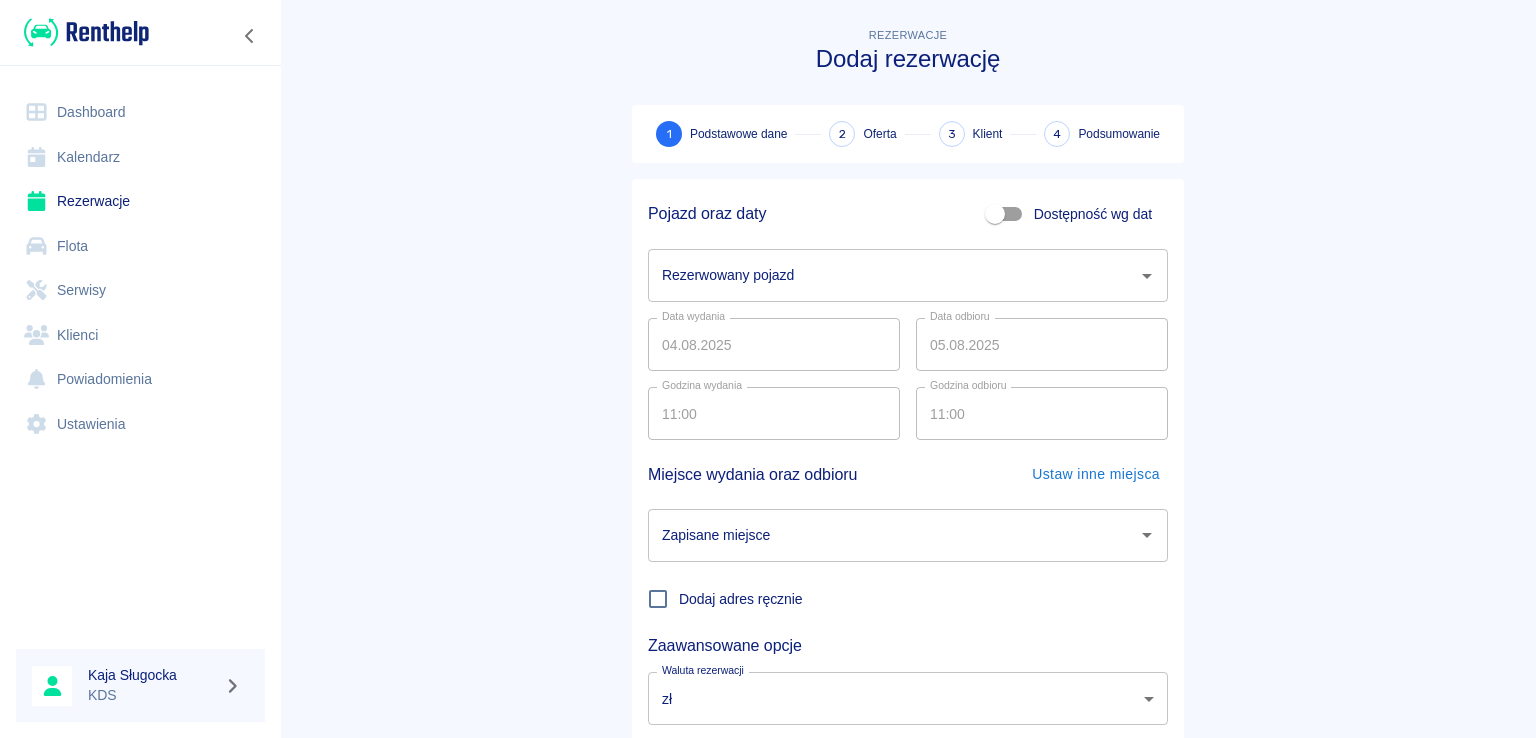 click 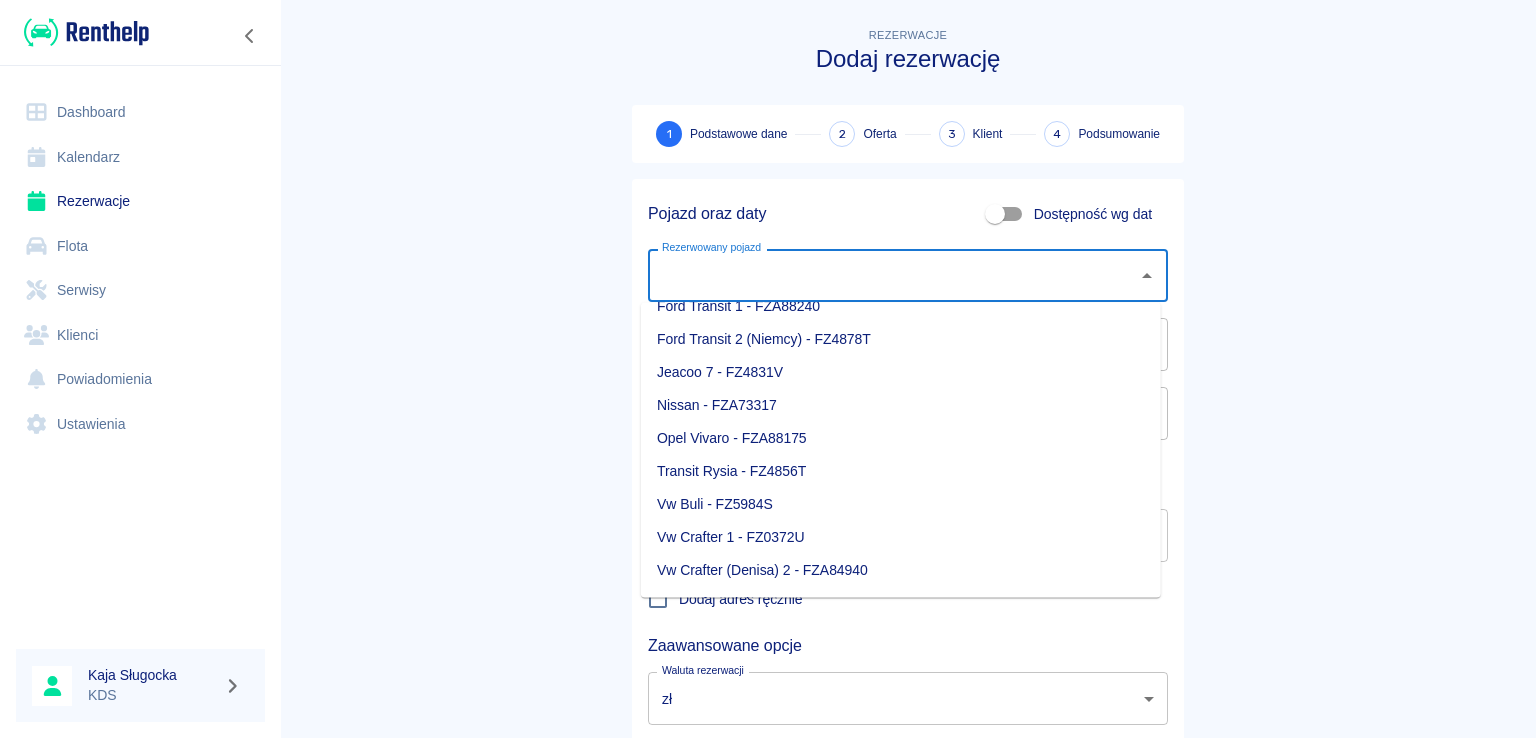 scroll, scrollTop: 281, scrollLeft: 0, axis: vertical 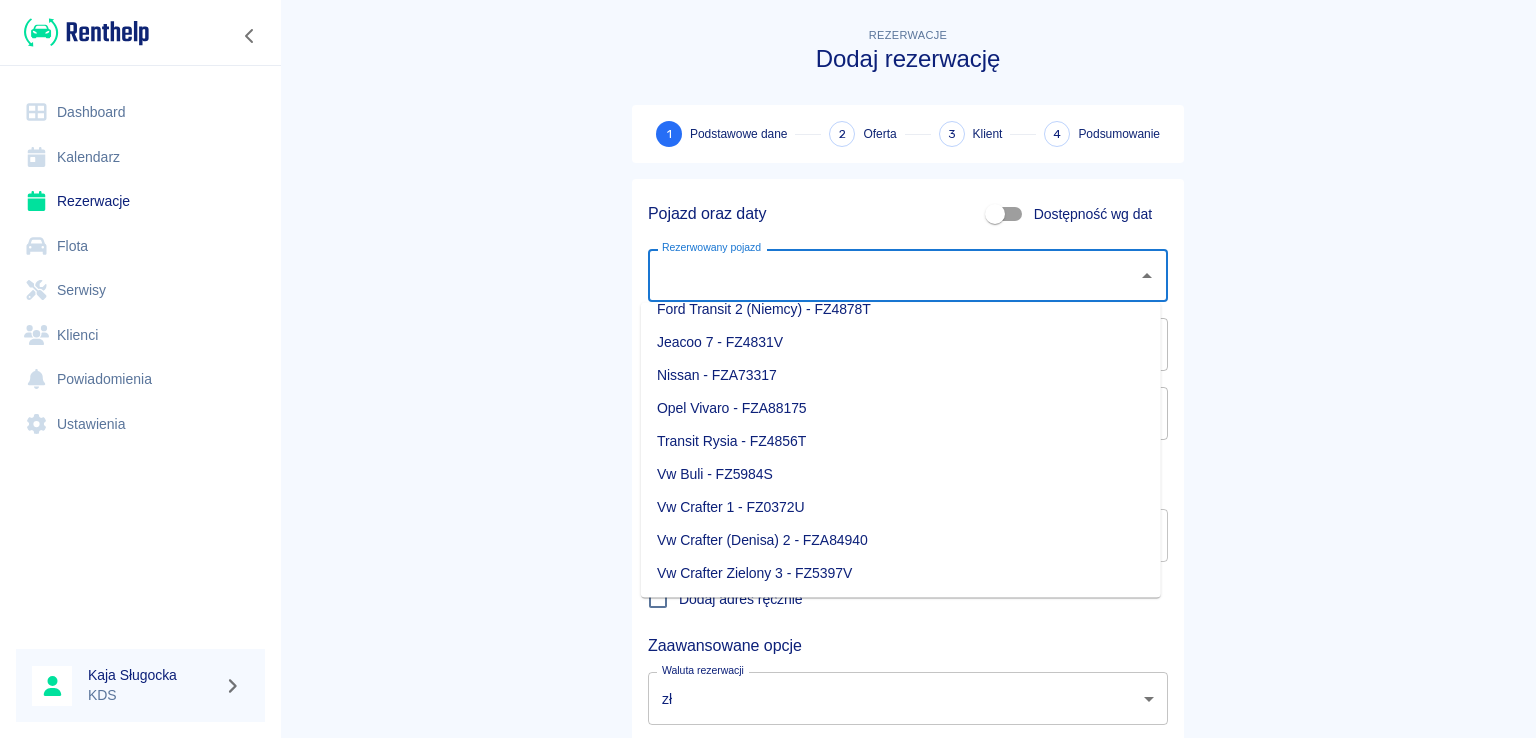 click on "Vw Crafter 1 - FZ0372U" at bounding box center [901, 507] 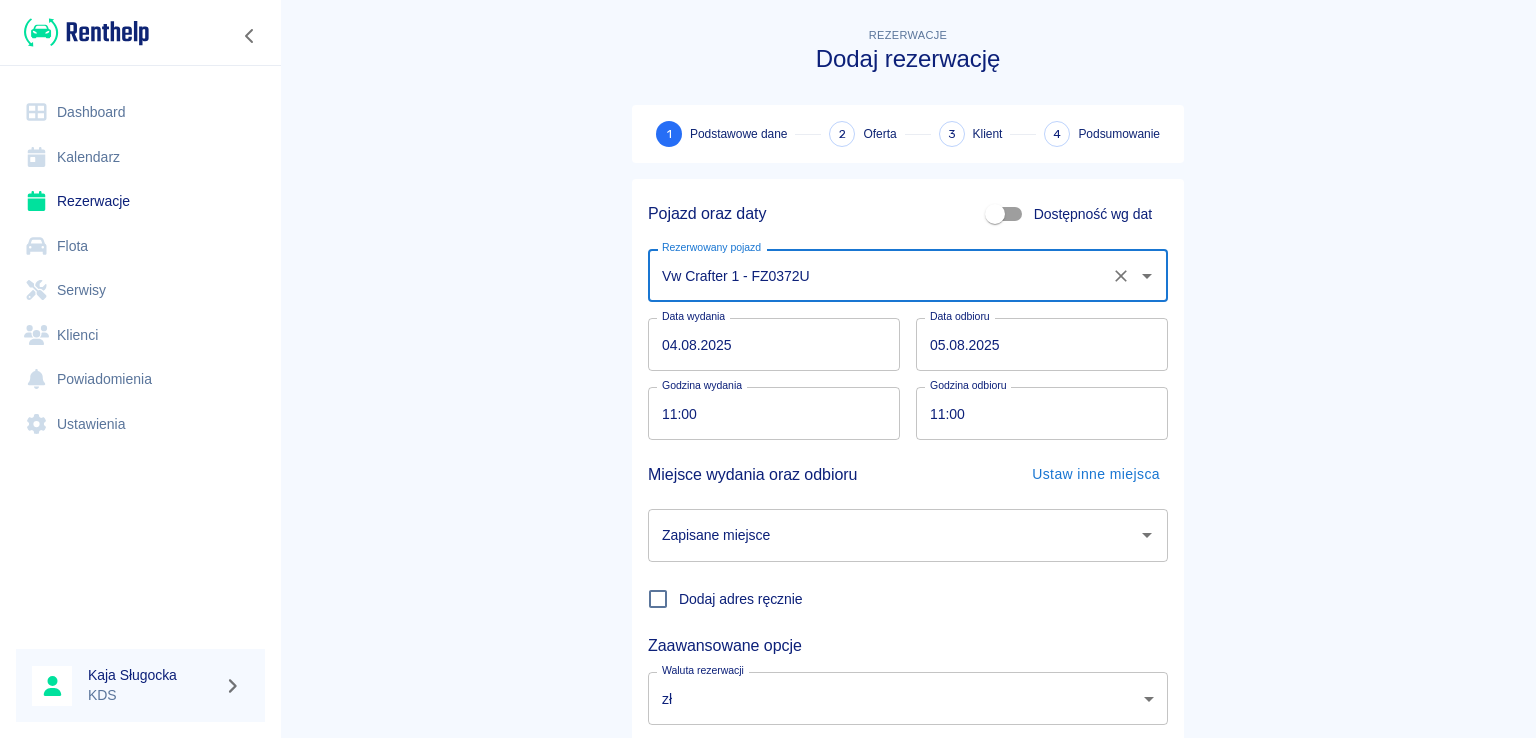 click on "04.08.2025" at bounding box center (774, 344) 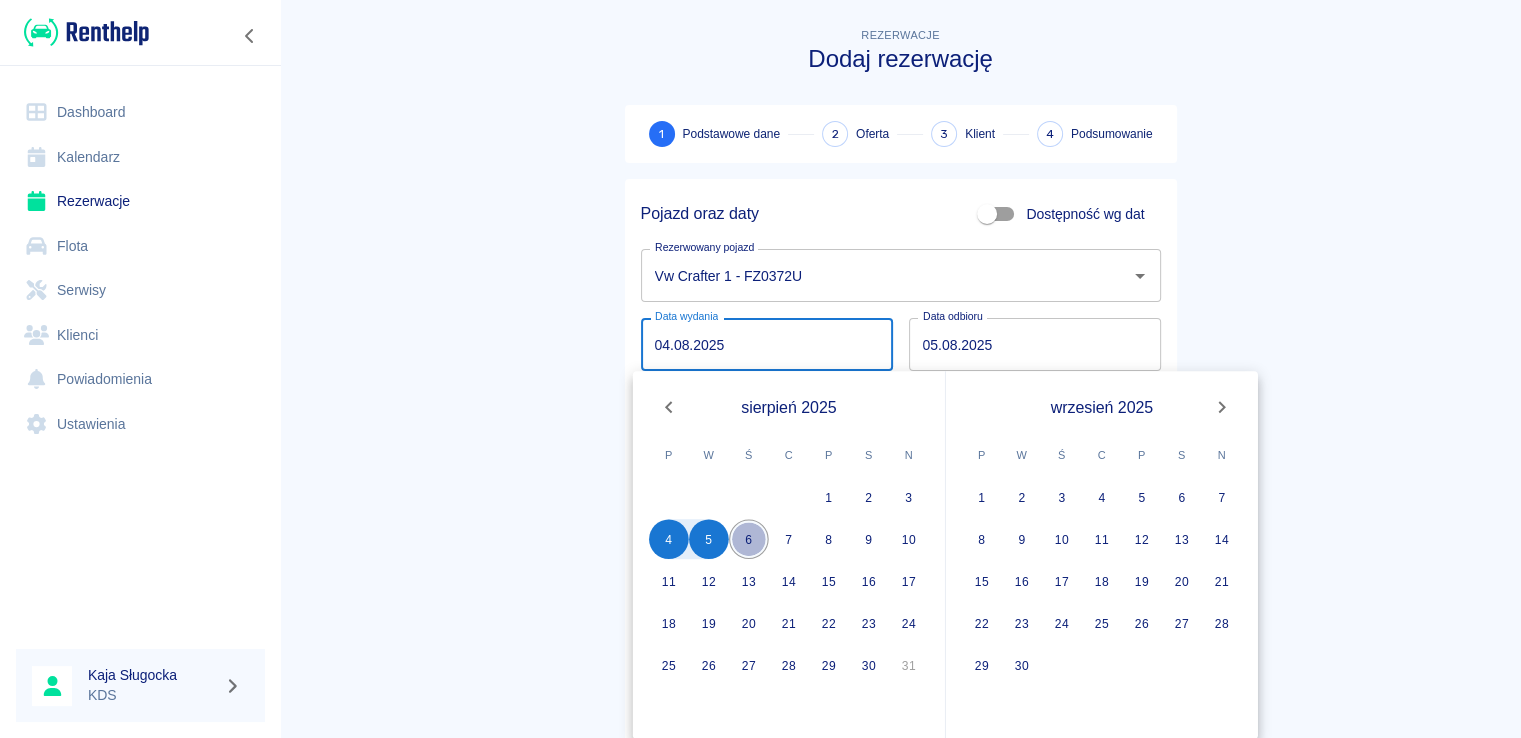 click on "6" at bounding box center [749, 539] 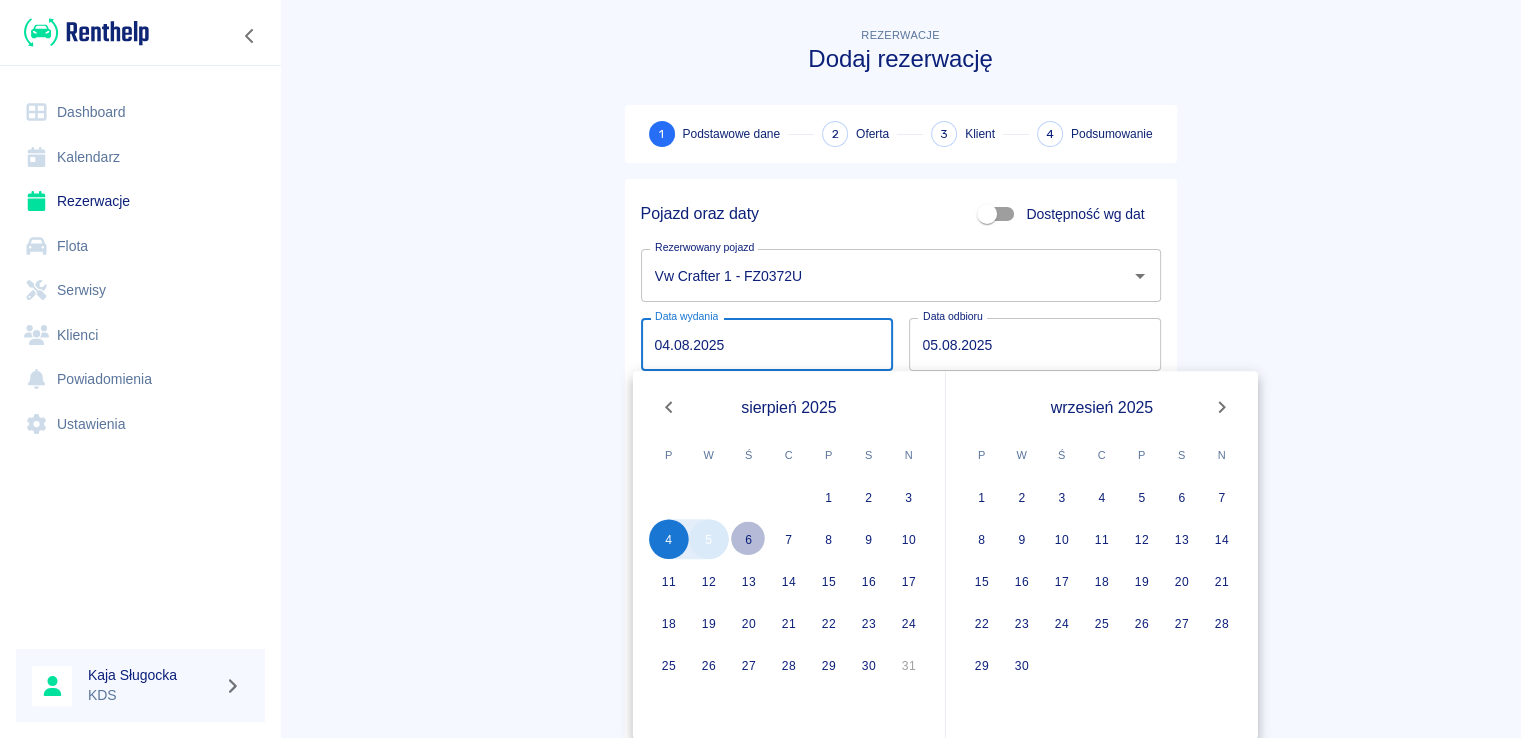 type on "06.08.2025" 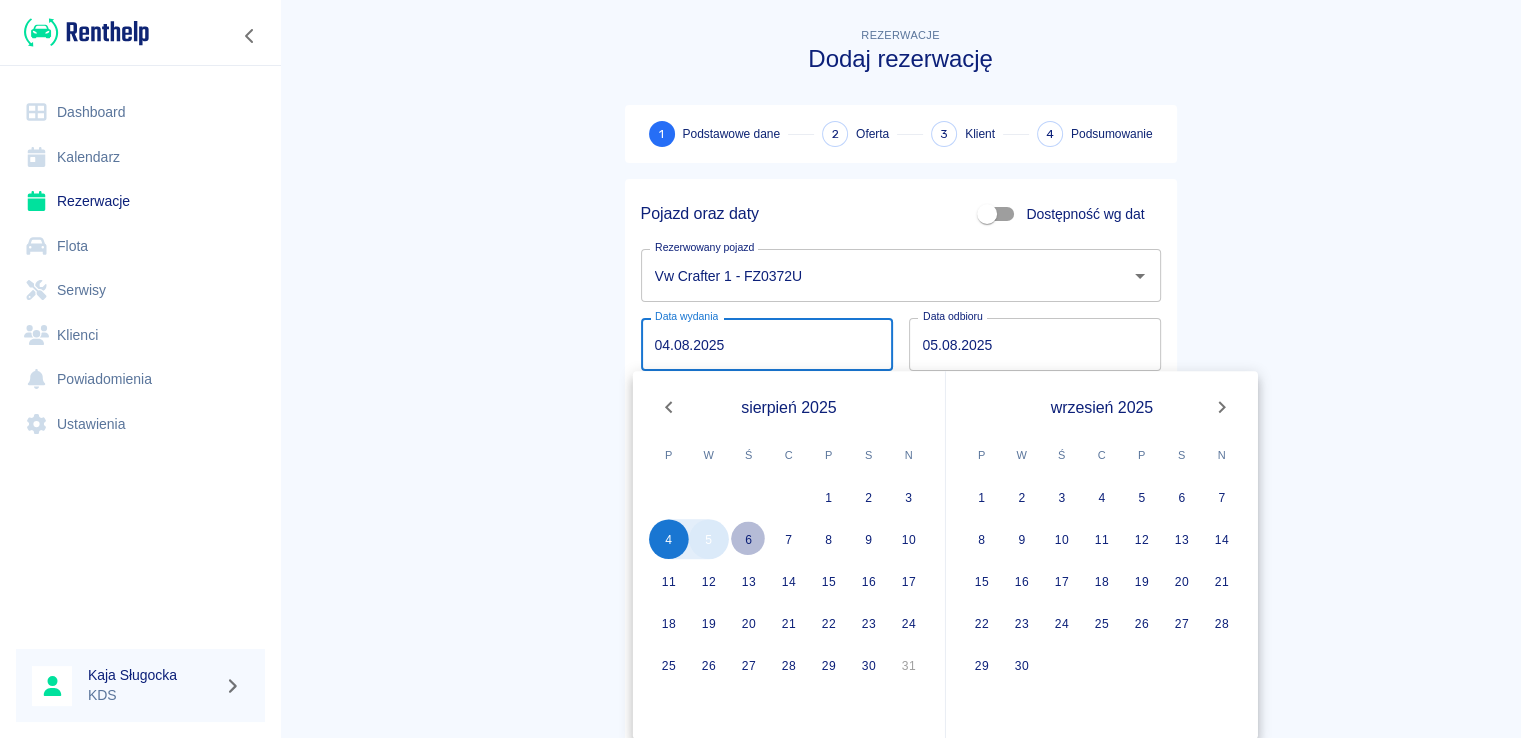 type on "DD.MM.YYYY" 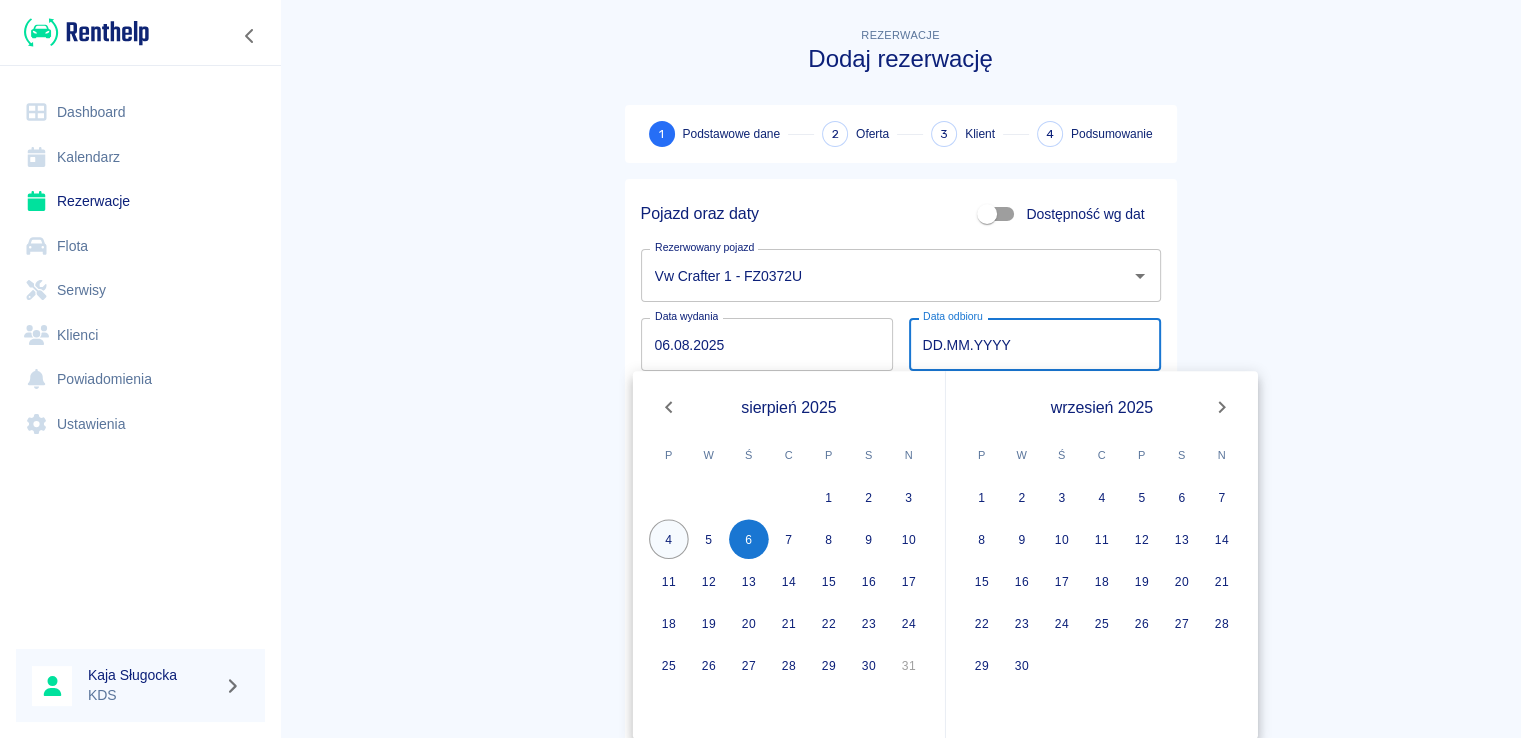 type 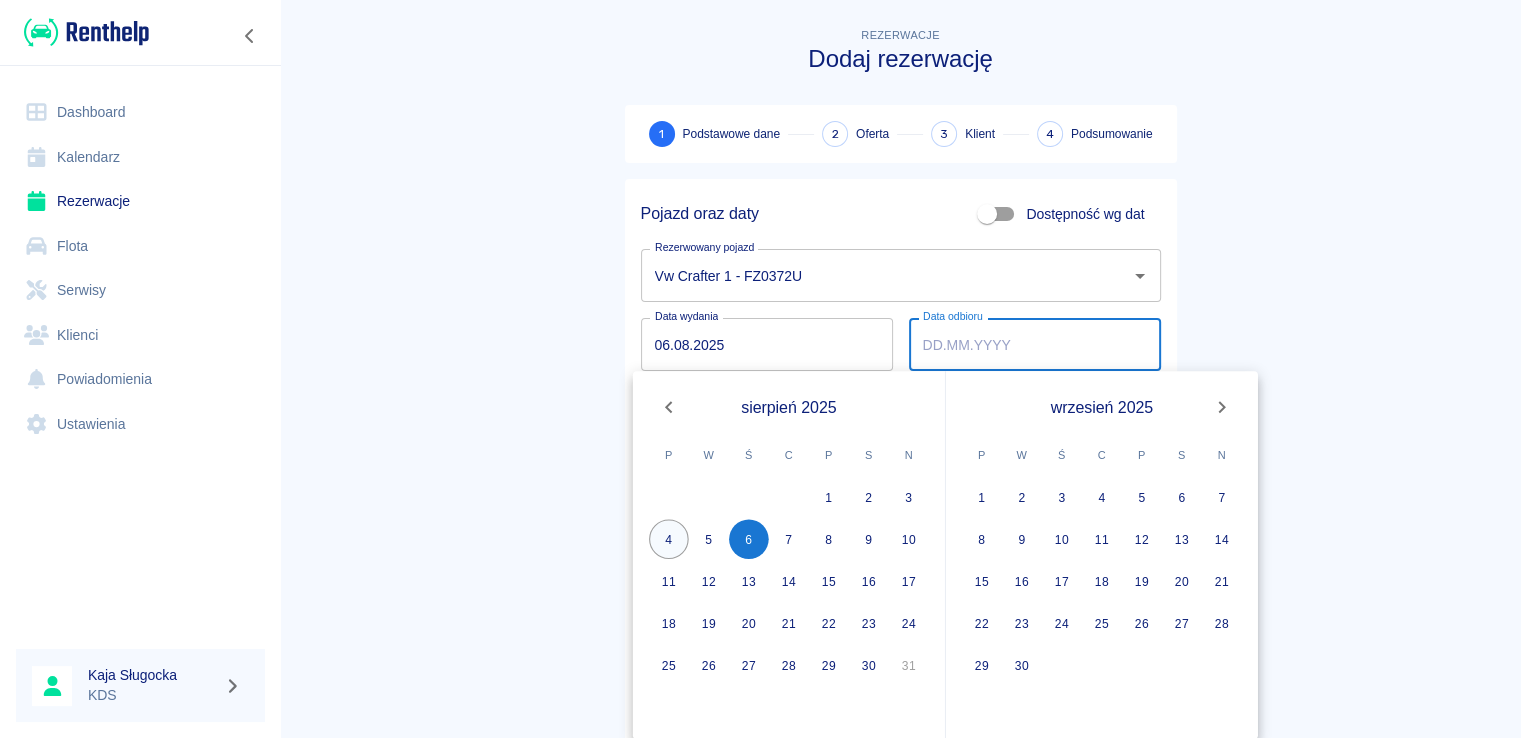 click on "4" at bounding box center [669, 539] 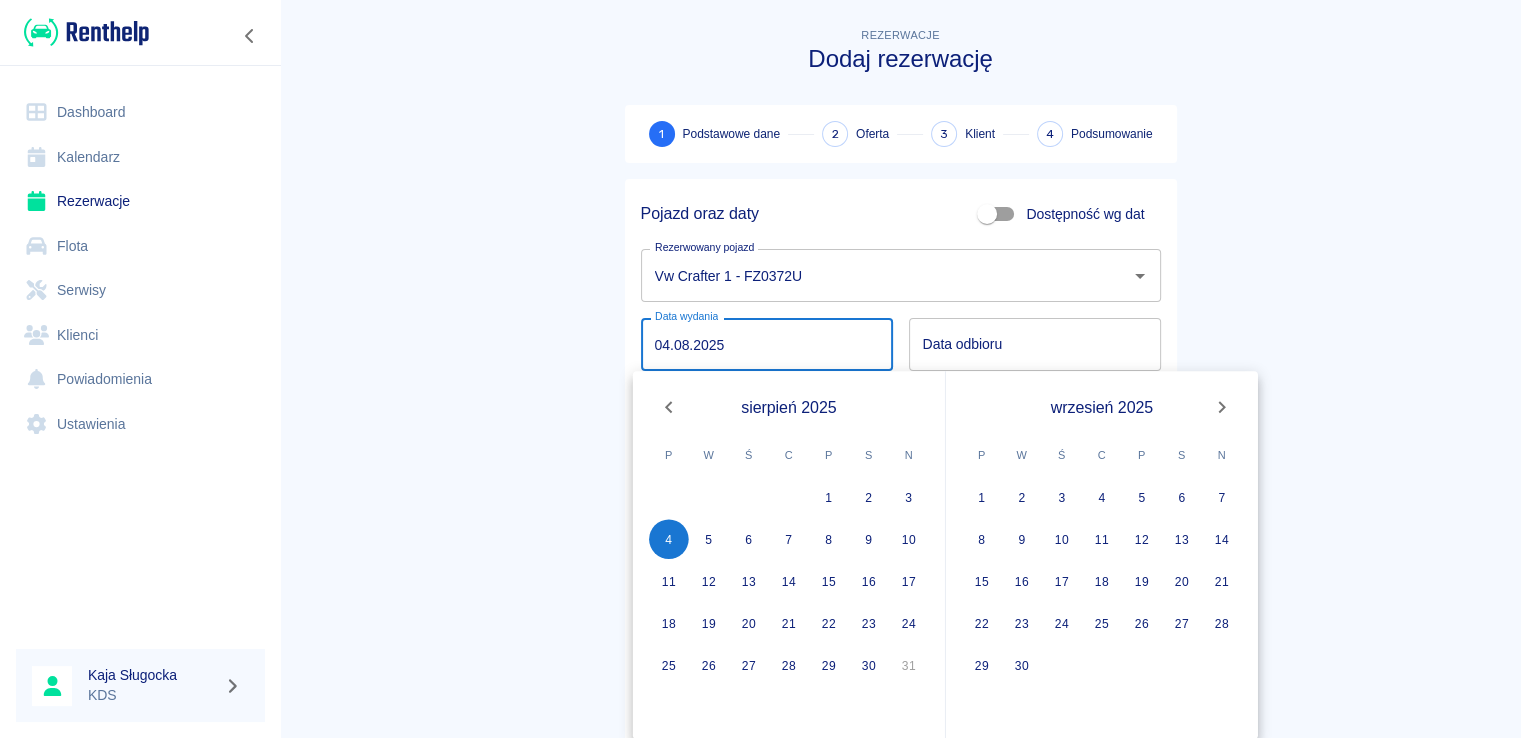 click on "04.08.2025" at bounding box center [767, 344] 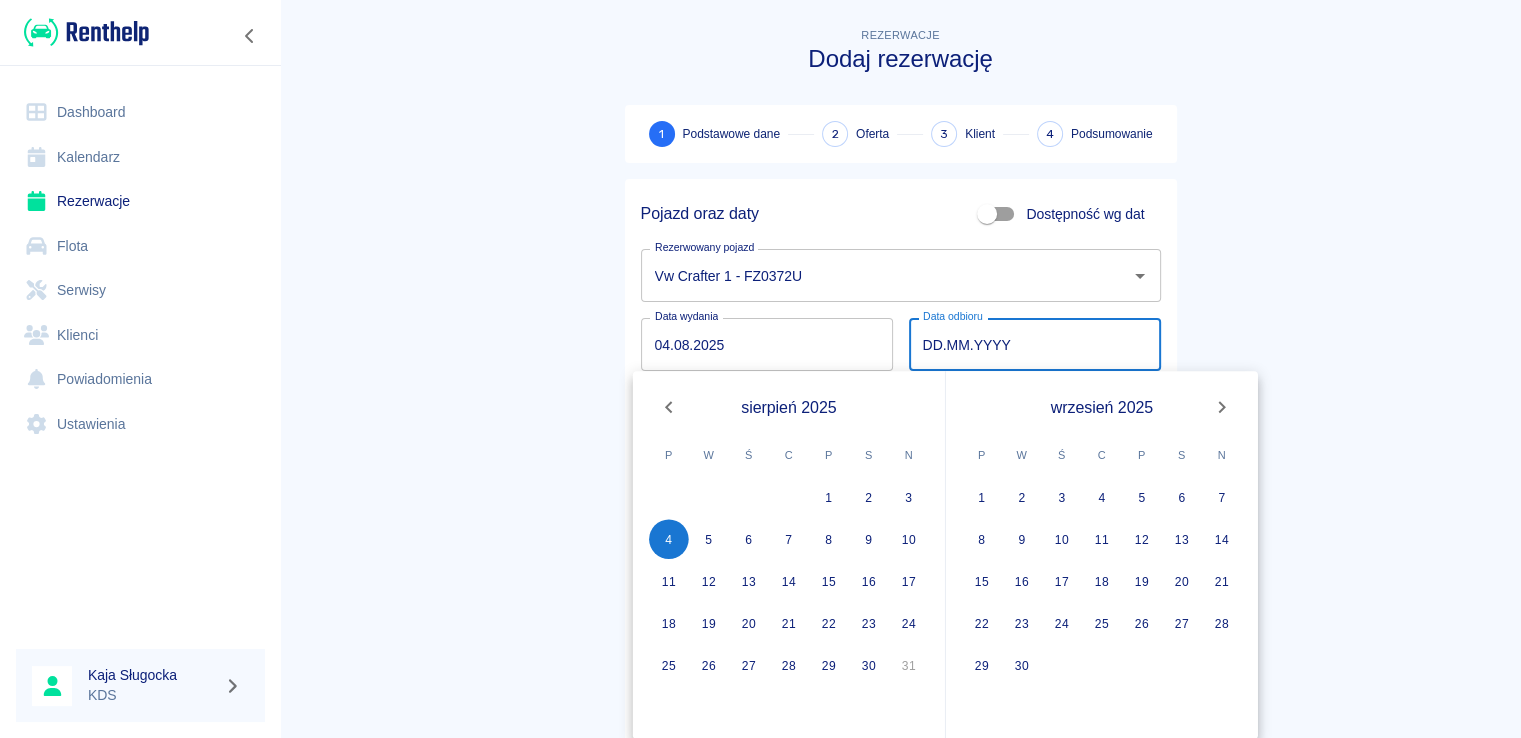 click on "DD.MM.YYYY" at bounding box center [1035, 344] 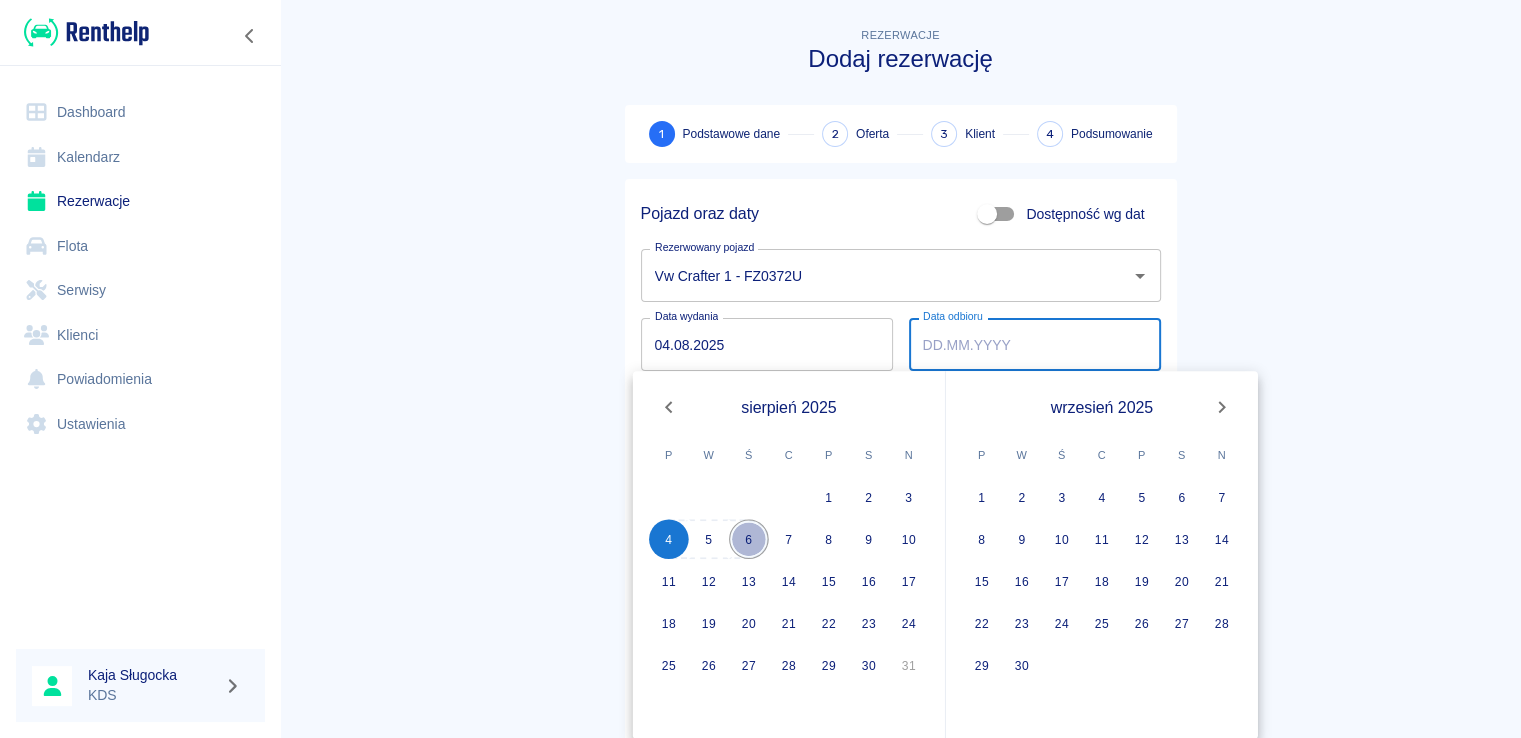click on "6" at bounding box center (749, 539) 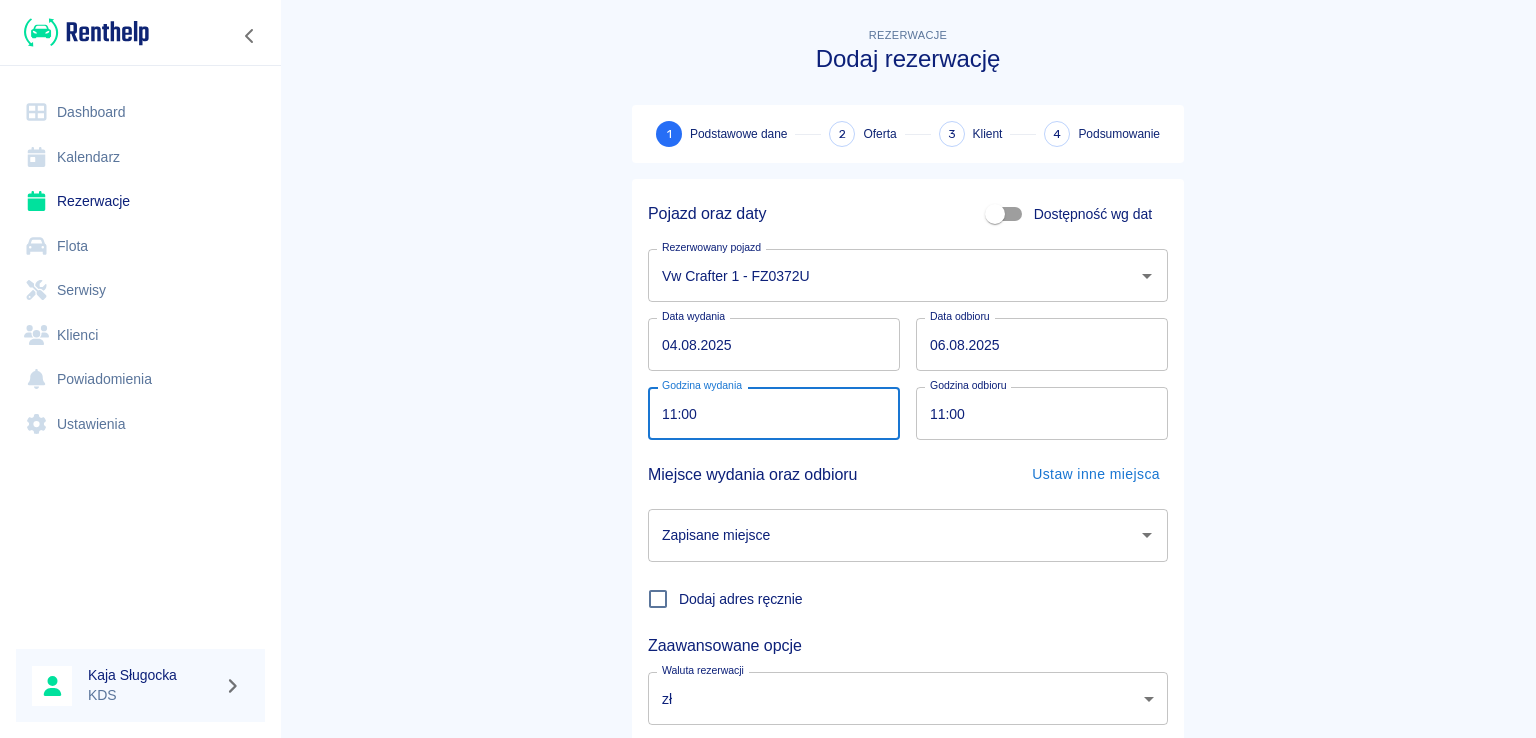 click on "11:00" at bounding box center [767, 413] 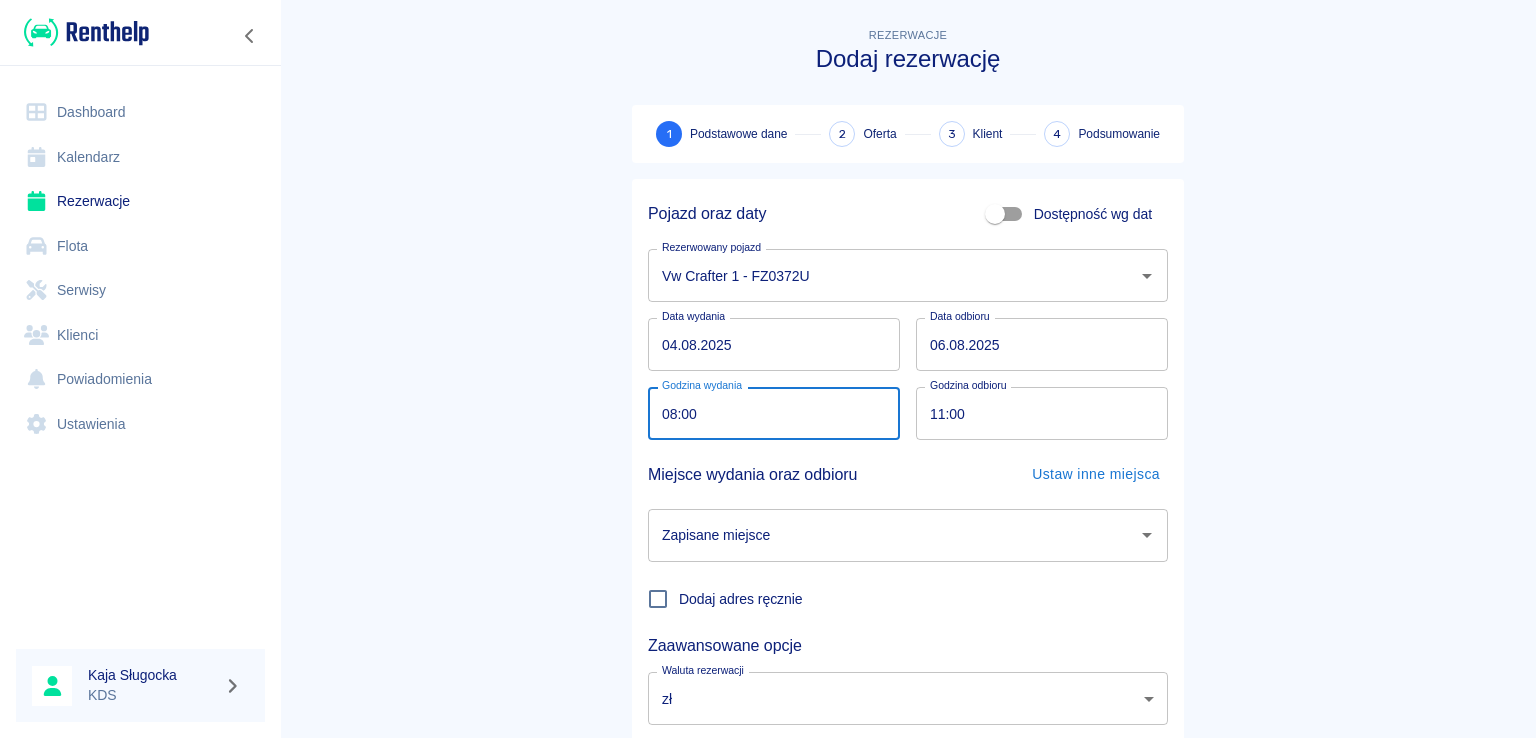 type on "08:00" 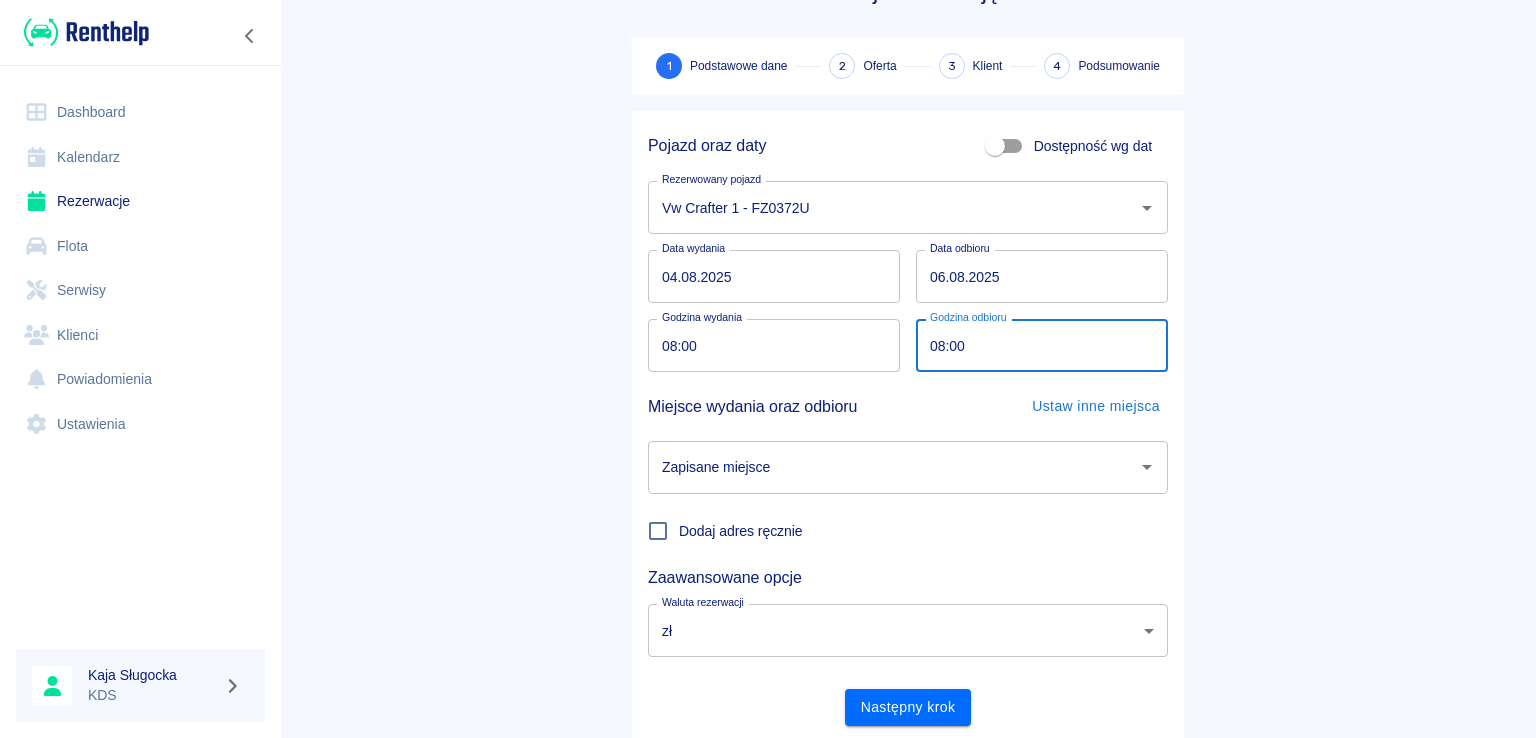 scroll, scrollTop: 130, scrollLeft: 0, axis: vertical 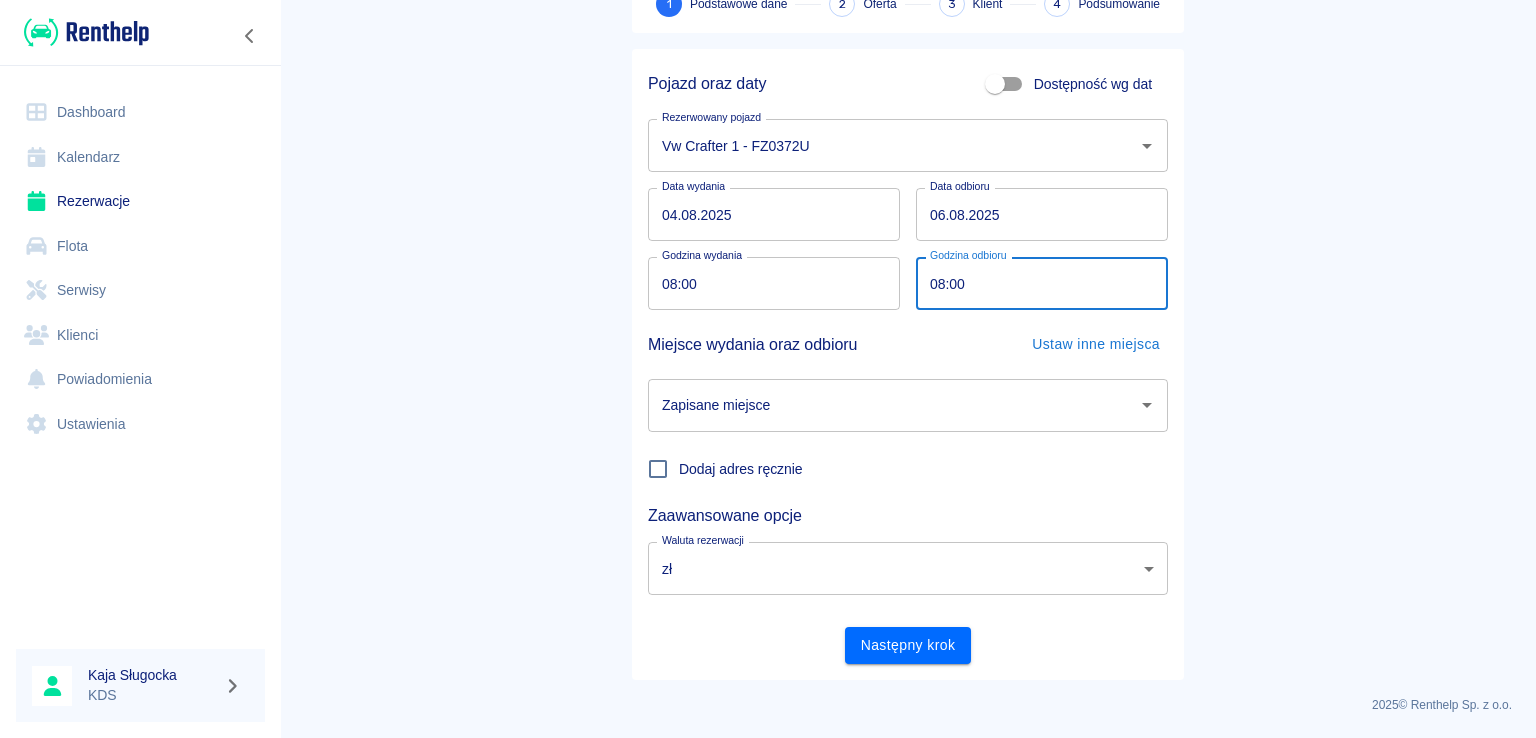 click 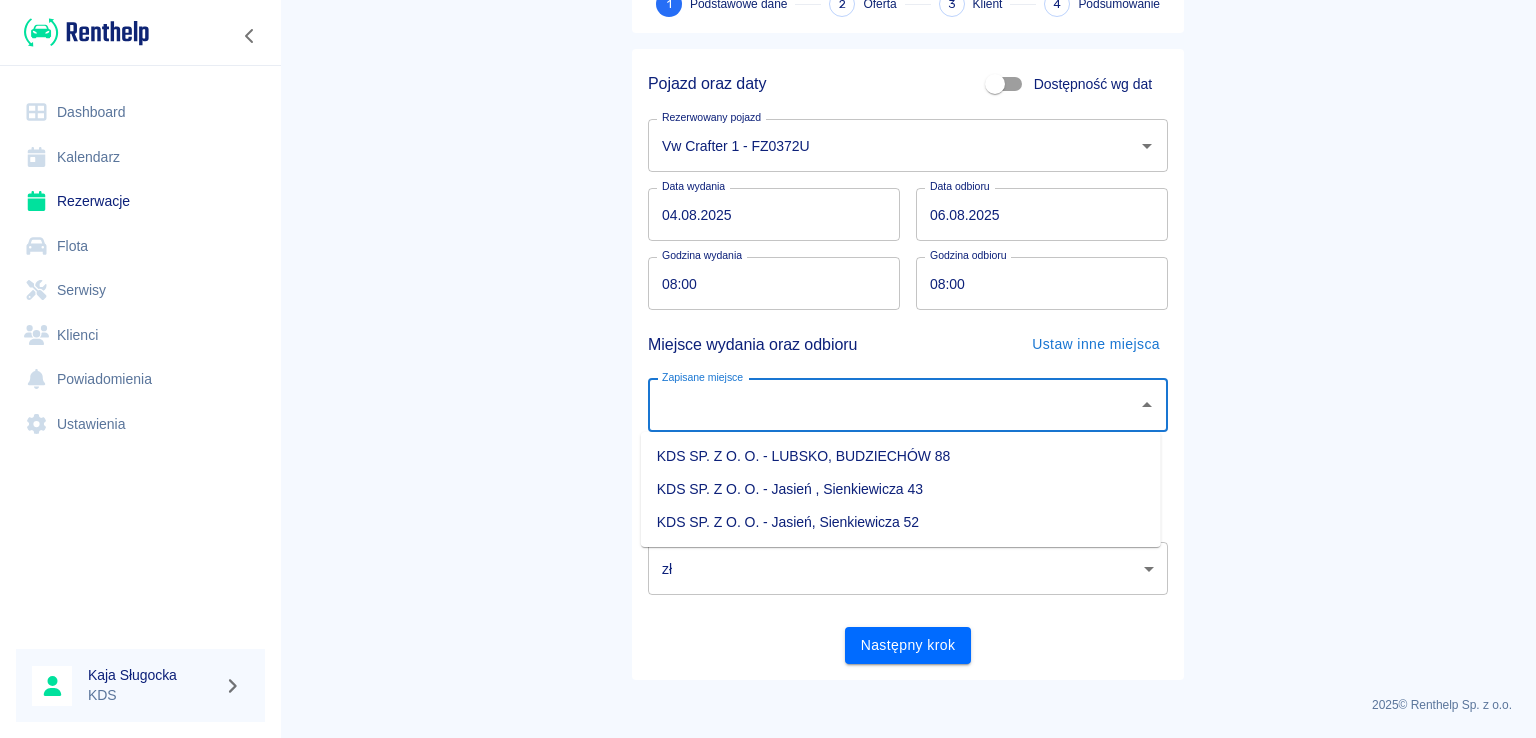click on "KDS SP. Z O. O. - Jasień, Sienkiewicza 52" at bounding box center [901, 522] 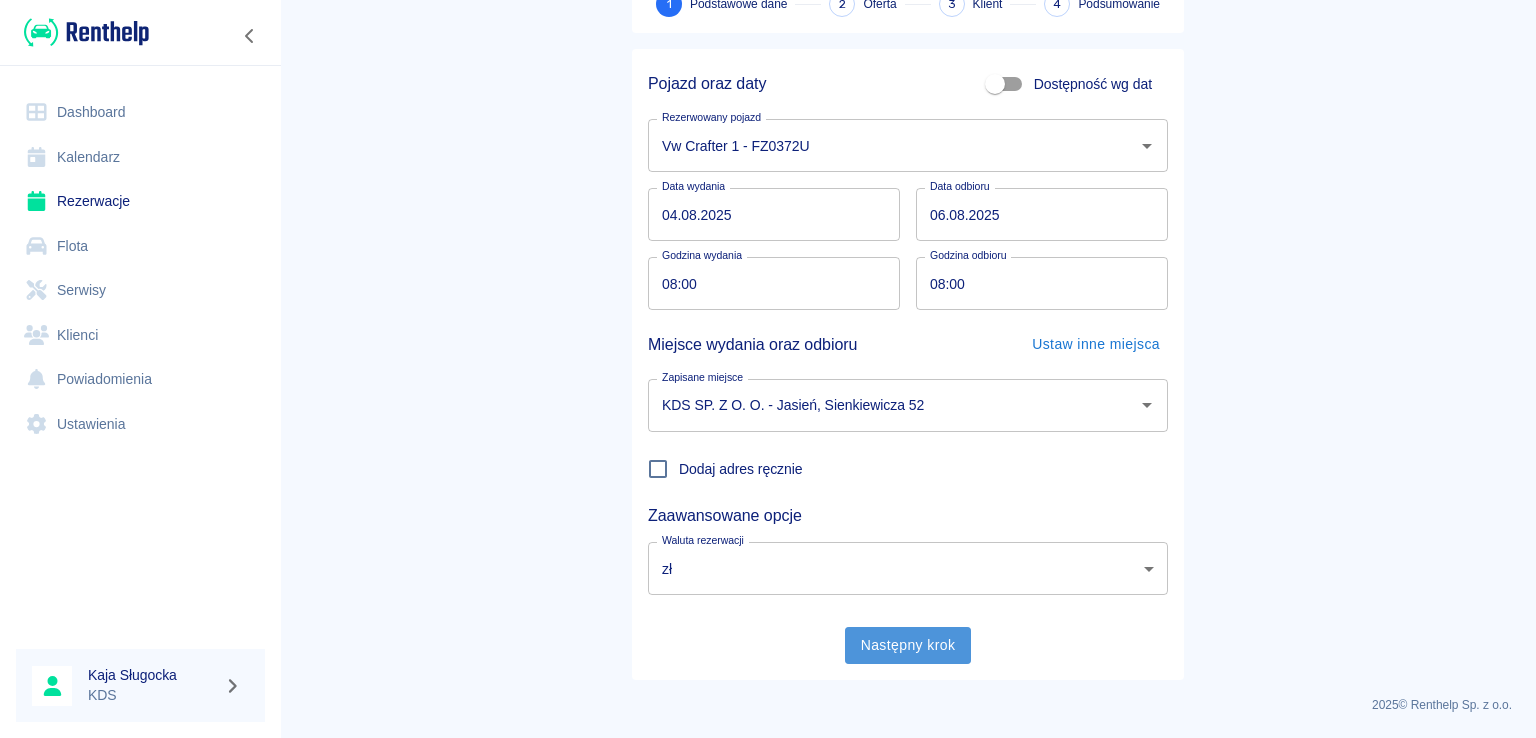 click on "Następny krok" at bounding box center [908, 645] 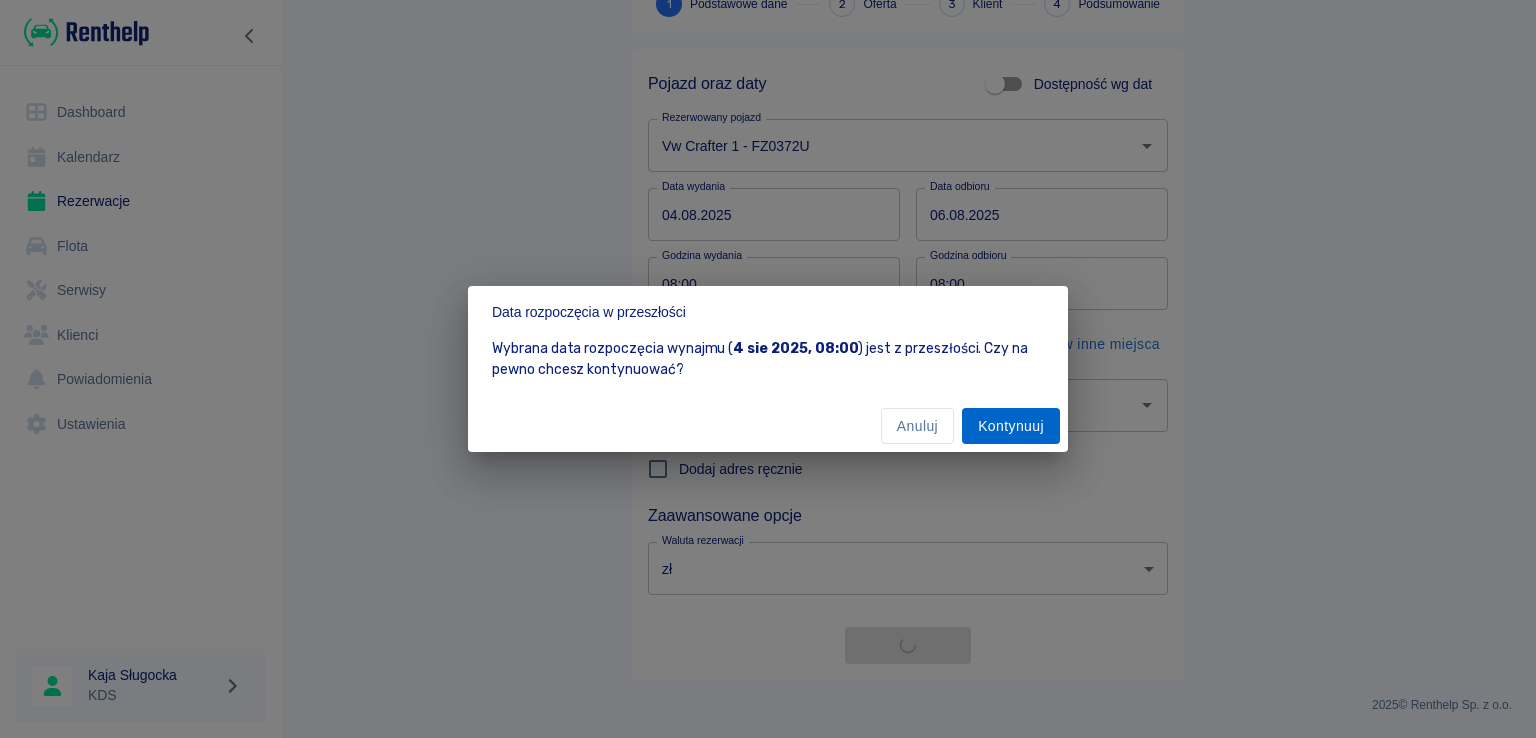 click on "Kontynuuj" at bounding box center [1011, 426] 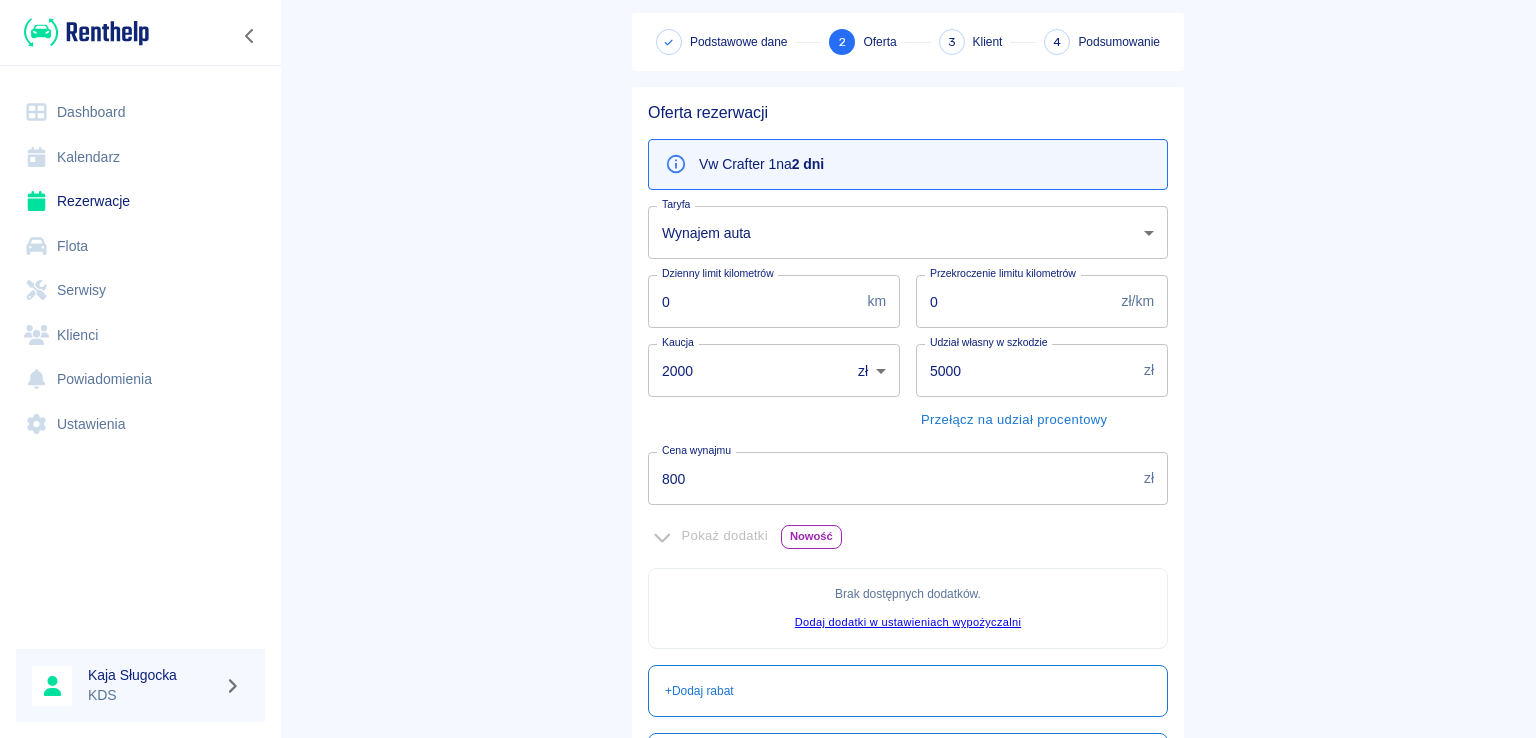 scroll, scrollTop: 200, scrollLeft: 0, axis: vertical 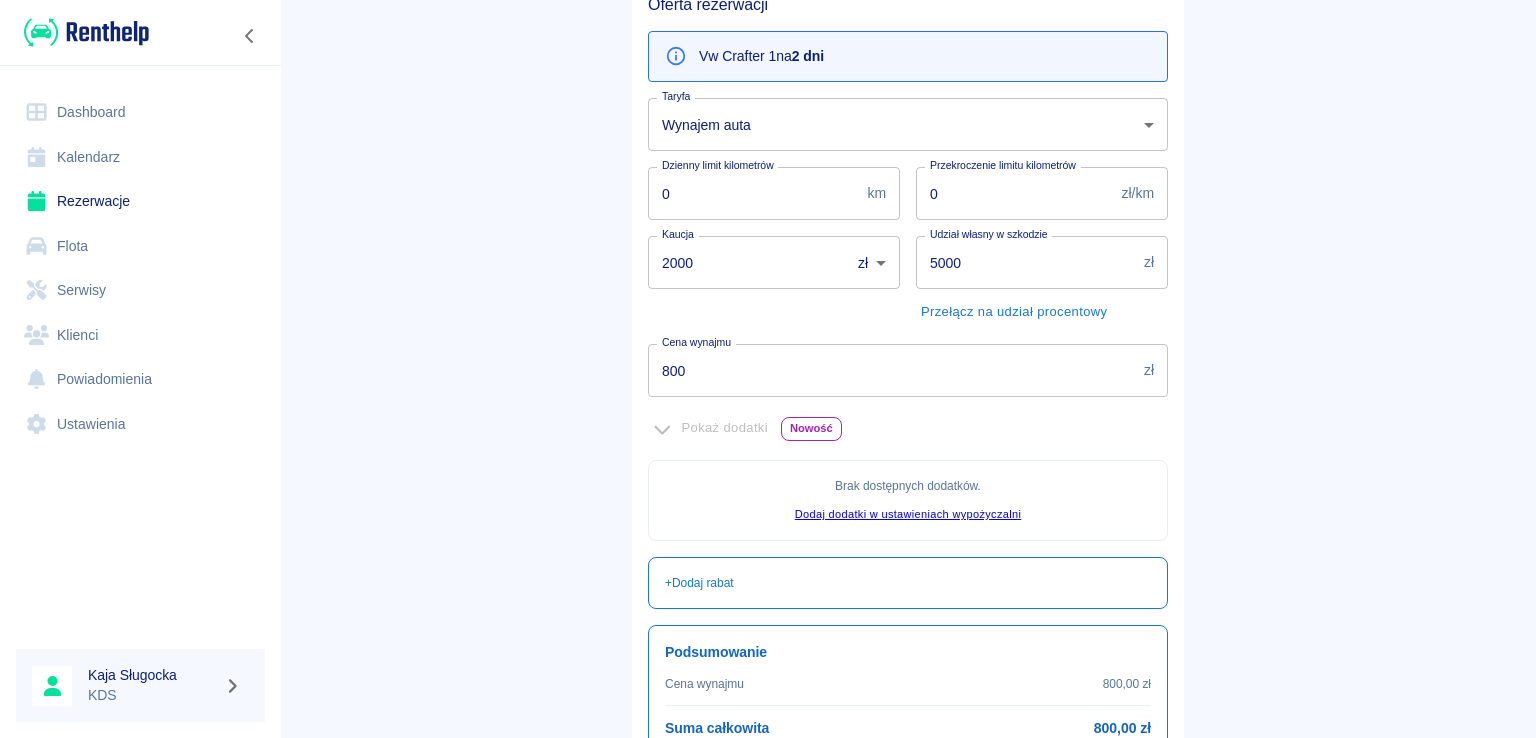 click on "800" at bounding box center [892, 370] 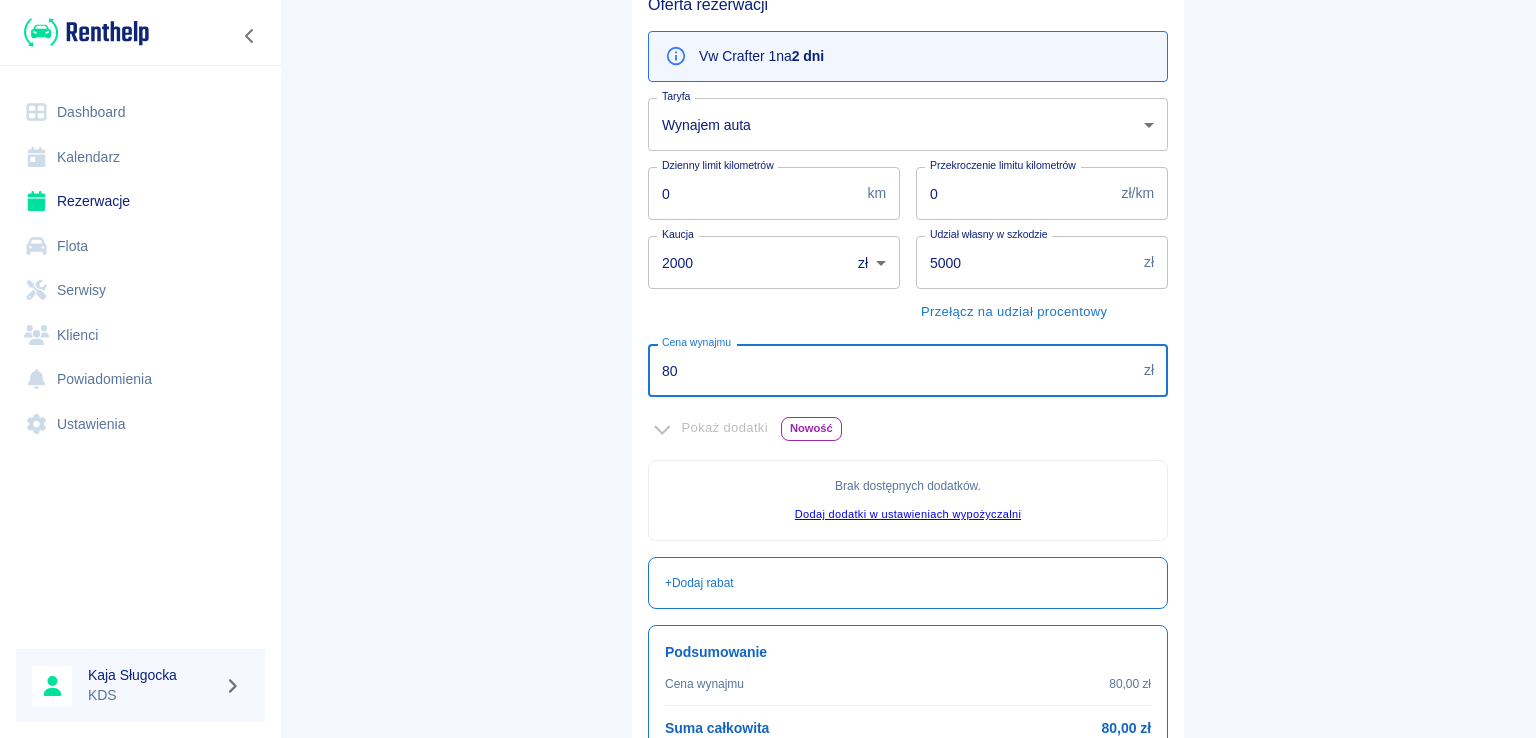 type on "8" 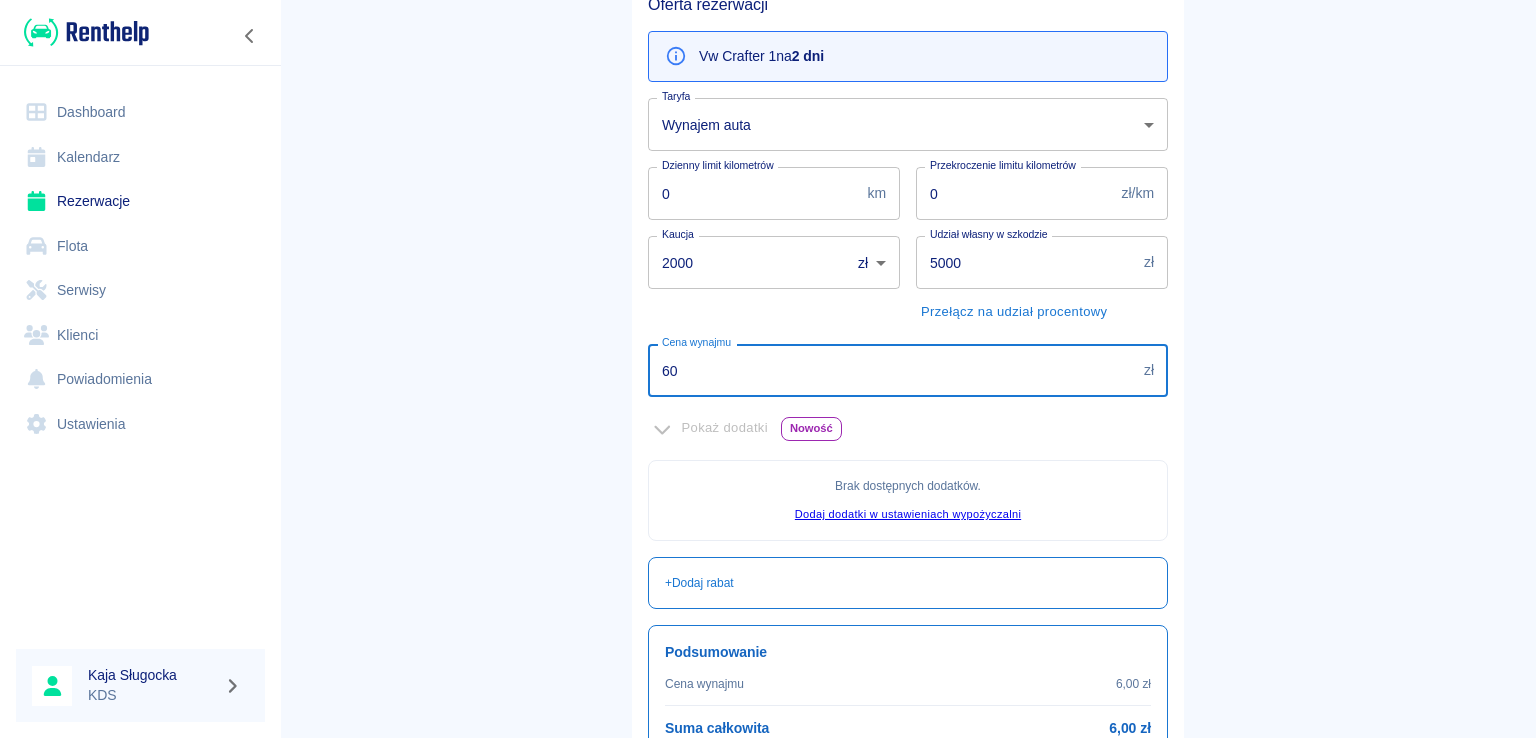 type on "600" 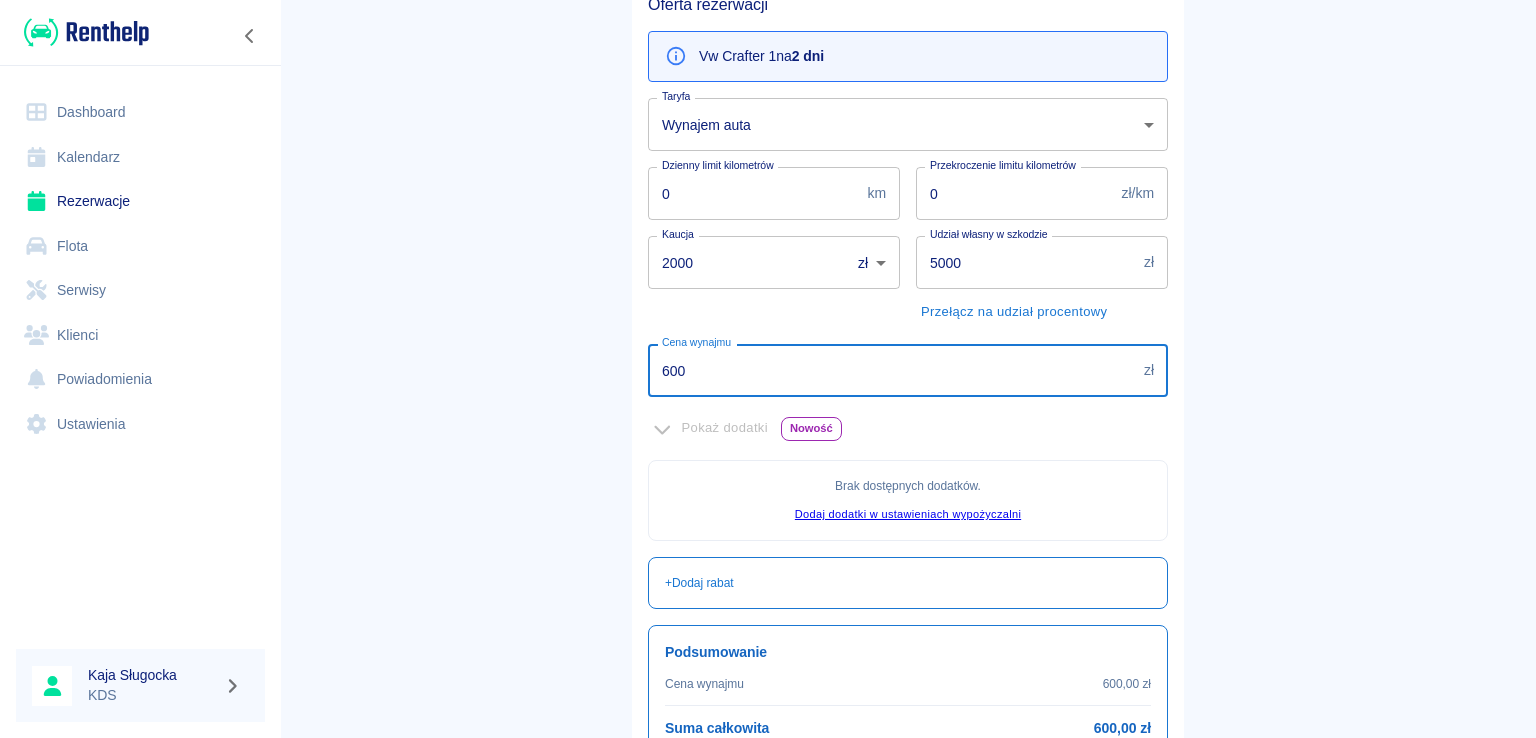 click on "Następny krok" at bounding box center (981, 837) 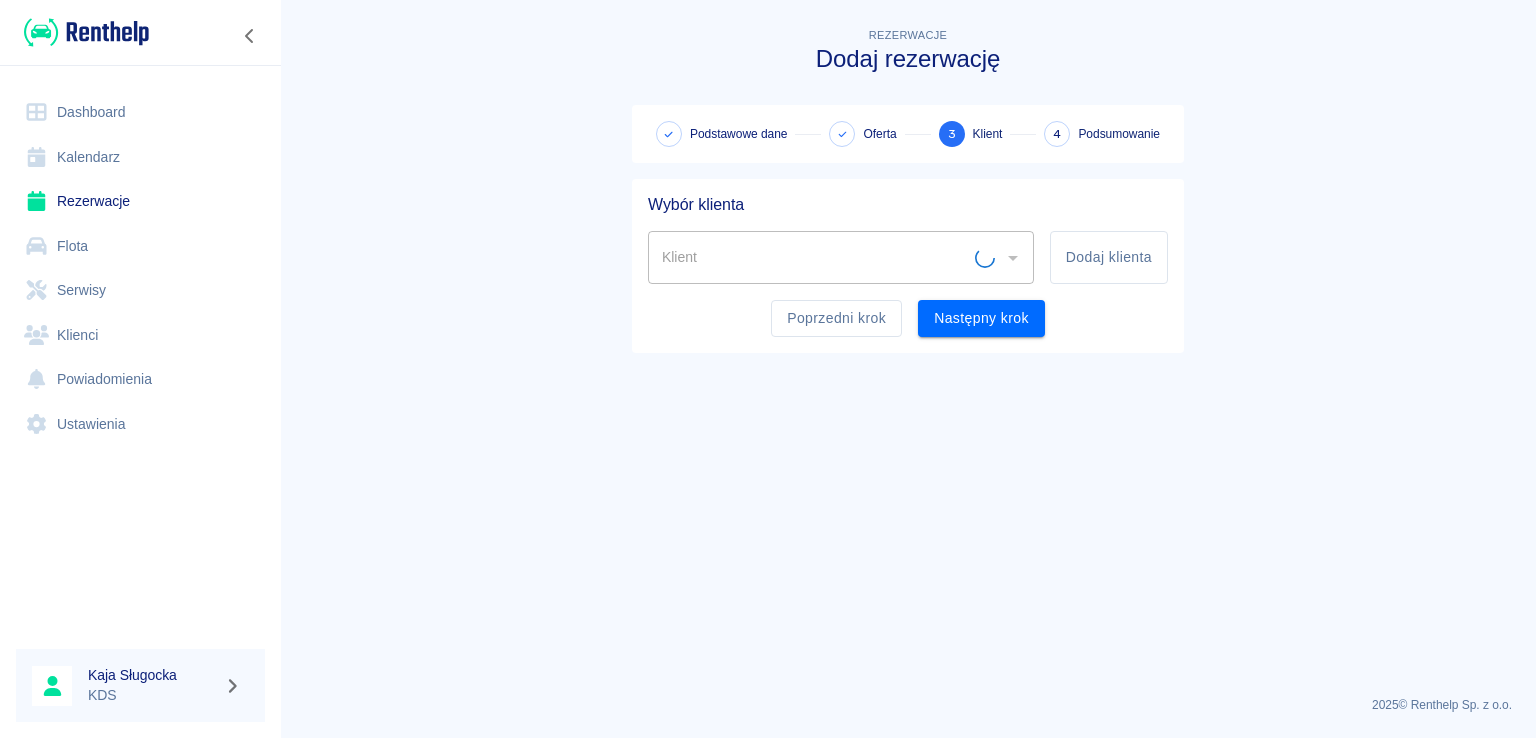 scroll, scrollTop: 0, scrollLeft: 0, axis: both 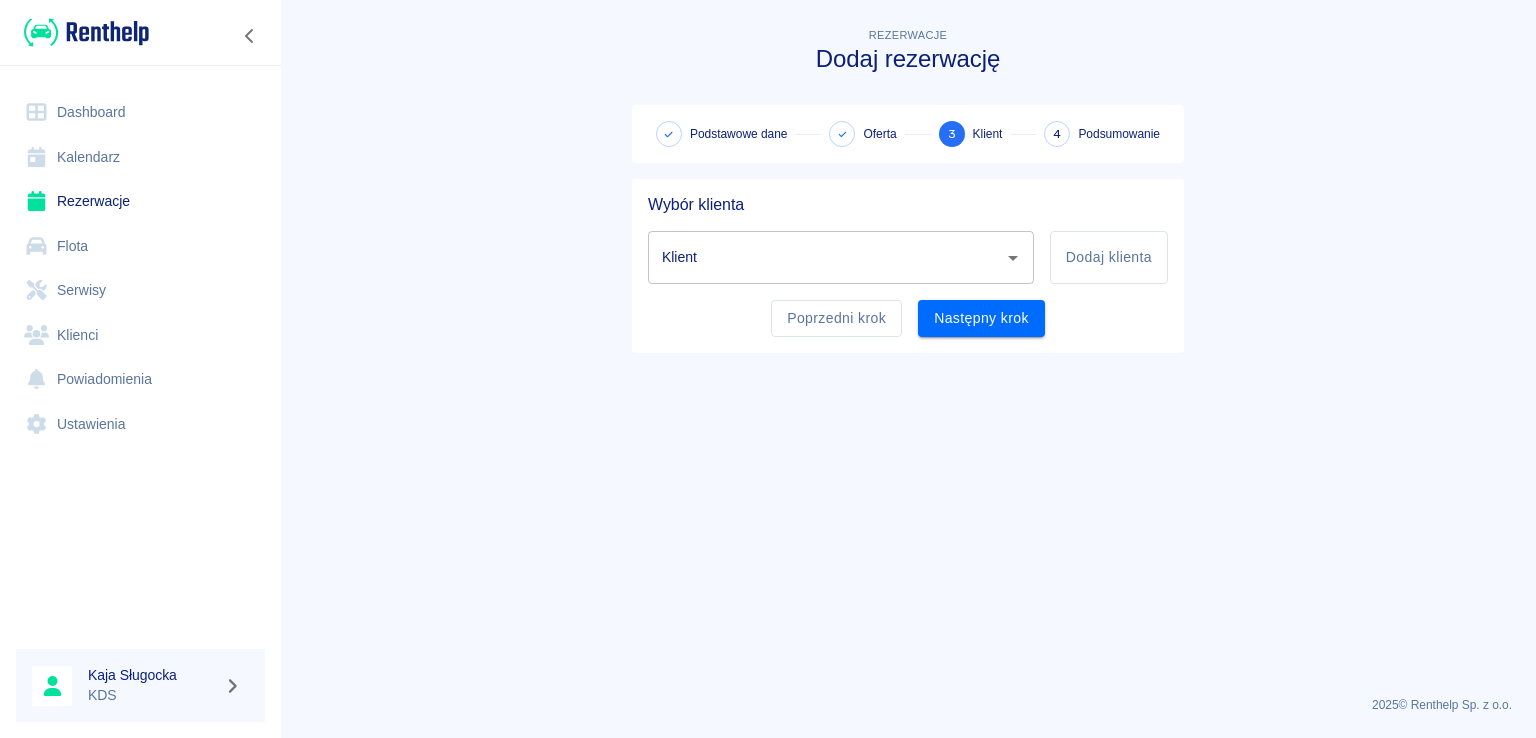click on "Klient" at bounding box center [826, 257] 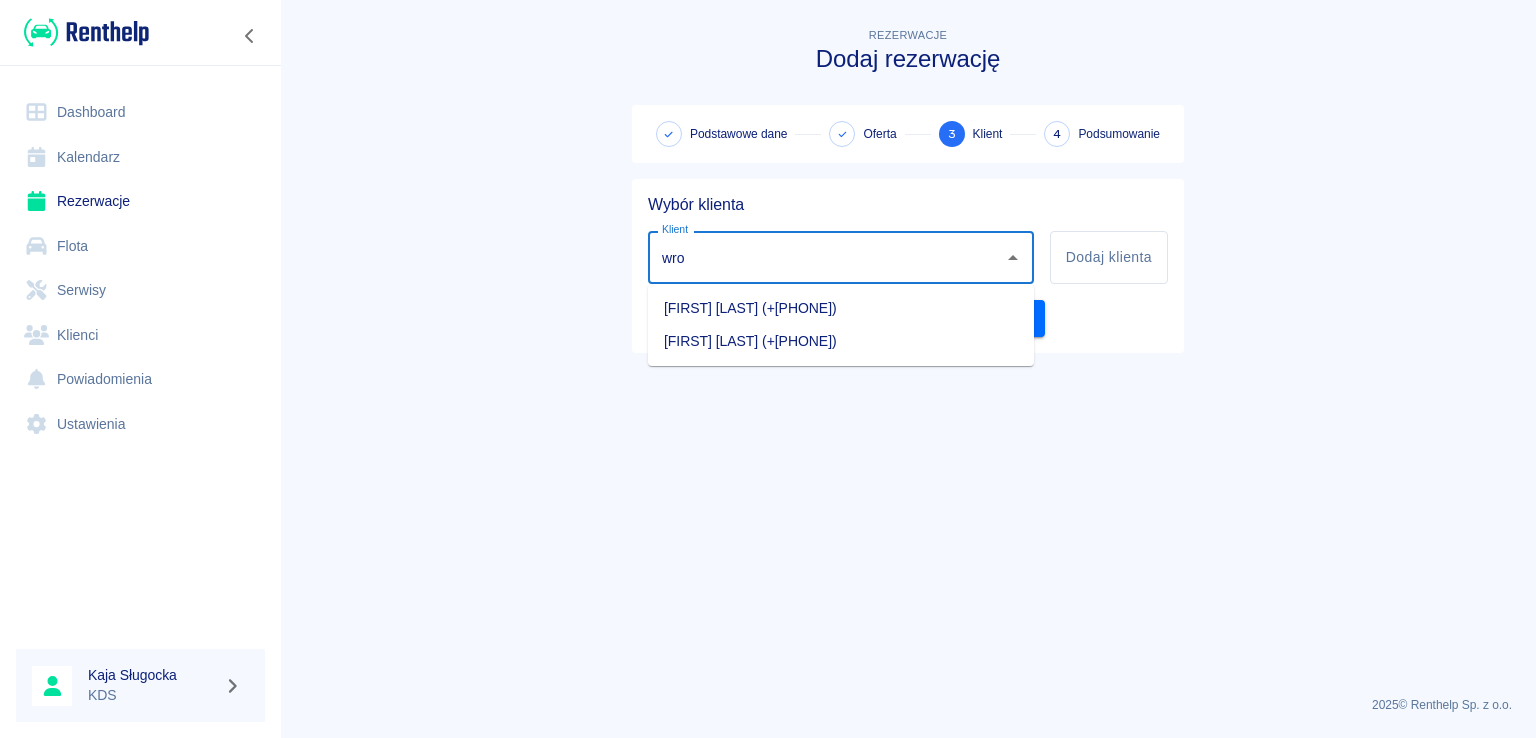 click on "Oskar Wrona (+48886606677)" at bounding box center [841, 341] 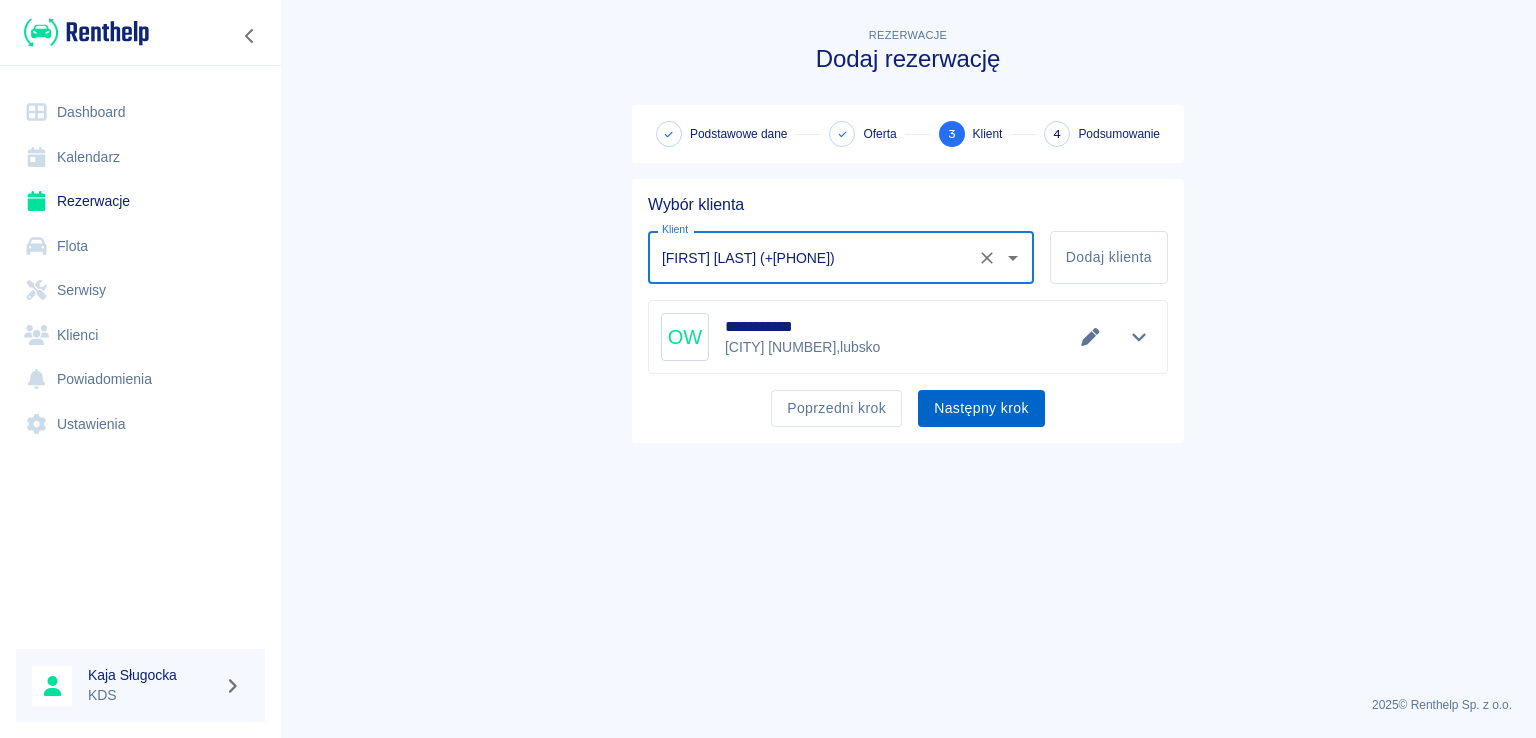 type on "Oskar Wrona (+48886606677)" 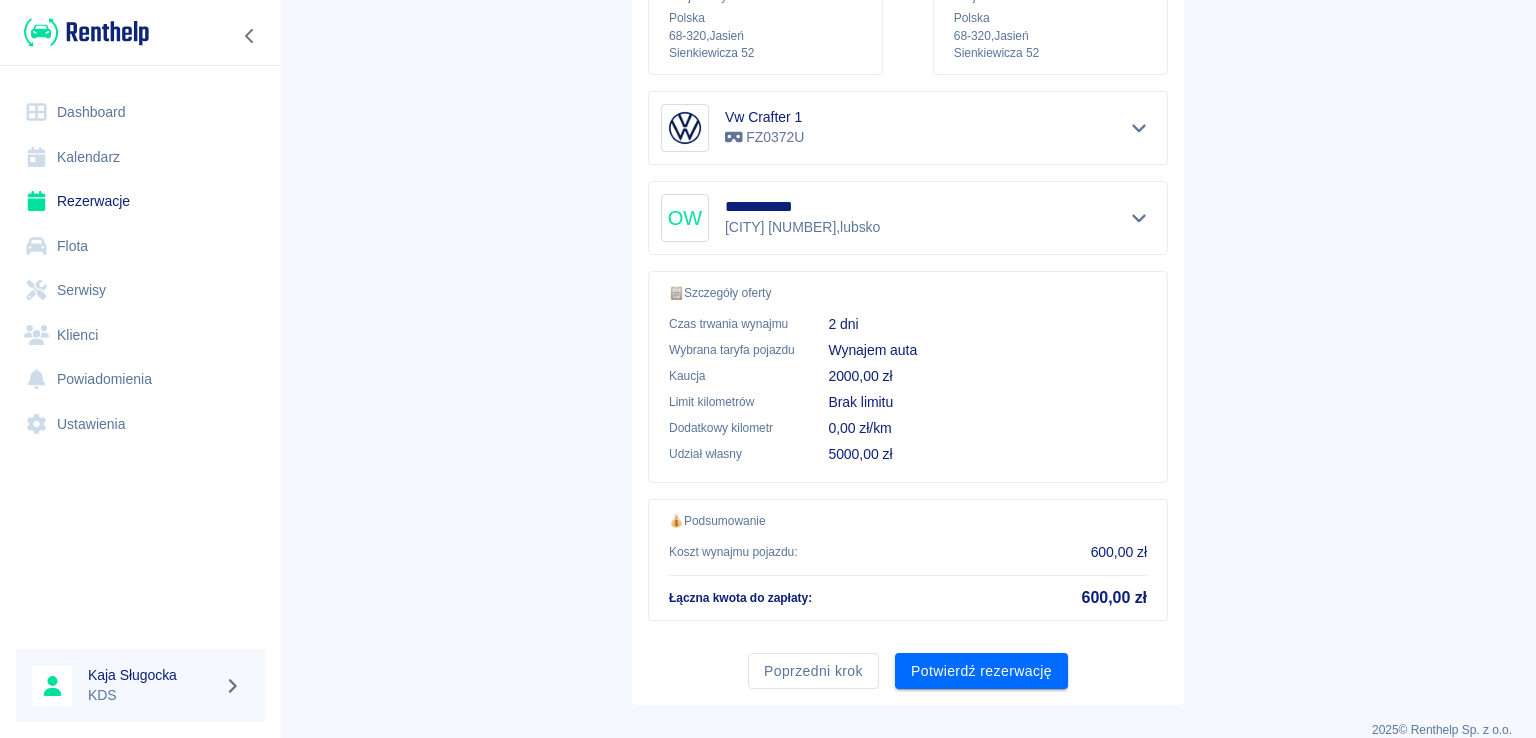 scroll, scrollTop: 338, scrollLeft: 0, axis: vertical 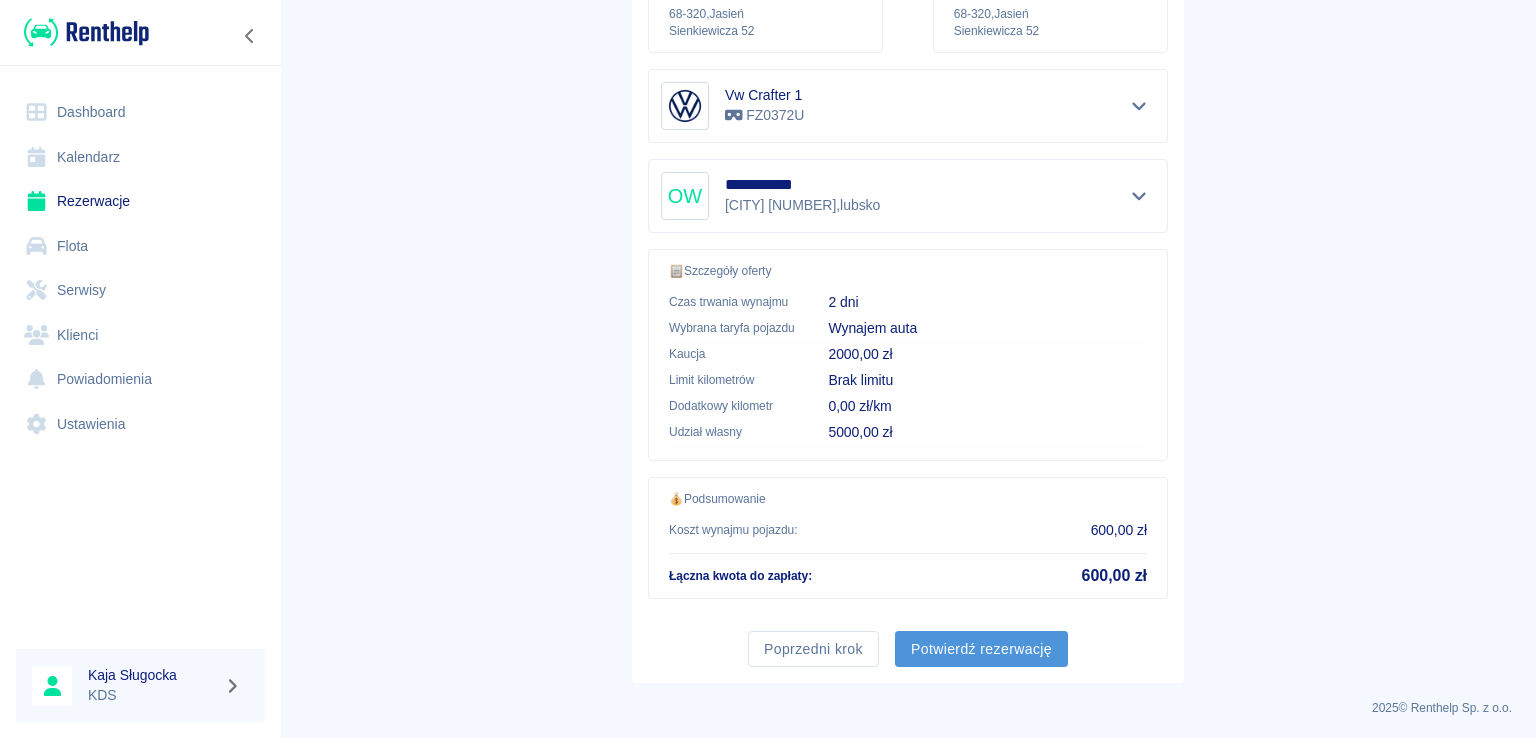 click on "Potwierdź rezerwację" at bounding box center [981, 649] 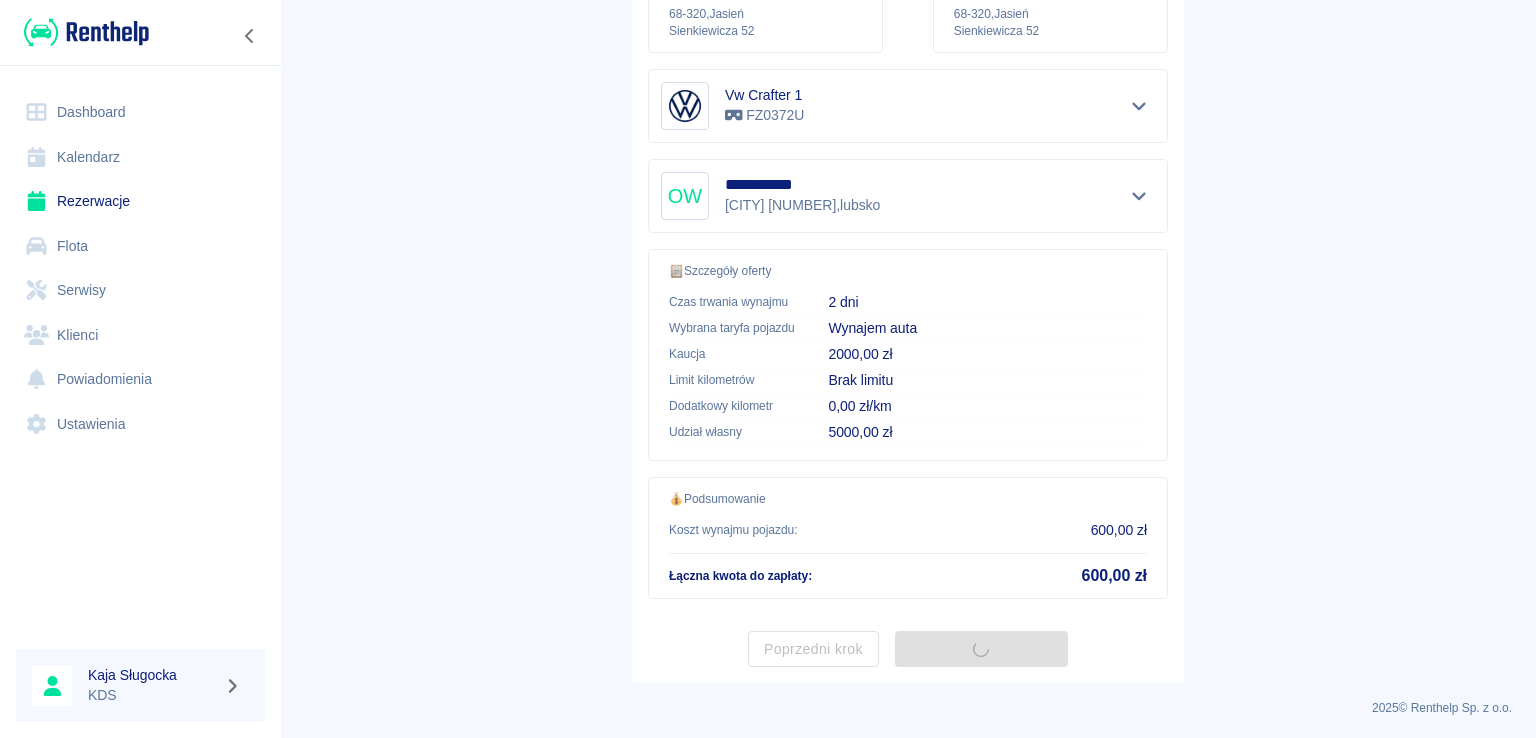 scroll, scrollTop: 0, scrollLeft: 0, axis: both 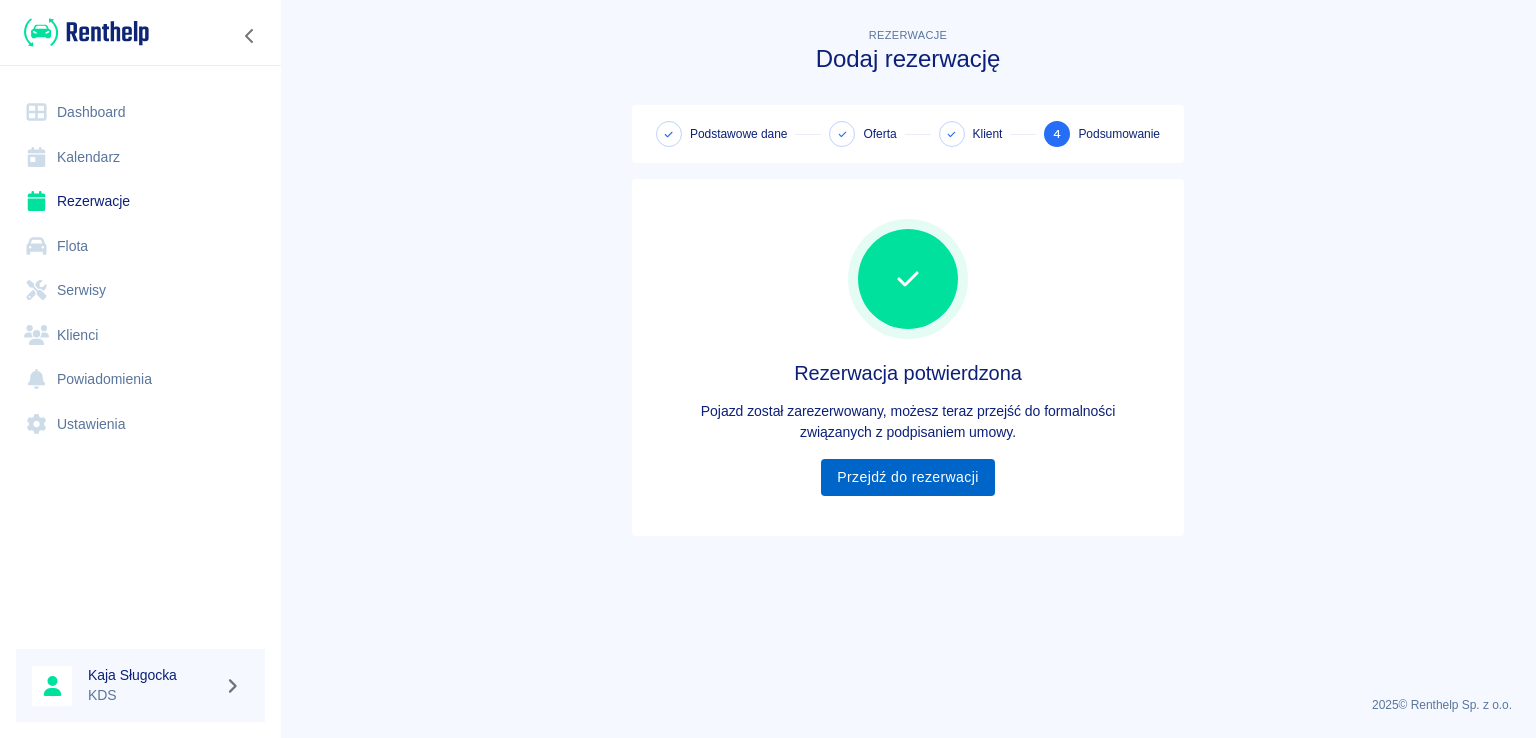 click on "Przejdź do rezerwacji" at bounding box center [907, 477] 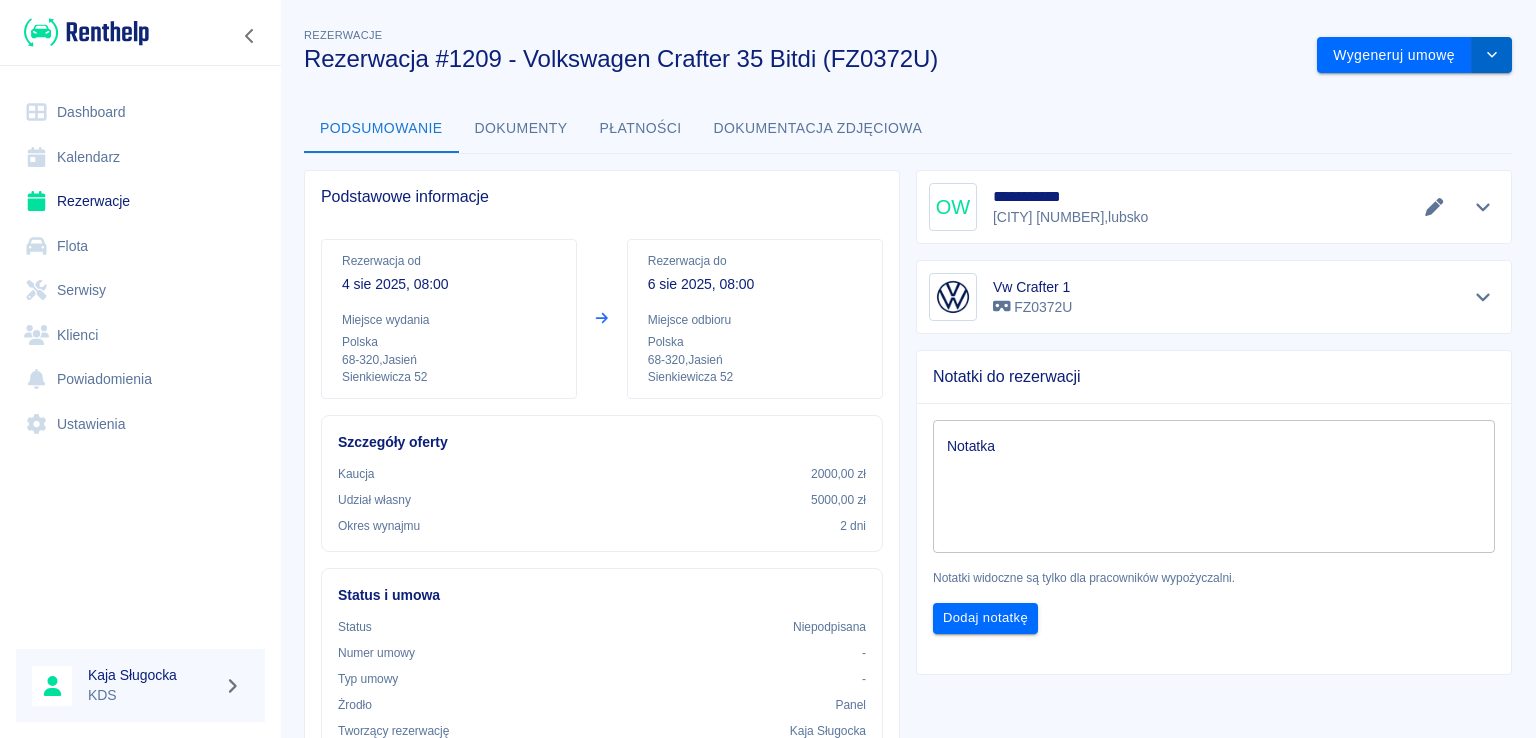 click at bounding box center (1492, 55) 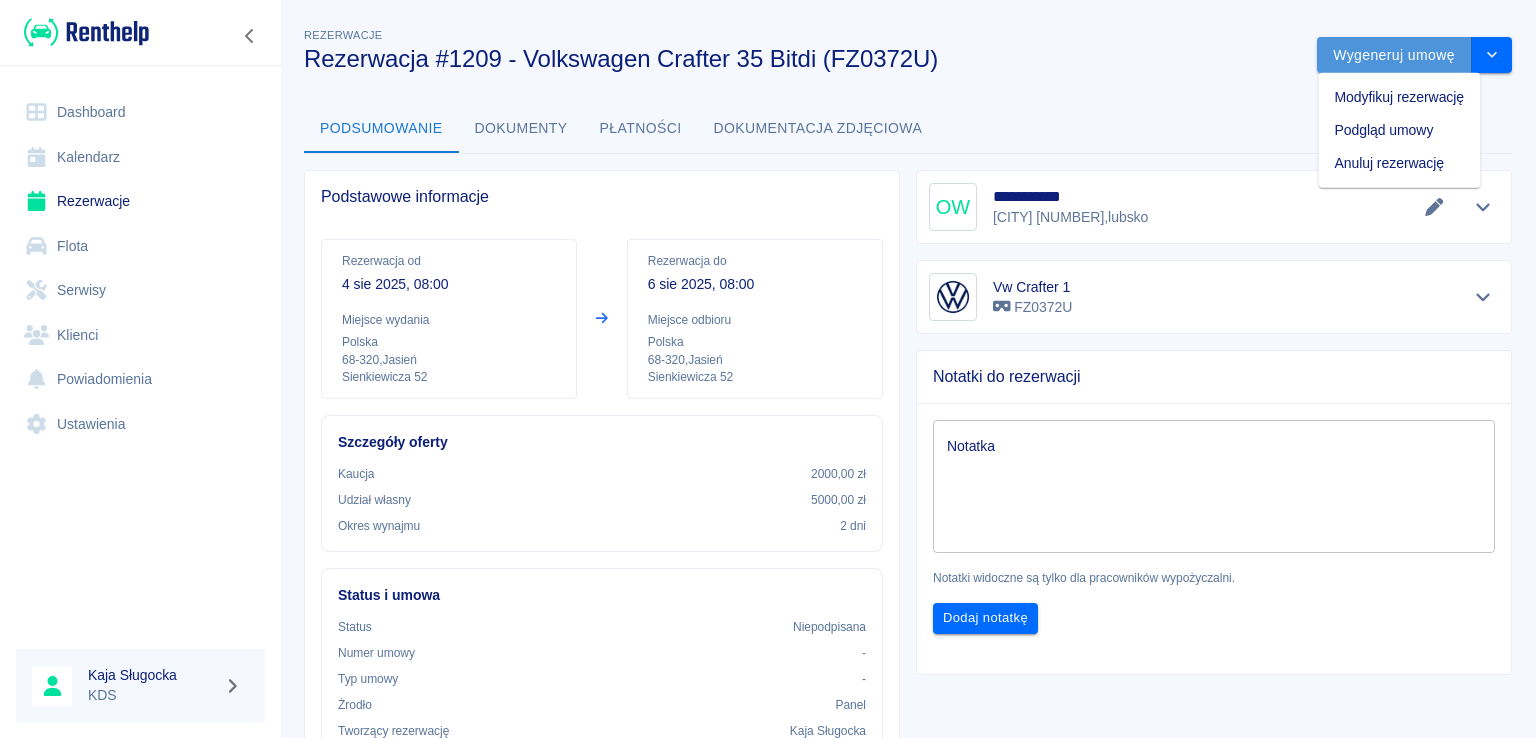 click on "Wygeneruj umowę" at bounding box center (1394, 55) 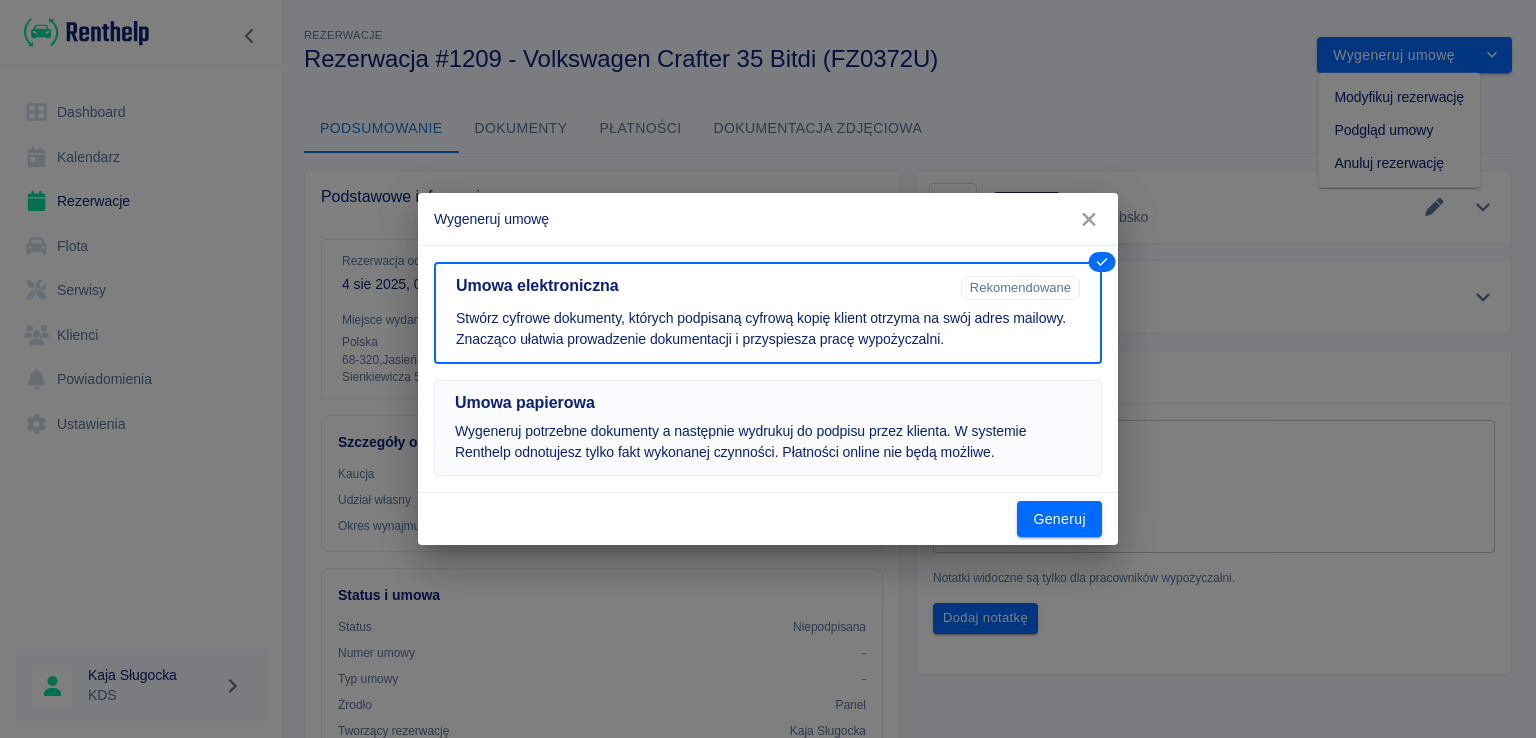 click on "Umowa papierowa Wygeneruj potrzebne dokumenty a następnie wydrukuj do podpisu przez klienta. W systemie Renthelp odnotujesz tylko fakt wykonanej czynności. Płatności online nie będą możliwe." at bounding box center (768, 428) 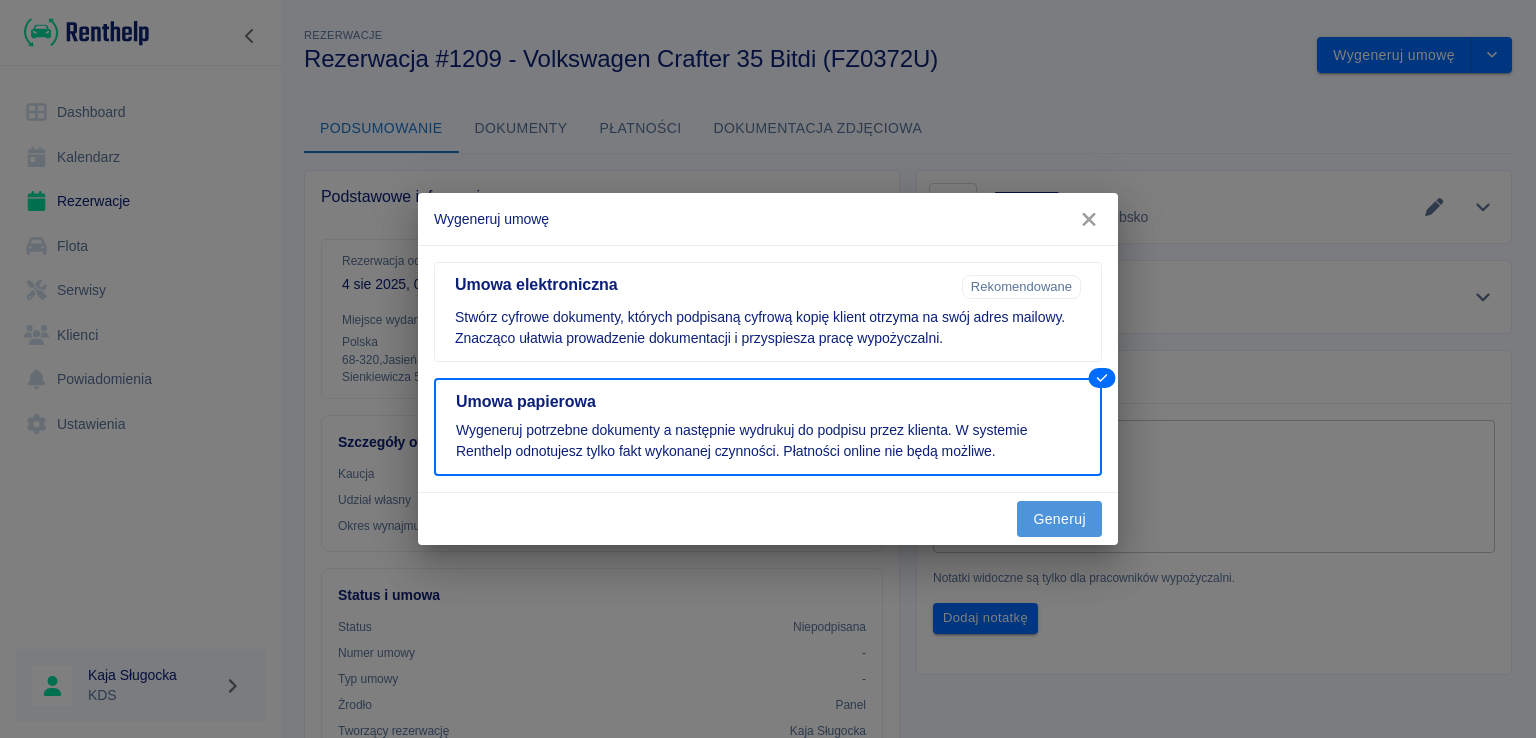 click on "Generuj" at bounding box center [1059, 519] 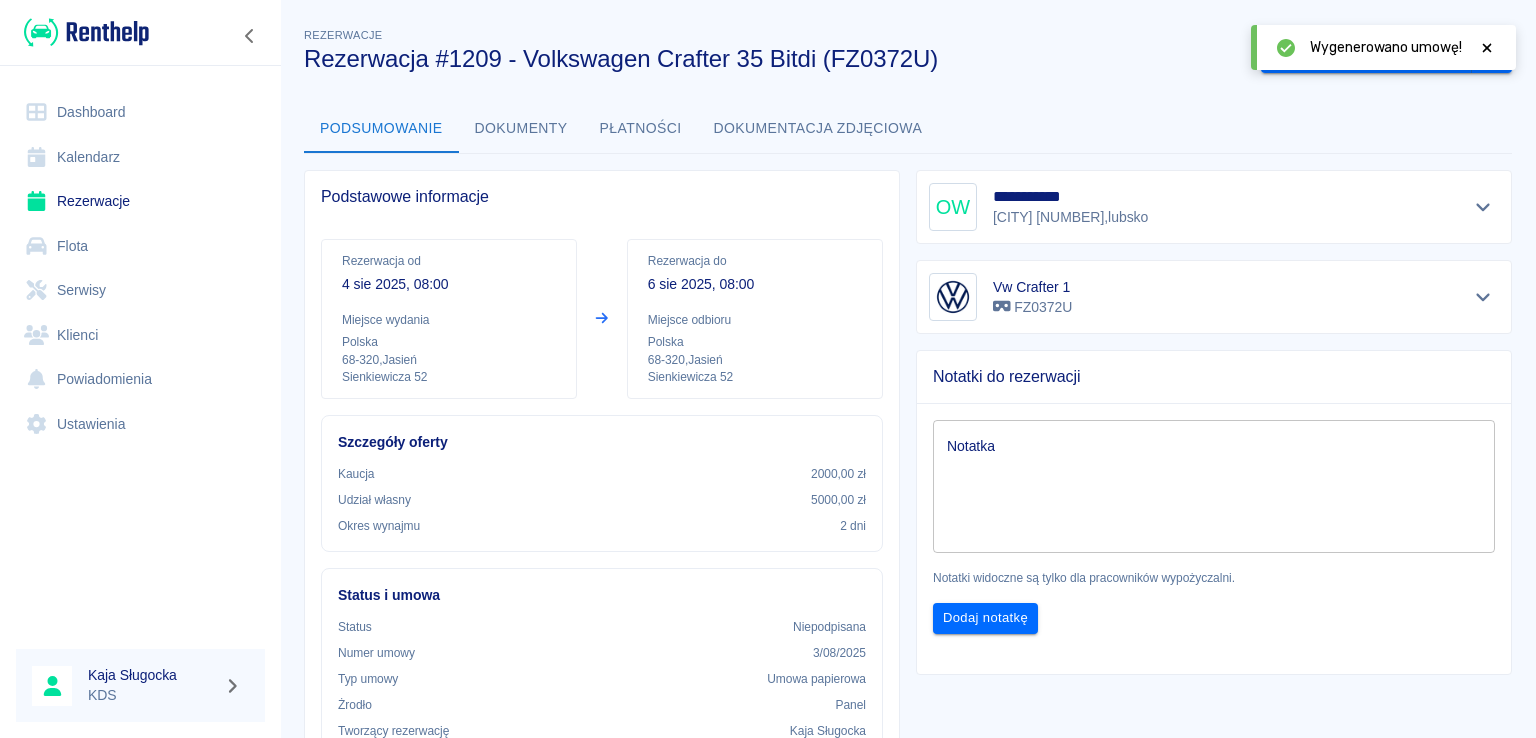 click 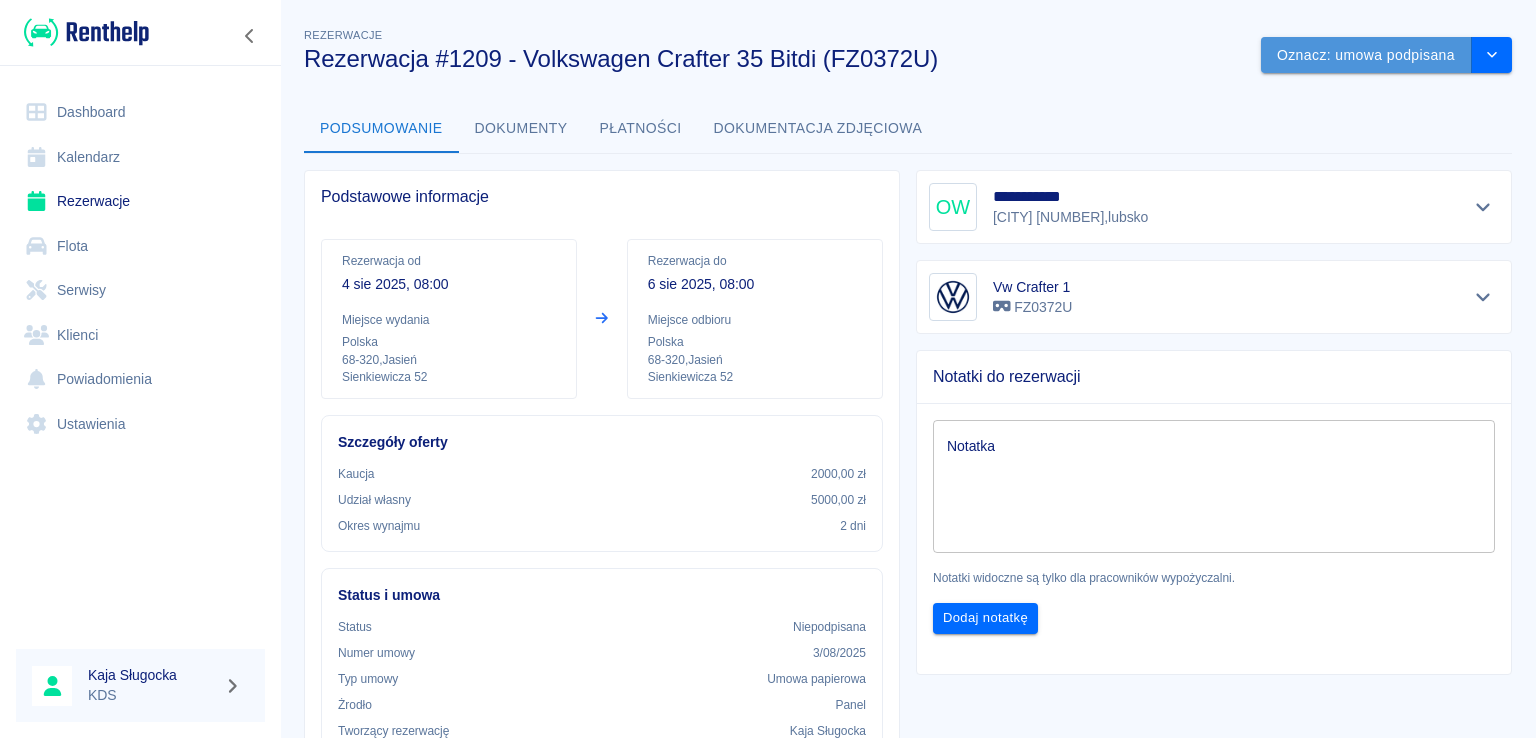 click on "Oznacz: umowa podpisana" at bounding box center (1366, 55) 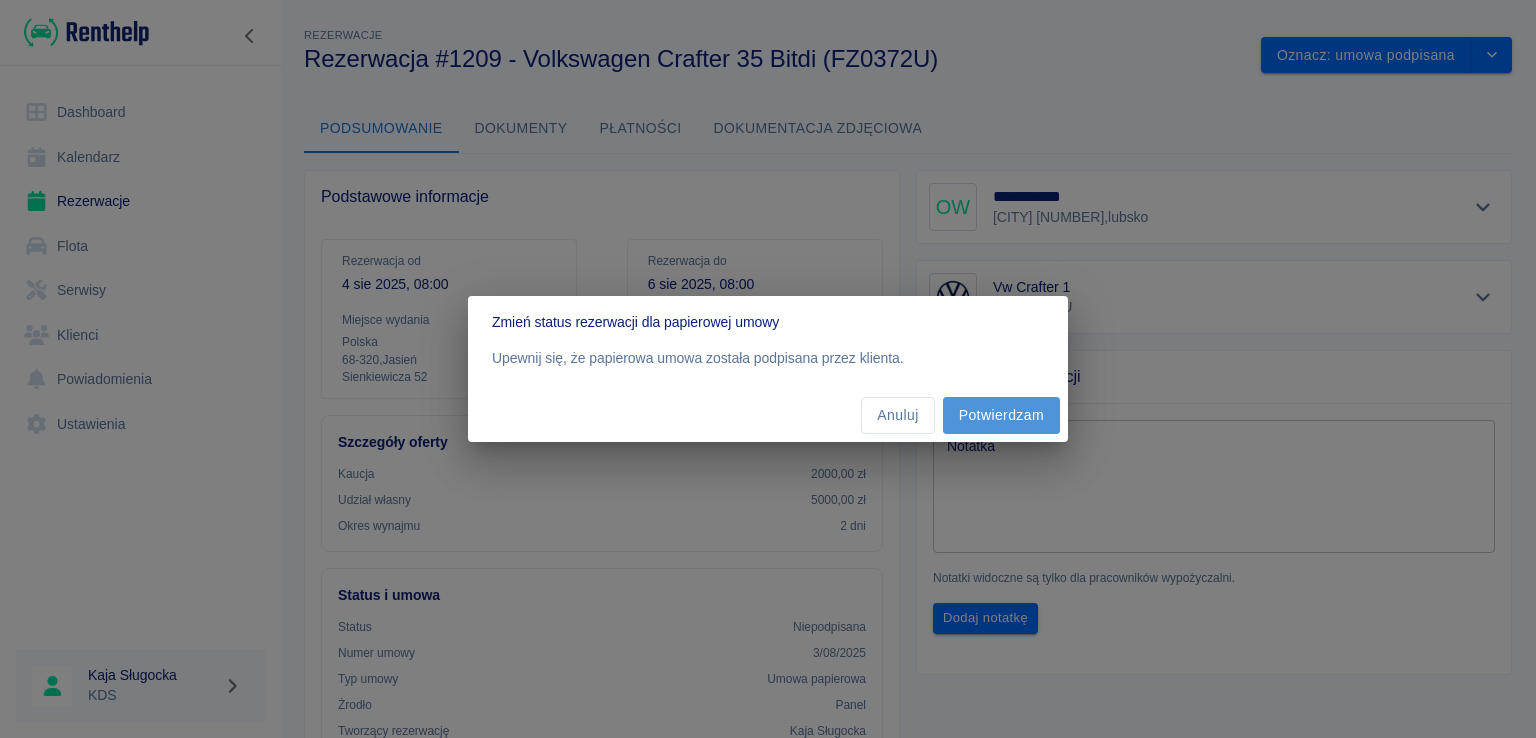 click on "Potwierdzam" at bounding box center (1001, 415) 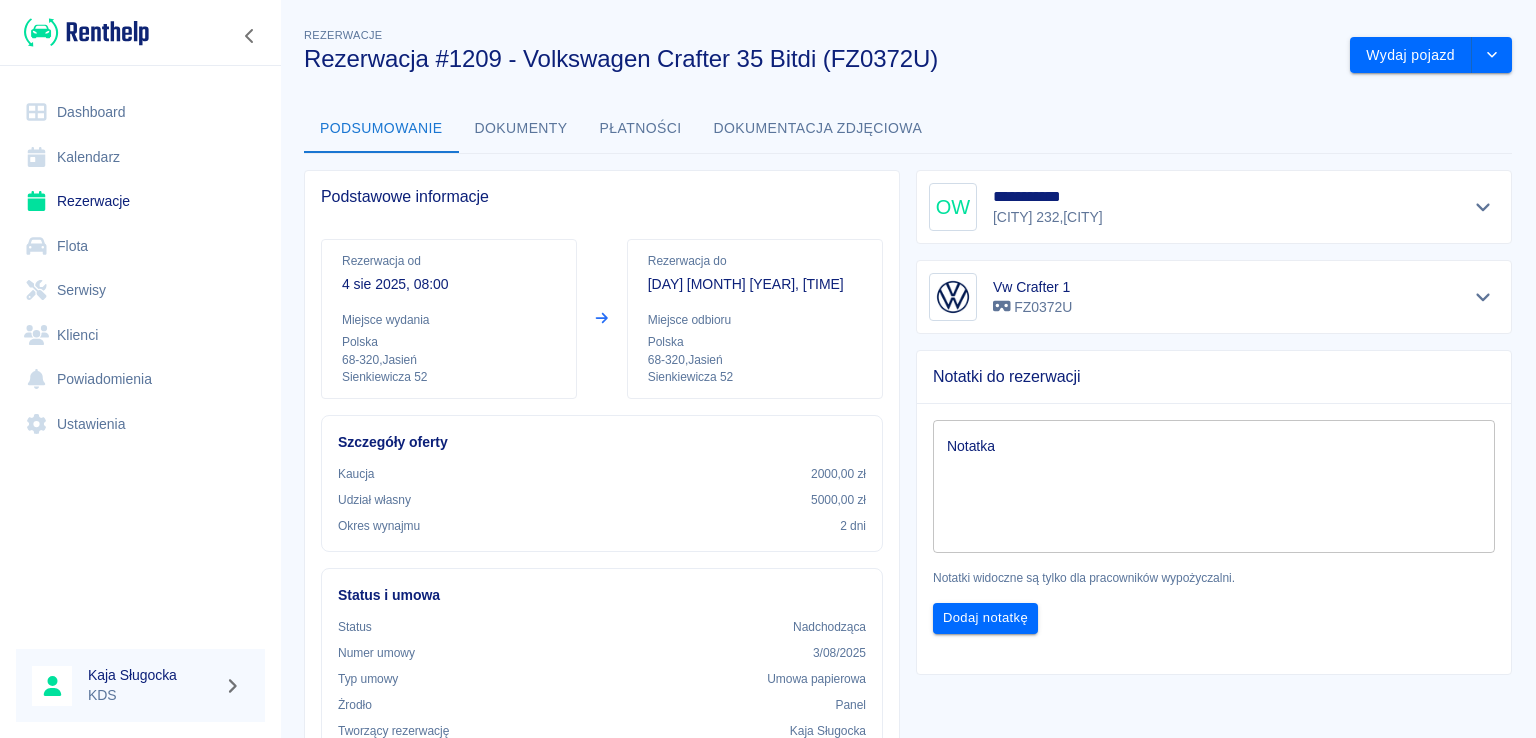 scroll, scrollTop: 0, scrollLeft: 0, axis: both 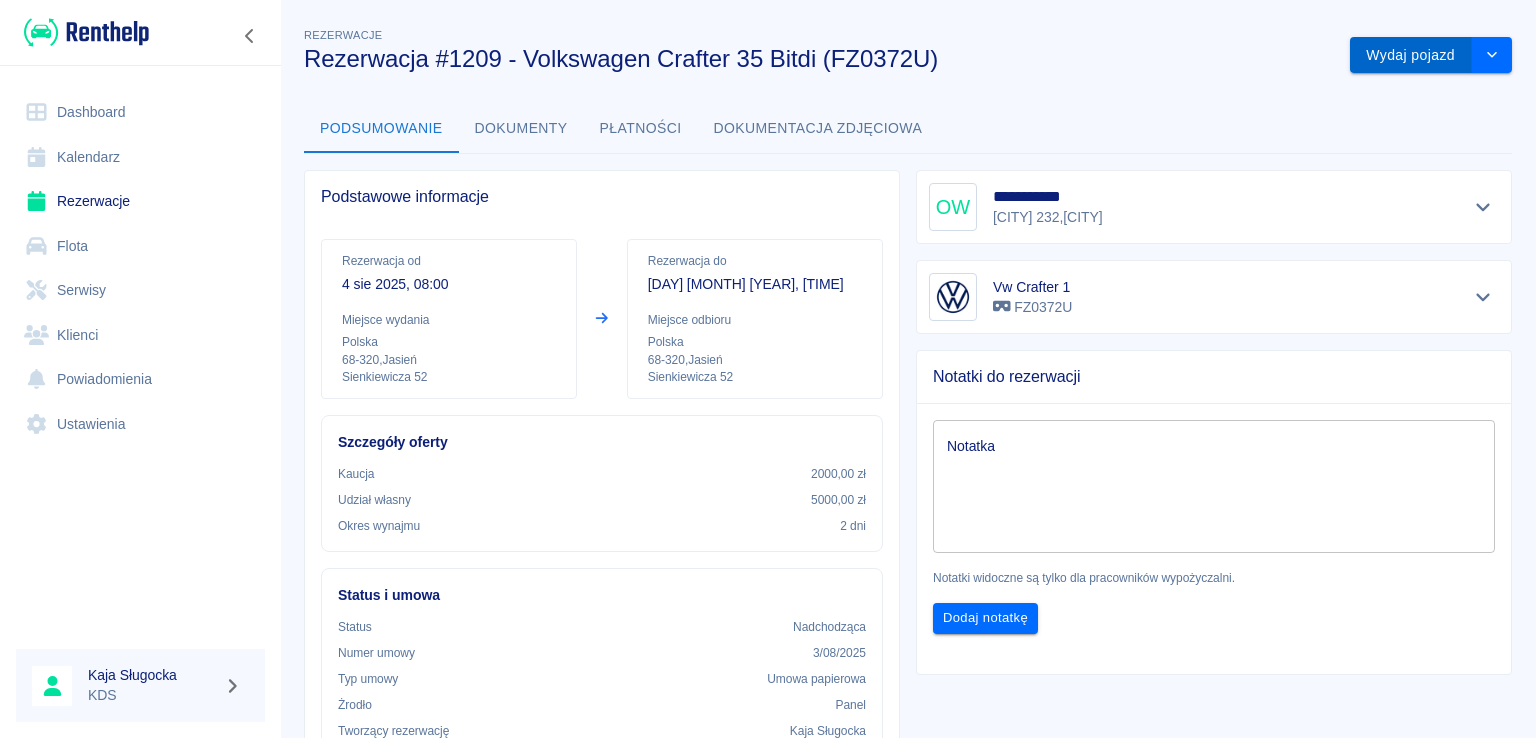 click on "Wydaj pojazd" at bounding box center (1411, 55) 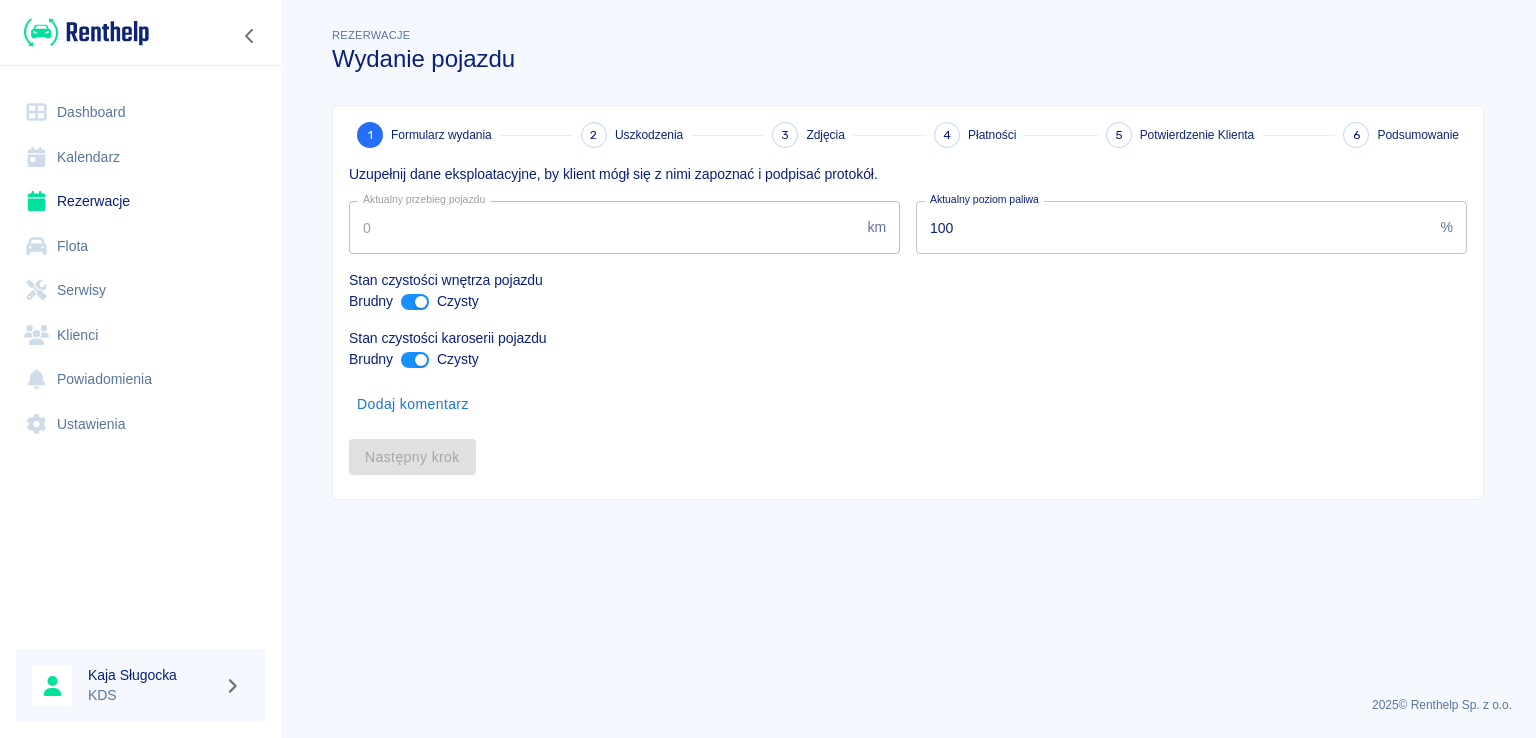 type on "109617" 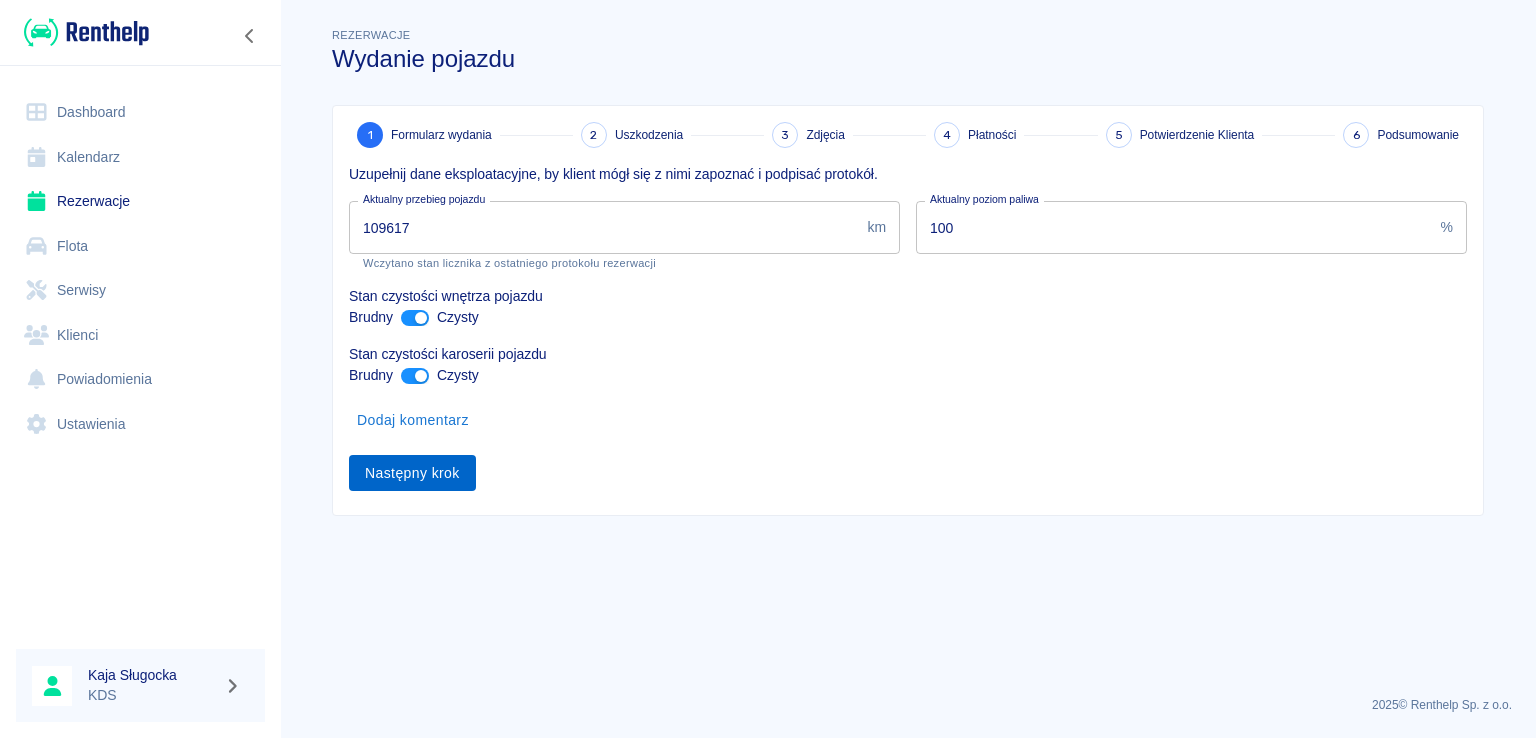 click on "Następny krok" at bounding box center [412, 473] 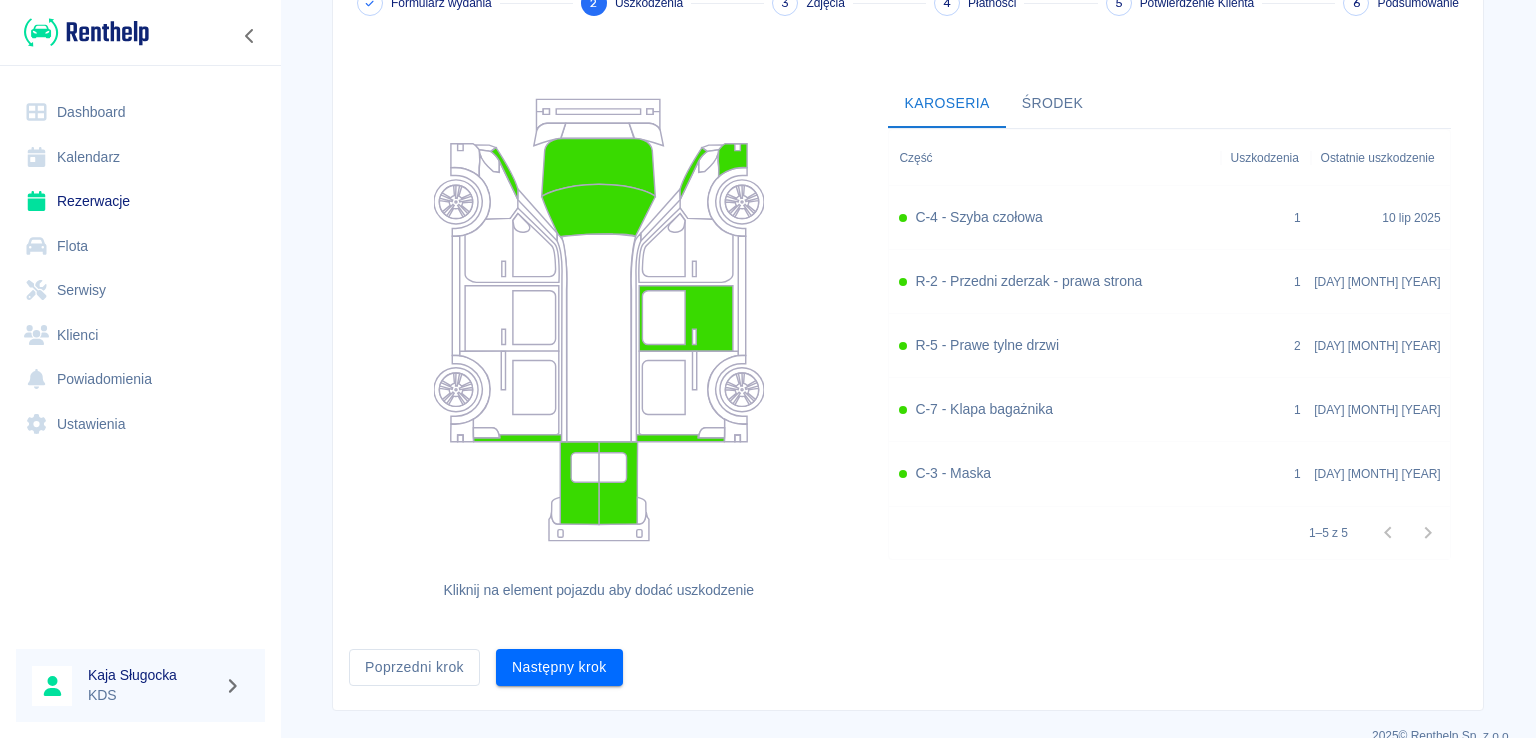 scroll, scrollTop: 162, scrollLeft: 0, axis: vertical 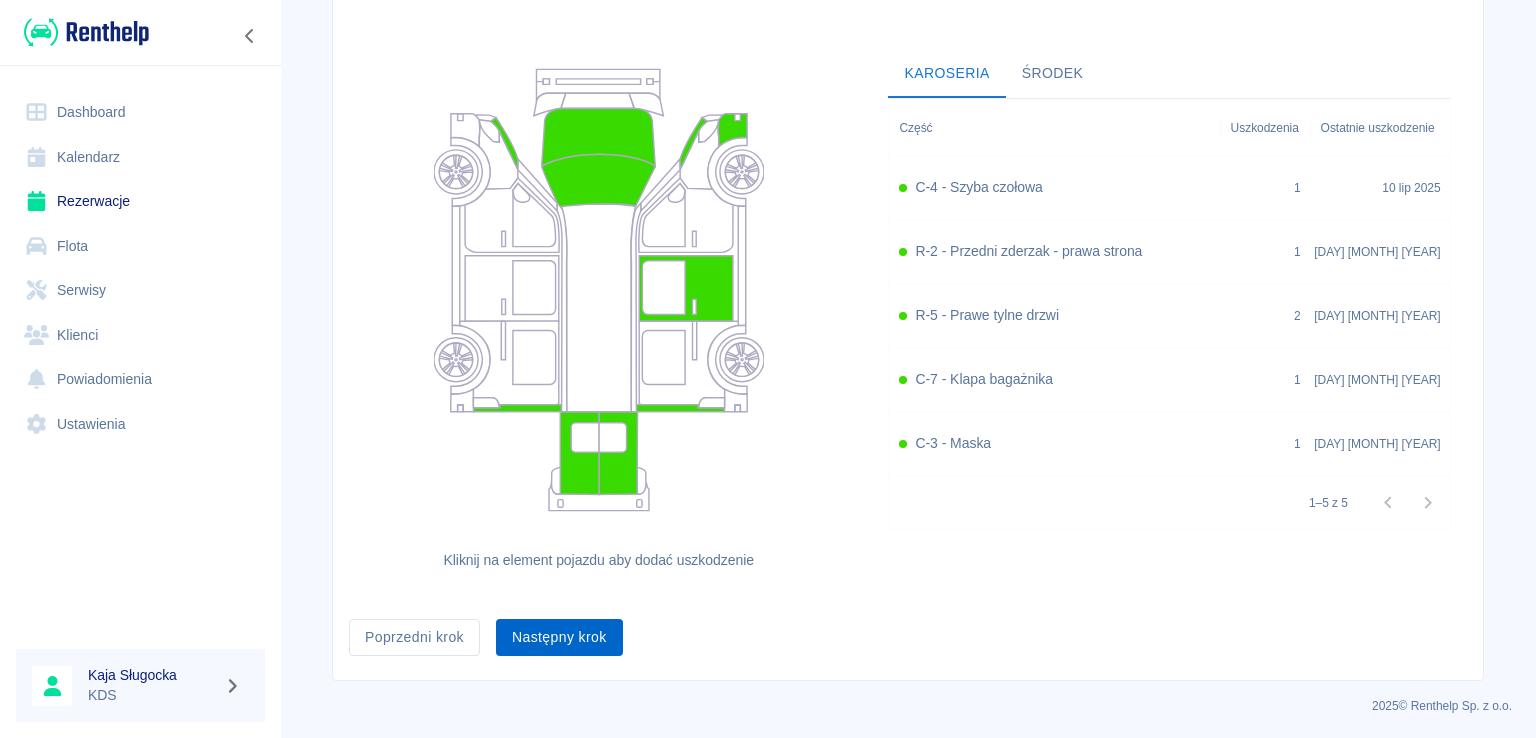 click on "Następny krok" at bounding box center (559, 637) 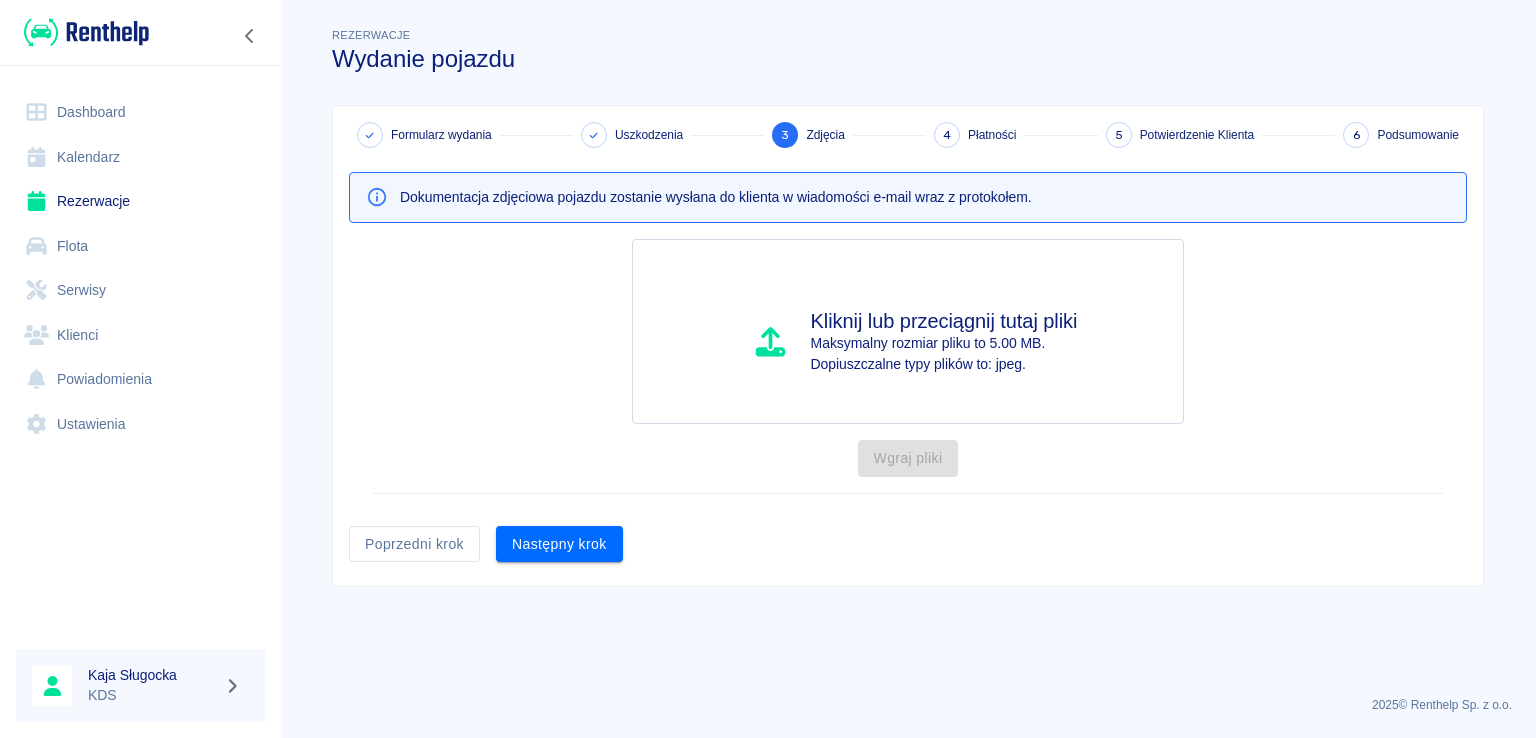 scroll, scrollTop: 0, scrollLeft: 0, axis: both 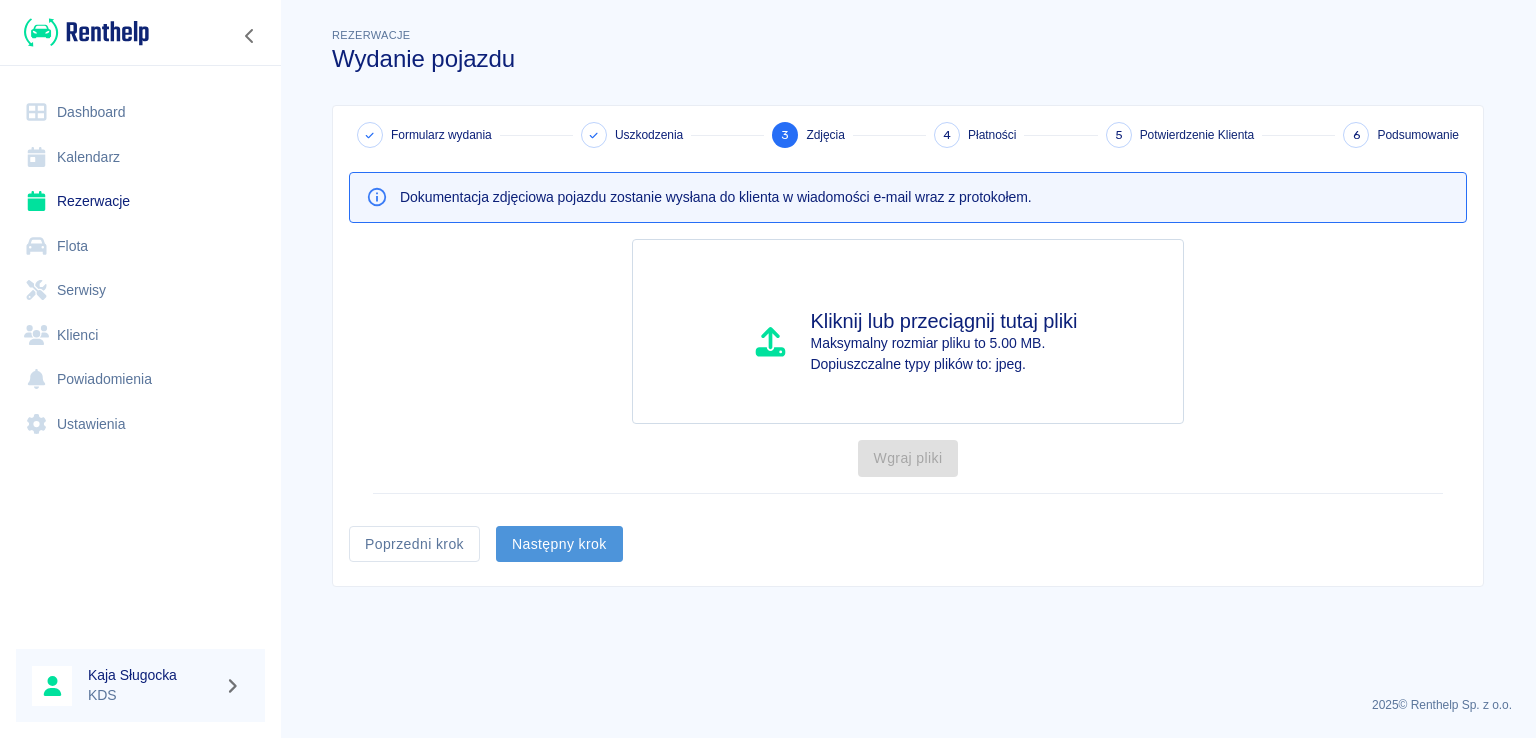 click on "Następny krok" at bounding box center [559, 544] 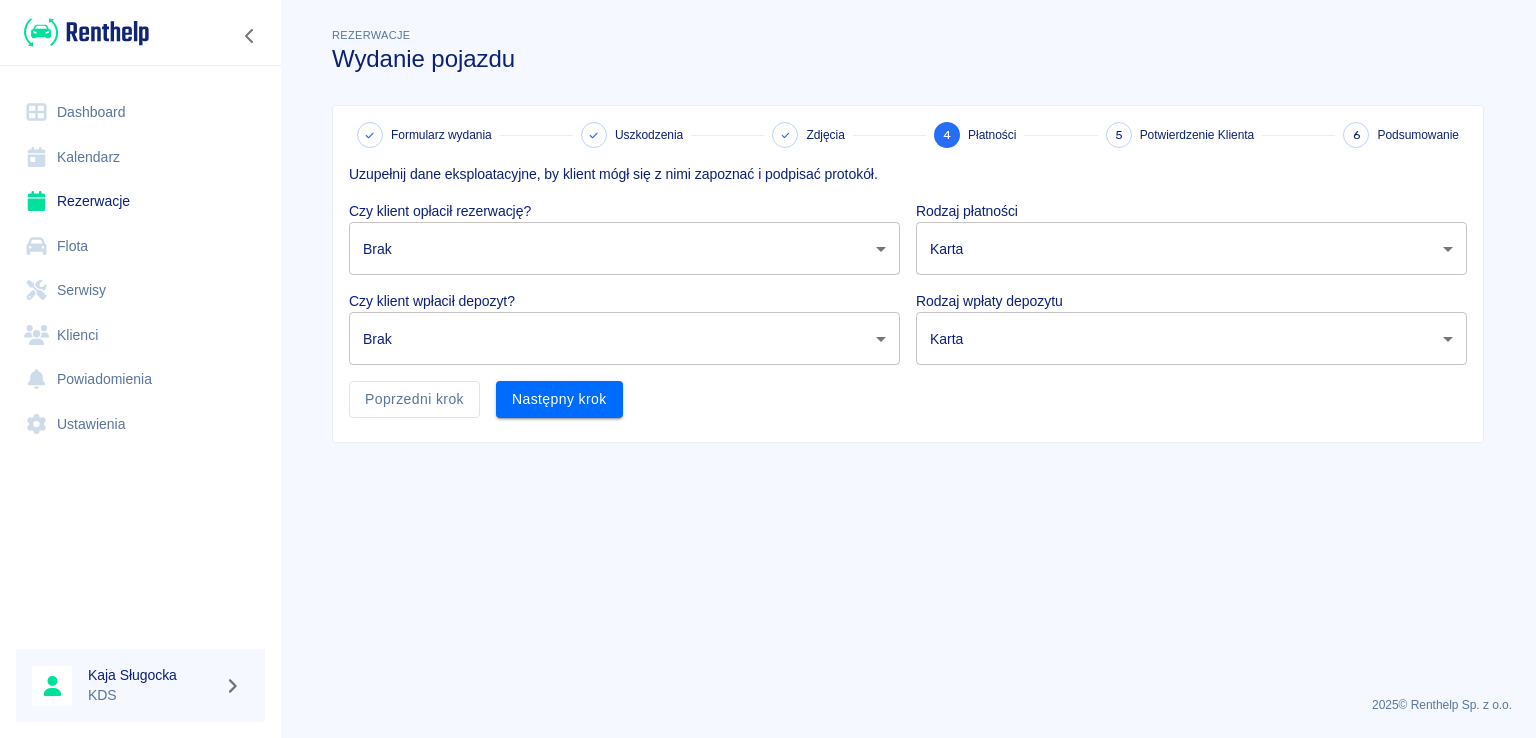 click on "Używamy plików Cookies, by zapewnić Ci najlepsze możliwe doświadczenie. Aby dowiedzieć się więcej, zapoznaj się z naszą Polityką Prywatności.  Polityka Prywatności Rozumiem Dashboard Kalendarz Rezerwacje Flota Serwisy Klienci Powiadomienia Ustawienia [NAME] KDS Rezerwacje Wydanie pojazdu Formularz wydania Uszkodzenia Zdjęcia 4 Płatności 5 Potwierdzenie Klienta 6 Podsumowanie Uzupełnij dane eksploatacyjne, by klient mógł się z nimi zapoznać i podpisać protokół. Czy klient opłacił rezerwację? Brak none ​ Rodzaj płatności Karta card ​ Czy klient wpłacił depozyt? Brak none ​ Rodzaj wpłaty depozytu Karta terminal_card_authorization ​ Poprzedni krok Następny krok 2025  © Renthelp Sp. z o.o. Wydanie pojazdu | Renthelp" at bounding box center (768, 369) 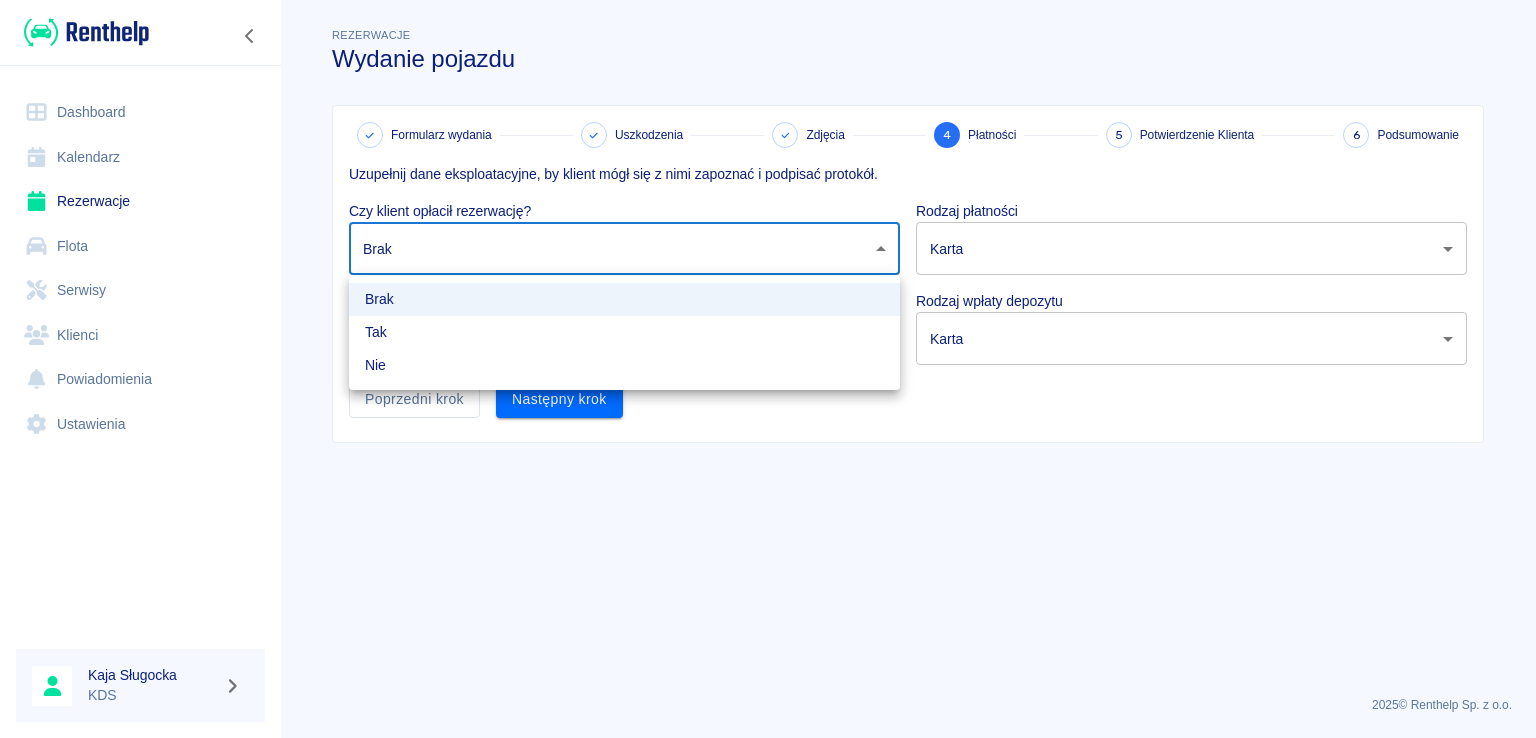 click on "Tak" at bounding box center (624, 332) 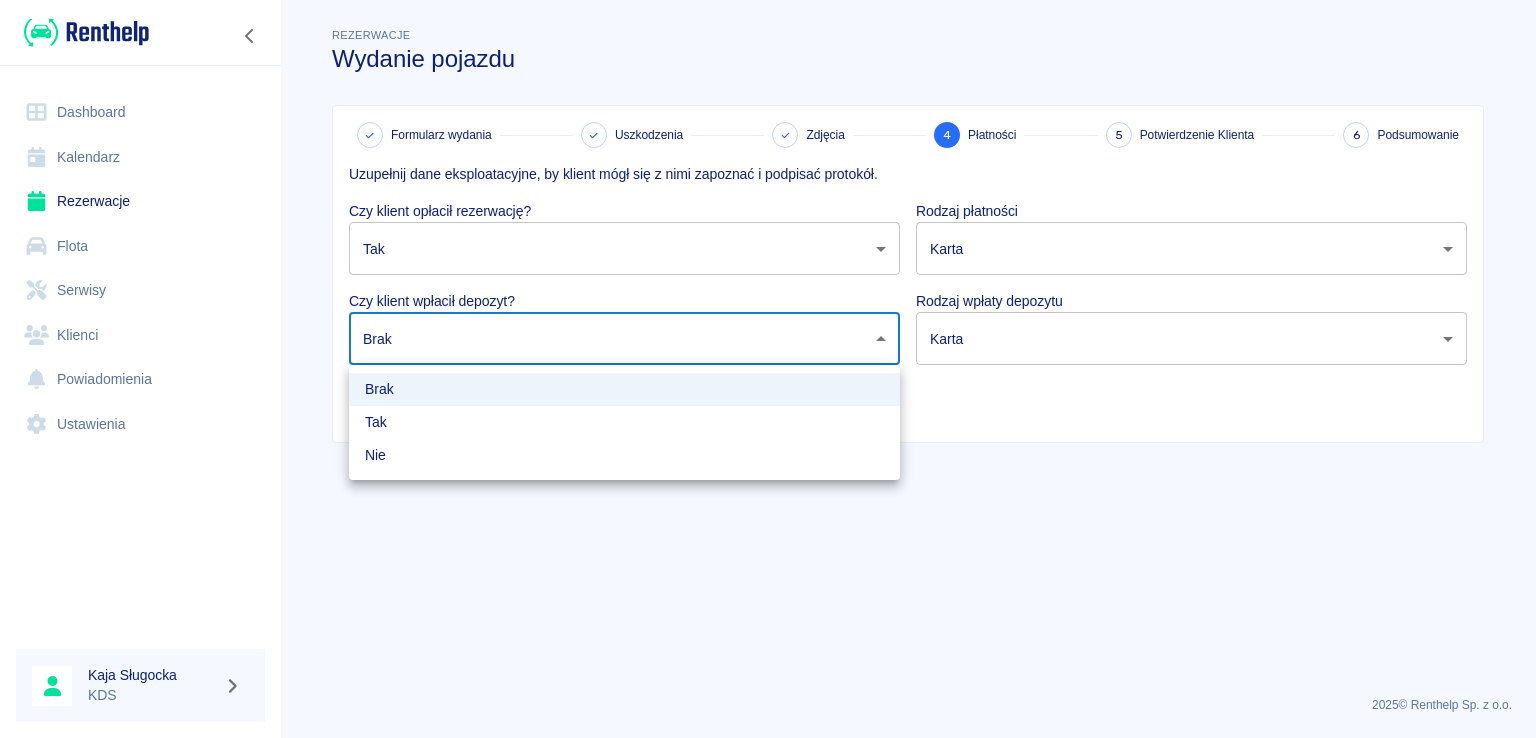 click on "Używamy plików Cookies, by zapewnić Ci najlepsze możliwe doświadczenie. Aby dowiedzieć się więcej, zapoznaj się z naszą Polityką Prywatności.  Polityka Prywatności Rozumiem Dashboard Kalendarz Rezerwacje Flota Serwisy Klienci Powiadomienia Ustawienia [NAME] KDS Rezerwacje Wydanie pojazdu Formularz wydania Uszkodzenia Zdjęcia 4 Płatności 5 Potwierdzenie Klienta 6 Podsumowanie Uzupełnij dane eksploatacyjne, by klient mógł się z nimi zapoznać i podpisać protokół. Czy klient opłacił rezerwację? Tak true ​ Rodzaj płatności Karta card ​ Czy klient wpłacił depozyt? Brak none ​ Rodzaj wpłaty depozytu Karta terminal_card_authorization ​ Poprzedni krok Następny krok 2025  © Renthelp Sp. z o.o. Wydanie pojazdu | Renthelp Brak Tak Nie" at bounding box center [768, 369] 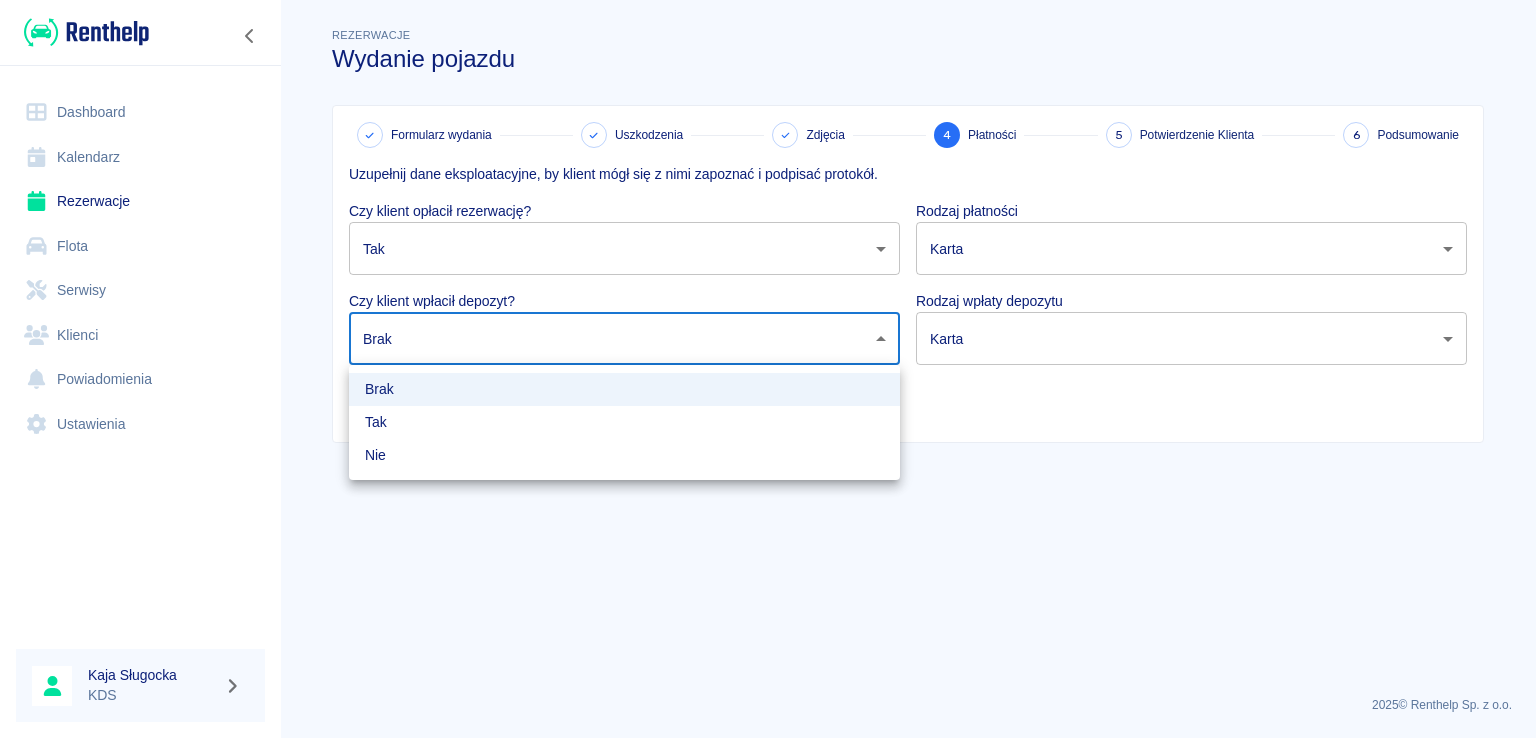 drag, startPoint x: 428, startPoint y: 428, endPoint x: 800, endPoint y: 307, distance: 391.1841 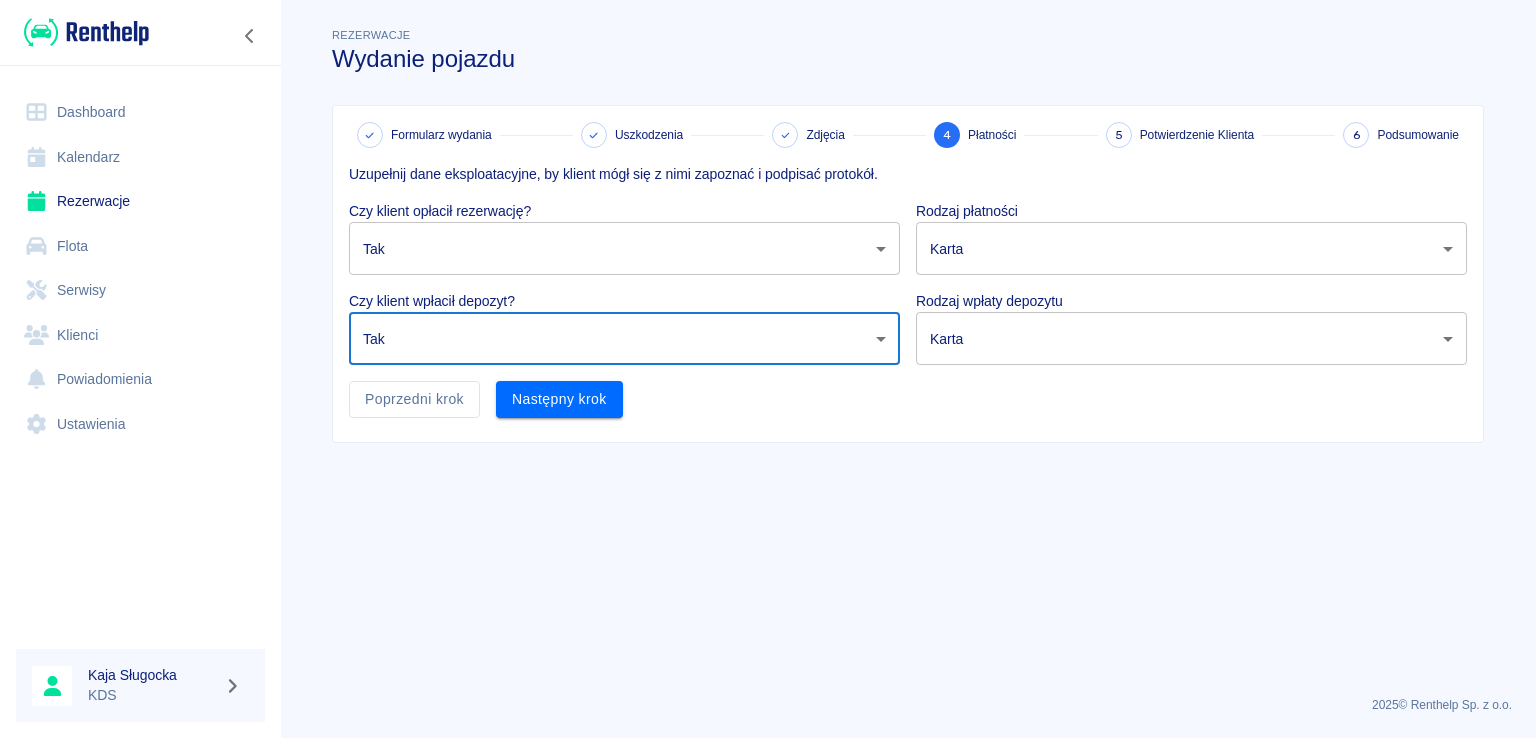 click on "Używamy plików Cookies, by zapewnić Ci najlepsze możliwe doświadczenie. Aby dowiedzieć się więcej, zapoznaj się z naszą Polityką Prywatności.  Polityka Prywatności Rozumiem Dashboard Kalendarz Rezerwacje Flota Serwisy Klienci Powiadomienia Ustawienia Kaja Sługocka KDS Rezerwacje Wydanie pojazdu Formularz wydania Uszkodzenia Zdjęcia 4 Płatności 5 Potwierdzenie Klienta 6 Podsumowanie Uzupełnij dane eksploatacyjne, by klient mógł się z nimi zapoznać i podpisać protokół. Czy klient opłacił rezerwację? Tak true ​ Rodzaj płatności Karta card ​ Czy klient wpłacił depozyt? Tak true ​ Rodzaj wpłaty depozytu Karta terminal_card_authorization ​ Poprzedni krok Następny krok 2025  © Renthelp Sp. z o.o. Wydanie pojazdu | Renthelp" at bounding box center [768, 369] 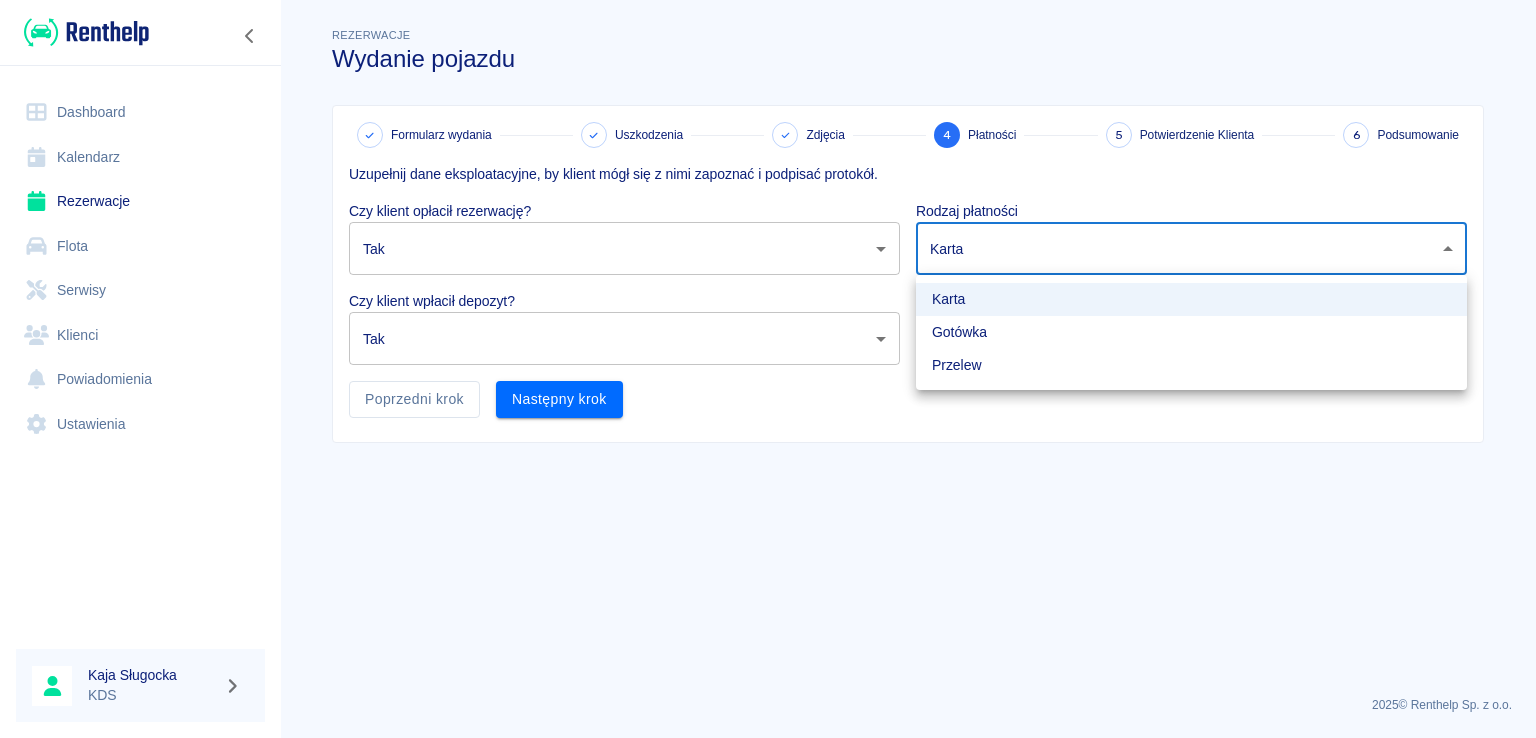 click on "Gotówka" at bounding box center (1191, 332) 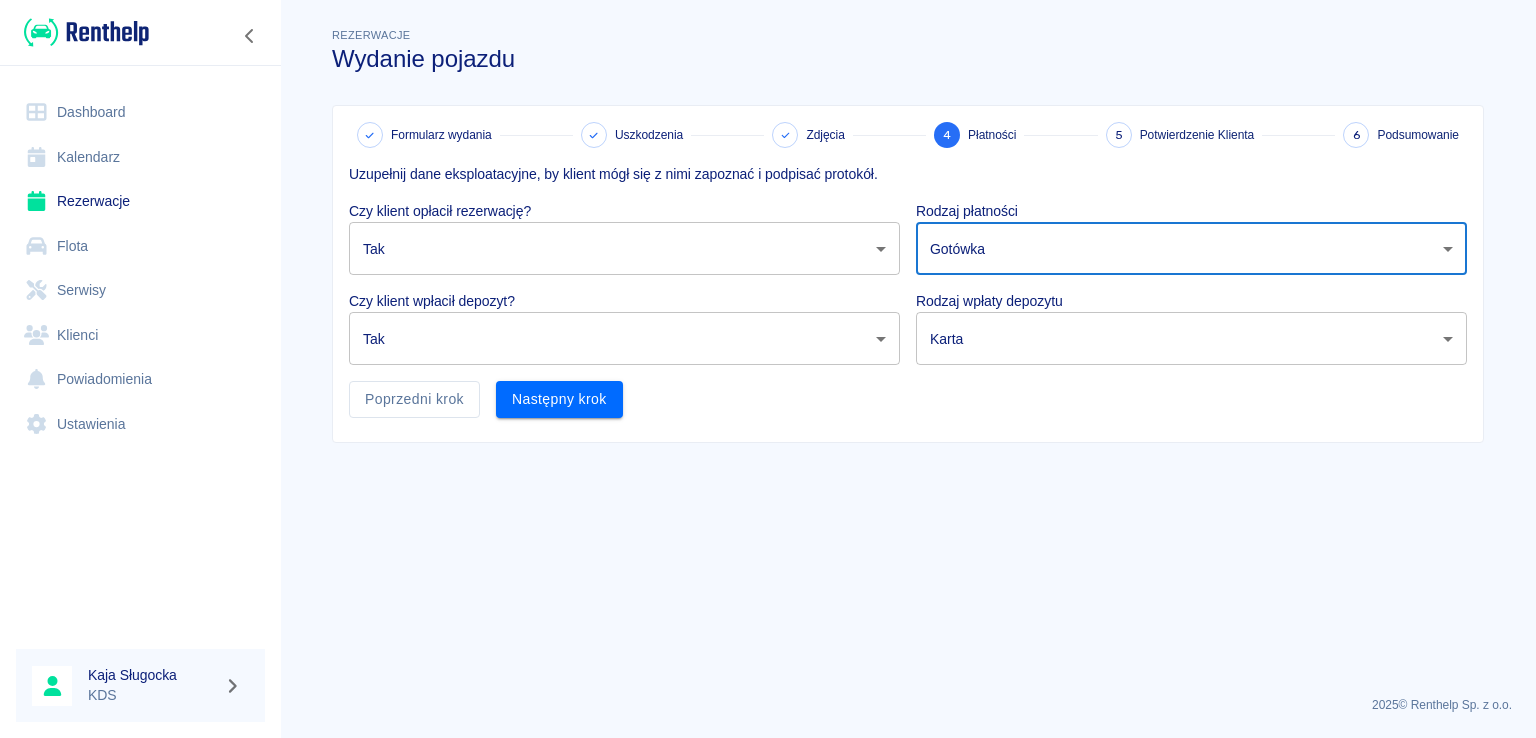 click on "Używamy plików Cookies, by zapewnić Ci najlepsze możliwe doświadczenie. Aby dowiedzieć się więcej, zapoznaj się z naszą Polityką Prywatności.  Polityka Prywatności Rozumiem Dashboard Kalendarz Rezerwacje Flota Serwisy Klienci Powiadomienia Ustawienia Kaja Sługocka KDS Rezerwacje Wydanie pojazdu Formularz wydania Uszkodzenia Zdjęcia 4 Płatności 5 Potwierdzenie Klienta 6 Podsumowanie Uzupełnij dane eksploatacyjne, by klient mógł się z nimi zapoznać i podpisać protokół. Czy klient opłacił rezerwację? Tak true ​ Rodzaj płatności Gotówka cash ​ Czy klient wpłacił depozyt? Tak true ​ Rodzaj wpłaty depozytu Karta terminal_card_authorization ​ Poprzedni krok Następny krok 2025  © Renthelp Sp. z o.o. Wydanie pojazdu | Renthelp" at bounding box center [768, 369] 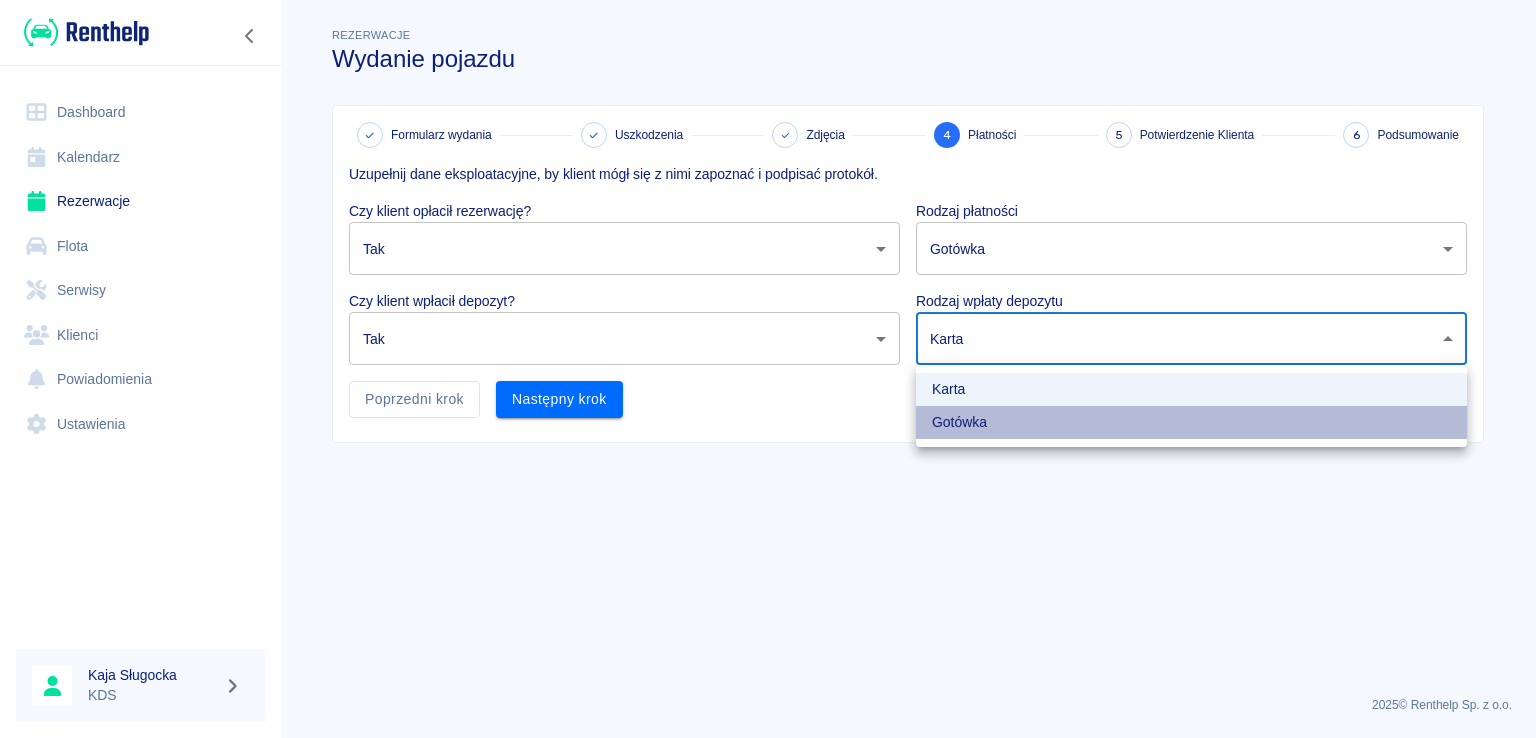 click on "Gotówka" at bounding box center (1191, 422) 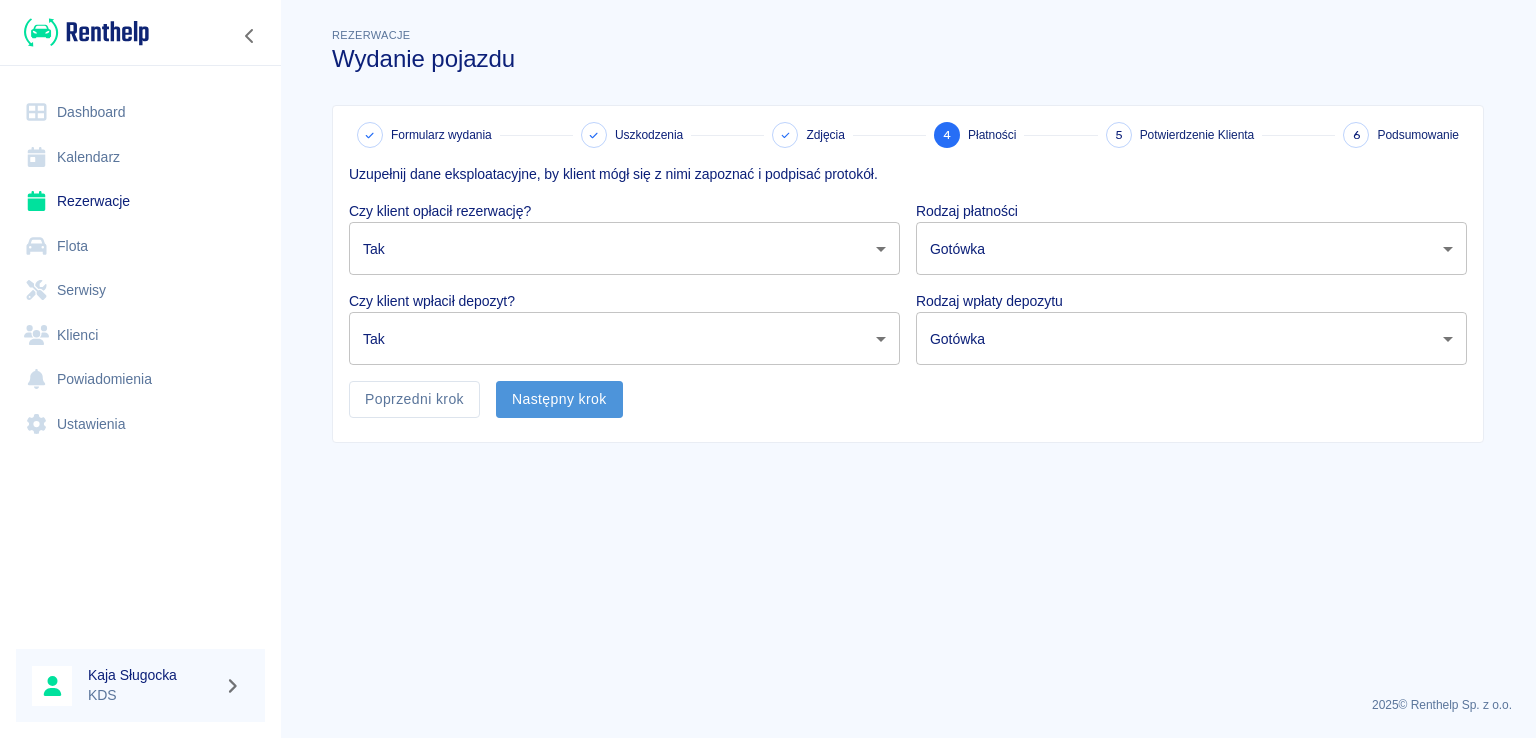 click on "Następny krok" at bounding box center [559, 399] 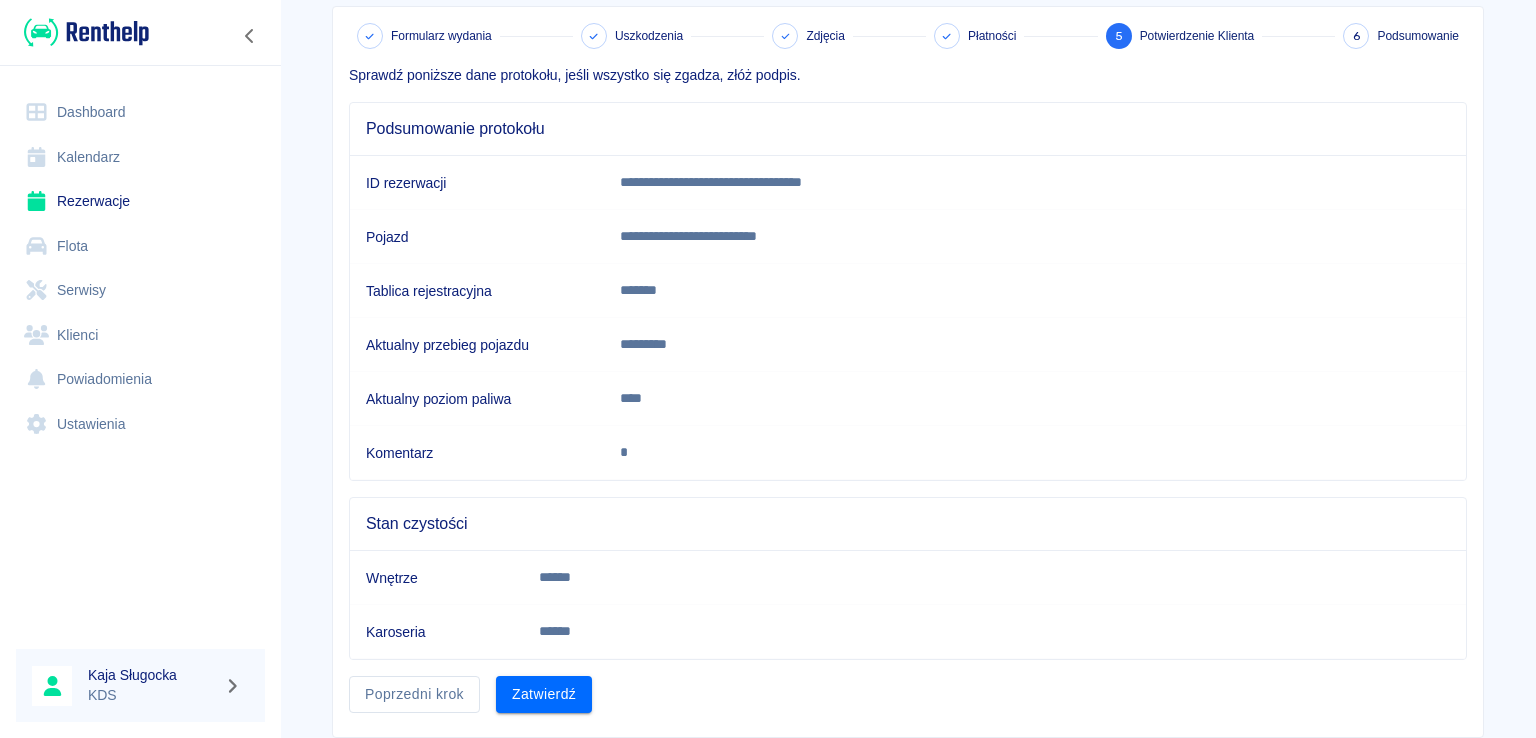 scroll, scrollTop: 153, scrollLeft: 0, axis: vertical 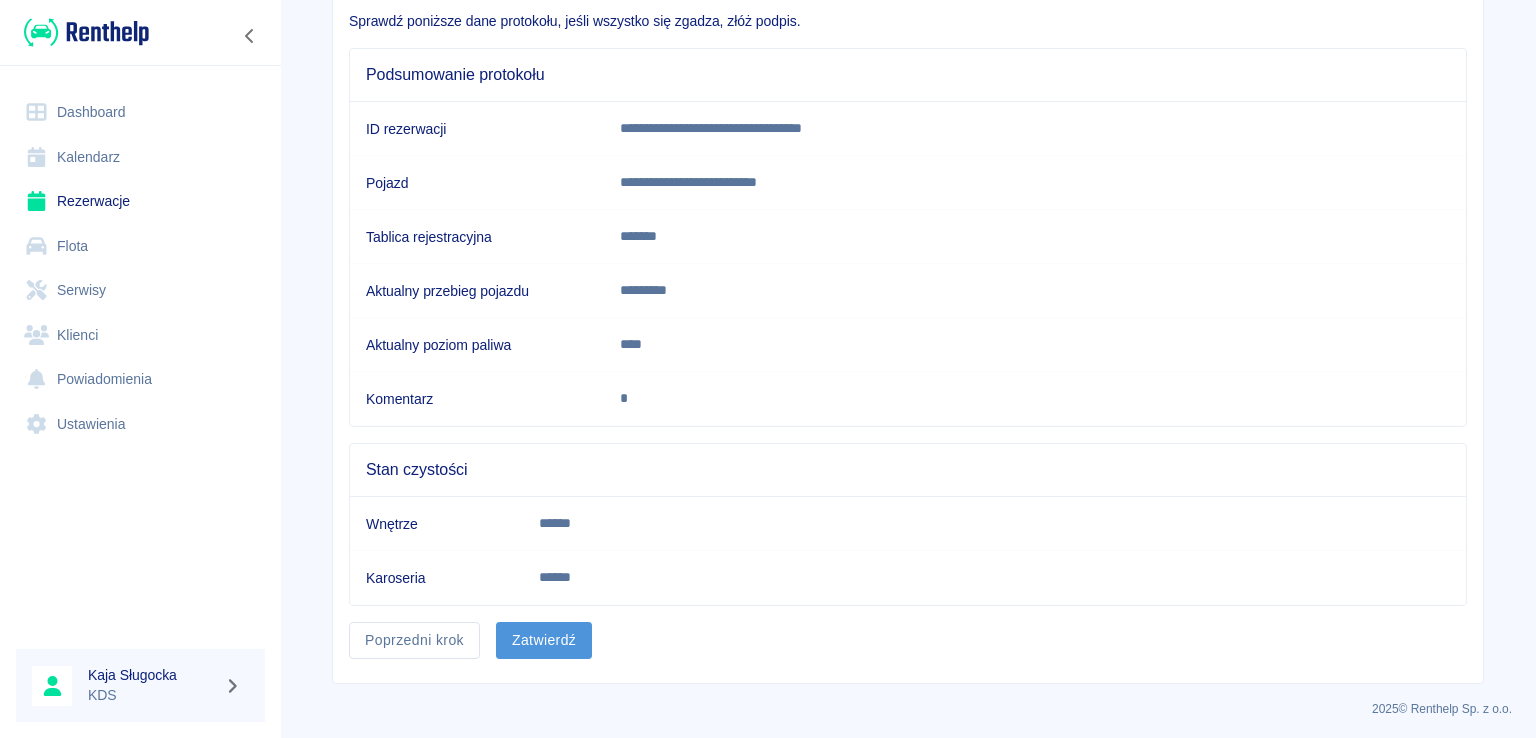 click on "Zatwierdź" at bounding box center [544, 640] 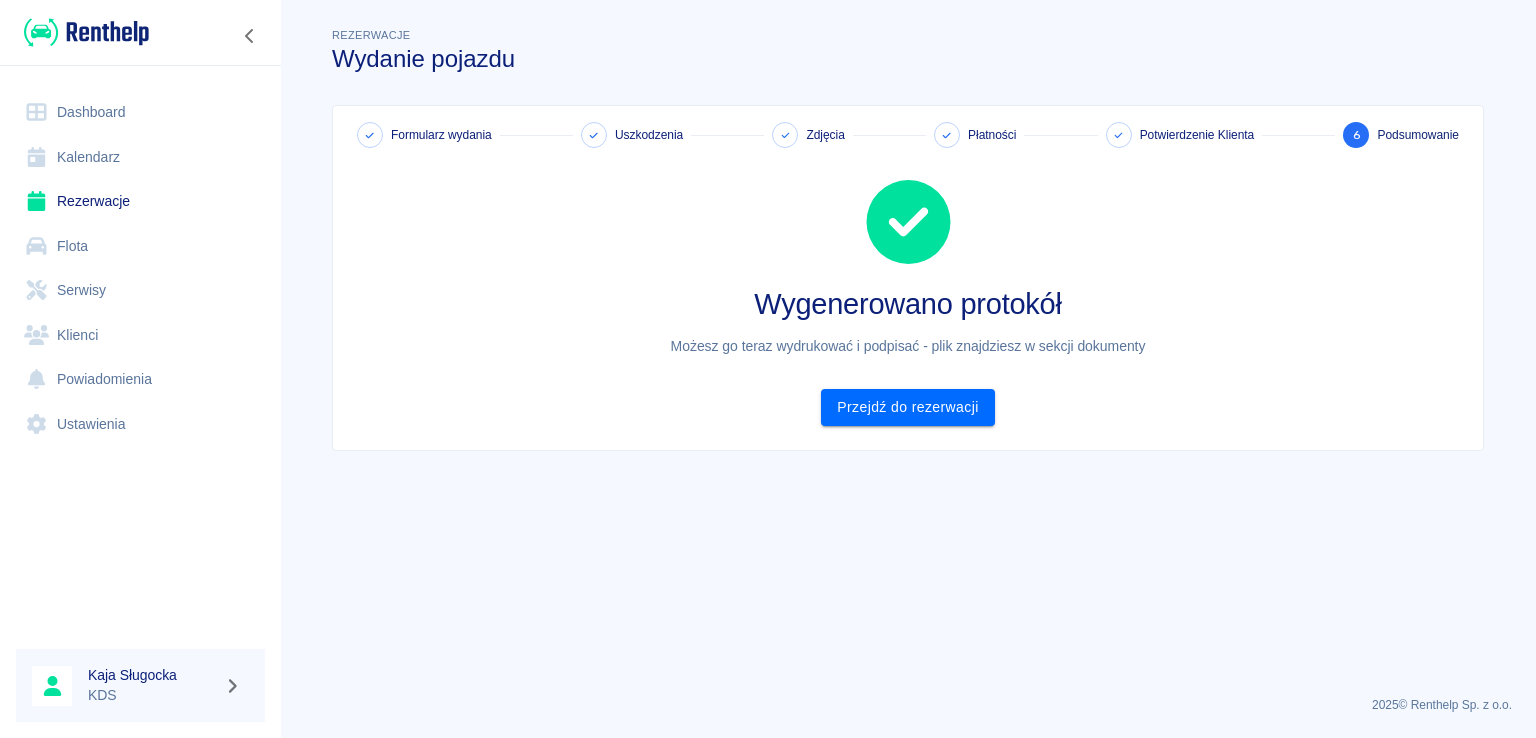 scroll, scrollTop: 0, scrollLeft: 0, axis: both 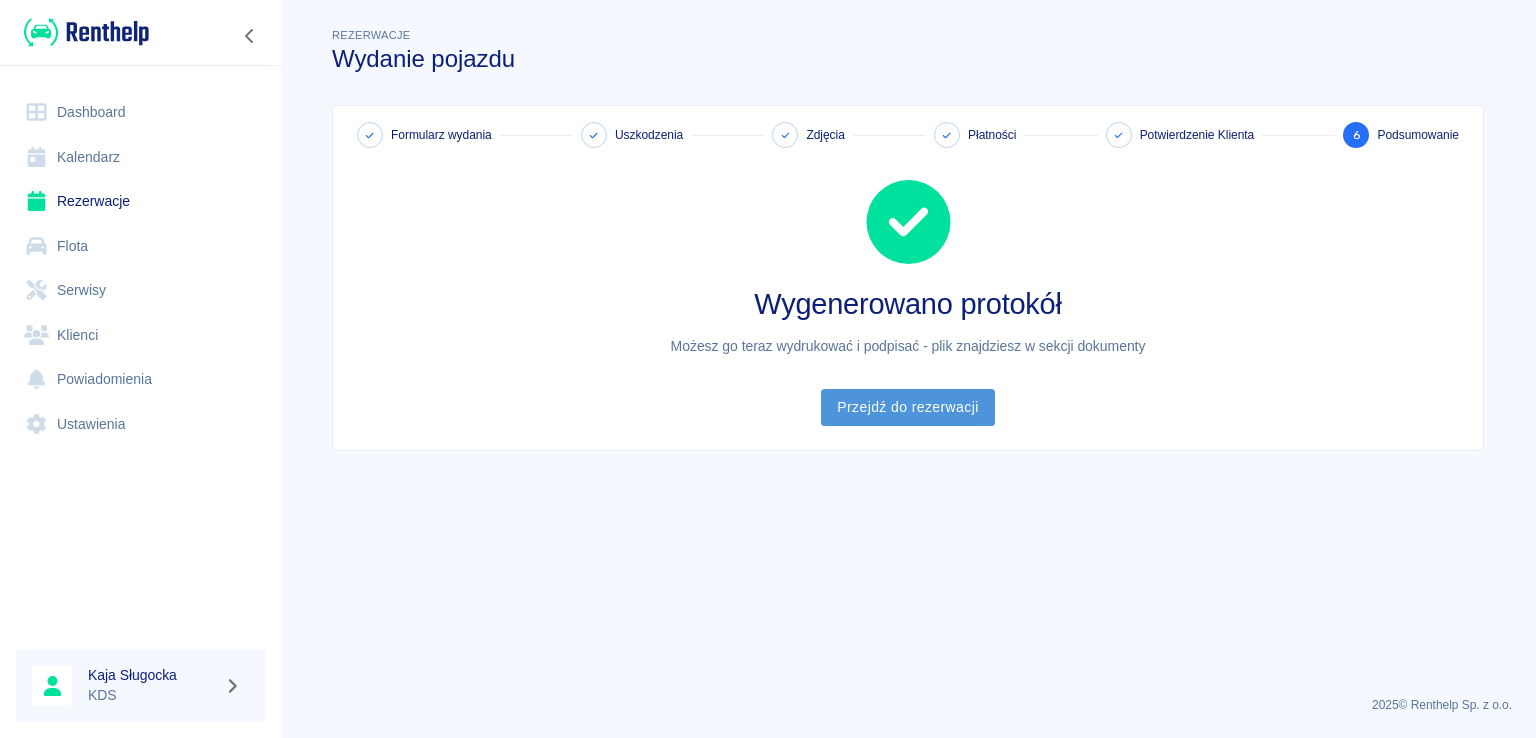 click on "Przejdź do rezerwacji" at bounding box center (907, 407) 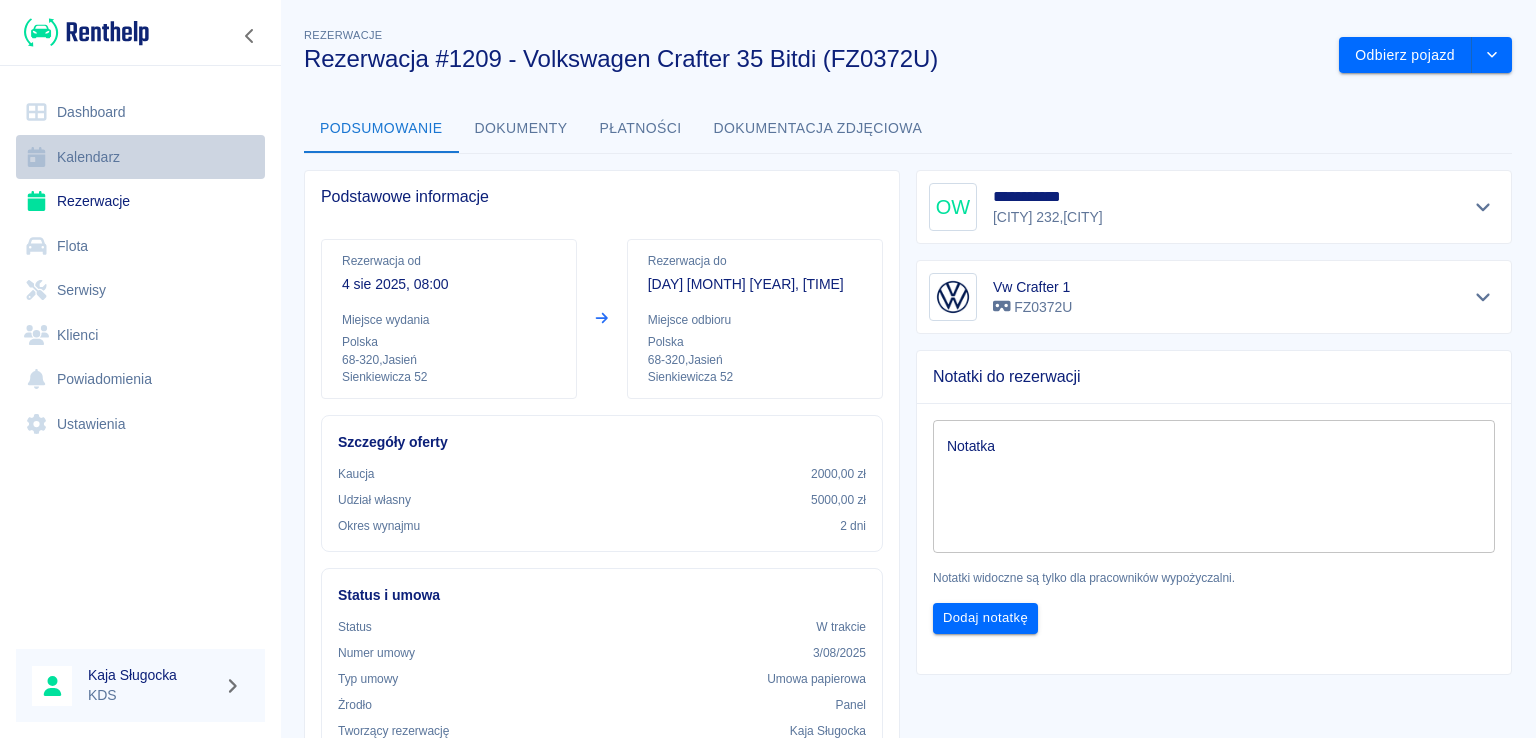 click on "Kalendarz" at bounding box center (140, 157) 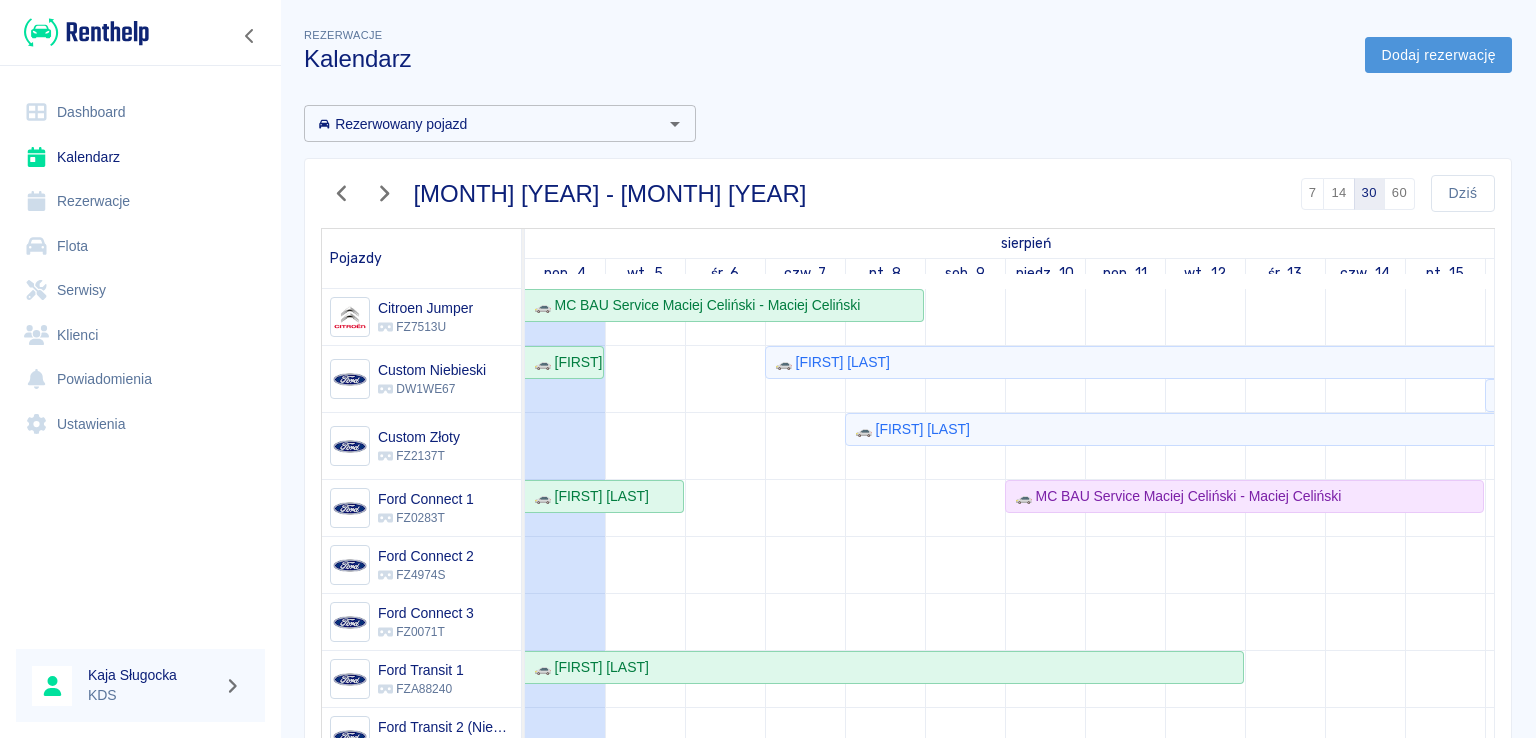 click on "Dodaj rezerwację" at bounding box center [1438, 55] 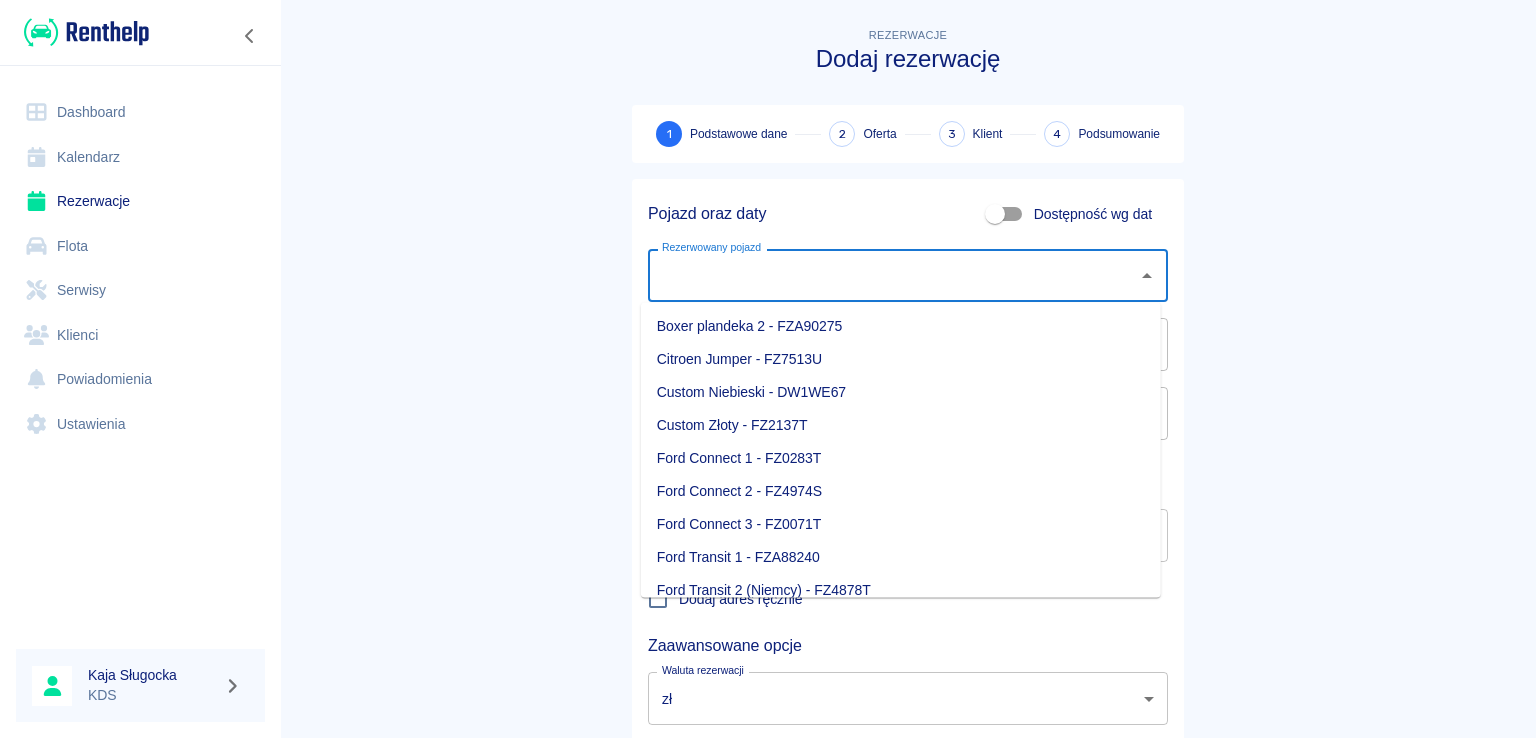 click on "Rezerwowany pojazd" at bounding box center (893, 275) 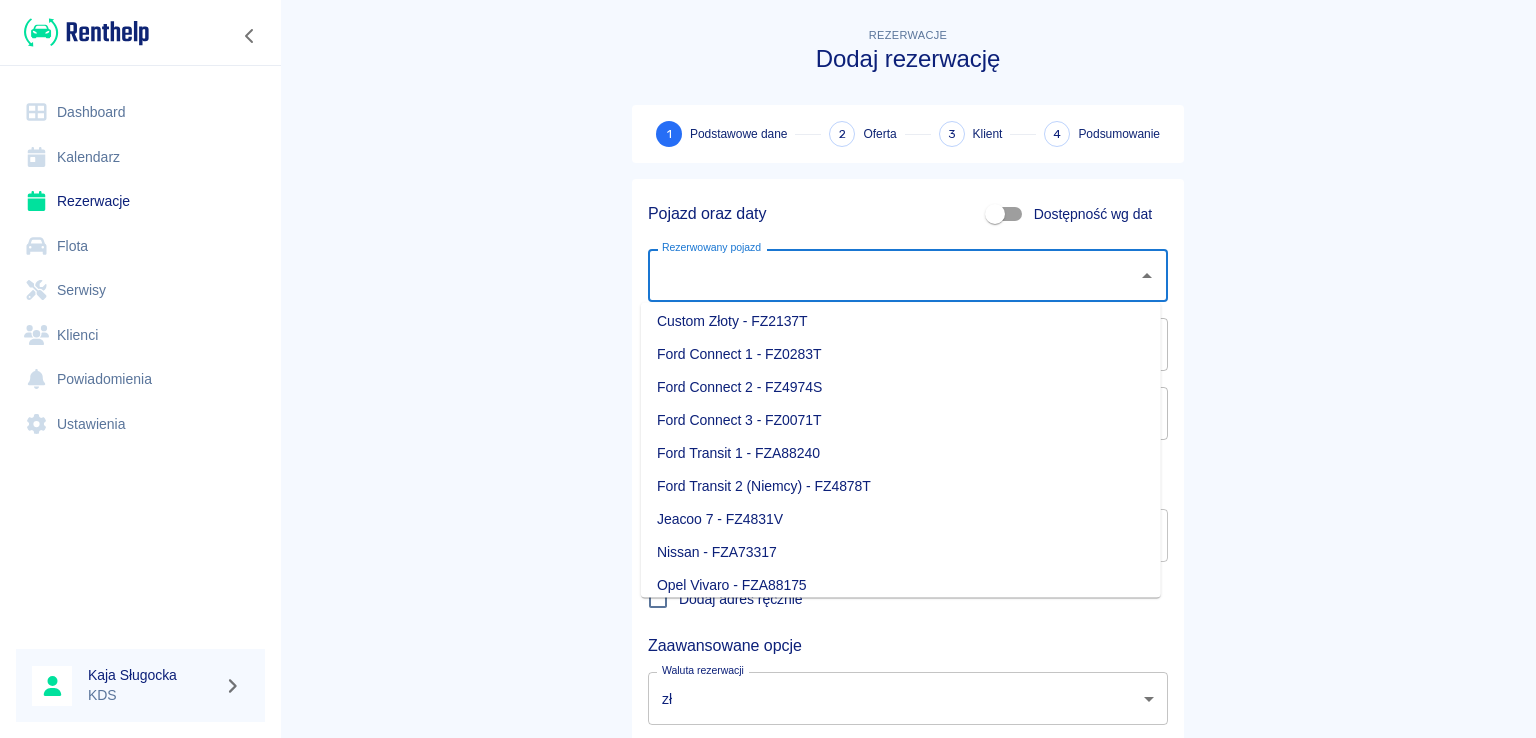 scroll, scrollTop: 281, scrollLeft: 0, axis: vertical 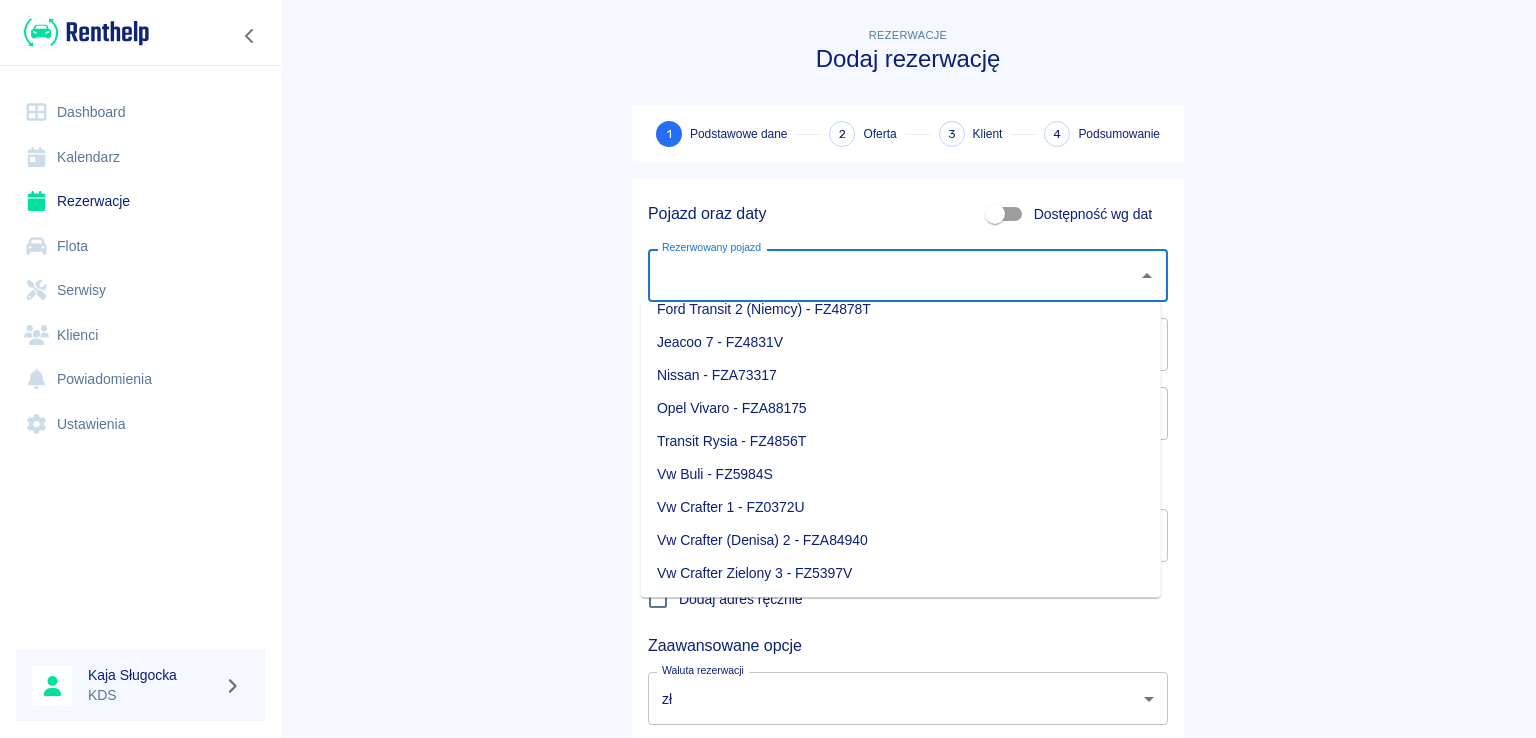 click on "Nissan - FZA73317" at bounding box center [901, 375] 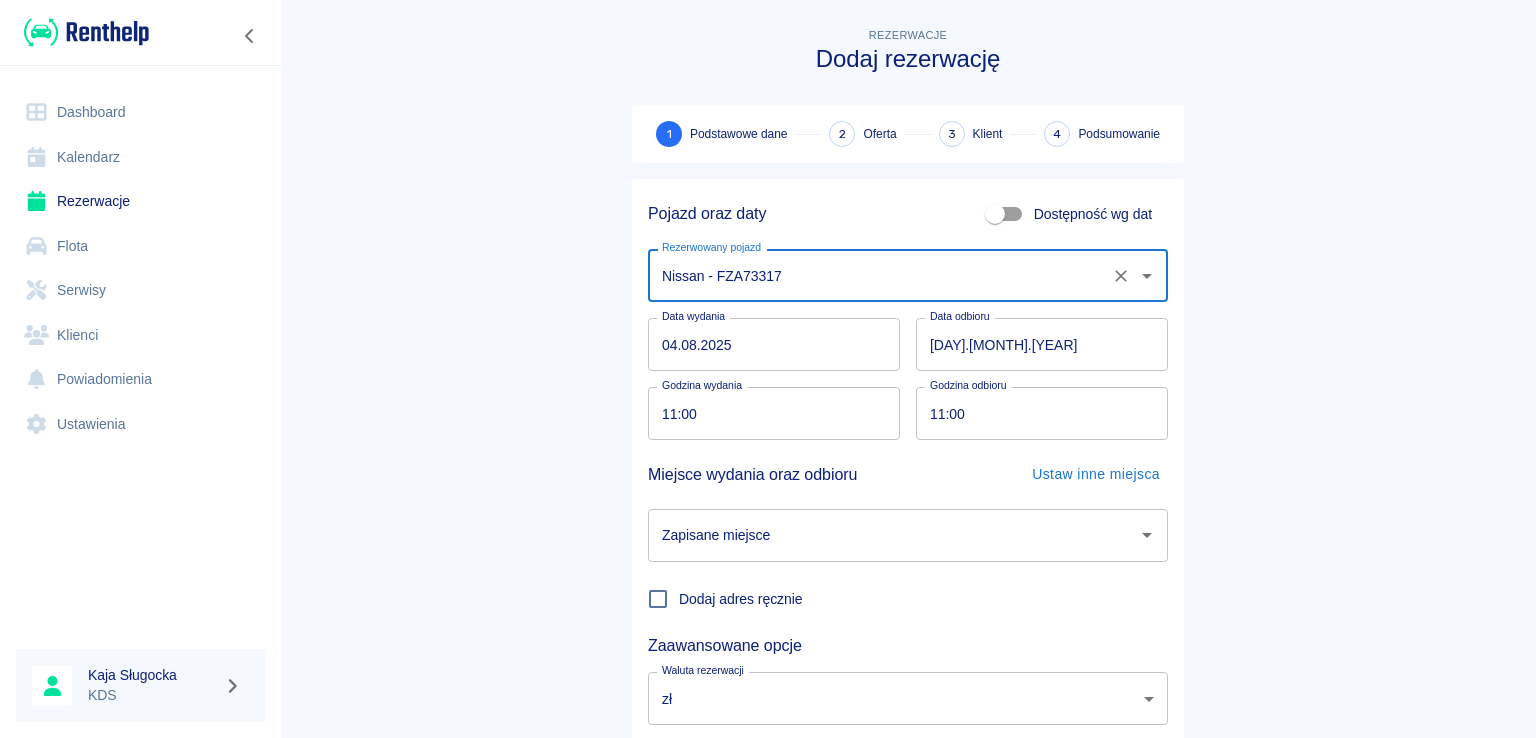 click on "05.08.2025" at bounding box center [1042, 344] 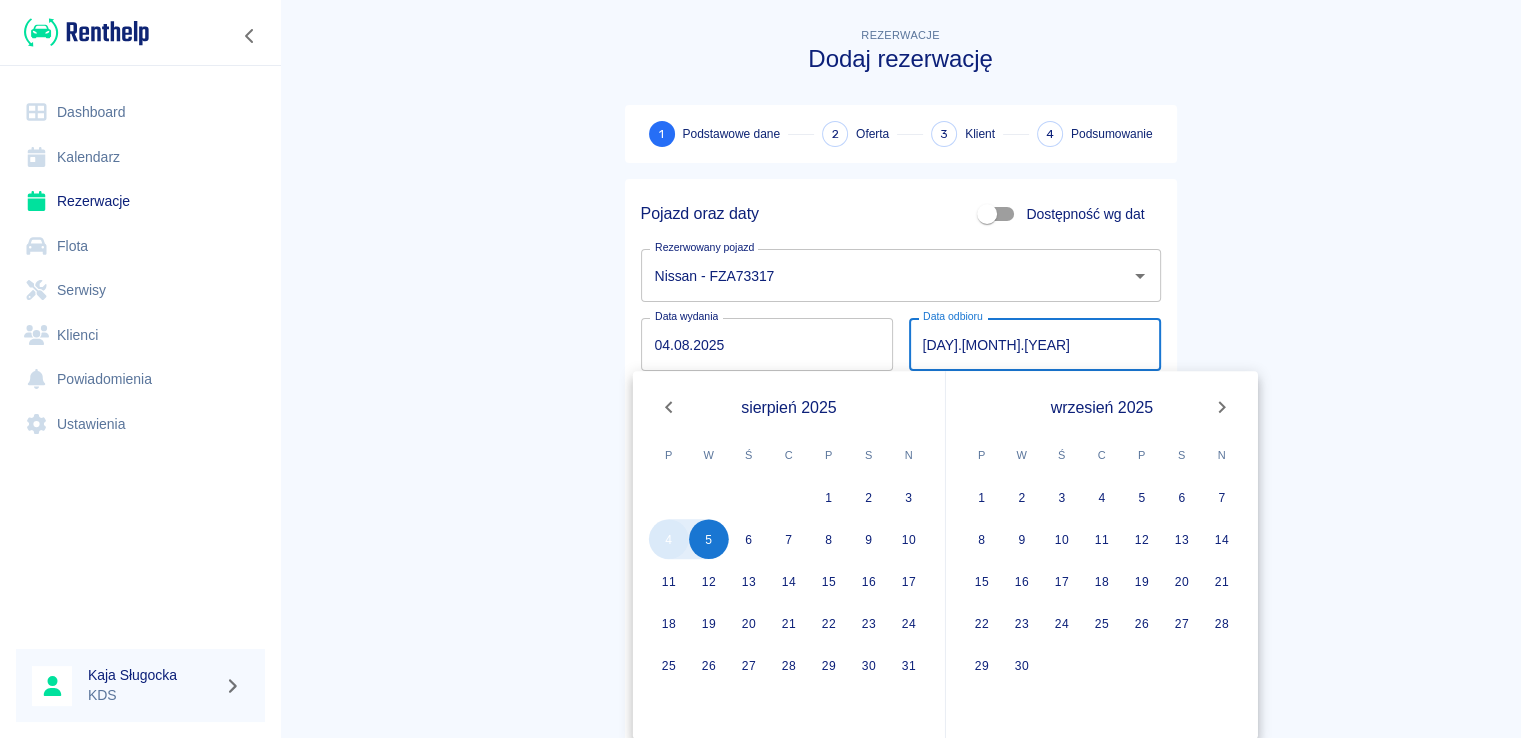 click on "4" at bounding box center (669, 539) 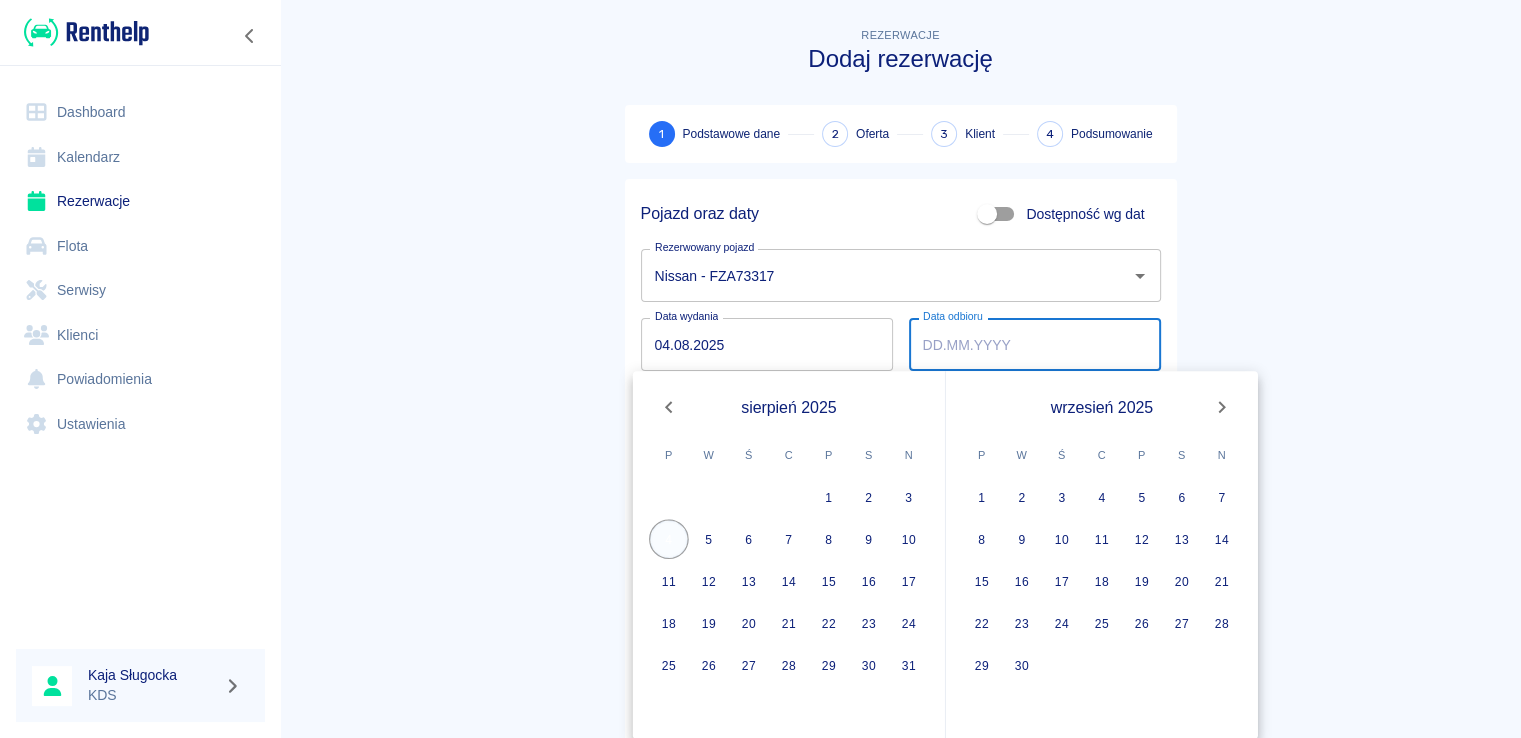 drag, startPoint x: 673, startPoint y: 534, endPoint x: 1331, endPoint y: 301, distance: 698.0351 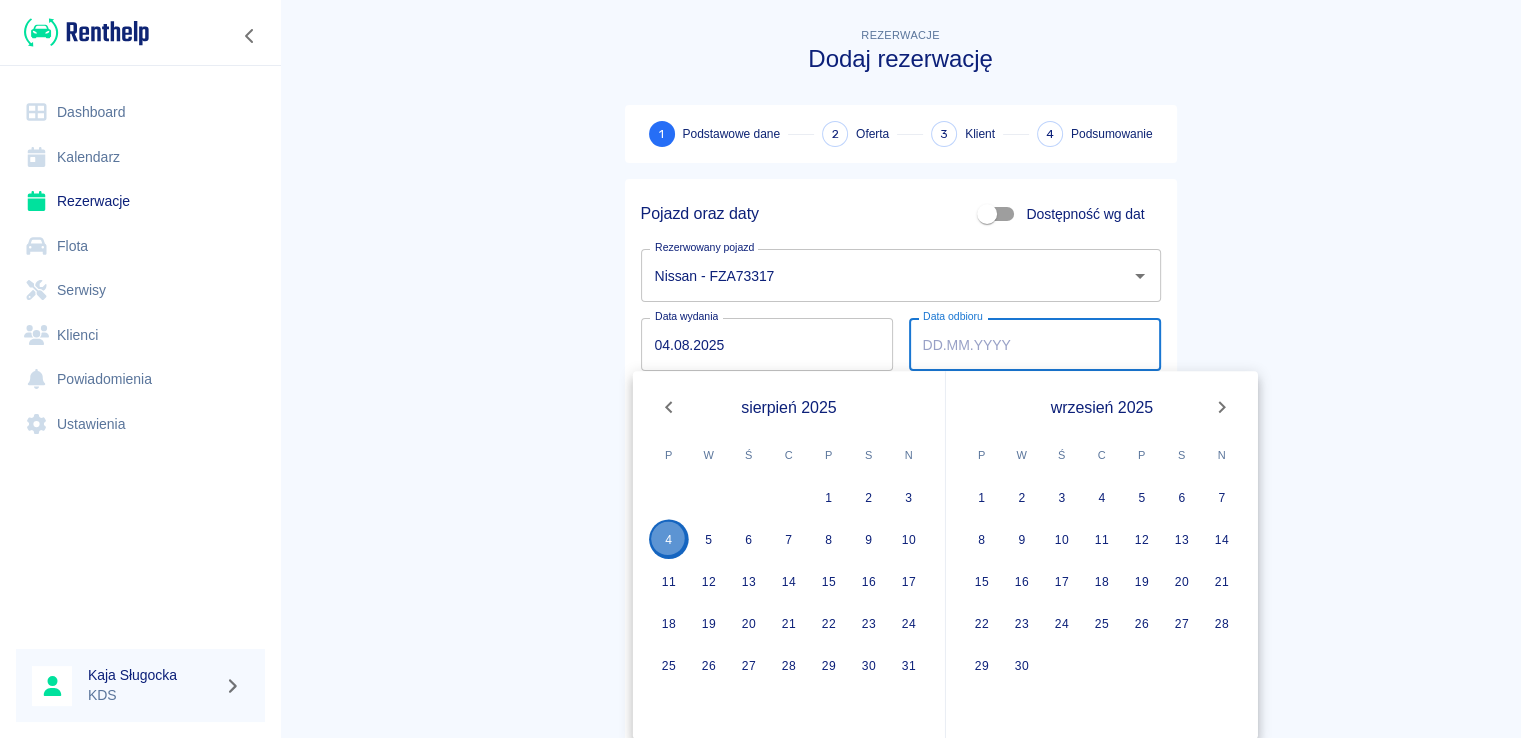 click on "4" at bounding box center (669, 539) 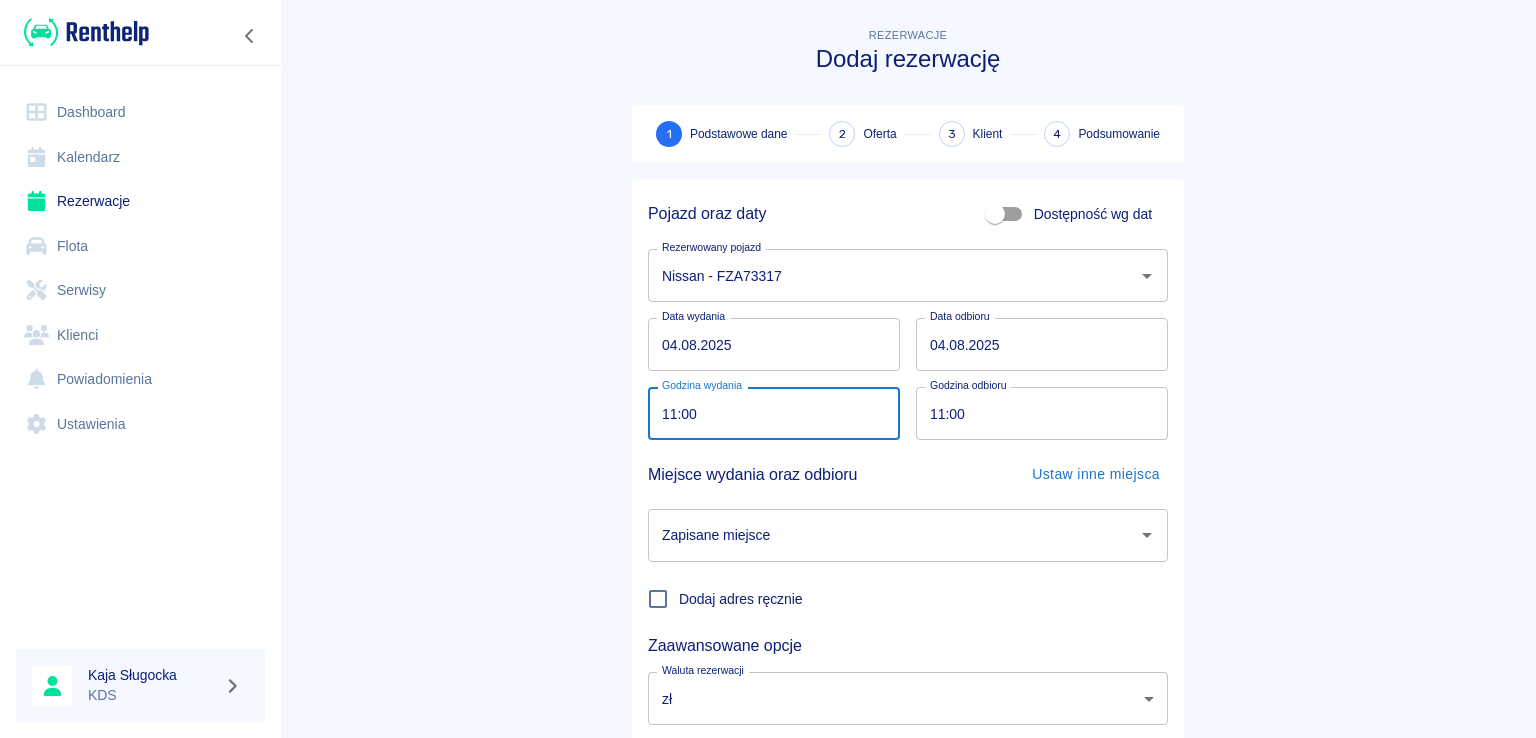 click on "11:00" at bounding box center (767, 413) 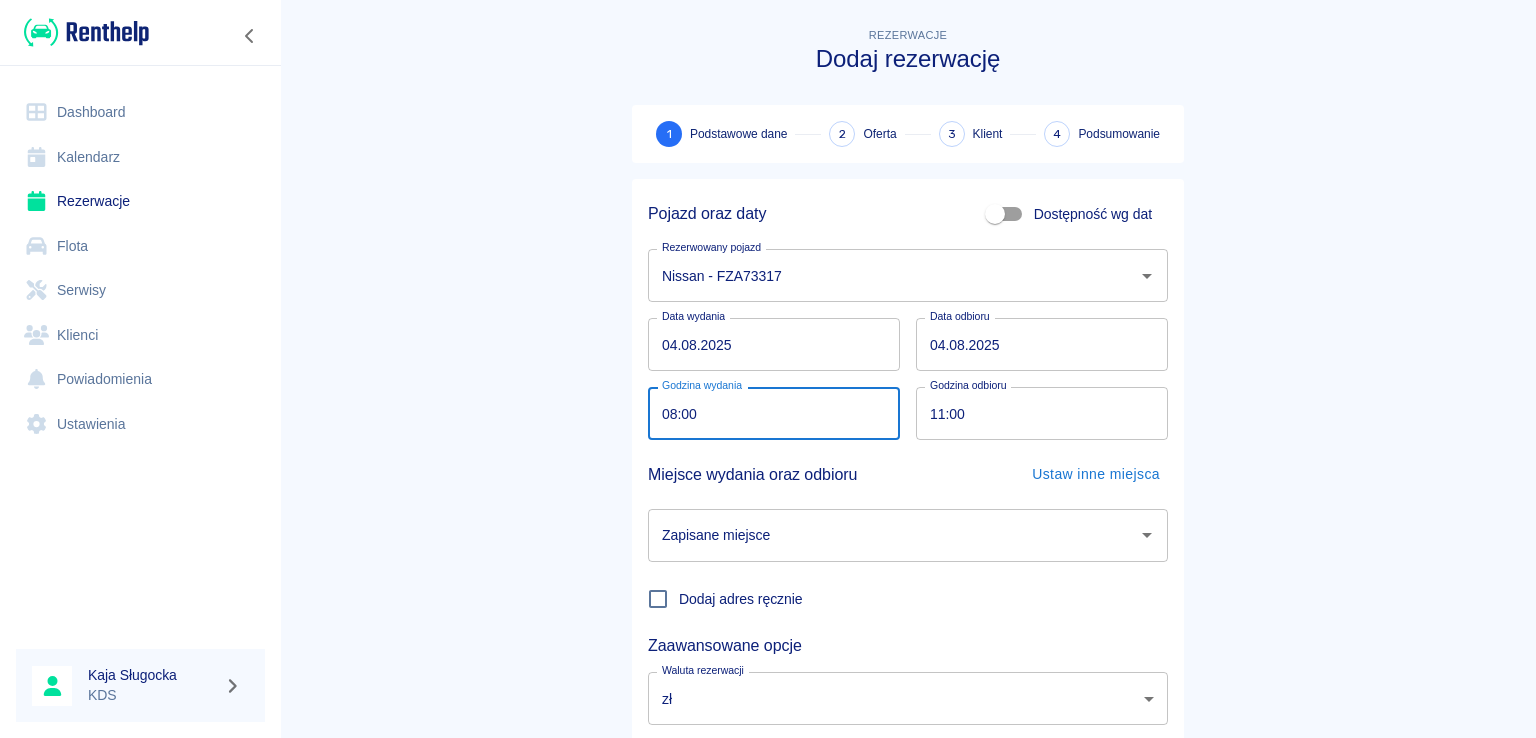type on "08:00" 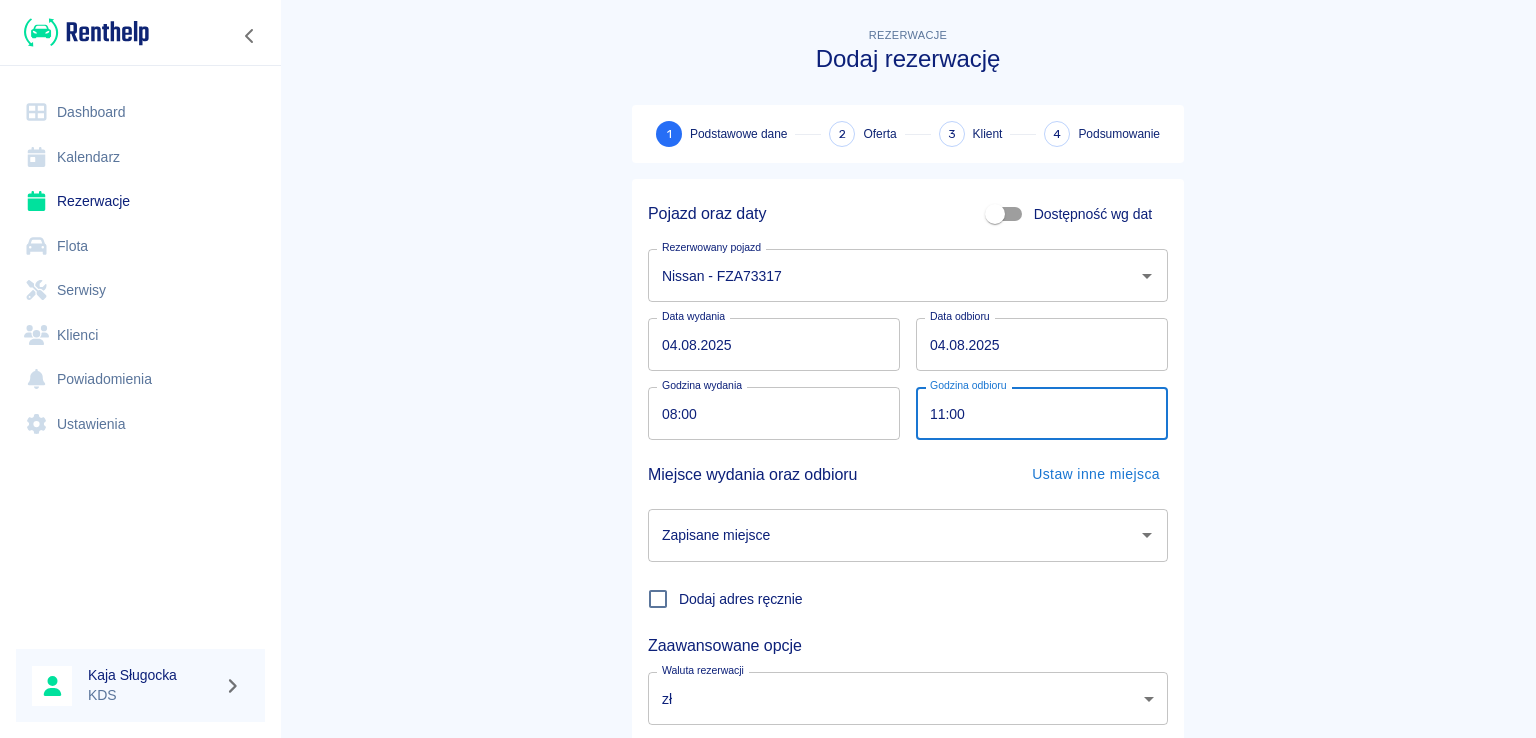 click on "11:00" at bounding box center [1035, 413] 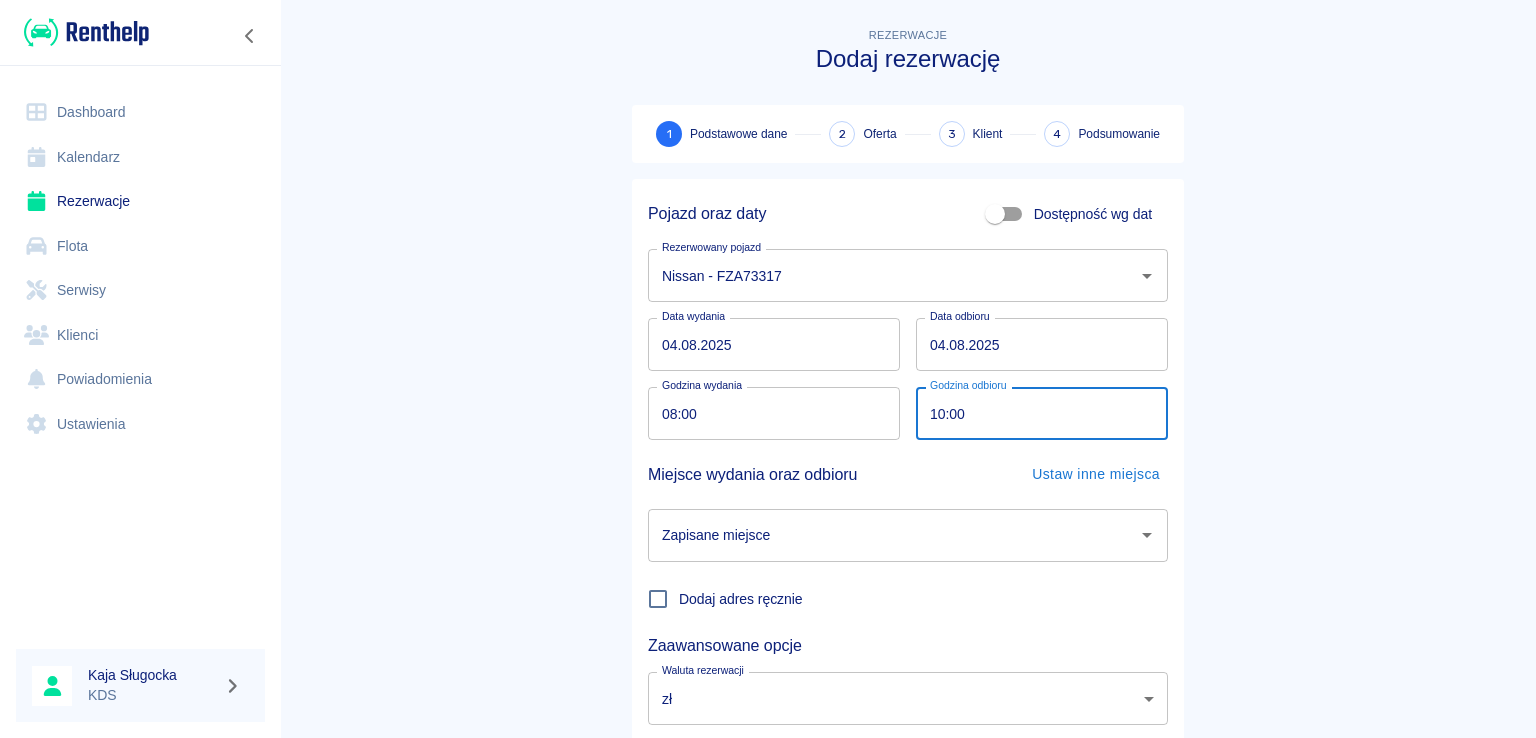type on "10:00" 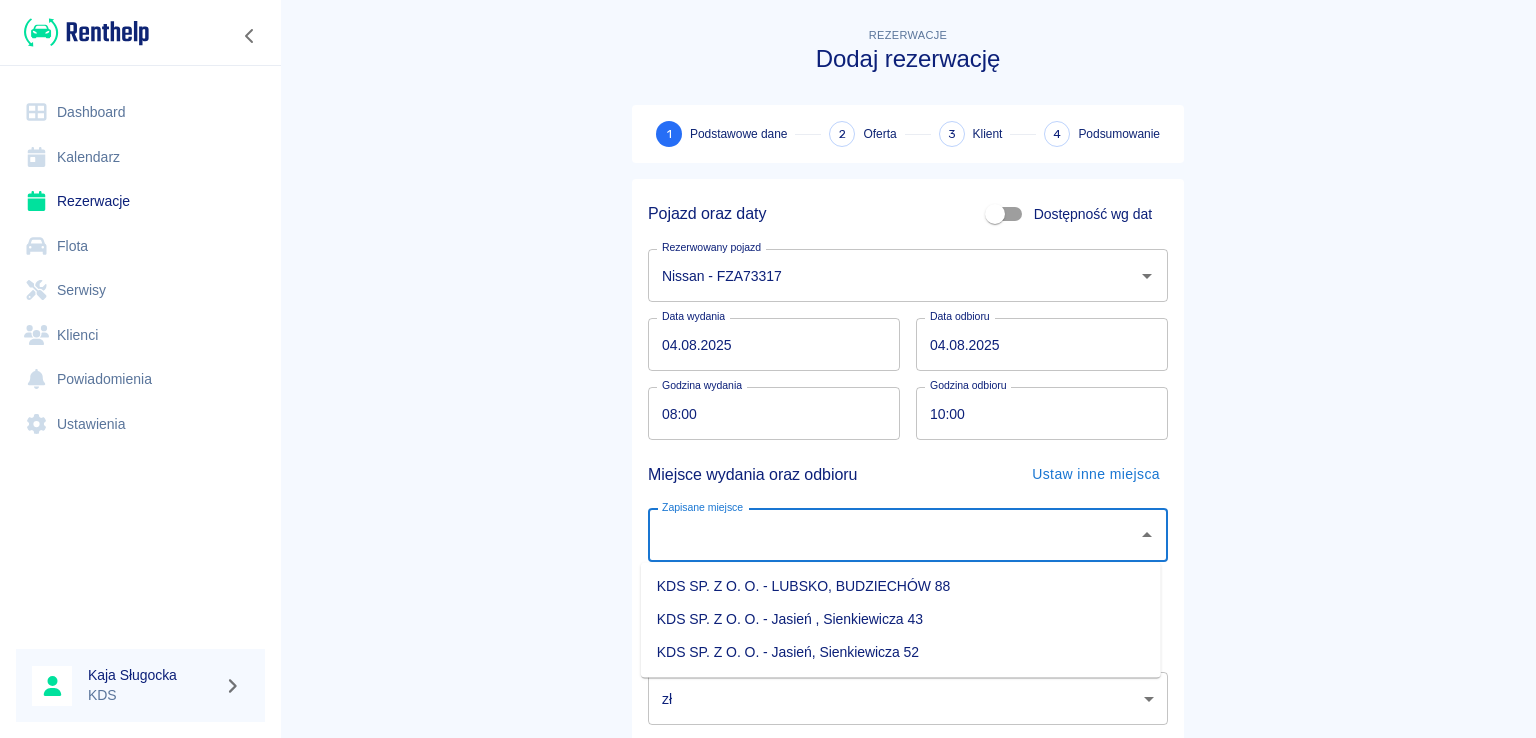 click on "KDS SP. Z O. O. - Jasień, Sienkiewicza 52" at bounding box center [901, 652] 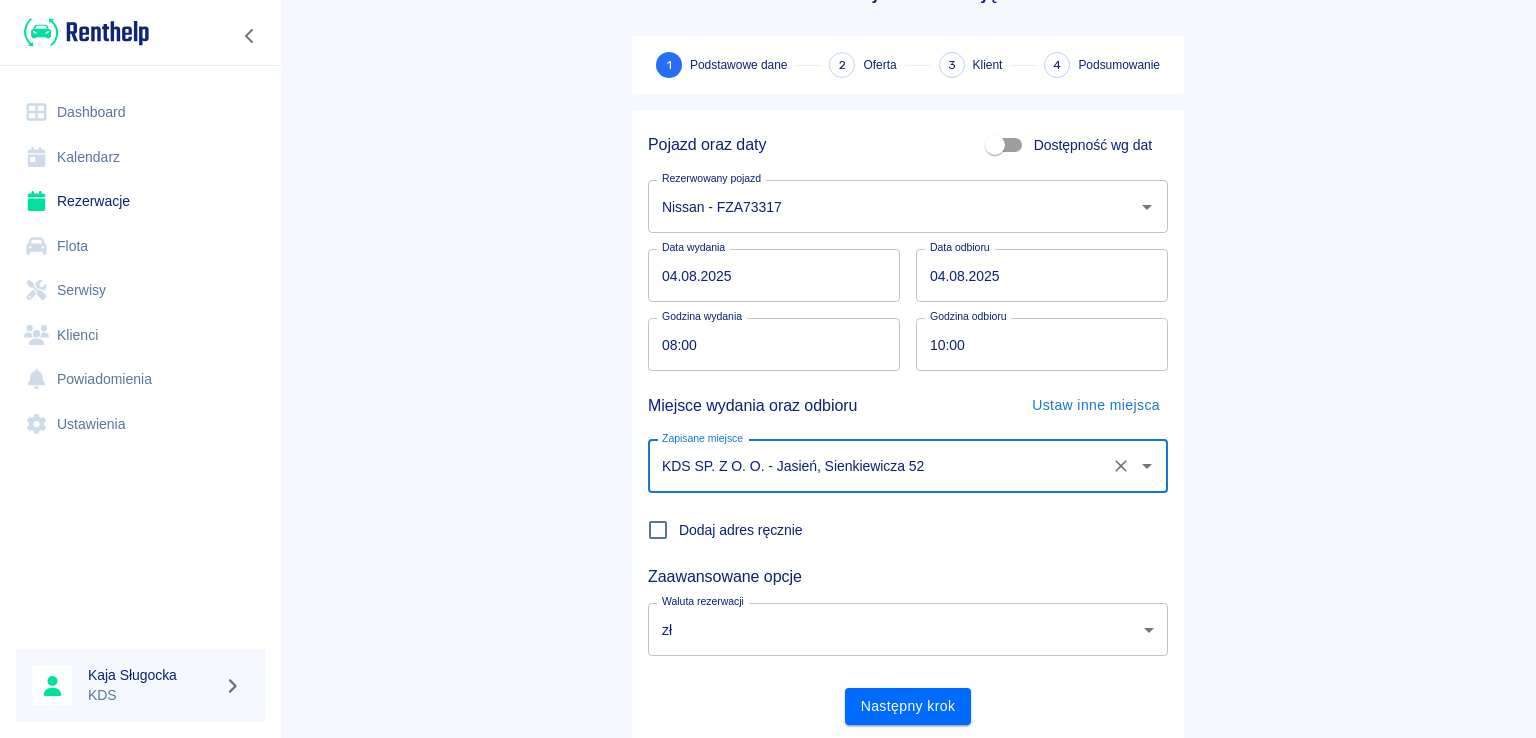 scroll, scrollTop: 130, scrollLeft: 0, axis: vertical 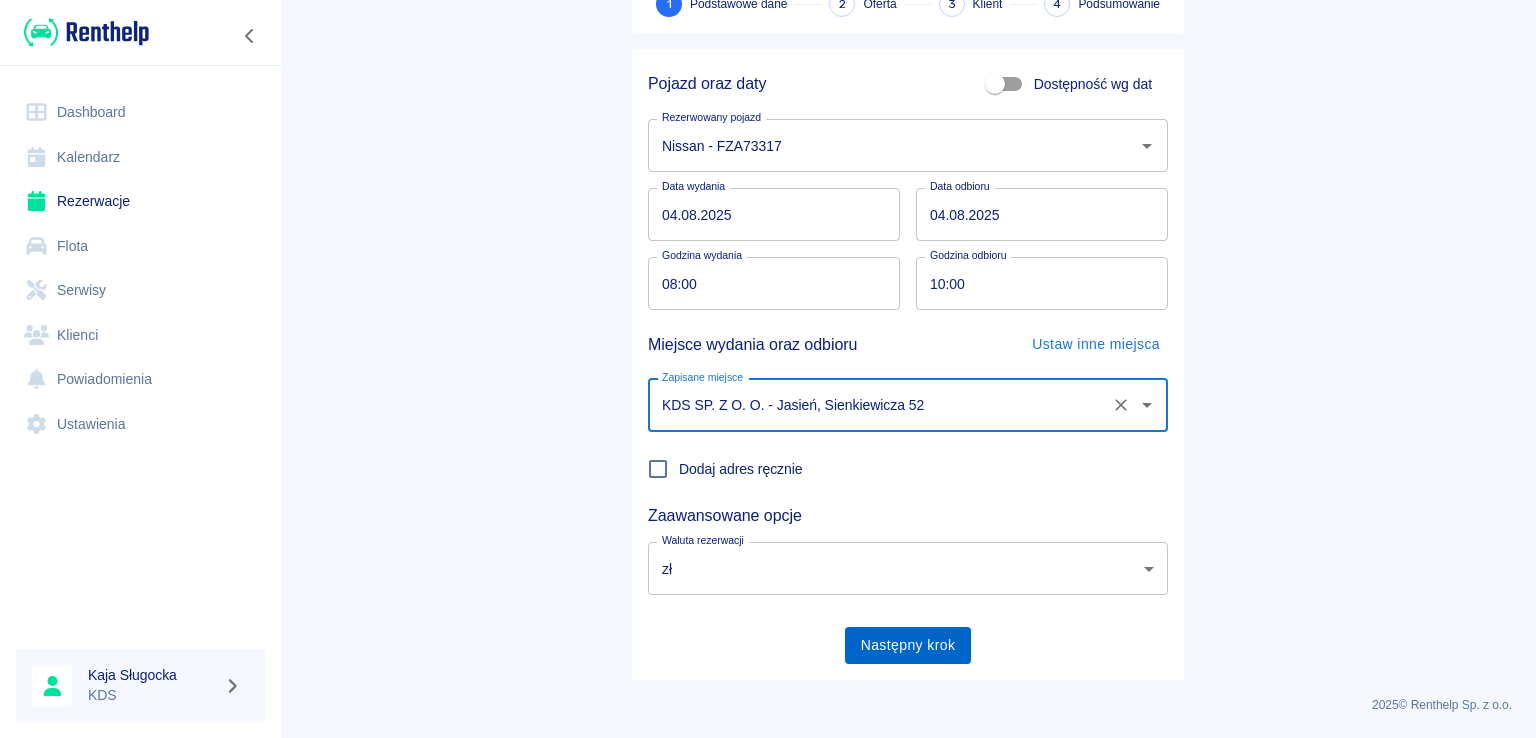 click on "Następny krok" at bounding box center (908, 645) 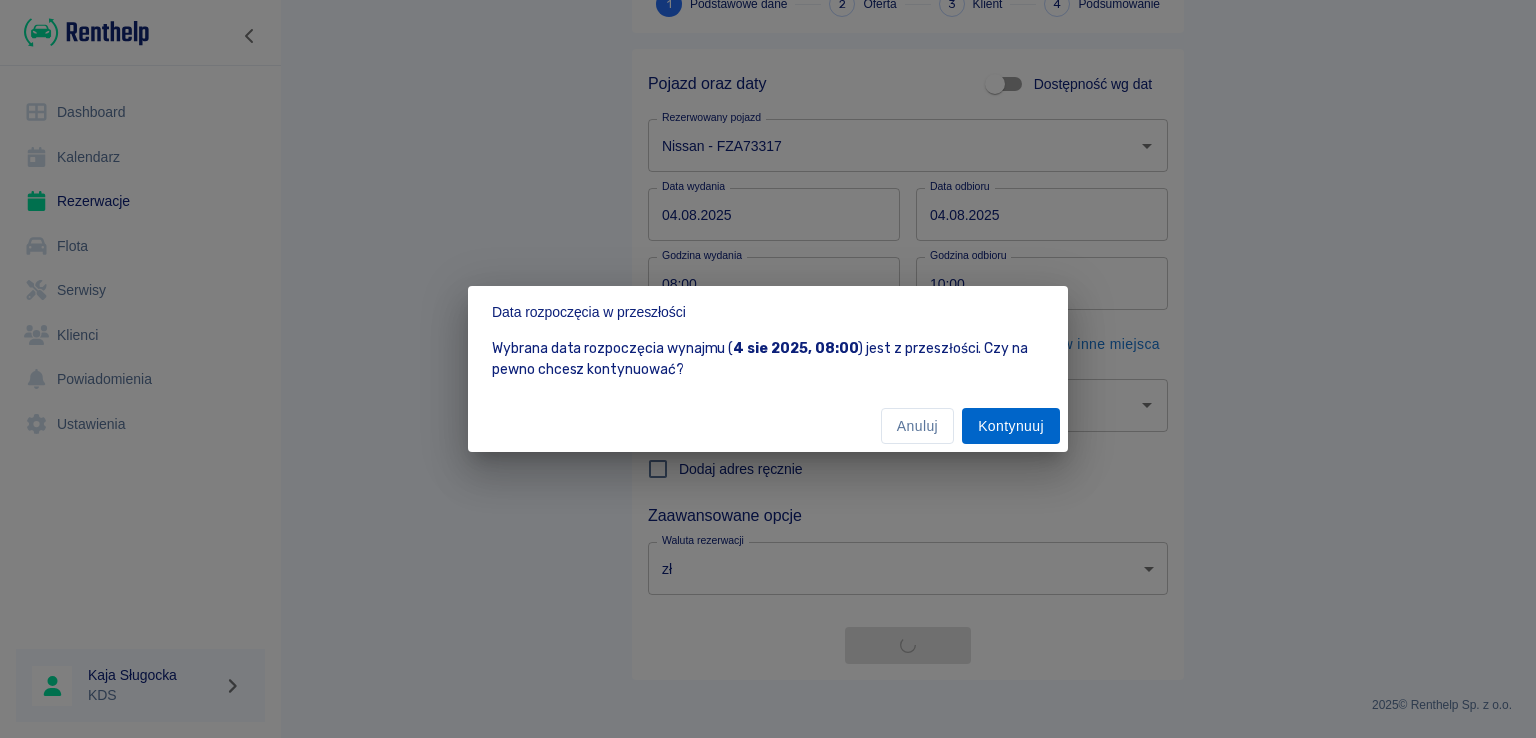 click on "Kontynuuj" at bounding box center [1011, 426] 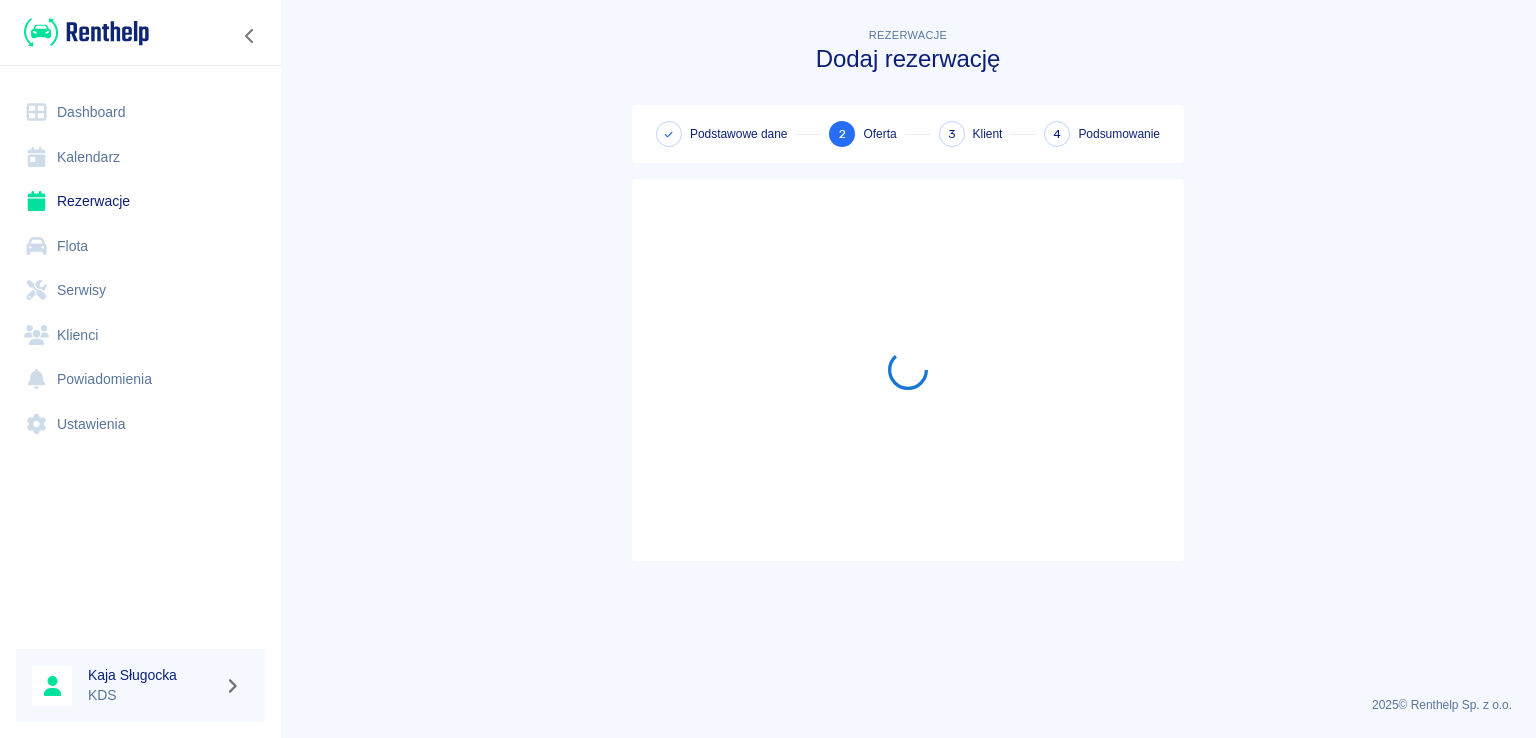 scroll, scrollTop: 0, scrollLeft: 0, axis: both 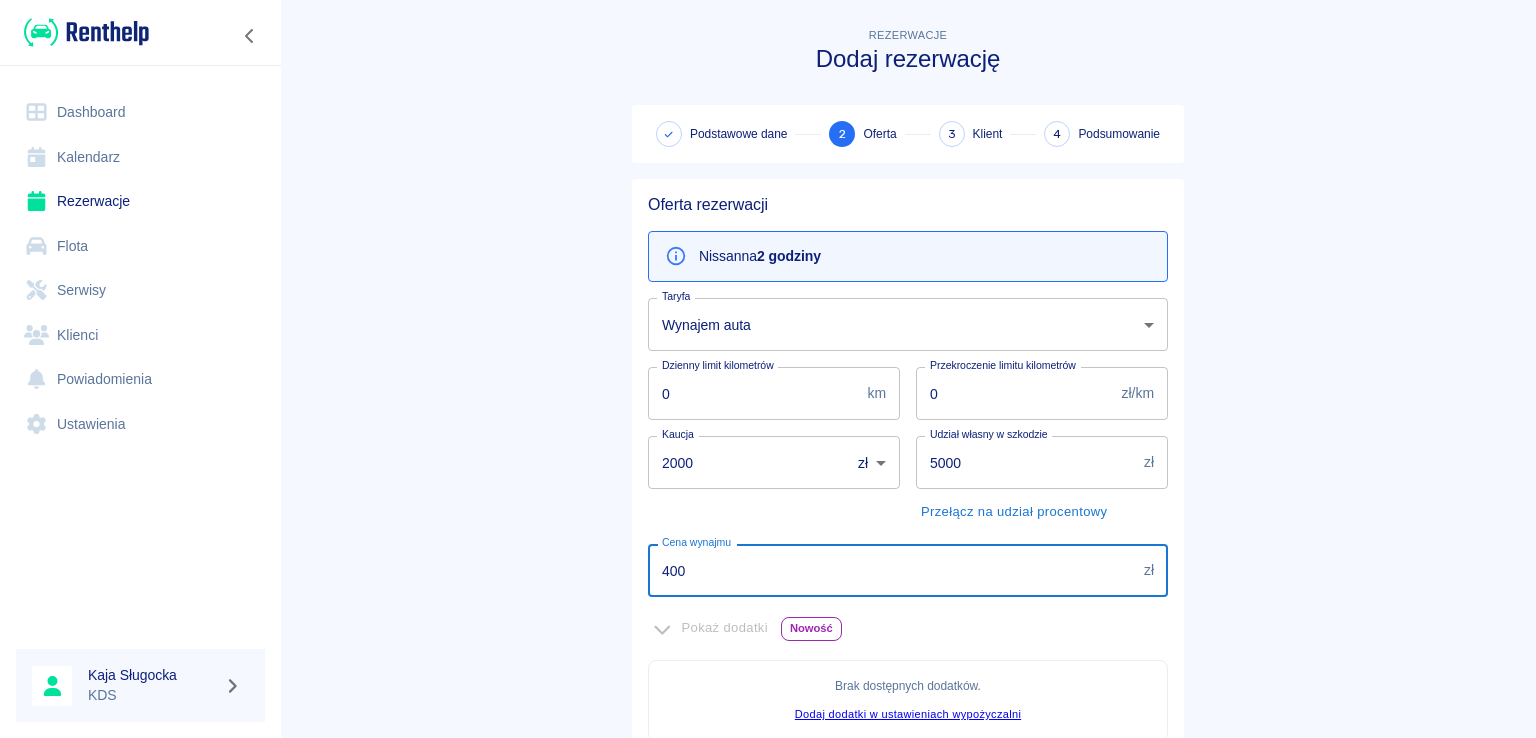 click on "400" at bounding box center (892, 570) 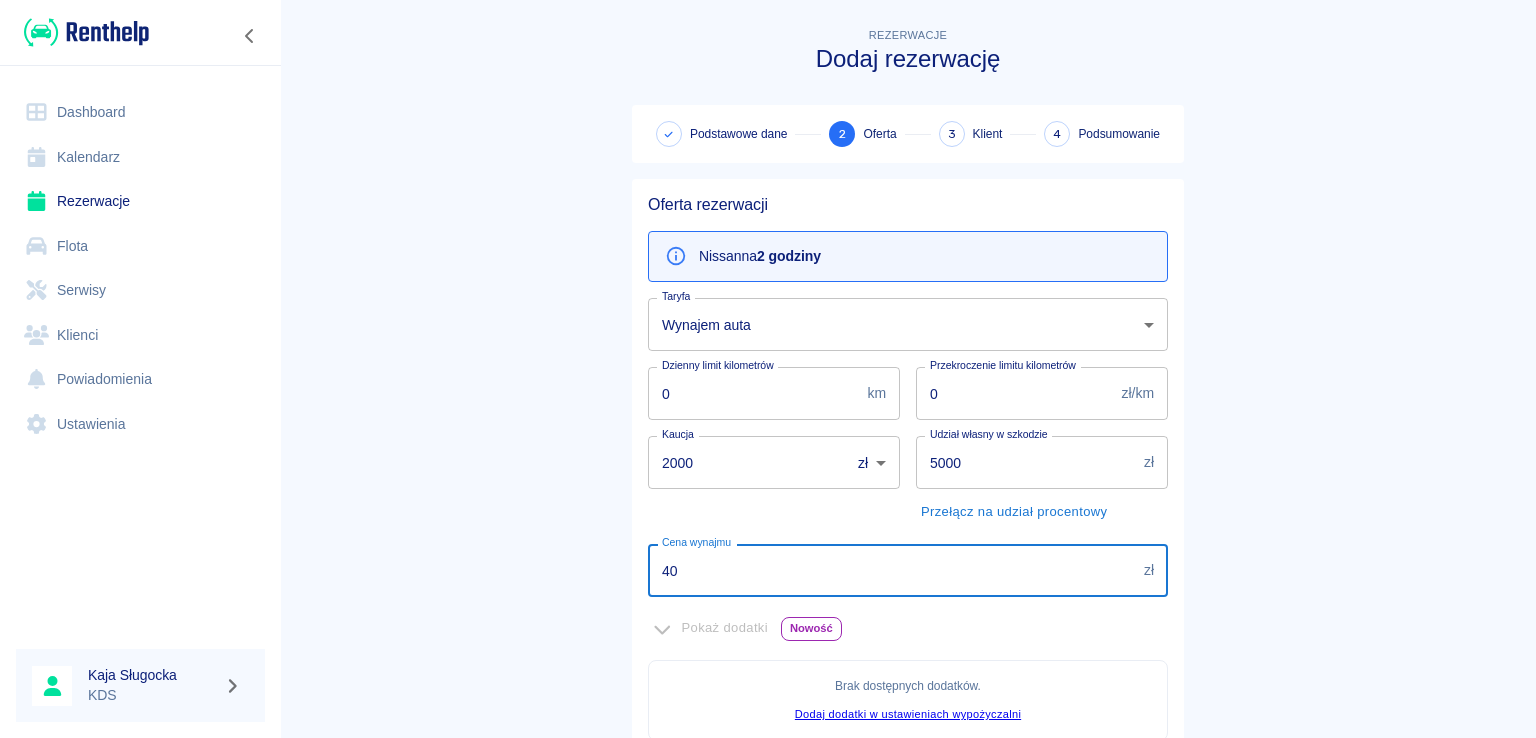 type on "4" 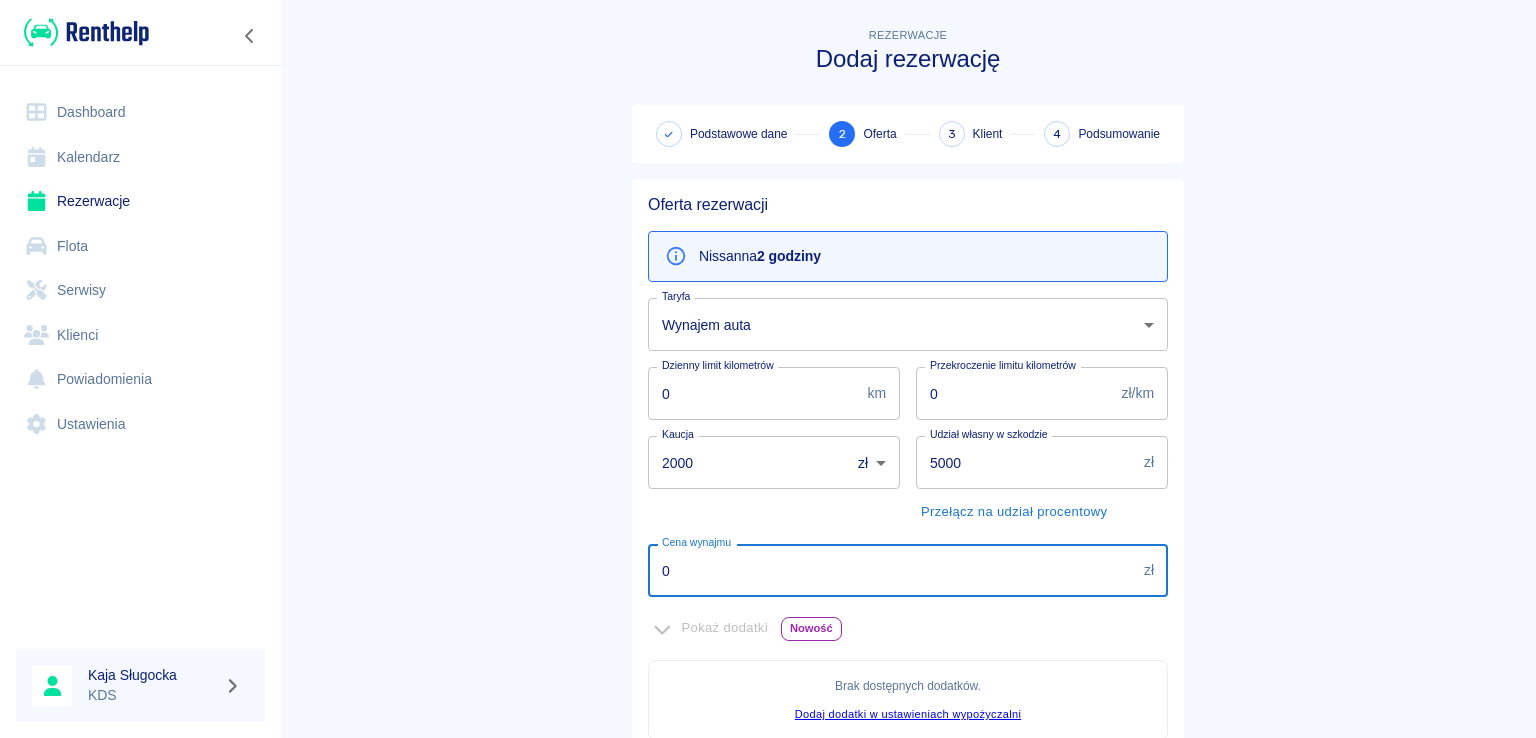 type on "00" 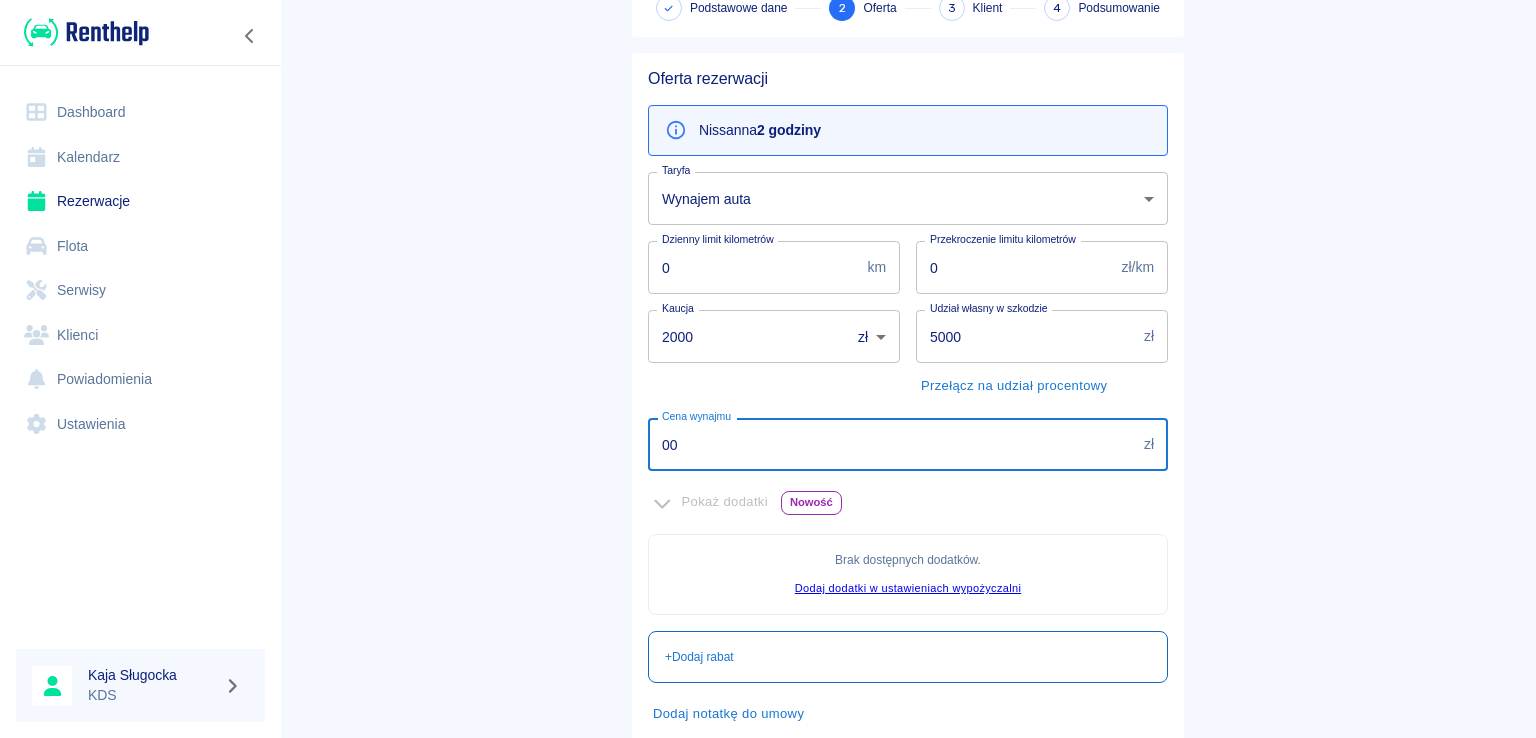 scroll, scrollTop: 243, scrollLeft: 0, axis: vertical 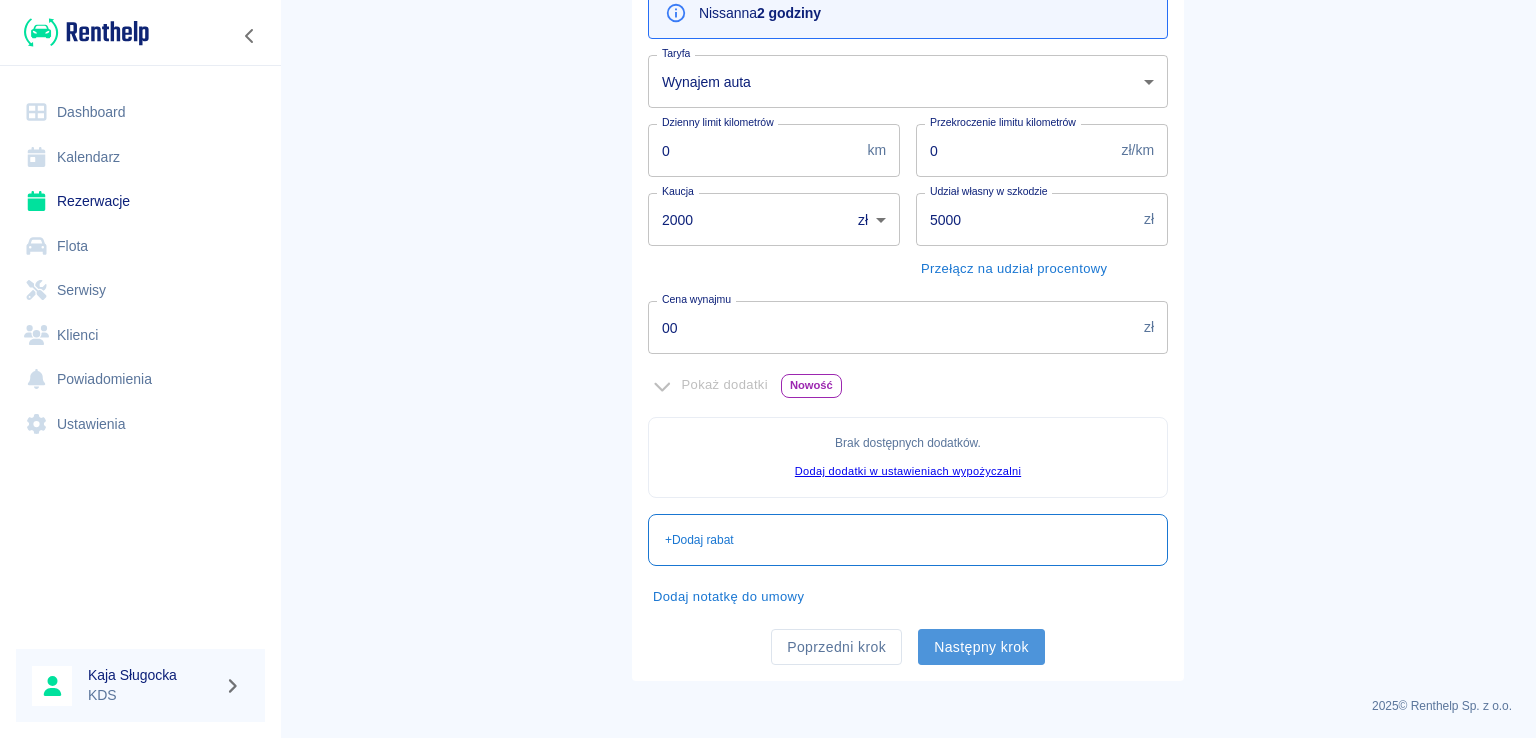 click on "Następny krok" at bounding box center [981, 647] 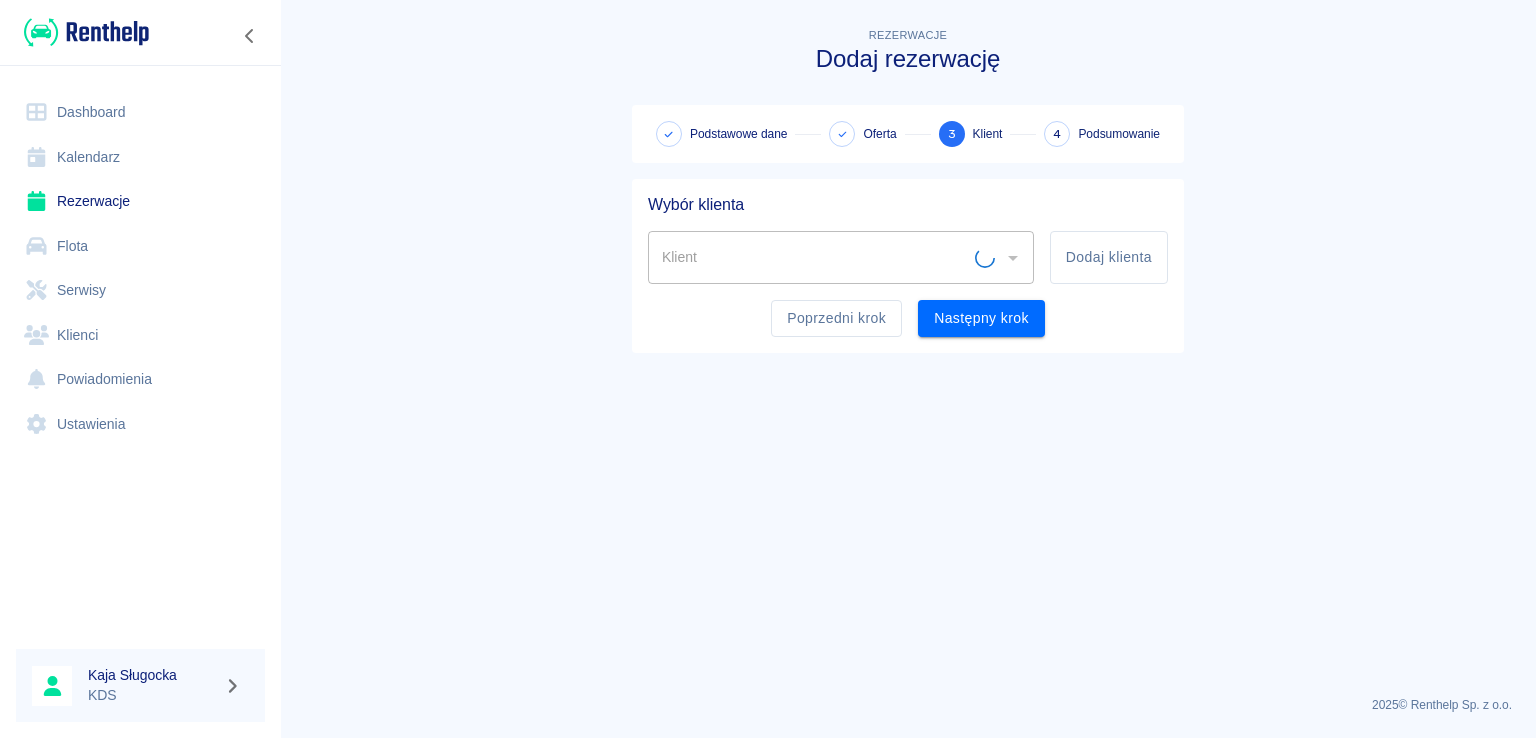 scroll, scrollTop: 0, scrollLeft: 0, axis: both 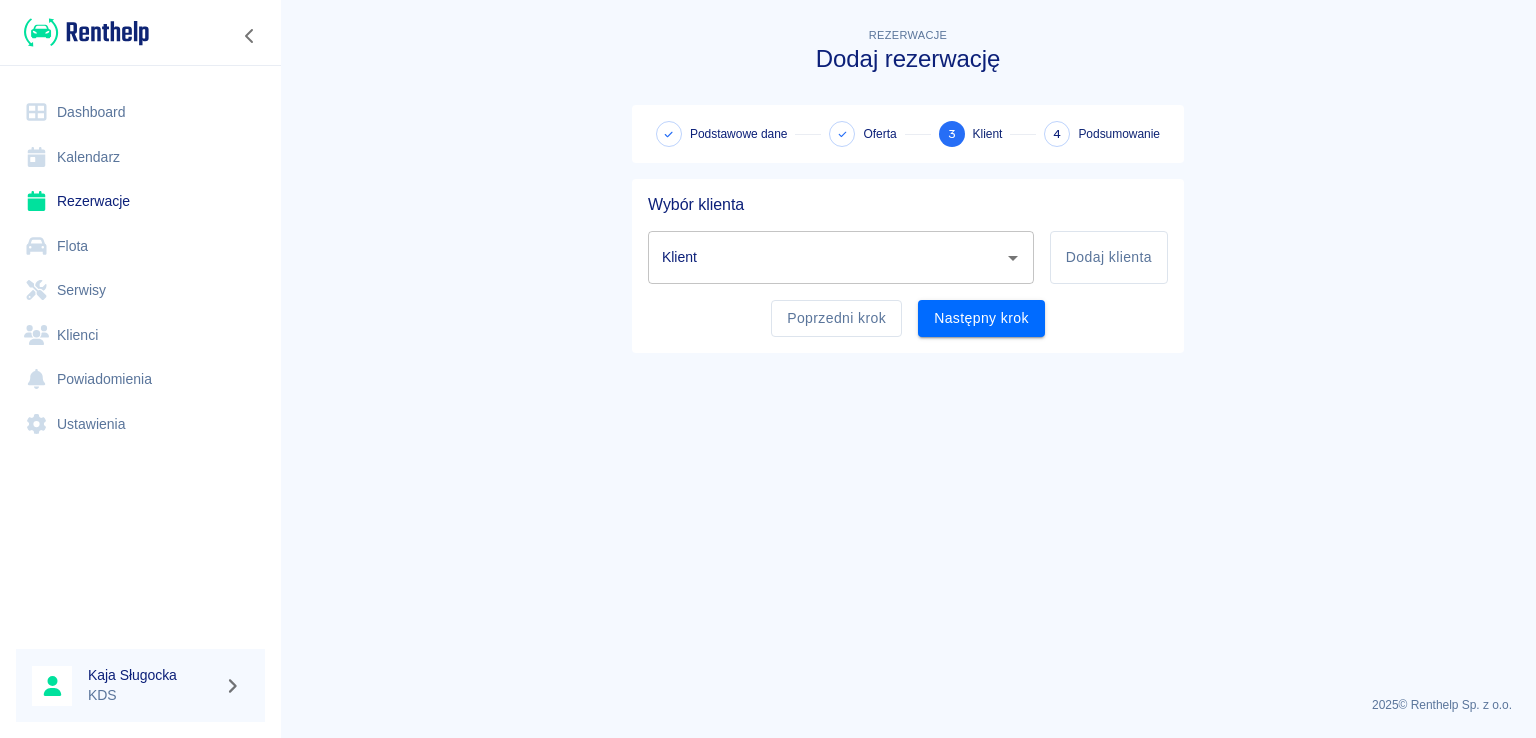 click 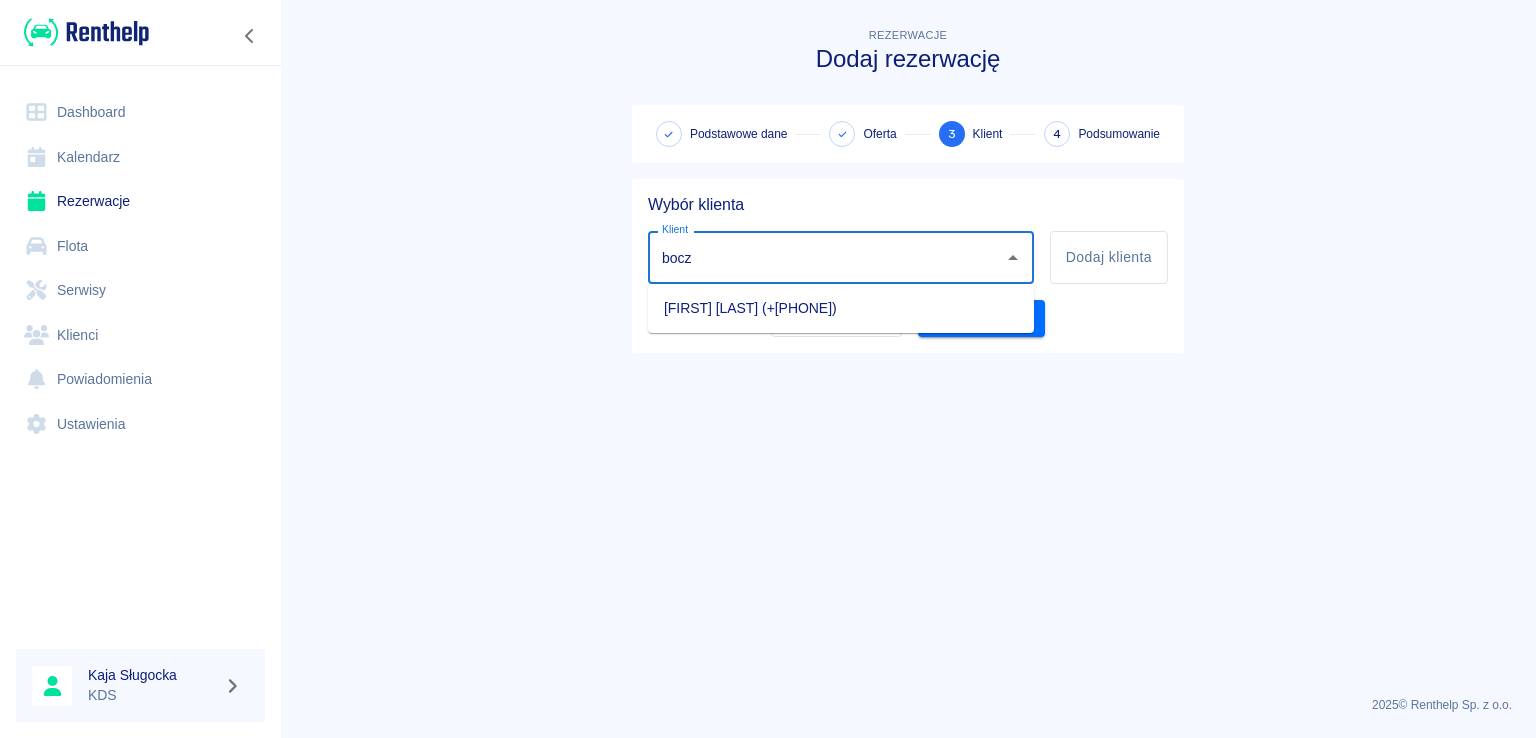 click on "[FIRST]  [LAST] (+[PHONE])" at bounding box center [841, 308] 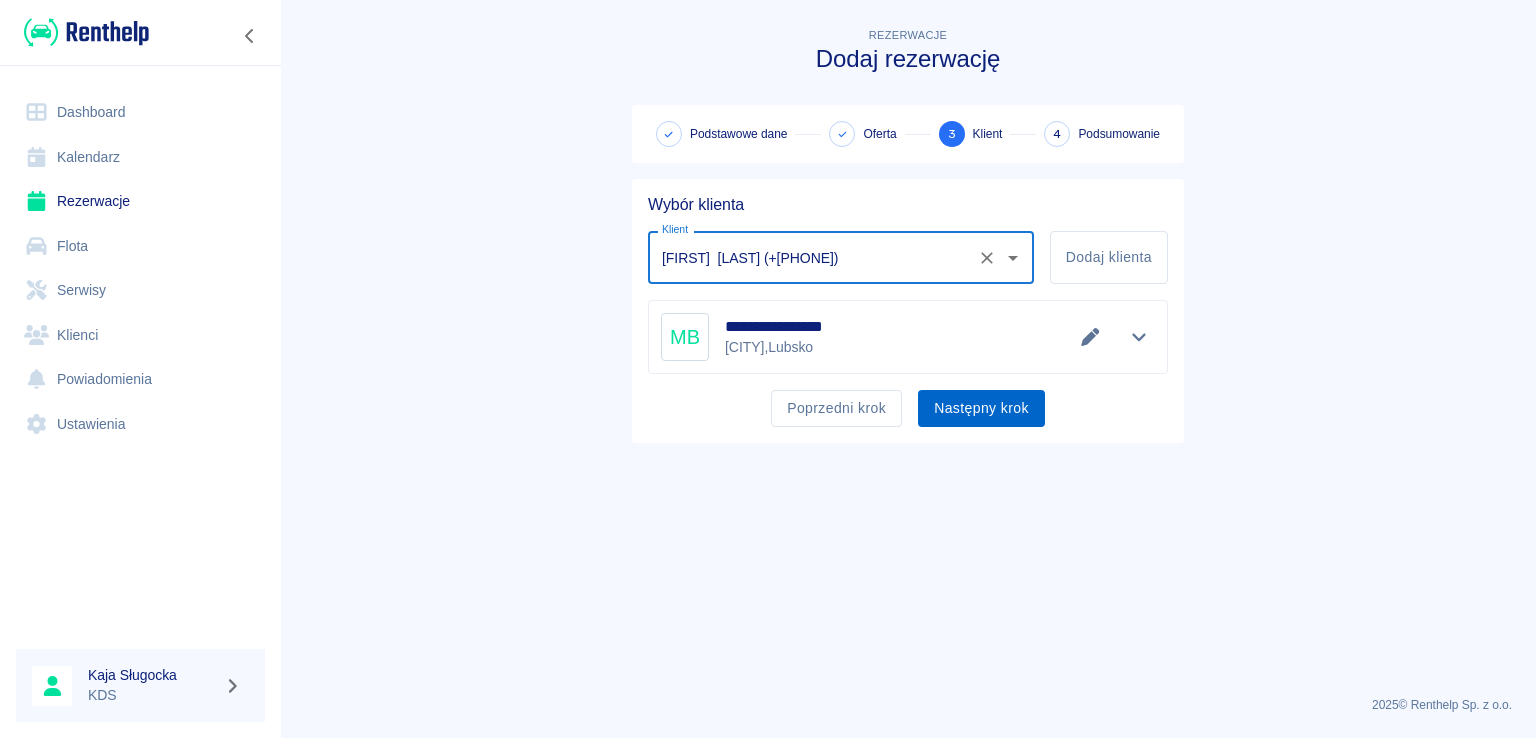 type on "[FIRST]  [LAST] (+[PHONE])" 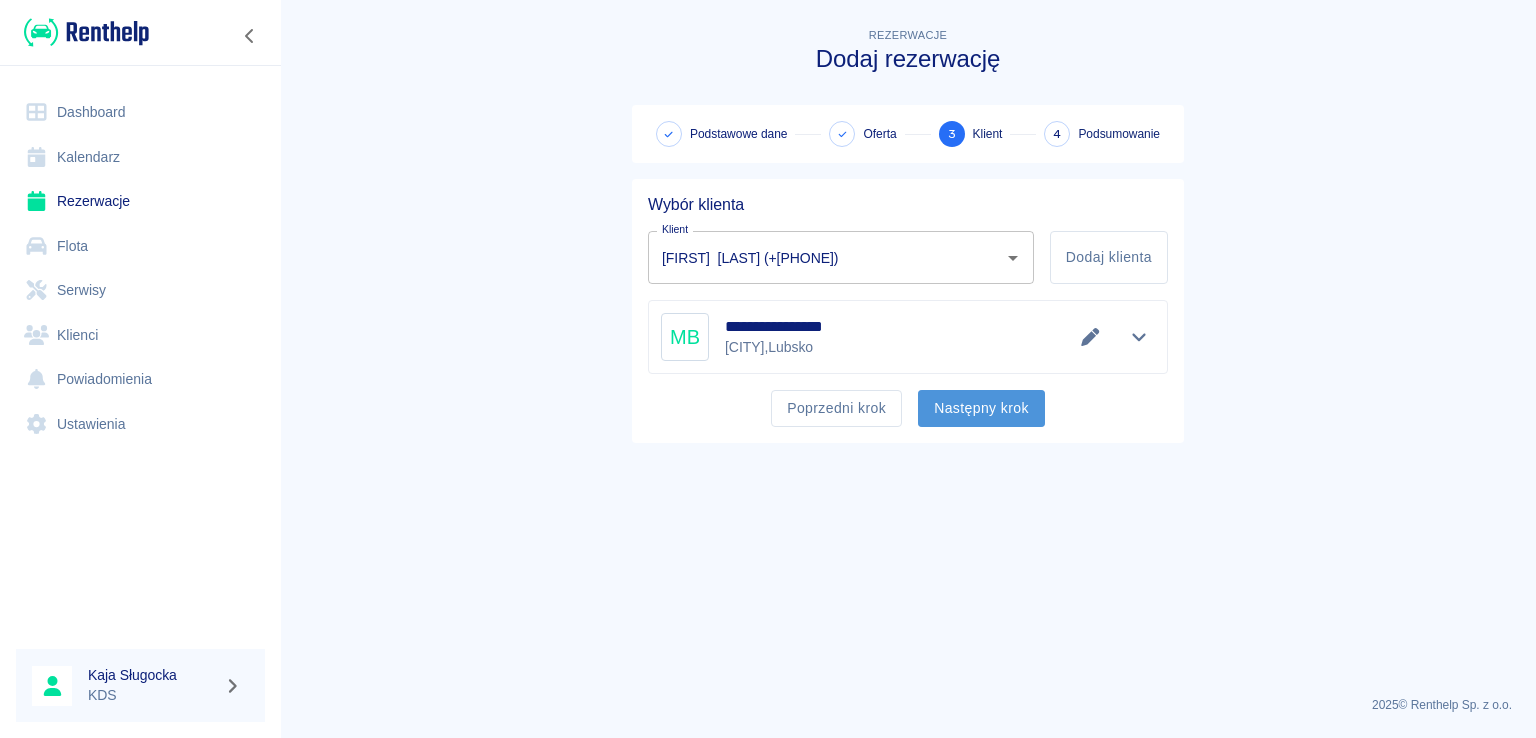 click on "Następny krok" at bounding box center (981, 408) 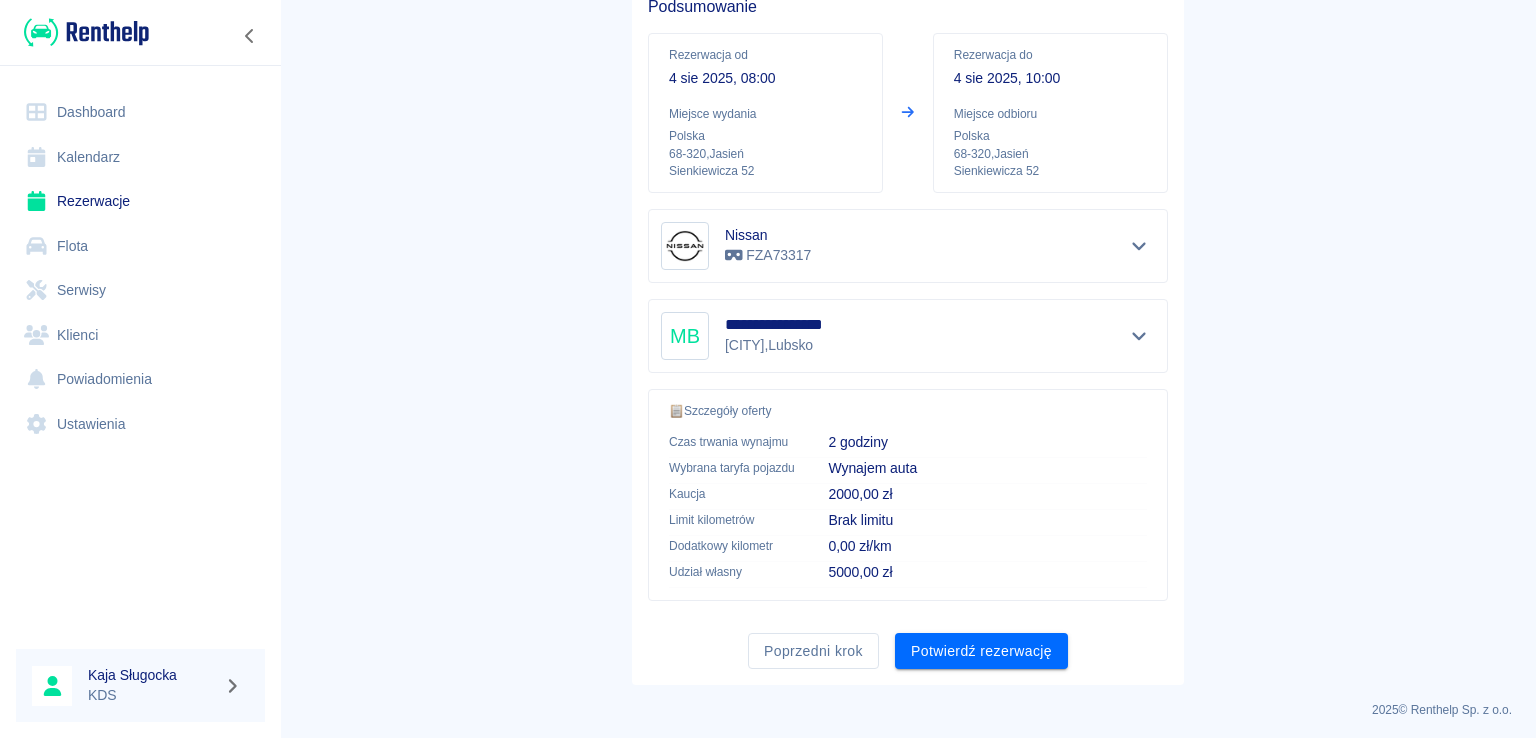 scroll, scrollTop: 200, scrollLeft: 0, axis: vertical 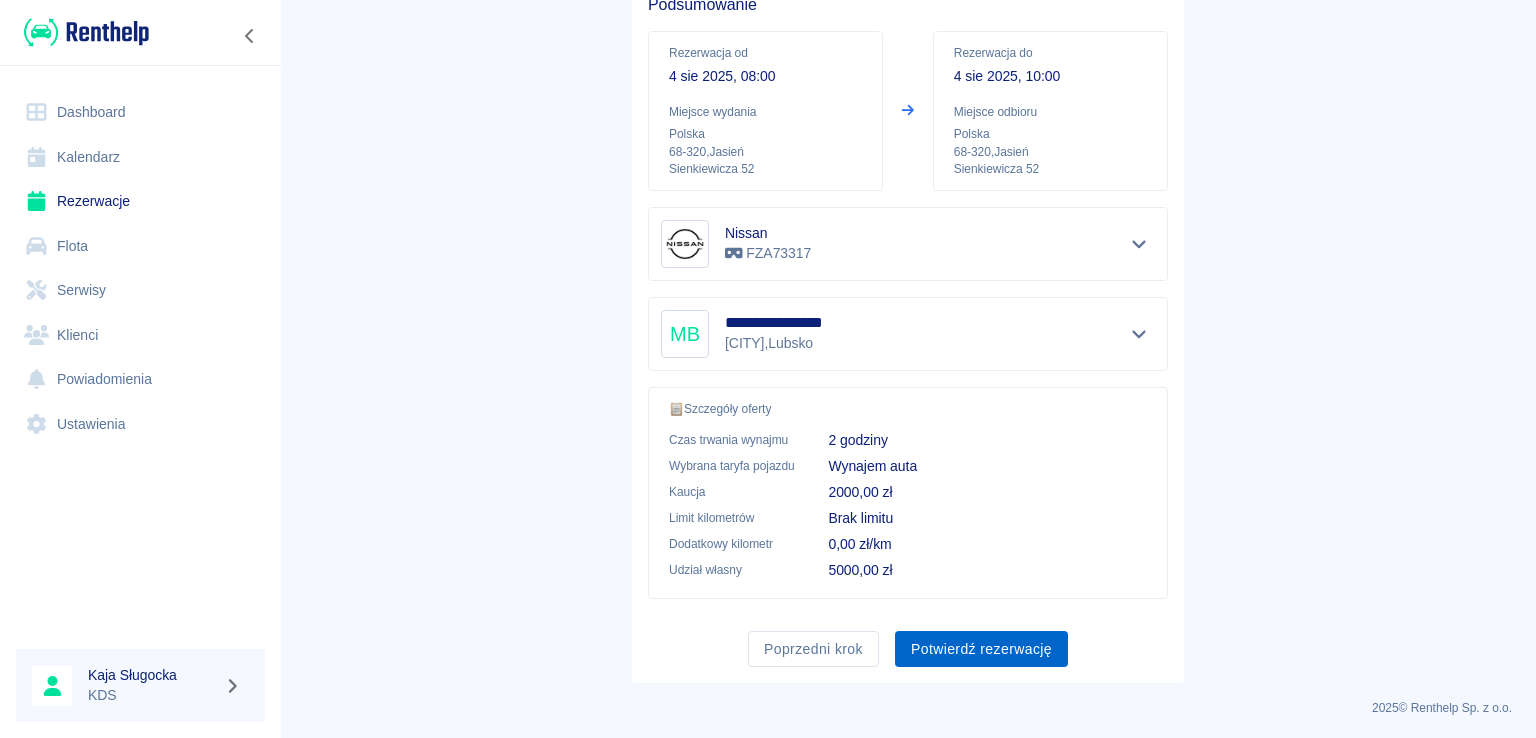 click on "Potwierdź rezerwację" at bounding box center (981, 649) 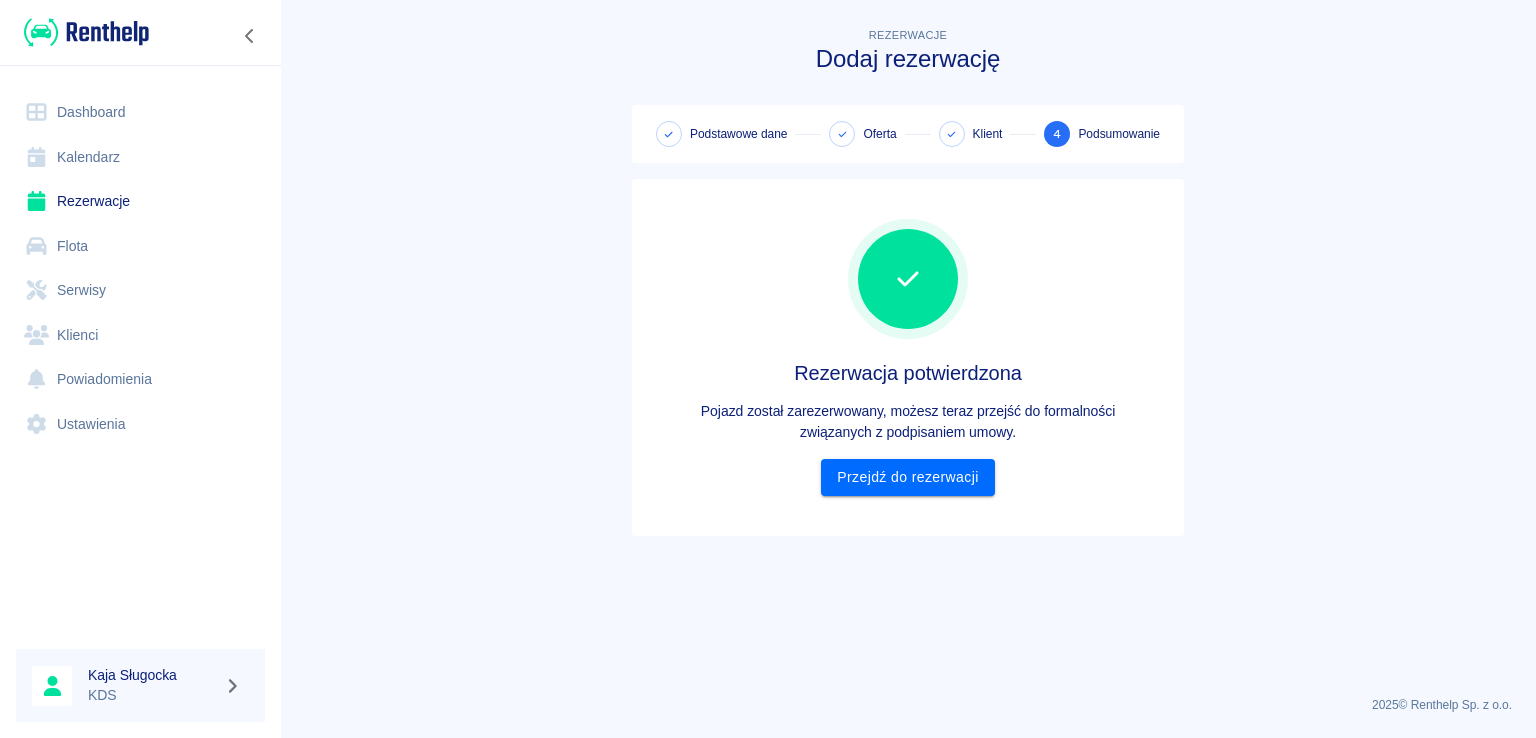 scroll, scrollTop: 0, scrollLeft: 0, axis: both 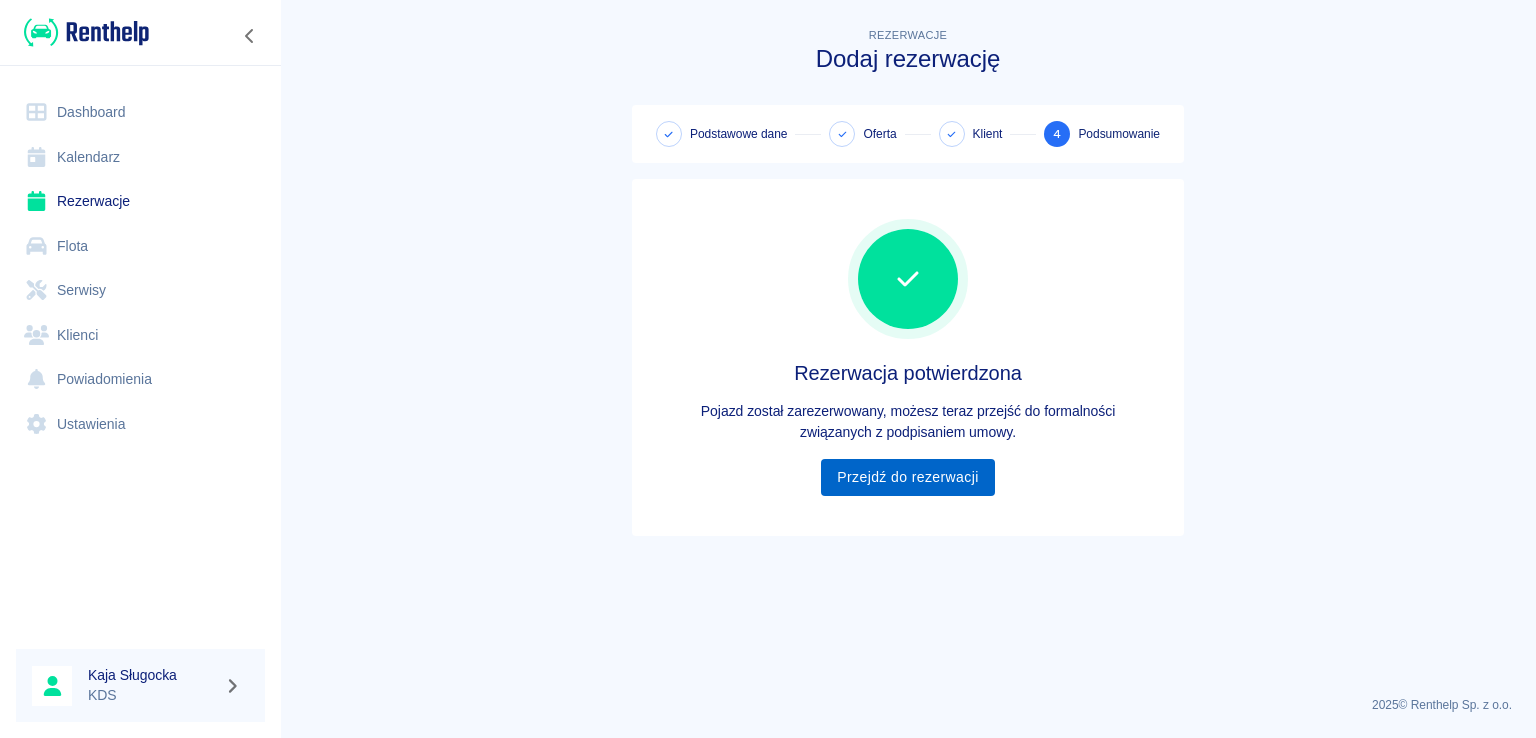 click on "Przejdź do rezerwacji" at bounding box center [907, 477] 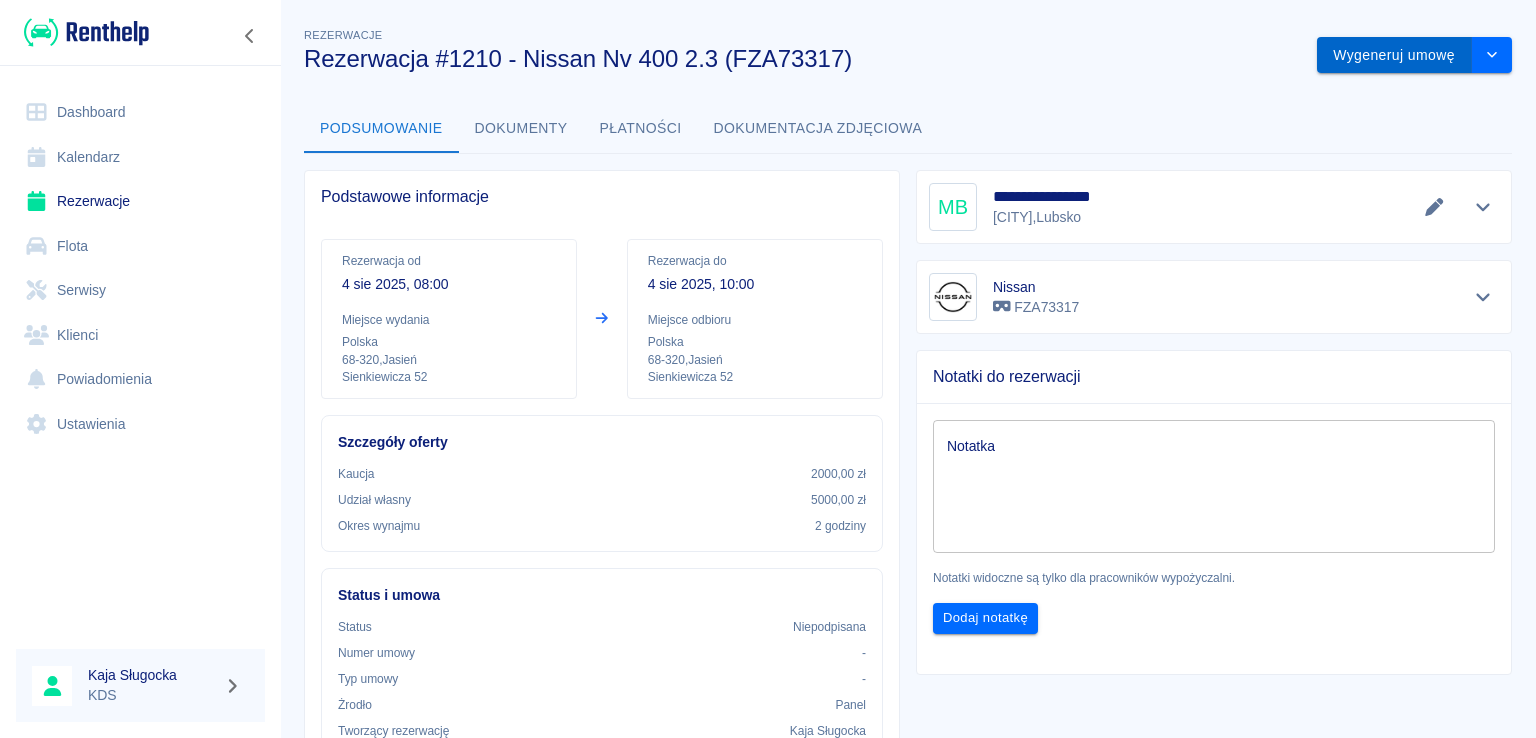 click on "Wygeneruj umowę" at bounding box center (1394, 55) 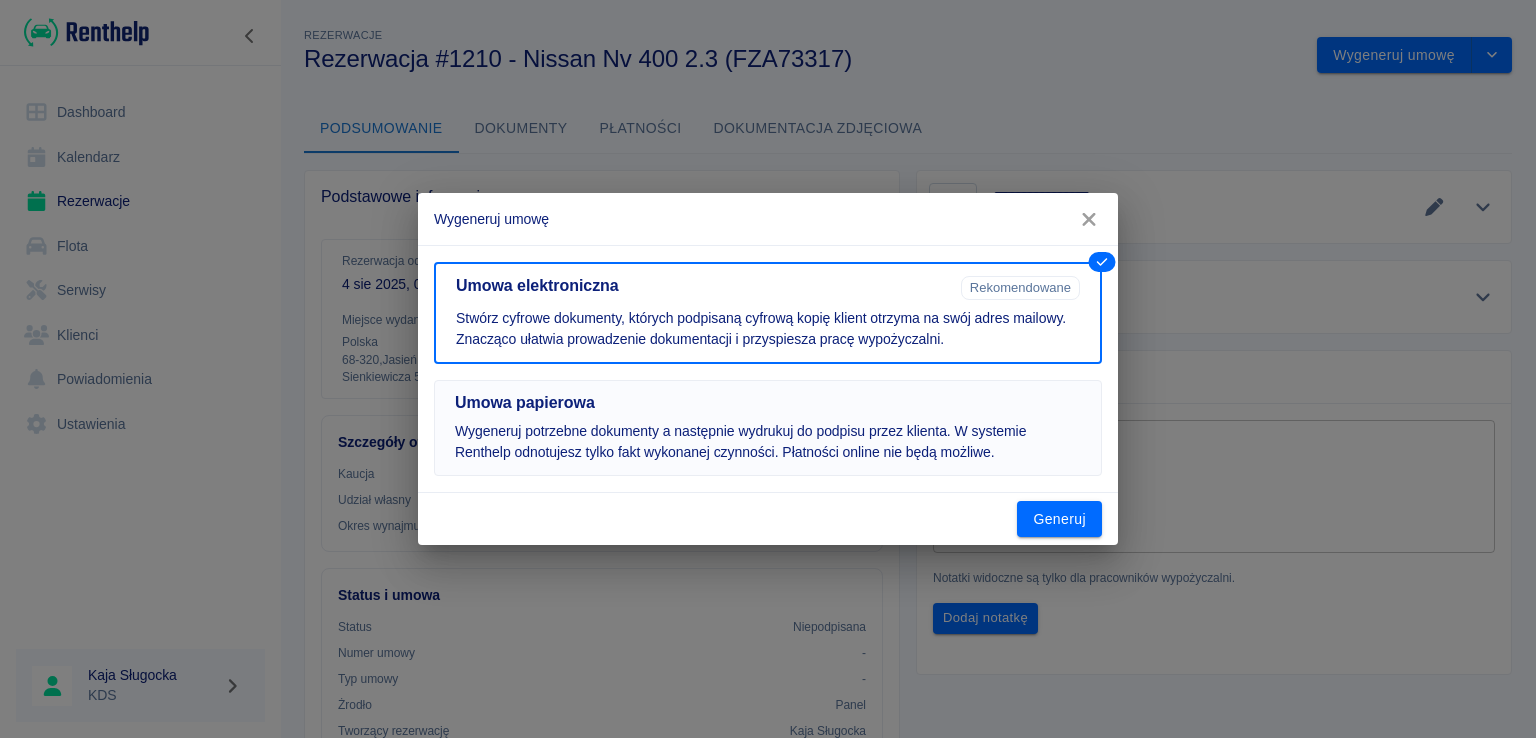 click on "Umowa papierowa Wygeneruj potrzebne dokumenty a następnie wydrukuj do podpisu przez klienta. W systemie Renthelp odnotujesz tylko fakt wykonanej czynności. Płatności online nie będą możliwe." at bounding box center (768, 428) 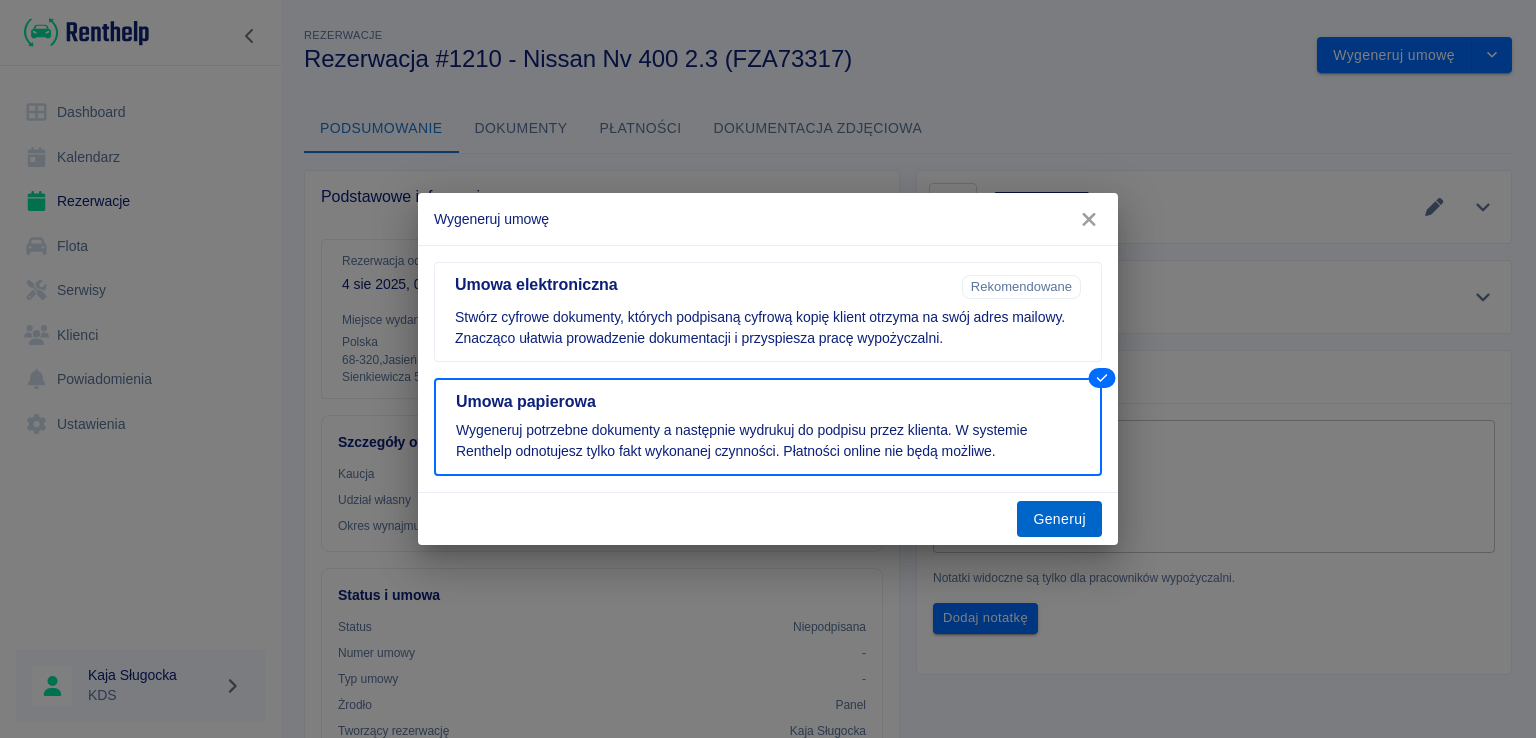click on "Generuj" at bounding box center [1059, 519] 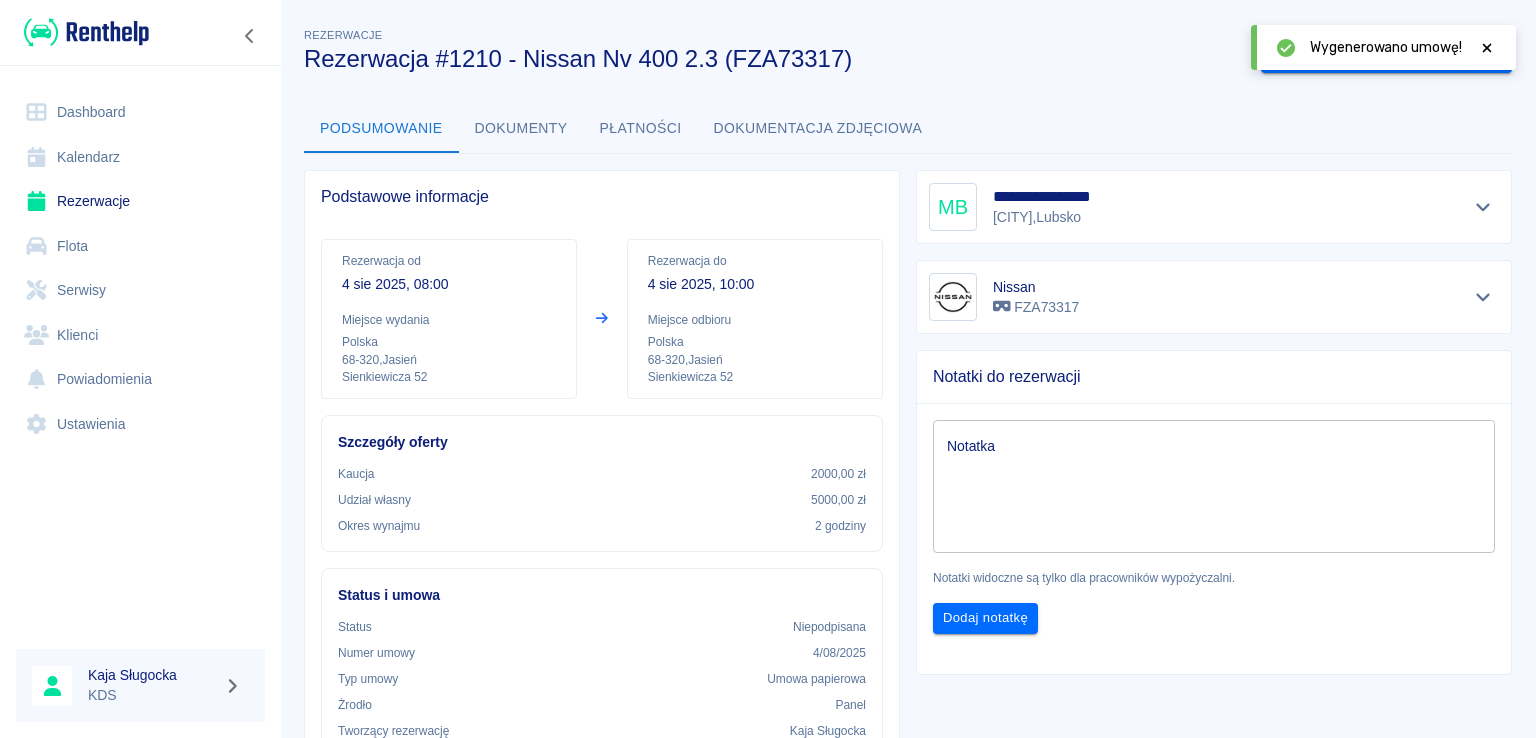 click 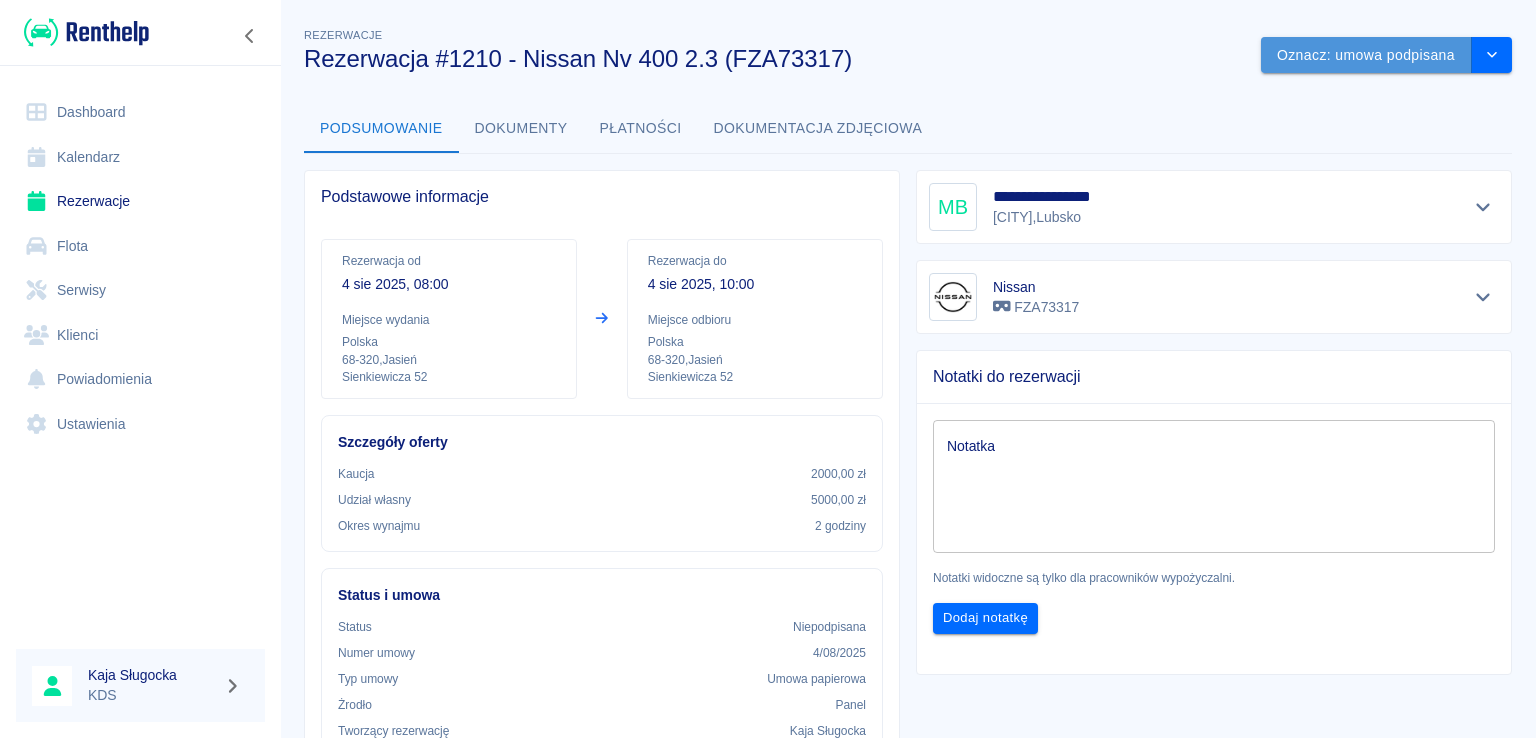 click on "Oznacz: umowa podpisana" at bounding box center [1366, 55] 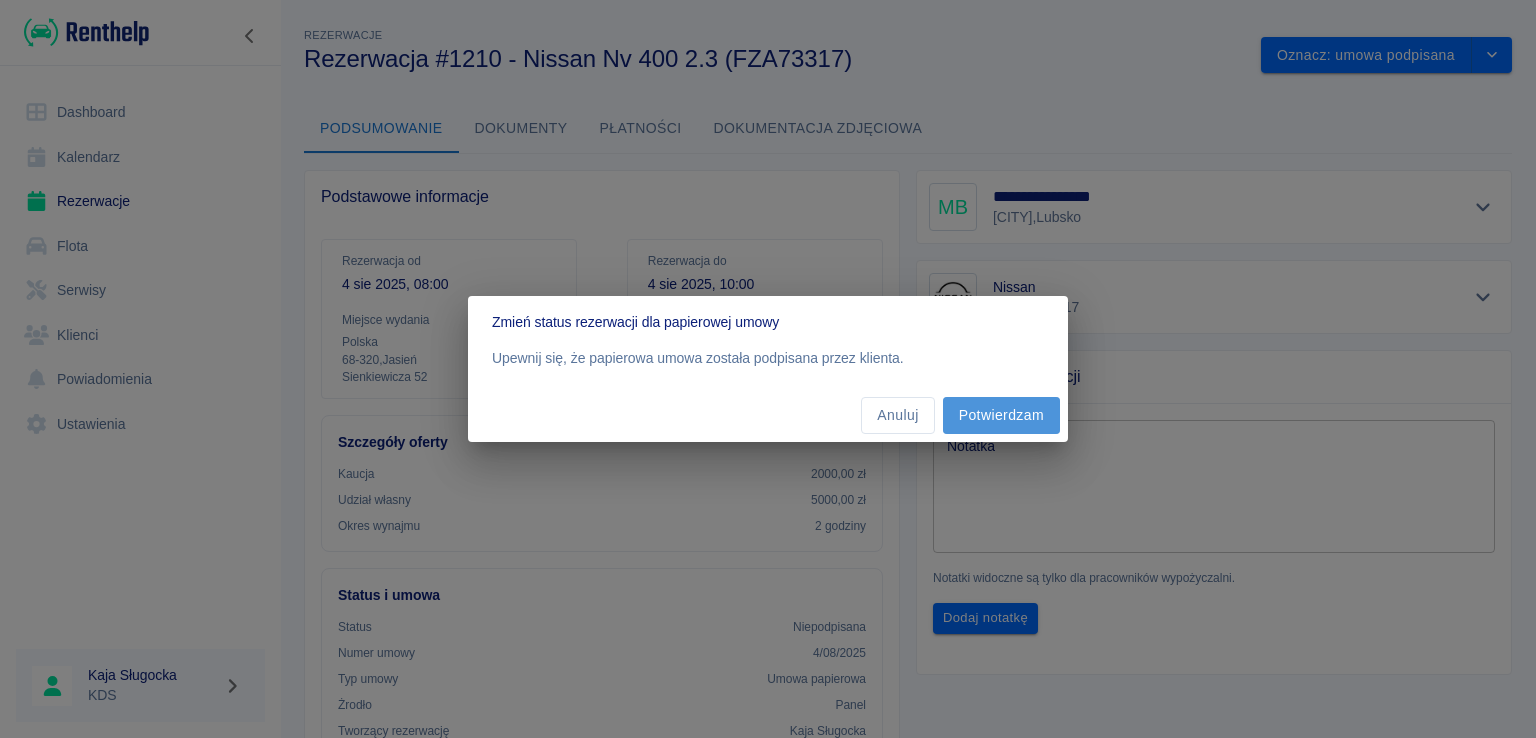 click on "Potwierdzam" at bounding box center [1001, 415] 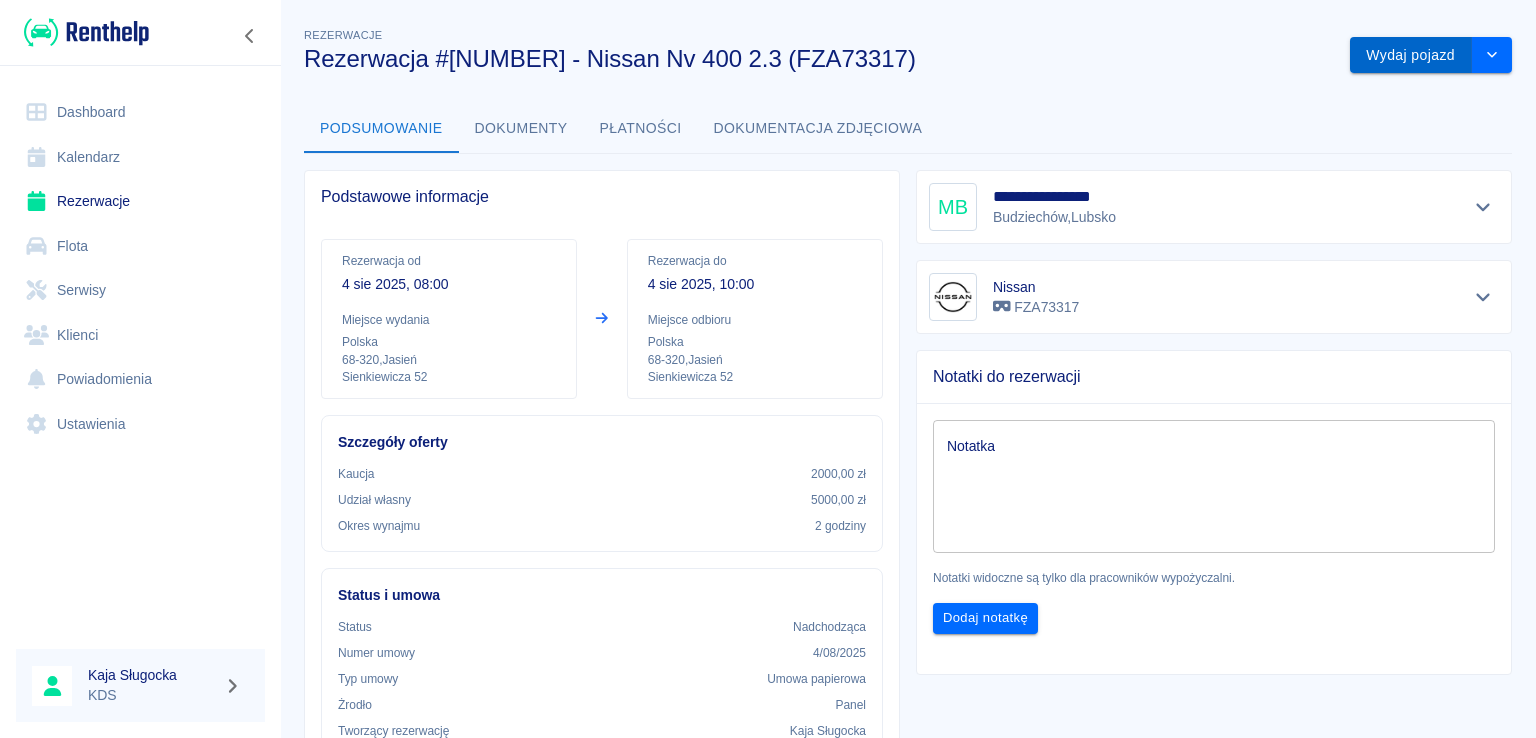 scroll, scrollTop: 0, scrollLeft: 0, axis: both 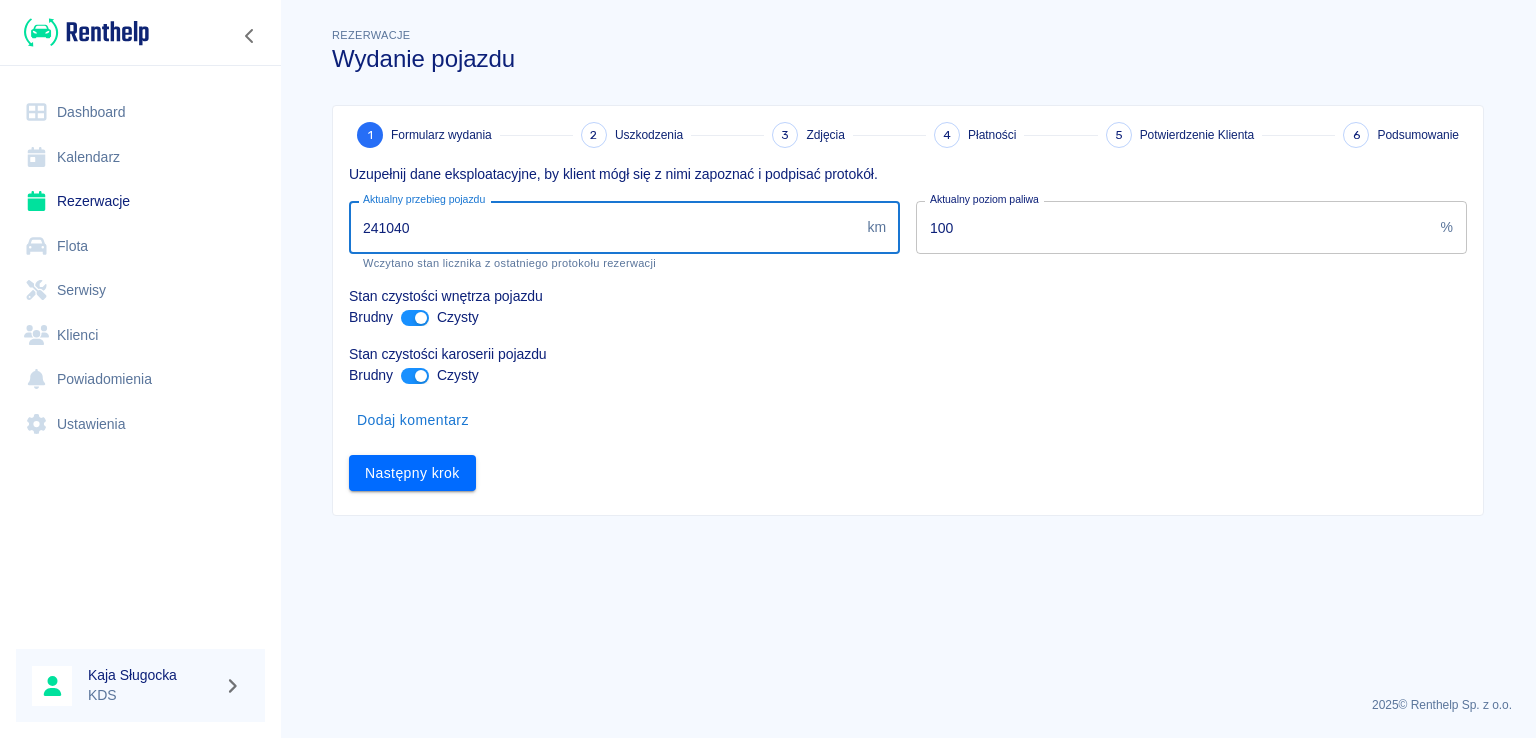 click on "241040" at bounding box center [604, 227] 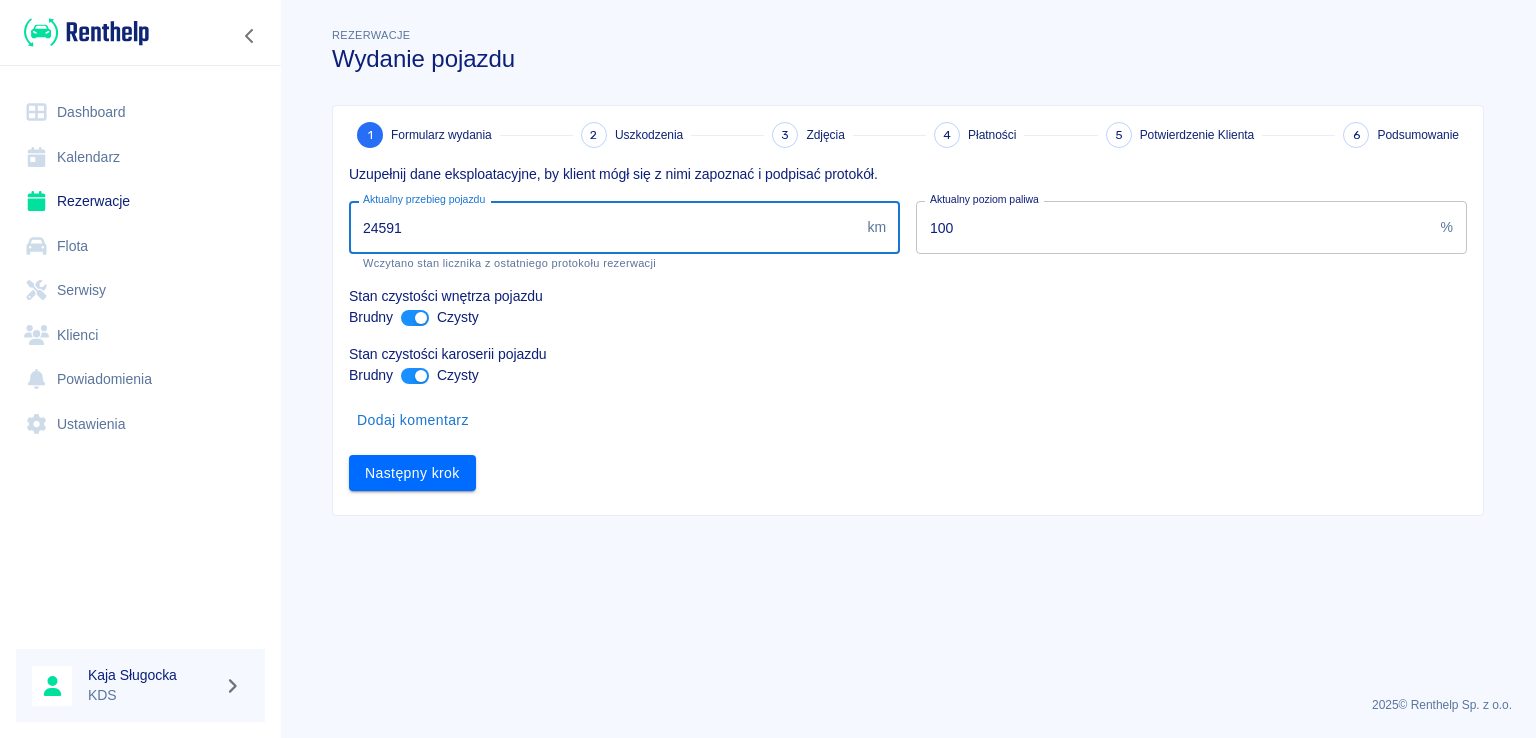 type on "245915" 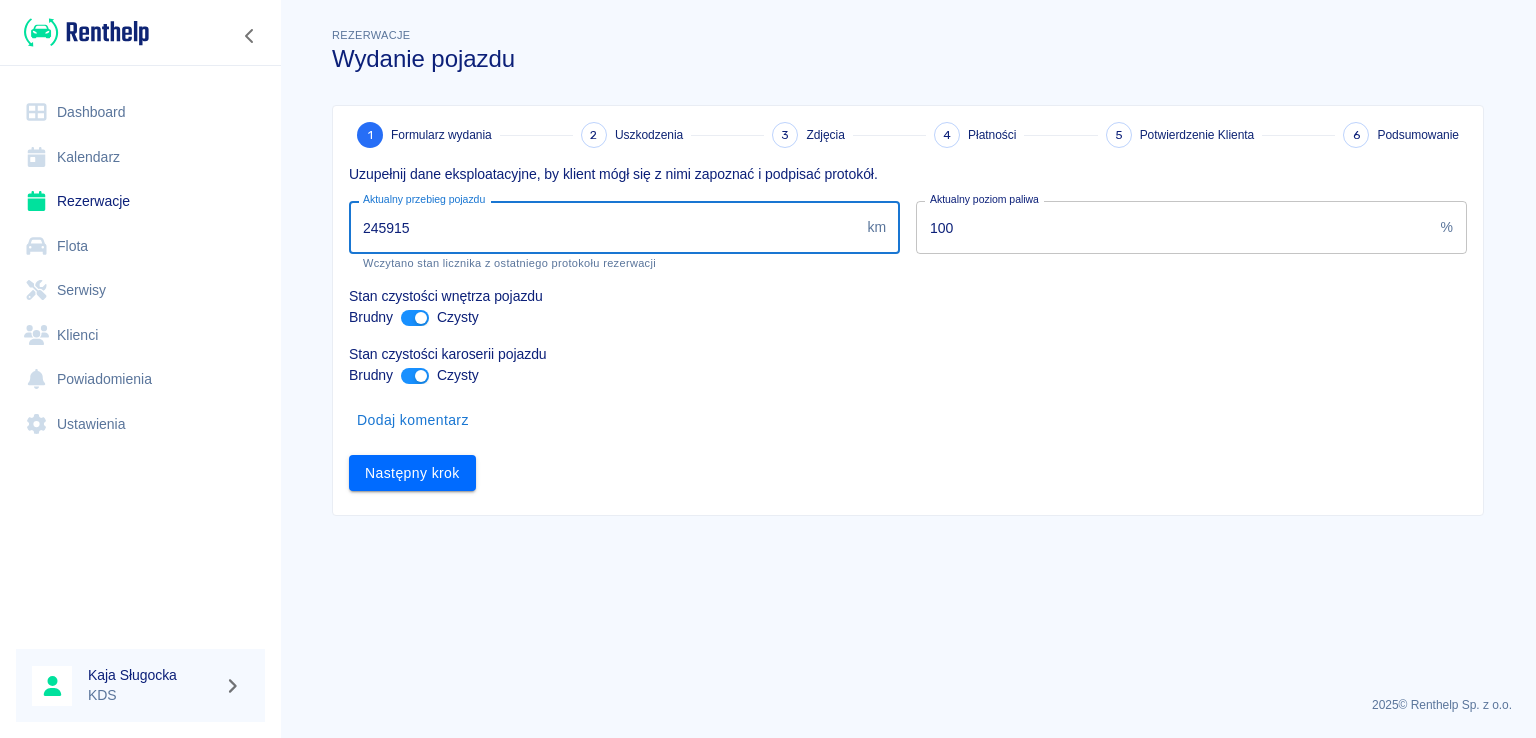 click on "Następny krok" at bounding box center [412, 473] 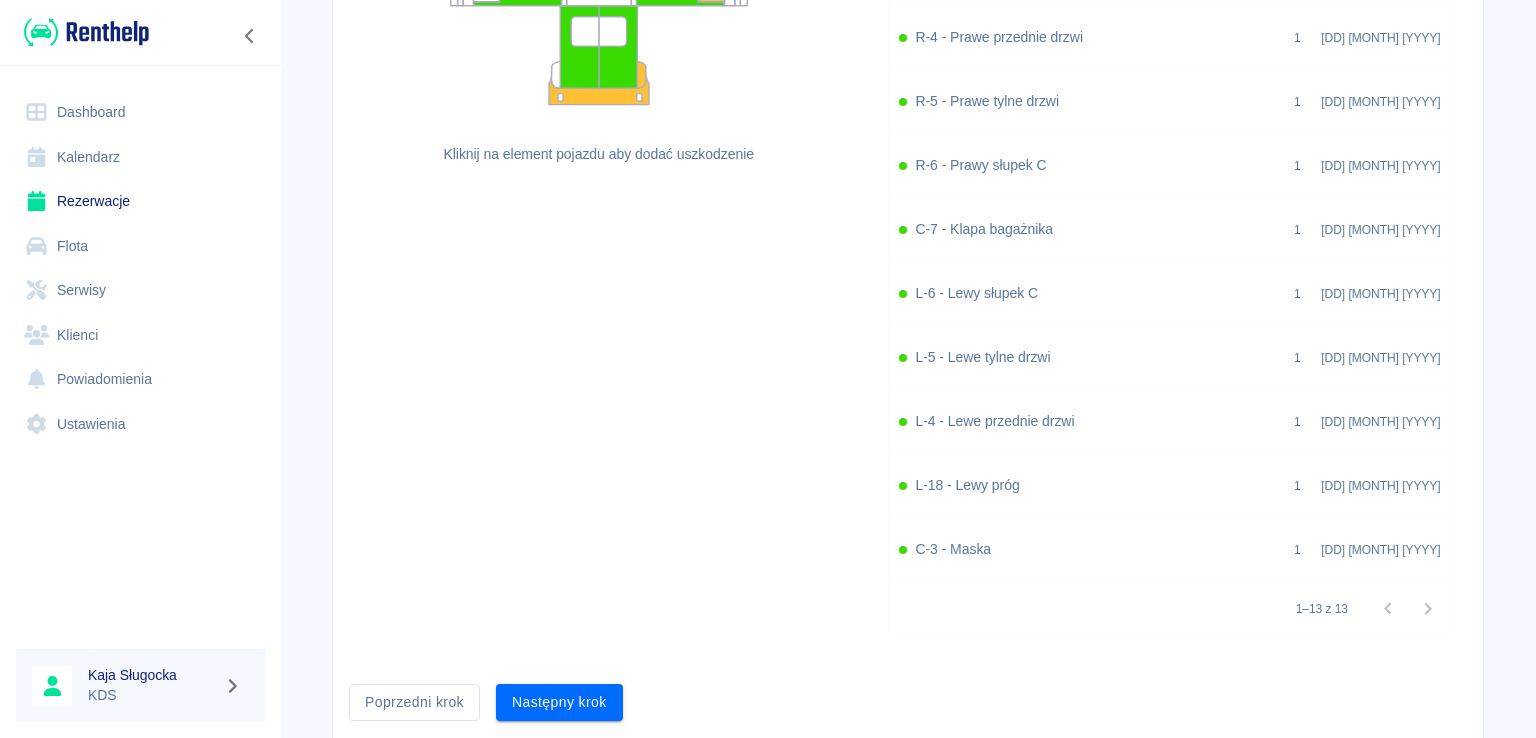 scroll, scrollTop: 632, scrollLeft: 0, axis: vertical 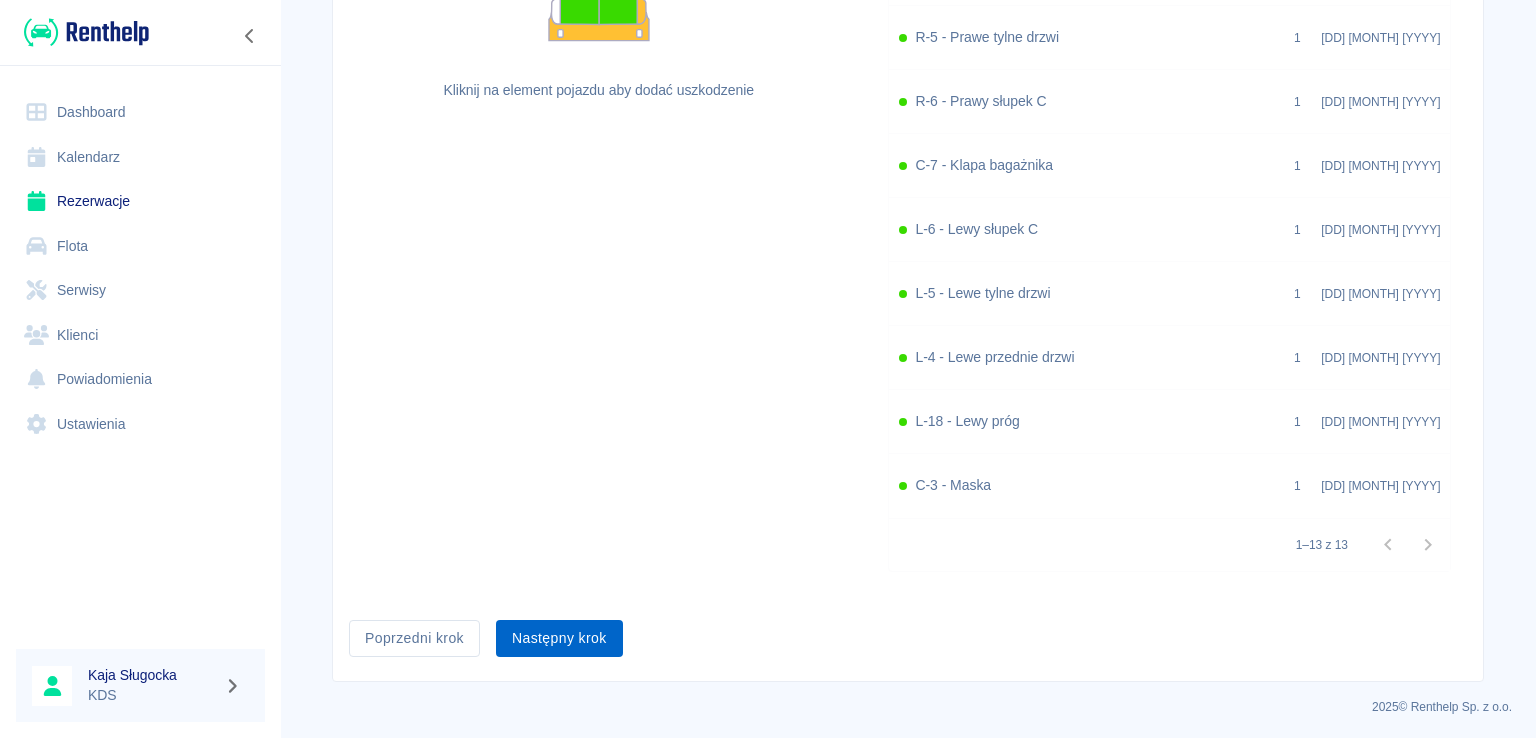 click on "Następny krok" at bounding box center (559, 638) 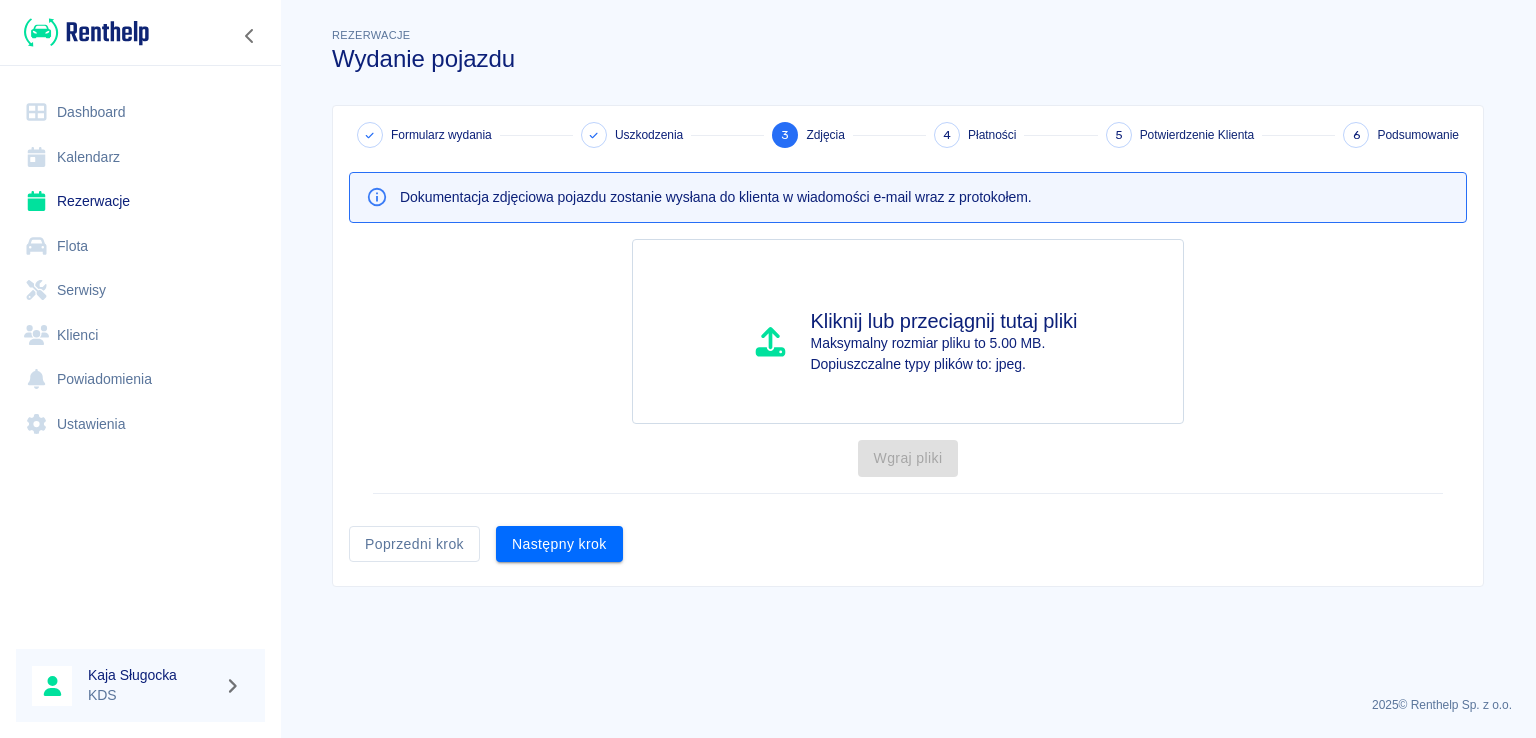 scroll, scrollTop: 0, scrollLeft: 0, axis: both 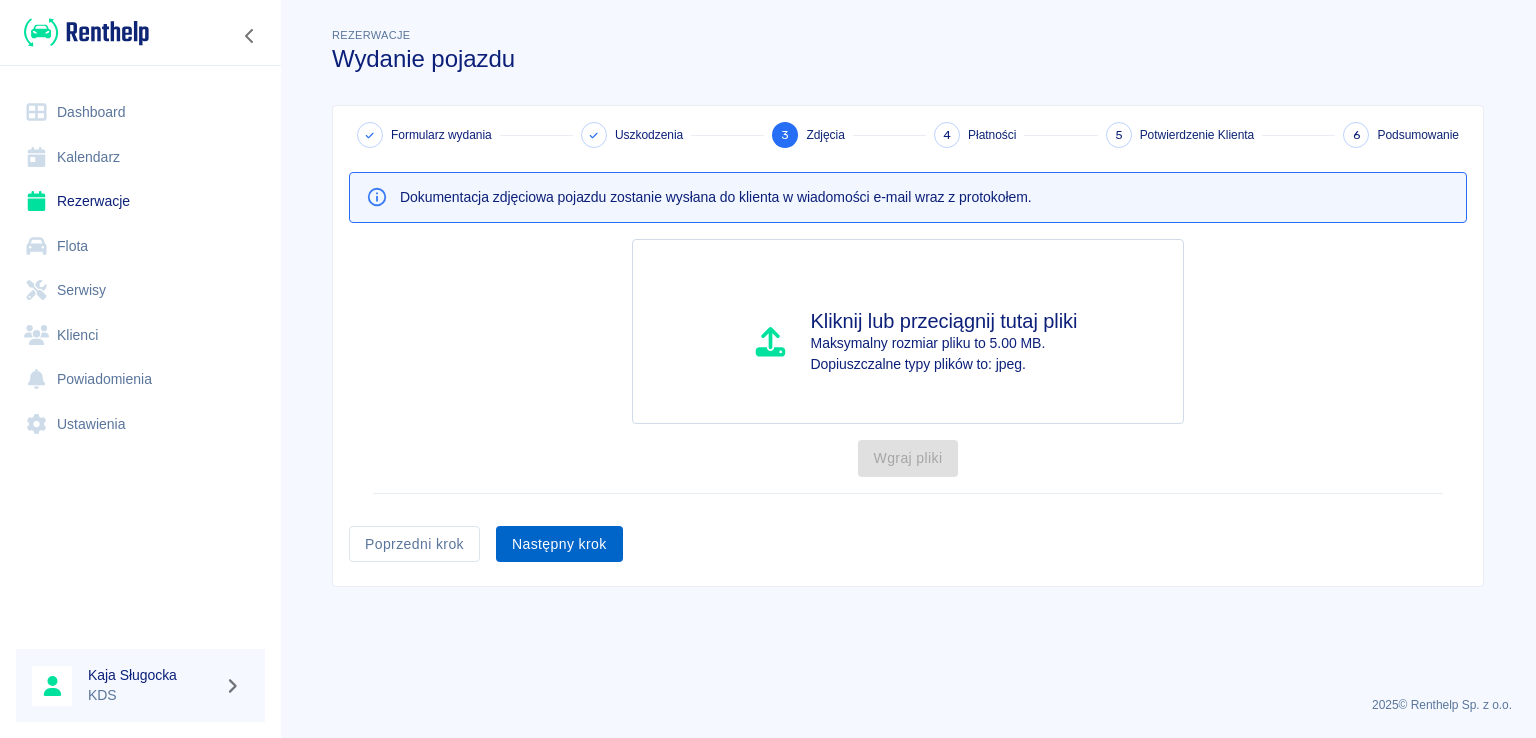 click on "Następny krok" at bounding box center (559, 544) 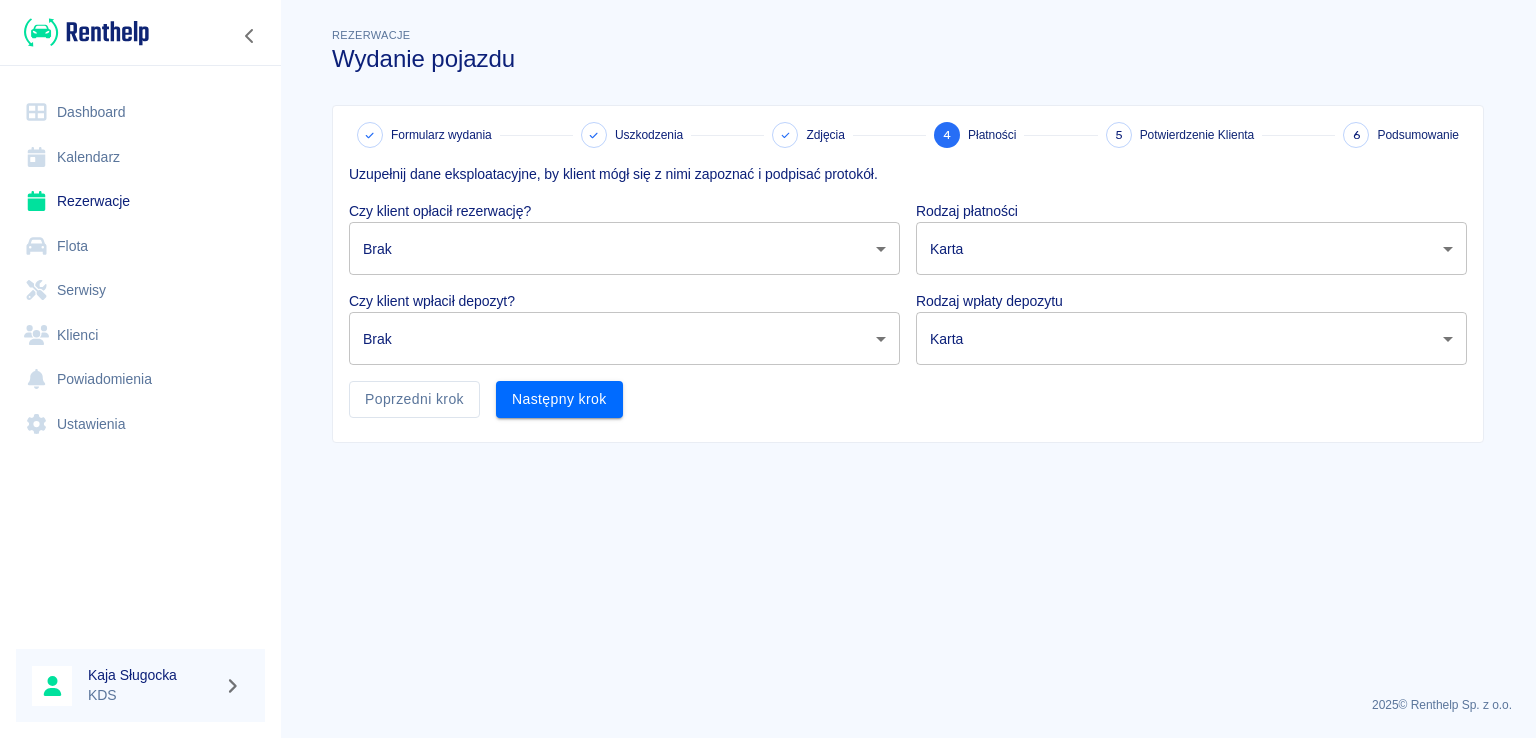 click on "Używamy plików Cookies, by zapewnić Ci najlepsze możliwe doświadczenie. Aby dowiedzieć się więcej, zapoznaj się z naszą Polityką Prywatności.  Polityka Prywatności Rozumiem Dashboard Kalendarz Rezerwacje Flota Serwisy Klienci Powiadomienia Ustawienia Kaja Sługocka KDS Rezerwacje Wydanie pojazdu Formularz wydania Uszkodzenia Zdjęcia 4 Płatności 5 Potwierdzenie Klienta 6 Podsumowanie Uzupełnij dane eksploatacyjne, by klient mógł się z nimi zapoznać i podpisać protokół. Czy klient opłacił rezerwację? Brak none ​ Rodzaj płatności Karta card ​ Czy klient wpłacił depozyt? Brak none ​ Rodzaj wpłaty depozytu Karta terminal_card_authorization ​ Poprzedni krok Następny krok 2025  © Renthelp Sp. z o.o. Wydanie pojazdu | Renthelp" at bounding box center [768, 369] 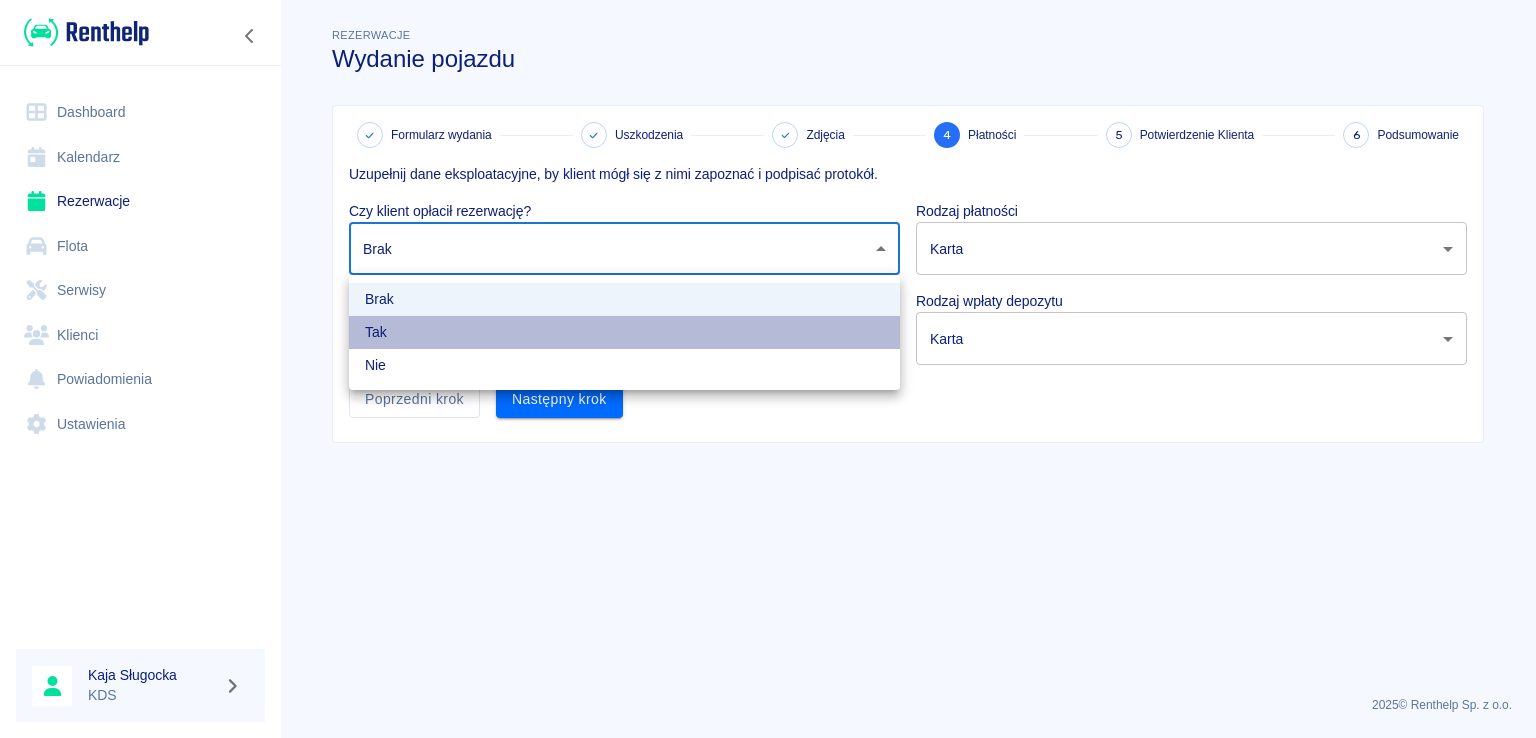 click on "Tak" at bounding box center [624, 332] 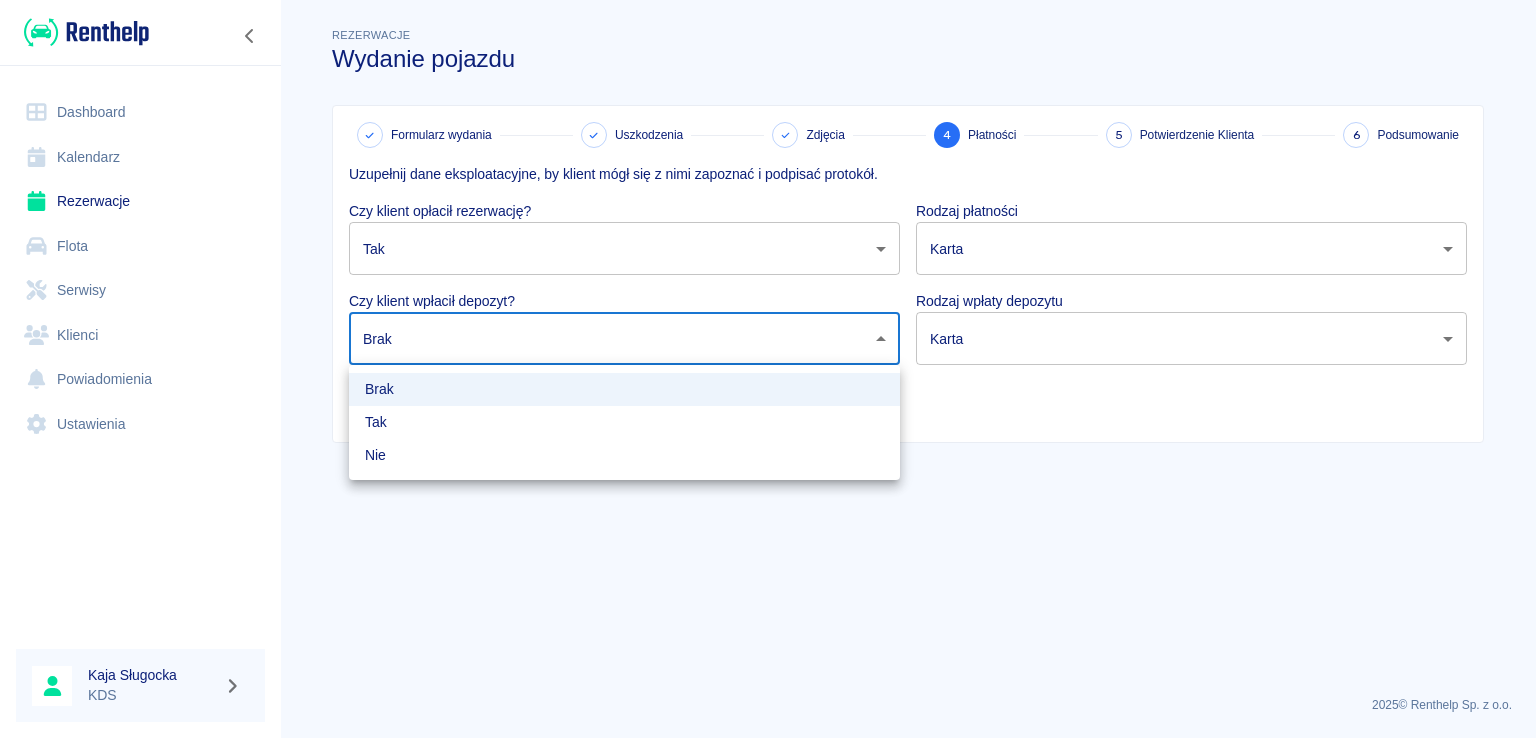 drag, startPoint x: 489, startPoint y: 342, endPoint x: 476, endPoint y: 380, distance: 40.16217 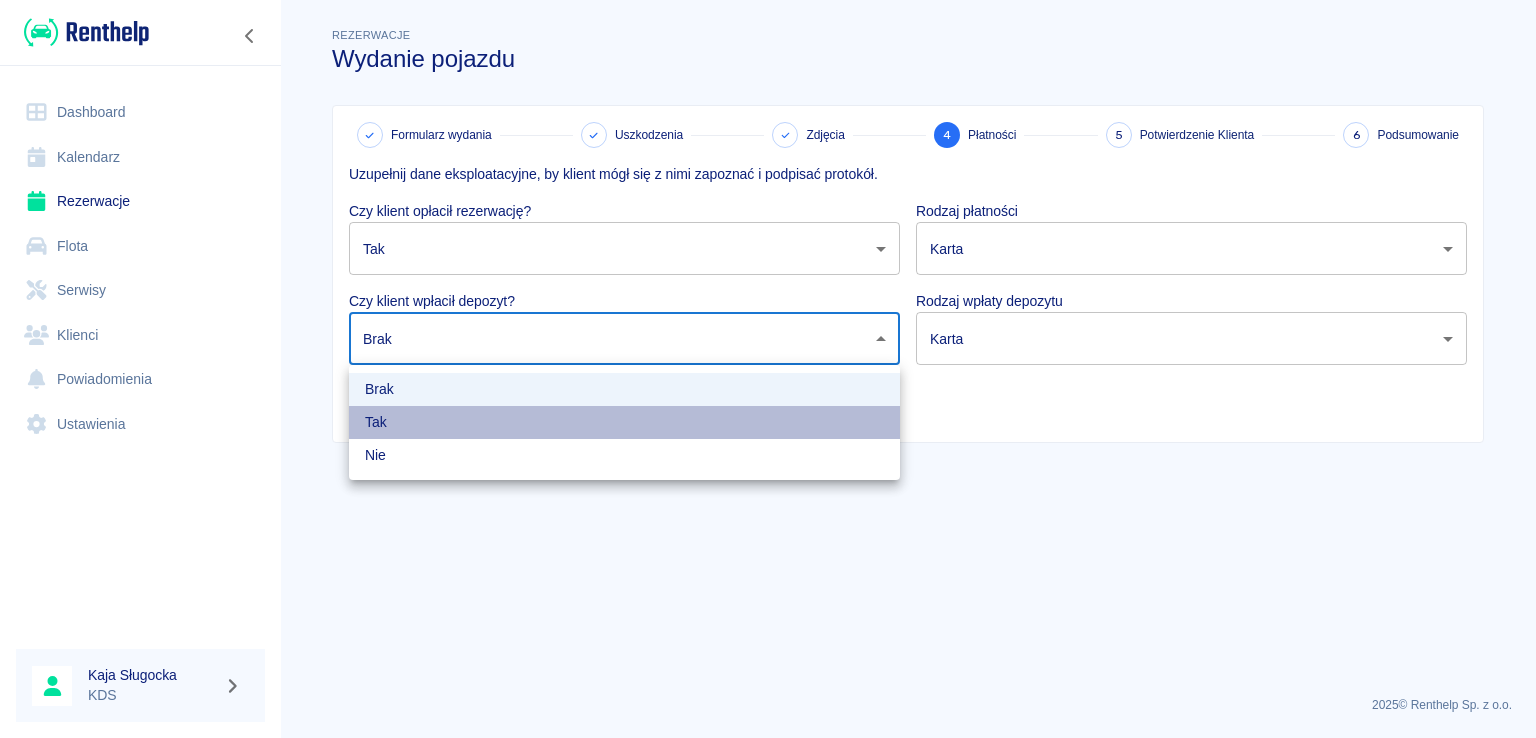 drag, startPoint x: 444, startPoint y: 416, endPoint x: 887, endPoint y: 287, distance: 461.40005 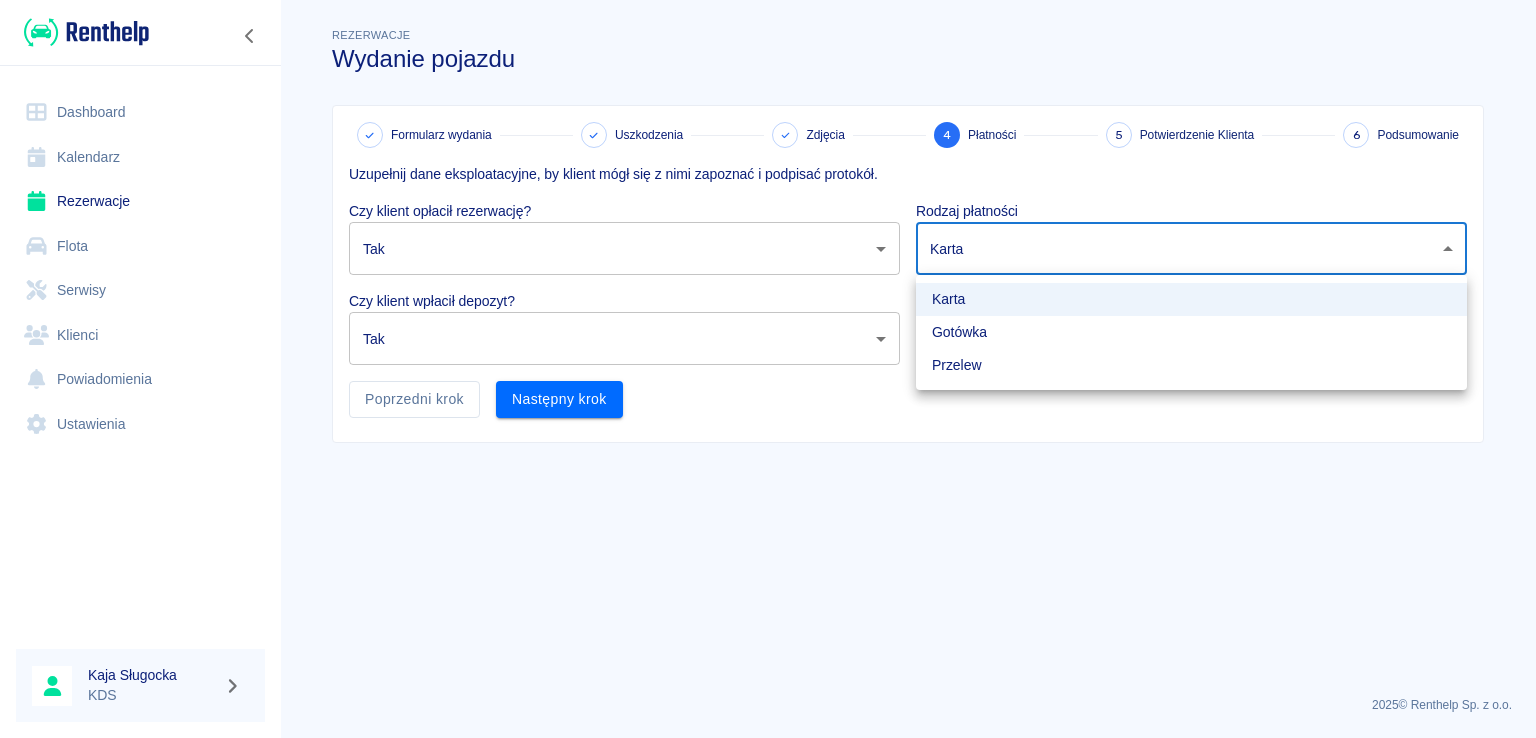 click on "Używamy plików Cookies, by zapewnić Ci najlepsze możliwe doświadczenie. Aby dowiedzieć się więcej, zapoznaj się z naszą Polityką Prywatności.  Polityka Prywatności Rozumiem Dashboard Kalendarz Rezerwacje Flota Serwisy Klienci Powiadomienia Ustawienia Kaja Sługocka KDS Rezerwacje Wydanie pojazdu Formularz wydania Uszkodzenia Zdjęcia 4 Płatności 5 Potwierdzenie Klienta 6 Podsumowanie Uzupełnij dane eksploatacyjne, by klient mógł się z nimi zapoznać i podpisać protokół. Czy klient opłacił rezerwację? Tak true ​ Rodzaj płatności Karta card ​ Czy klient wpłacił depozyt? Tak true ​ Rodzaj wpłaty depozytu Karta terminal_card_authorization ​ Poprzedni krok Następny krok 2025  © Renthelp Sp. z o.o. Wydanie pojazdu | Renthelp Karta Gotówka Przelew" at bounding box center (768, 369) 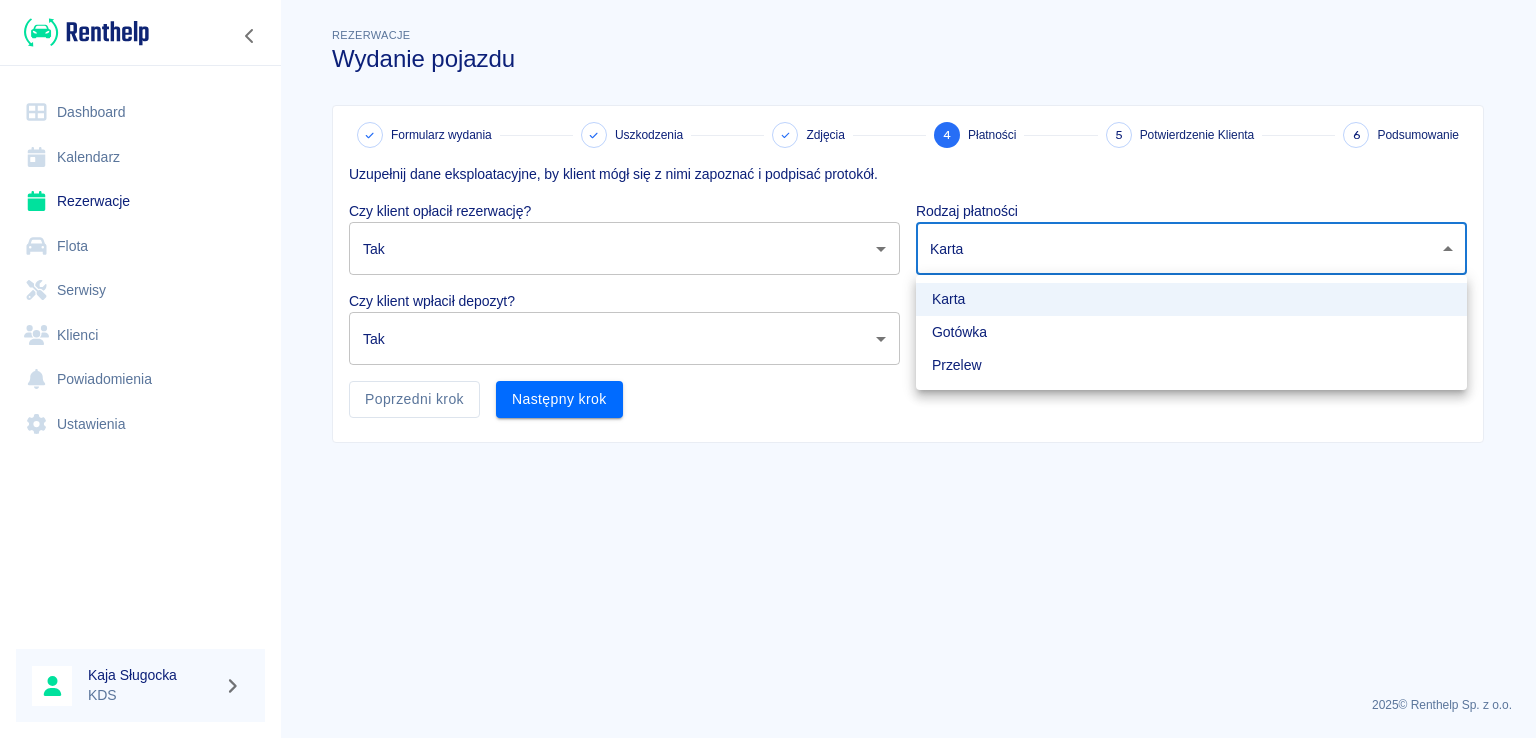 click on "Gotówka" at bounding box center (1191, 332) 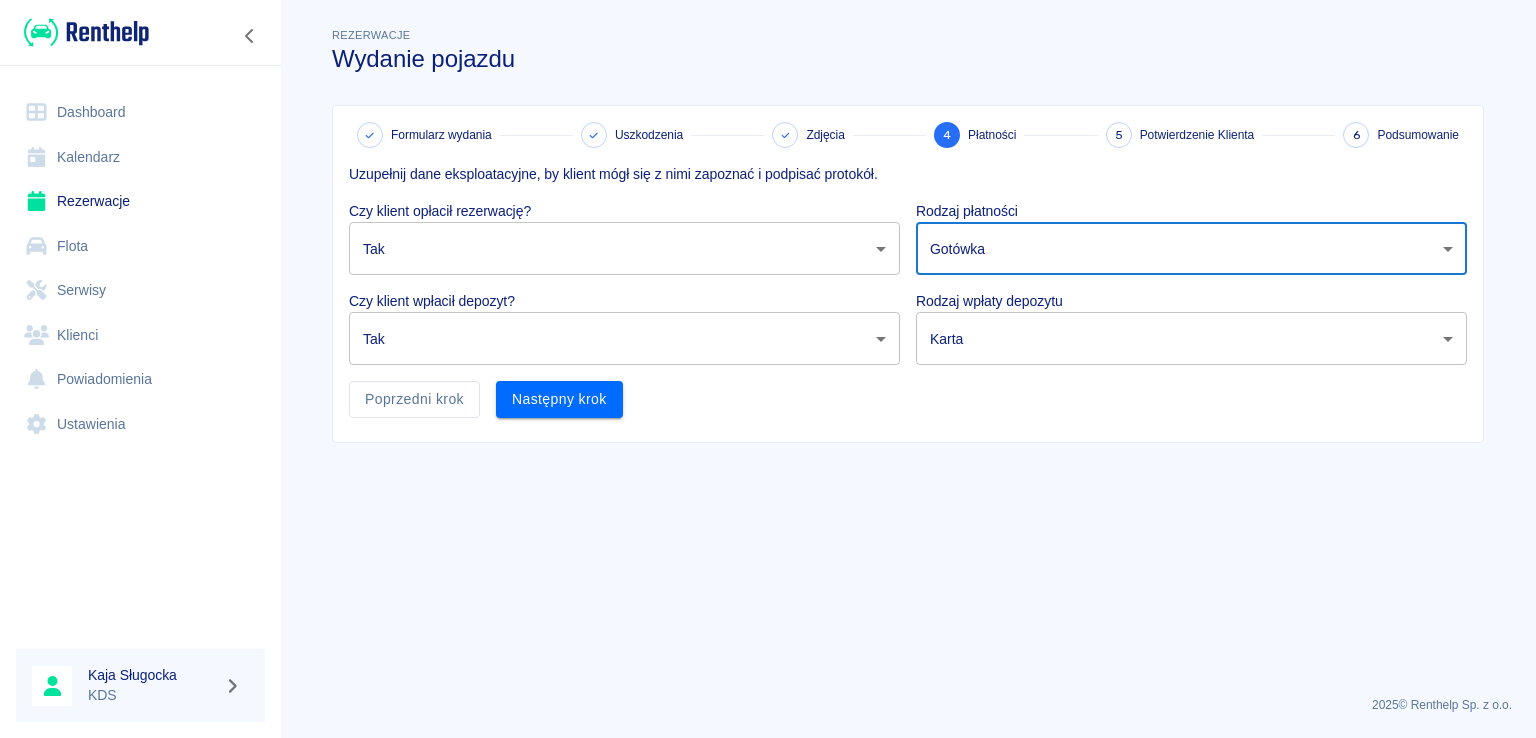 click on "Używamy plików Cookies, by zapewnić Ci najlepsze możliwe doświadczenie. Aby dowiedzieć się więcej, zapoznaj się z naszą Polityką Prywatności.  Polityka Prywatności Rozumiem Dashboard Kalendarz Rezerwacje Flota Serwisy Klienci Powiadomienia Ustawienia Kaja Sługocka KDS Rezerwacje Wydanie pojazdu Formularz wydania Uszkodzenia Zdjęcia 4 Płatności 5 Potwierdzenie Klienta 6 Podsumowanie Uzupełnij dane eksploatacyjne, by klient mógł się z nimi zapoznać i podpisać protokół. Czy klient opłacił rezerwację? Tak true ​ Rodzaj płatności Gotówka cash ​ Czy klient wpłacił depozyt? Tak true ​ Rodzaj wpłaty depozytu Karta terminal_card_authorization ​ Poprzedni krok Następny krok 2025  © Renthelp Sp. z o.o. Wydanie pojazdu | Renthelp" at bounding box center [768, 369] 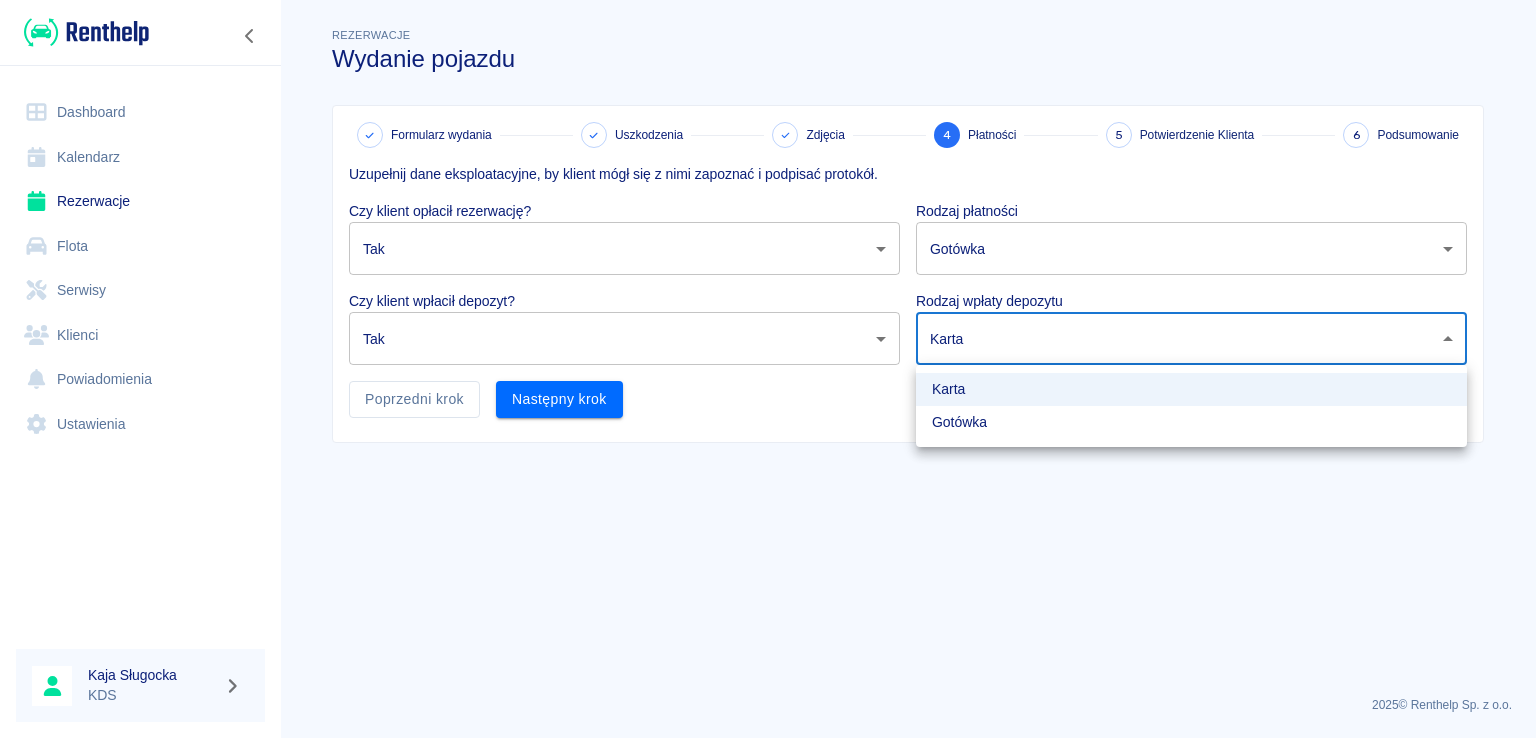 click on "Gotówka" at bounding box center [1191, 422] 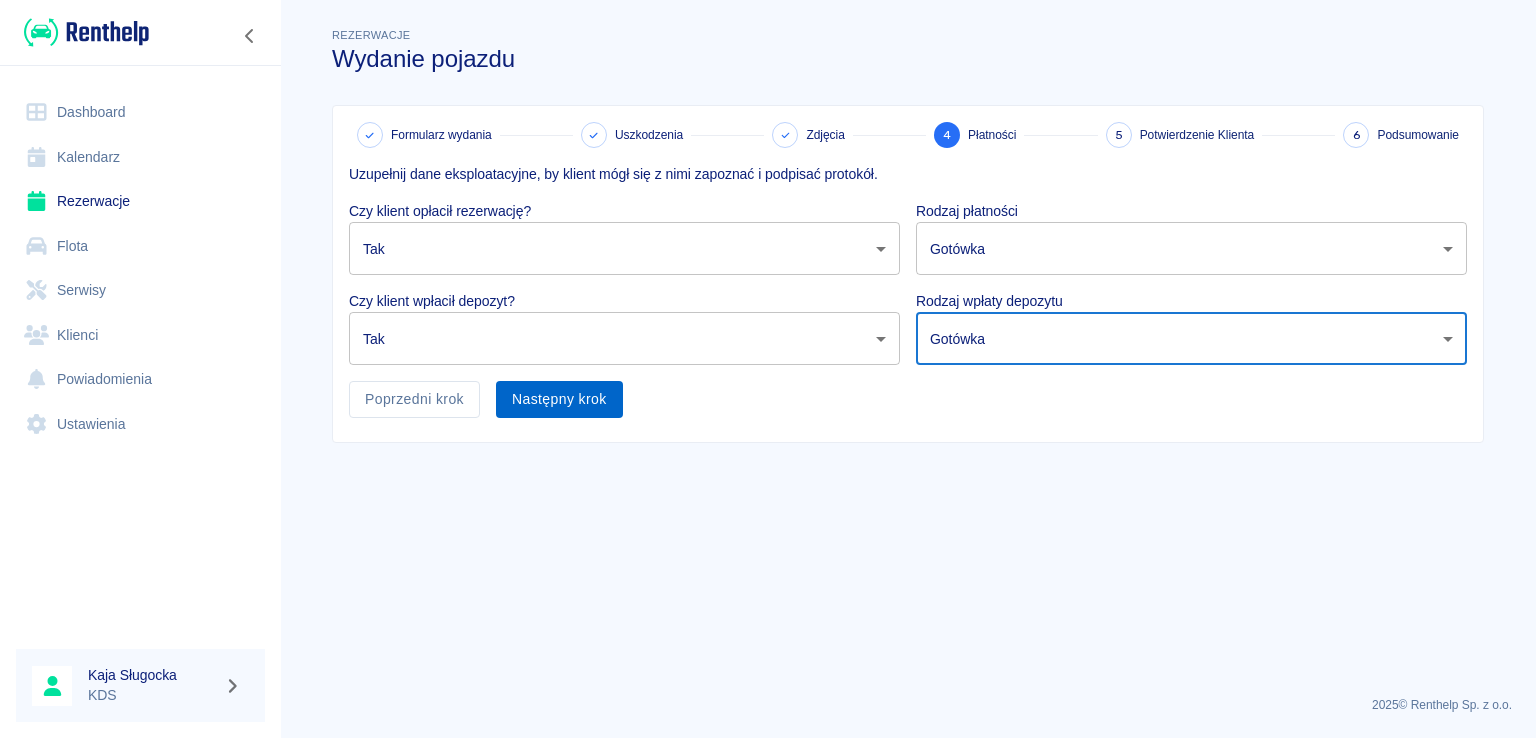 click on "Następny krok" at bounding box center (559, 399) 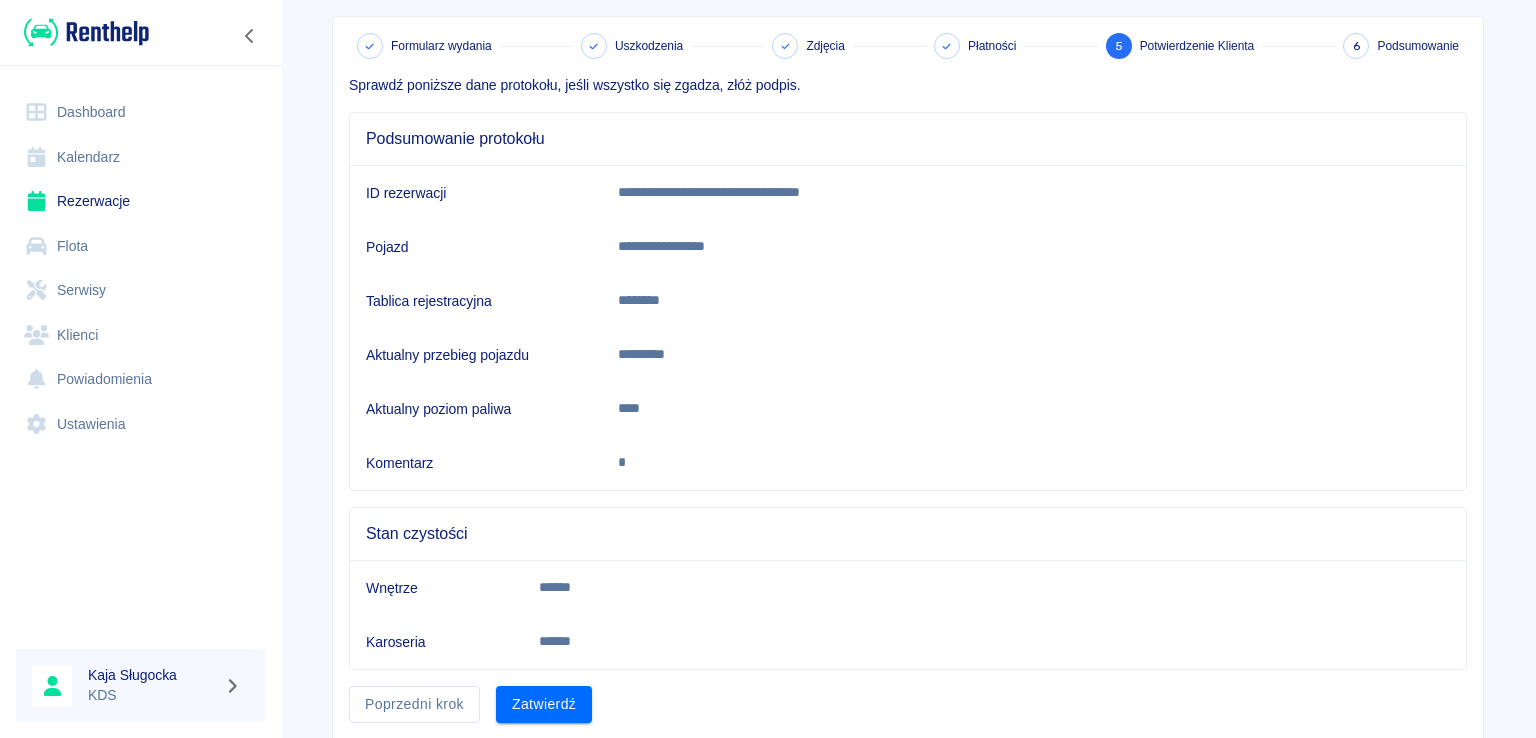 scroll, scrollTop: 153, scrollLeft: 0, axis: vertical 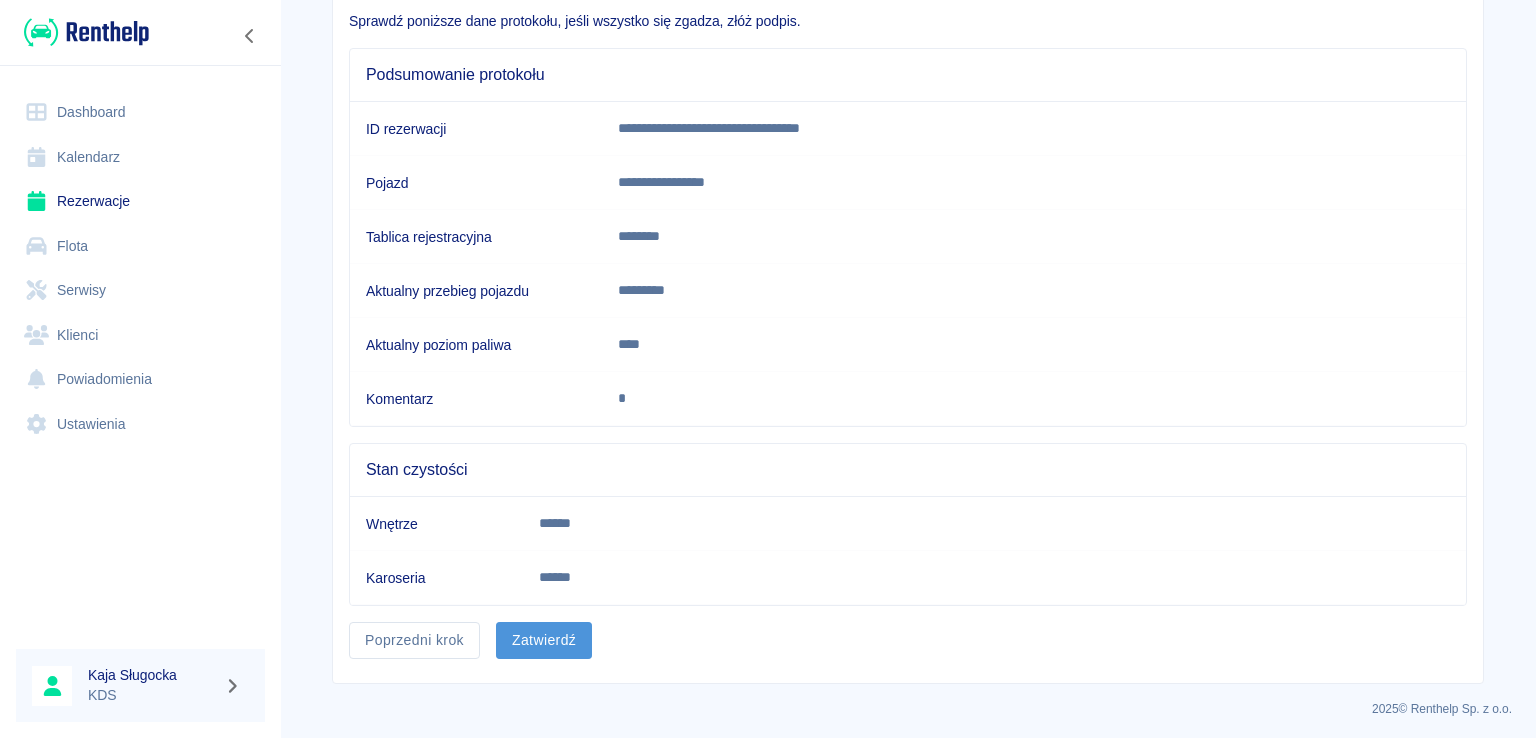 click on "Zatwierdź" at bounding box center (544, 640) 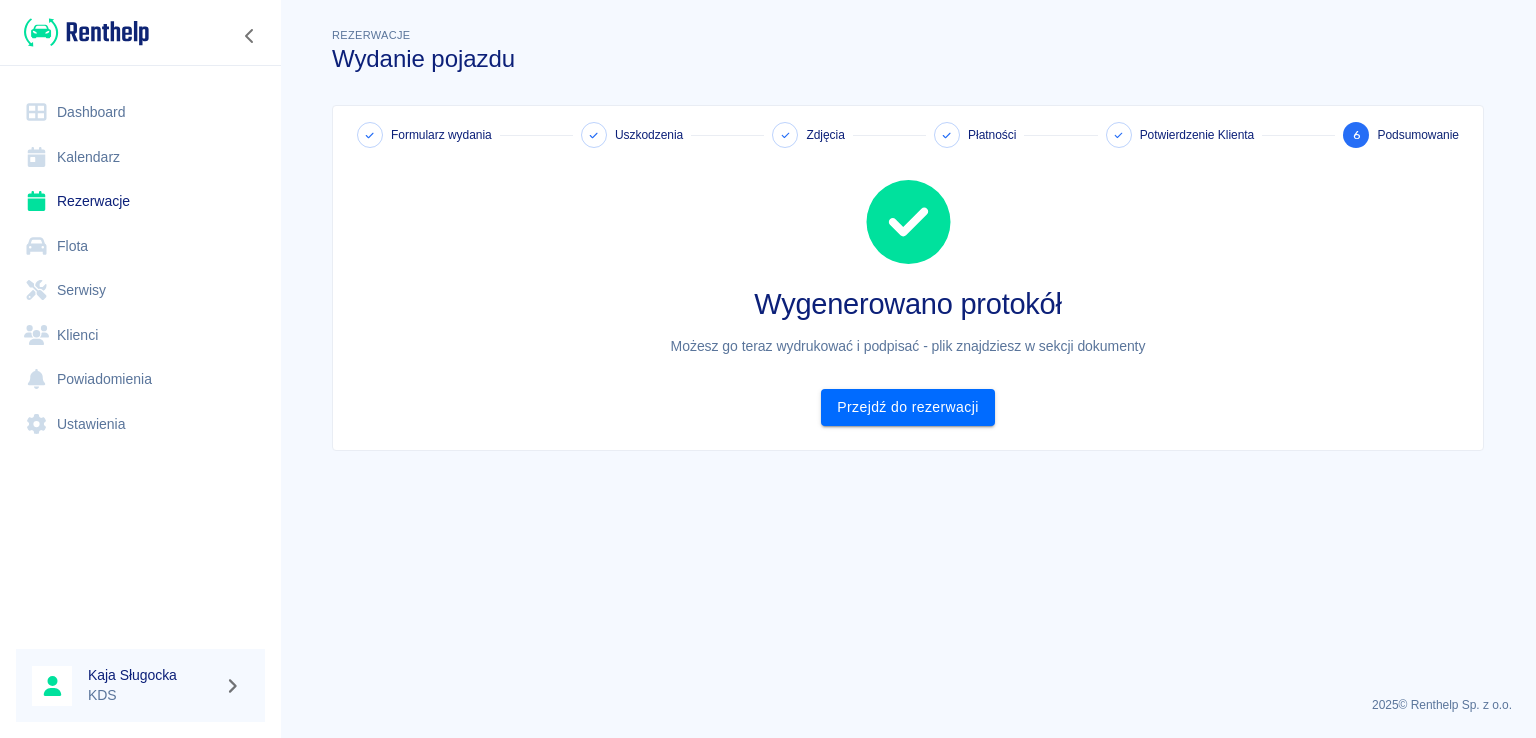 scroll, scrollTop: 0, scrollLeft: 0, axis: both 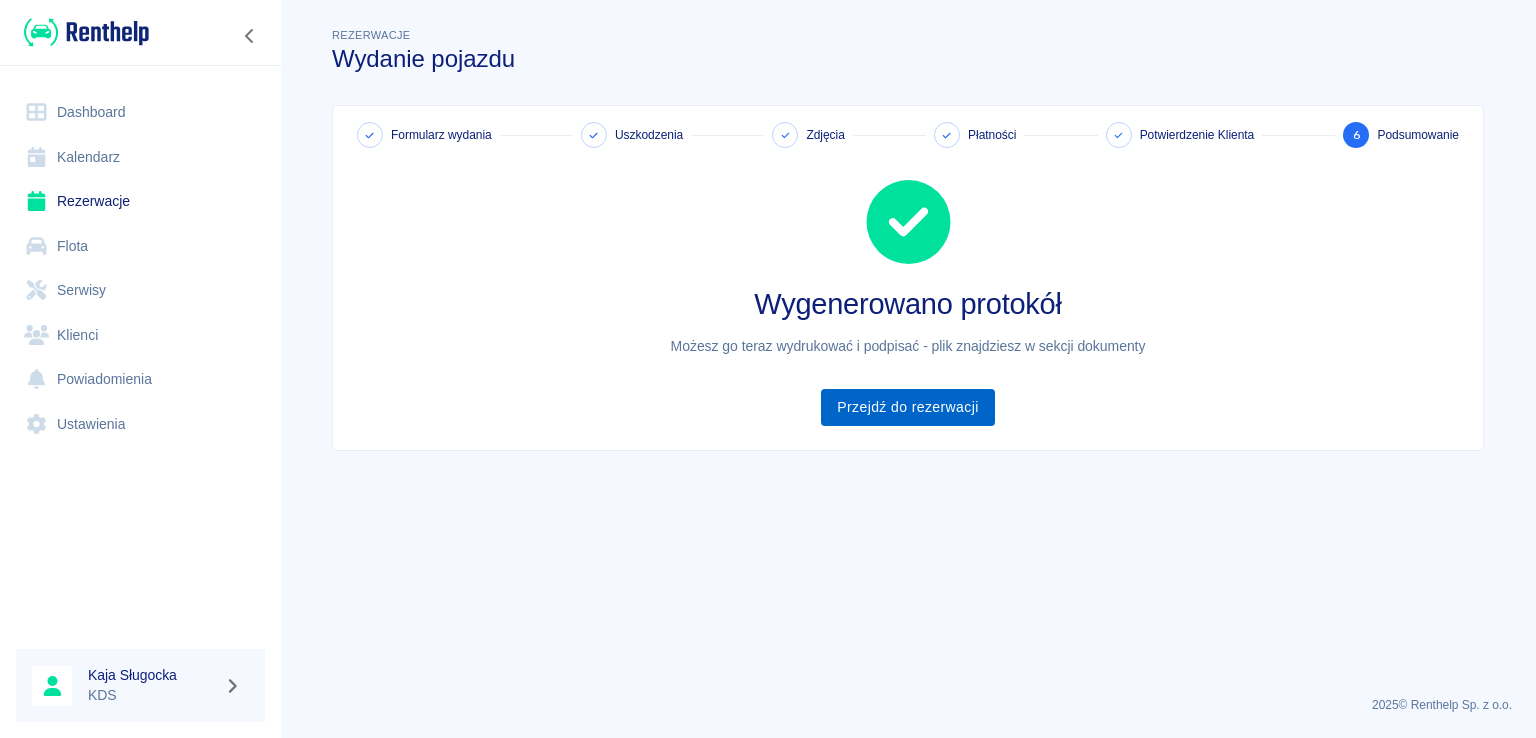 click on "Przejdź do rezerwacji" at bounding box center [907, 407] 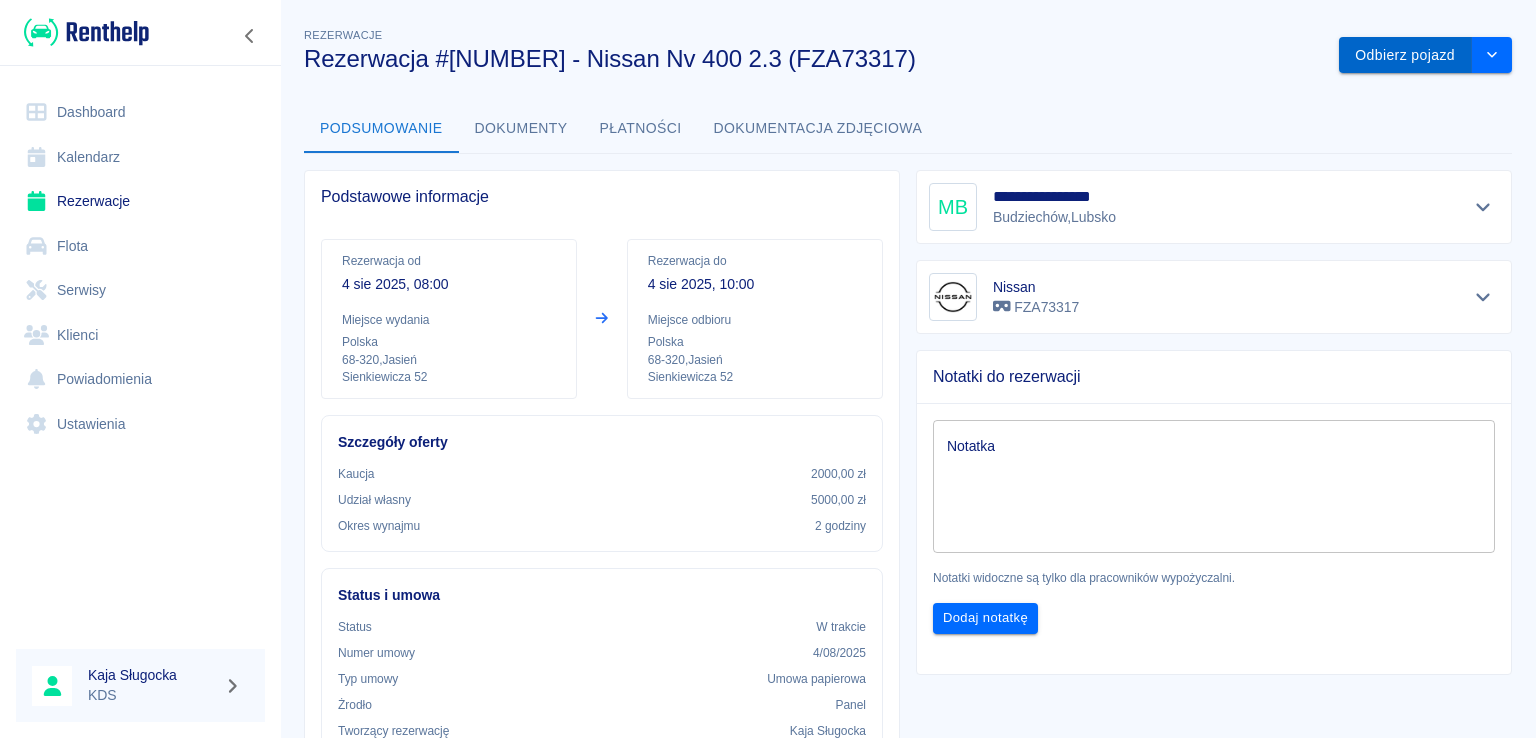 click on "Odbierz pojazd" at bounding box center (1405, 55) 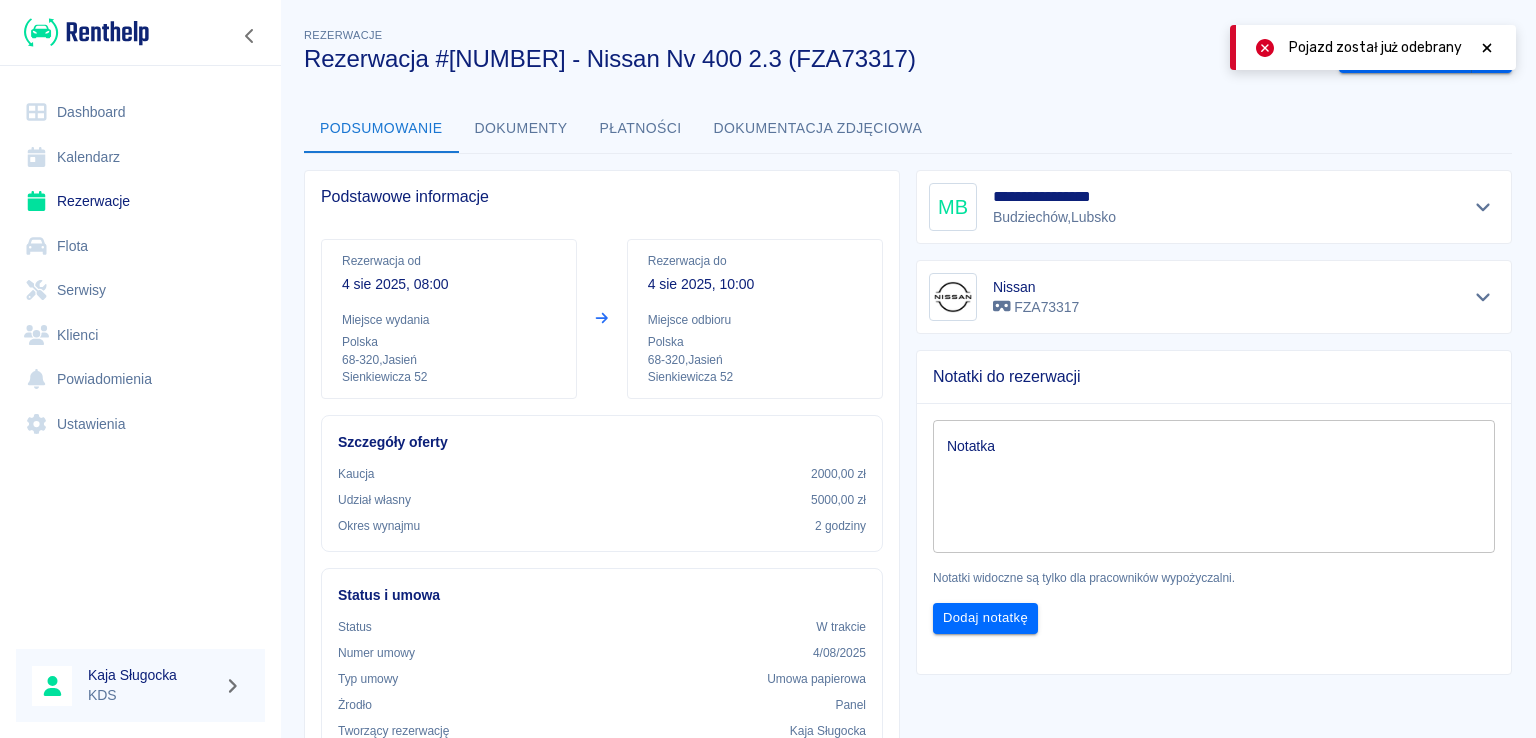 click on "Podsumowanie Dokumenty Płatności Dokumentacja zdjęciowa" at bounding box center (908, 129) 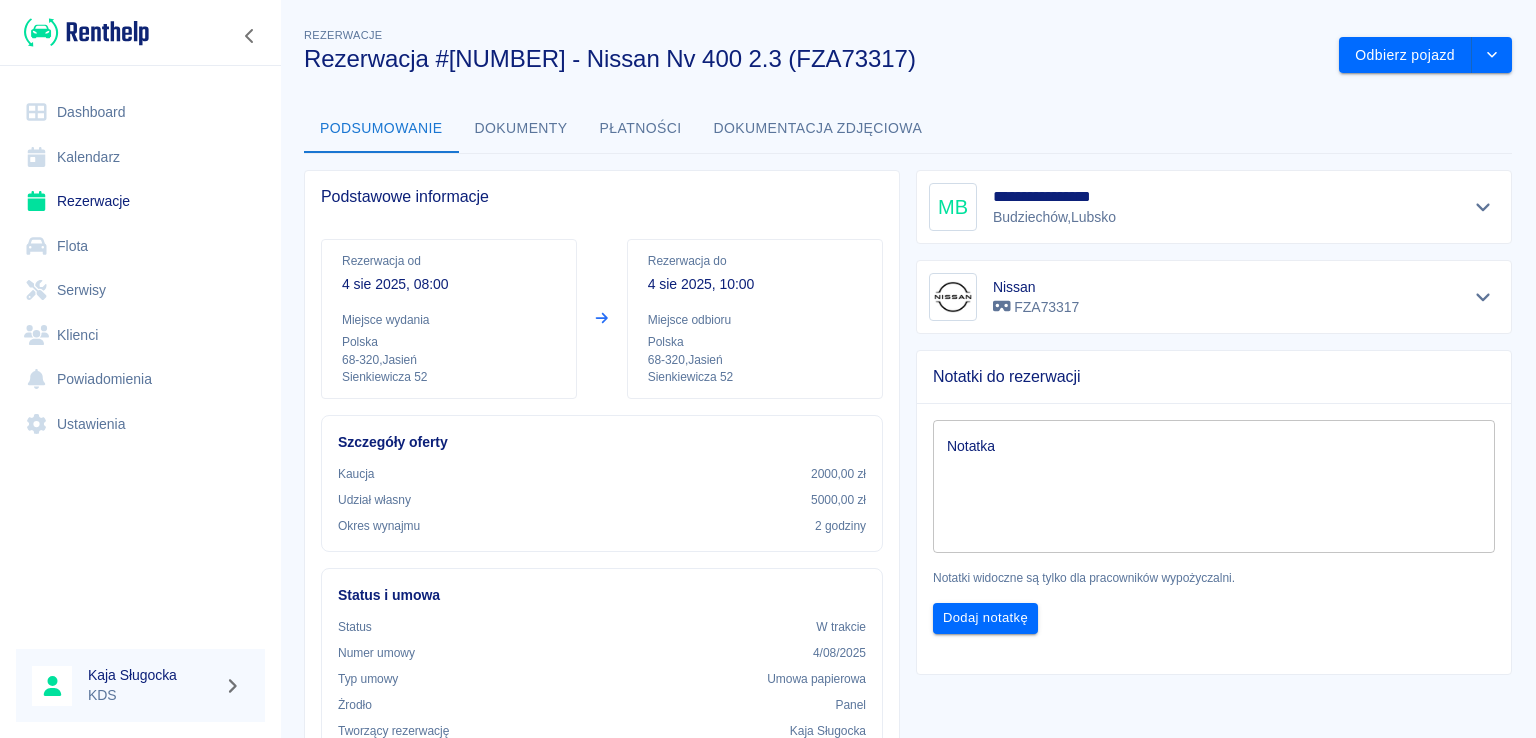 drag, startPoint x: 1064, startPoint y: 91, endPoint x: 1047, endPoint y: 89, distance: 17.117243 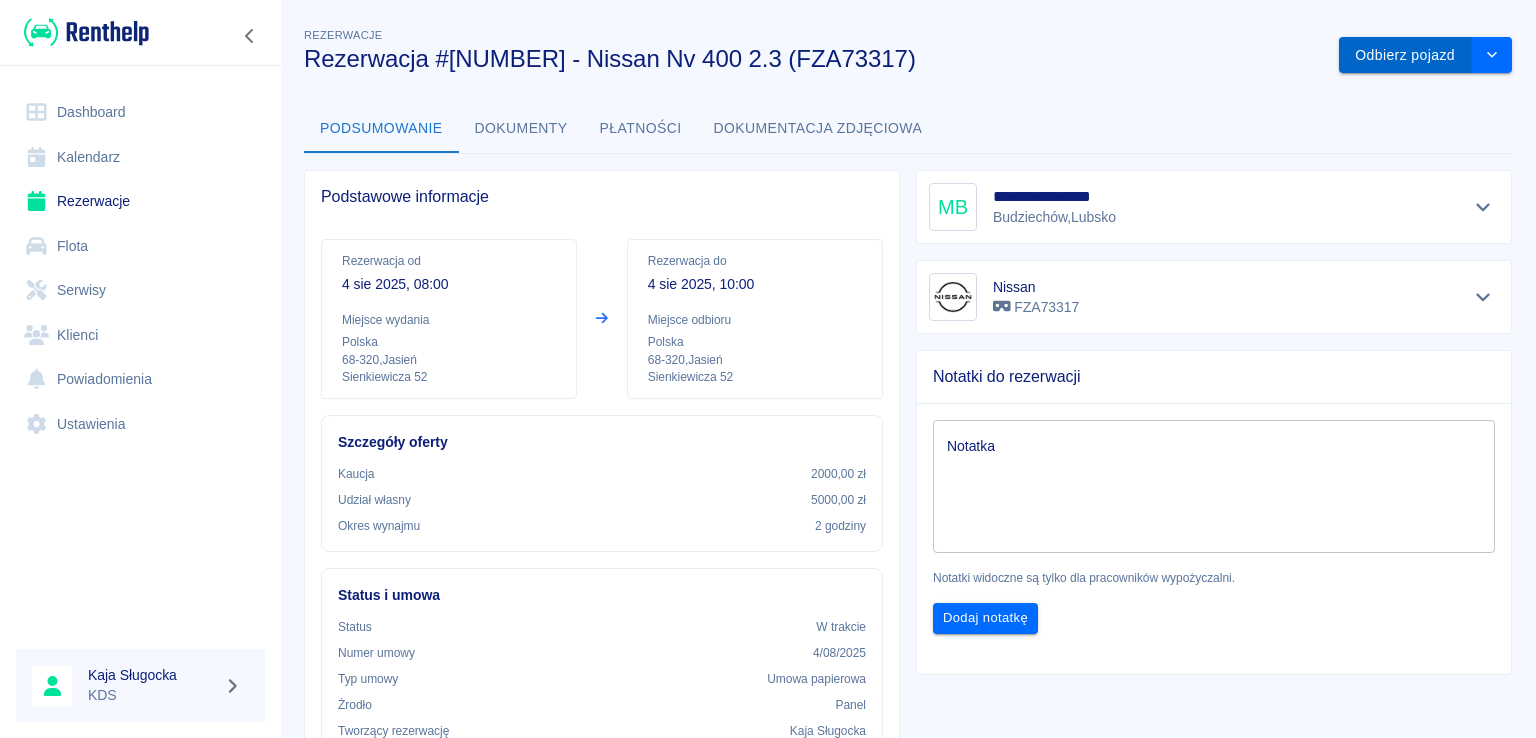 click on "Odbierz pojazd" at bounding box center [1405, 55] 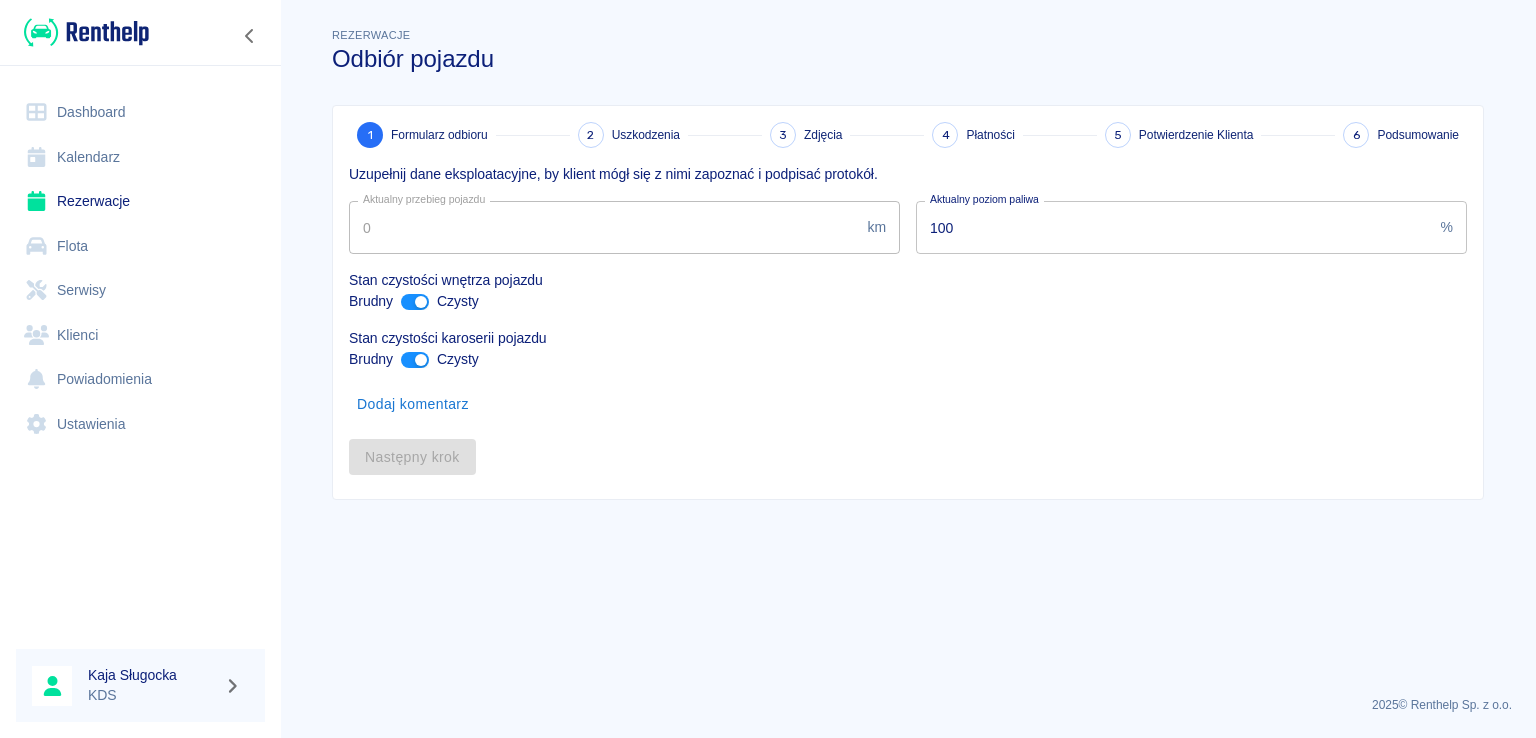 type on "245915" 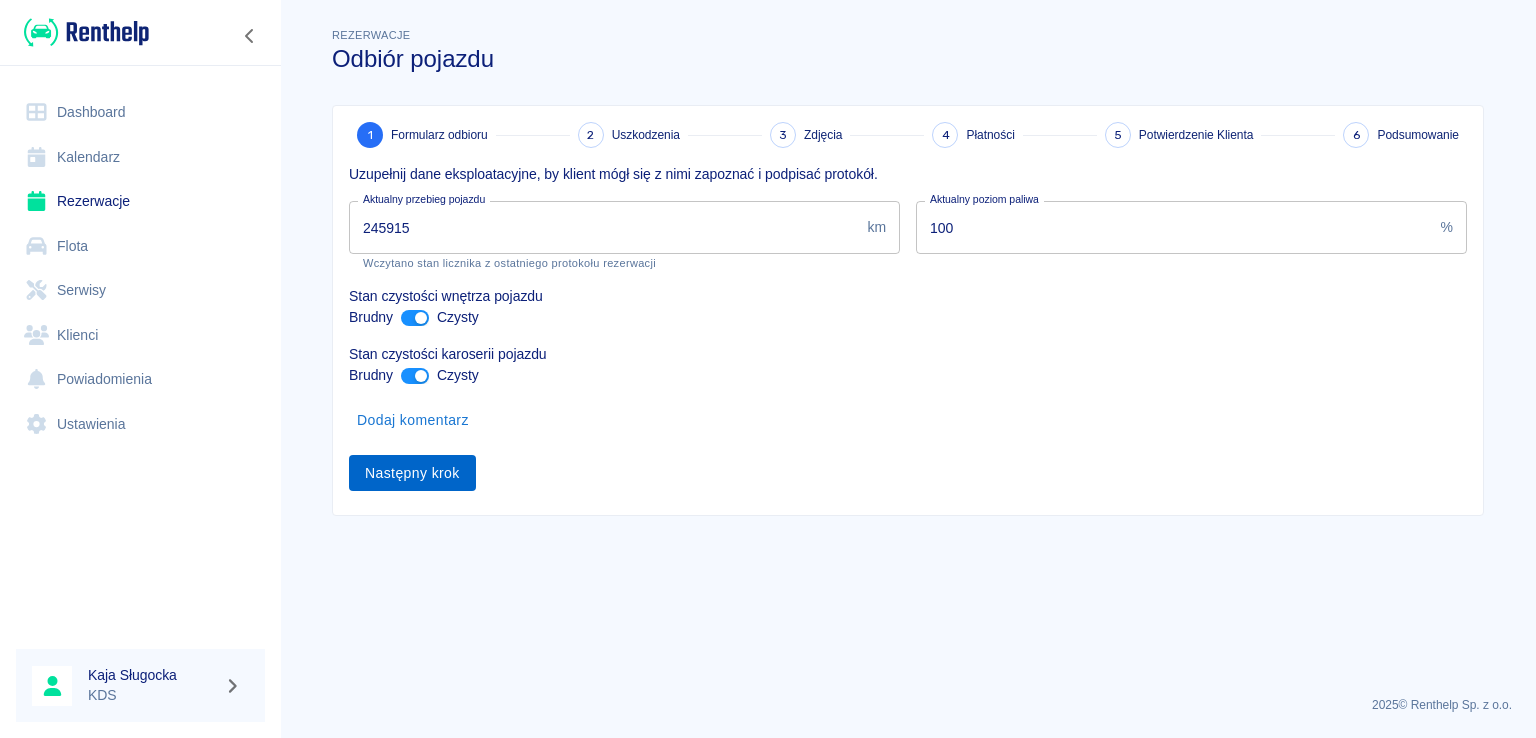 click on "Następny krok" at bounding box center (412, 473) 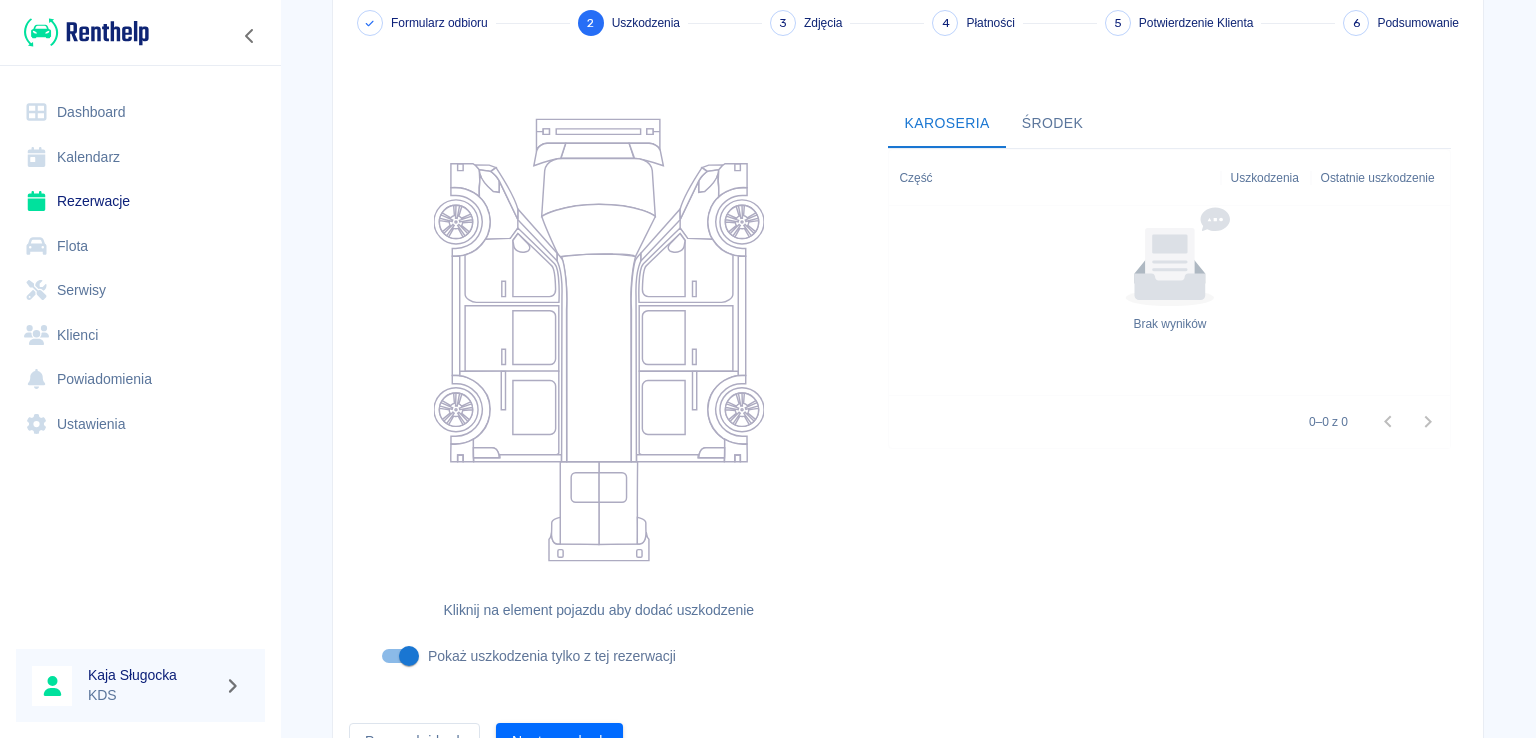 scroll, scrollTop: 216, scrollLeft: 0, axis: vertical 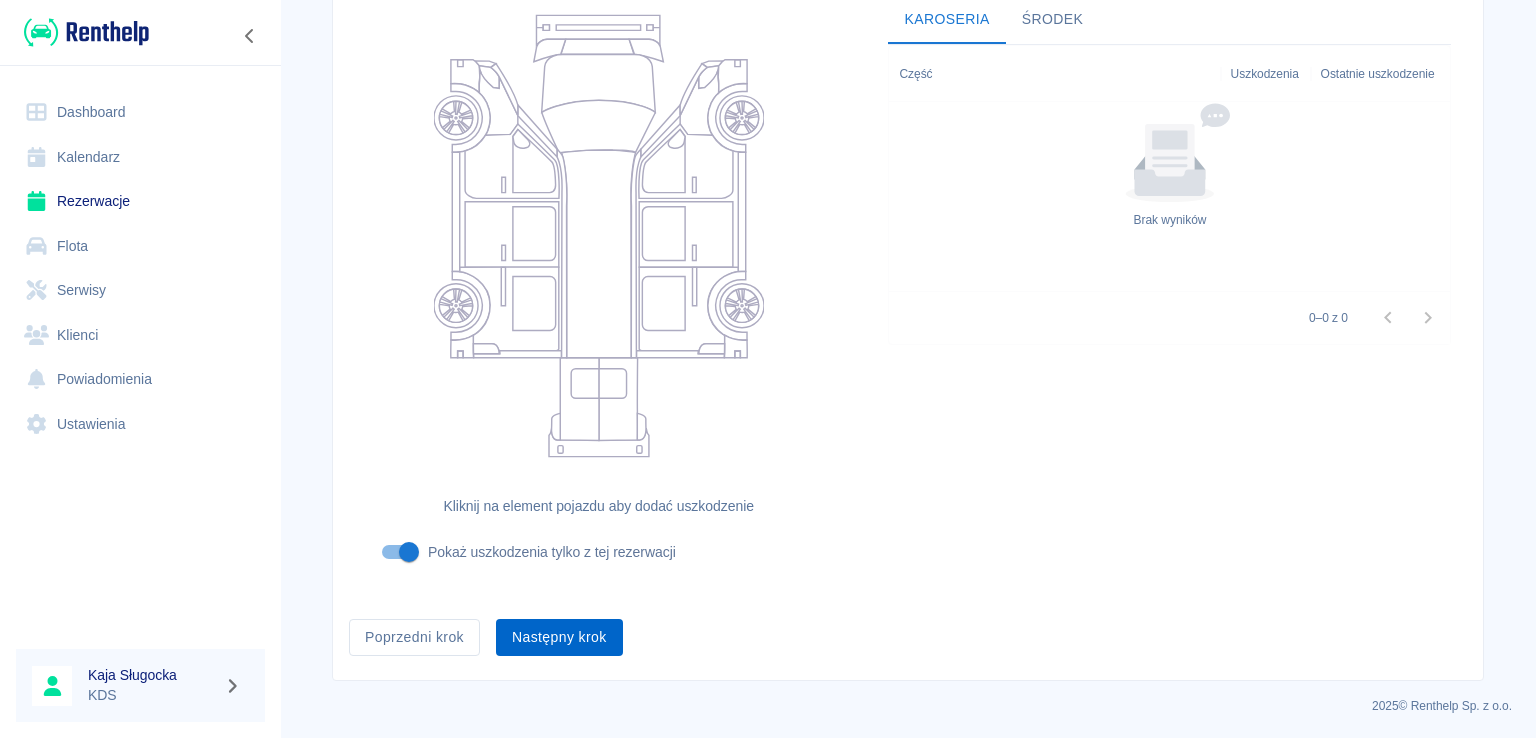 click on "Następny krok" at bounding box center [559, 637] 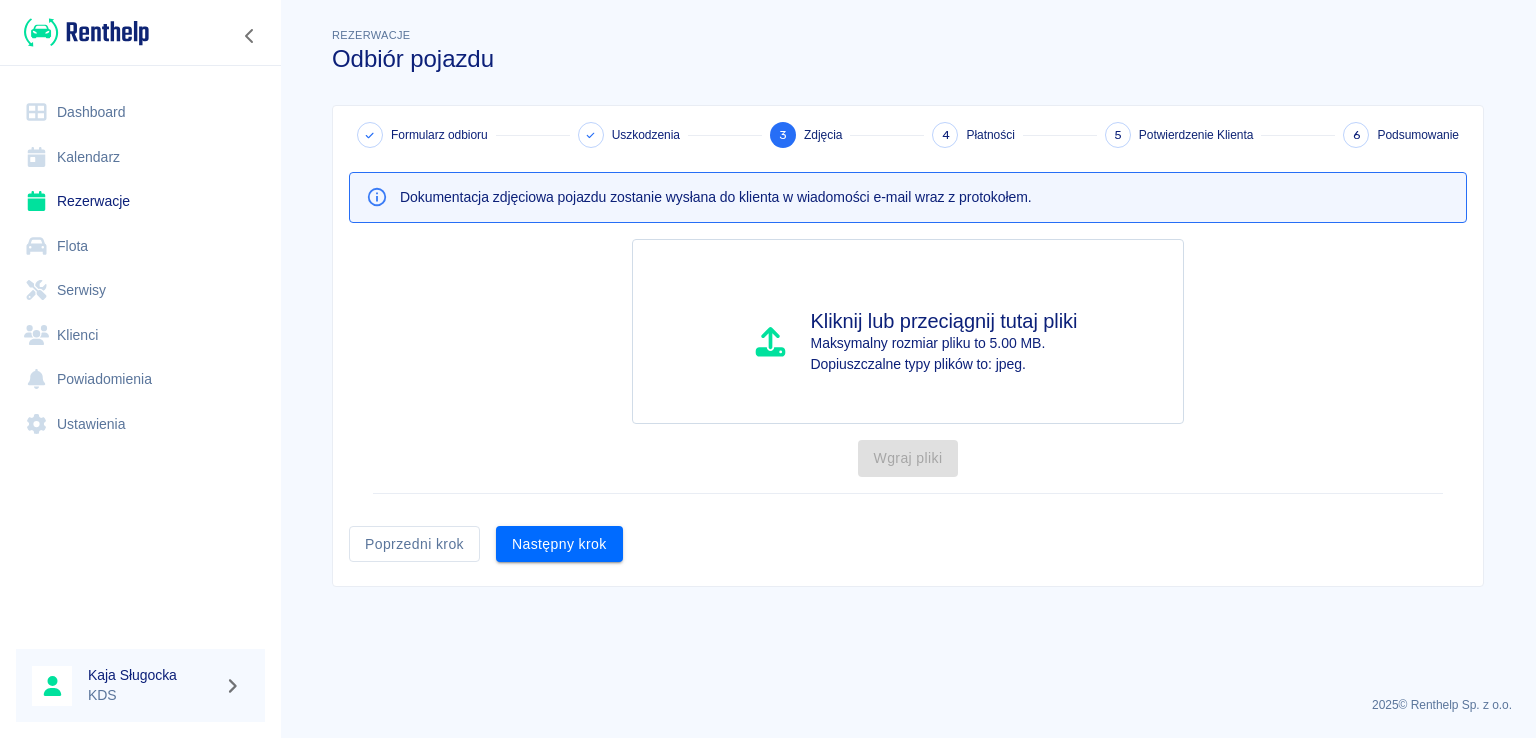 scroll, scrollTop: 0, scrollLeft: 0, axis: both 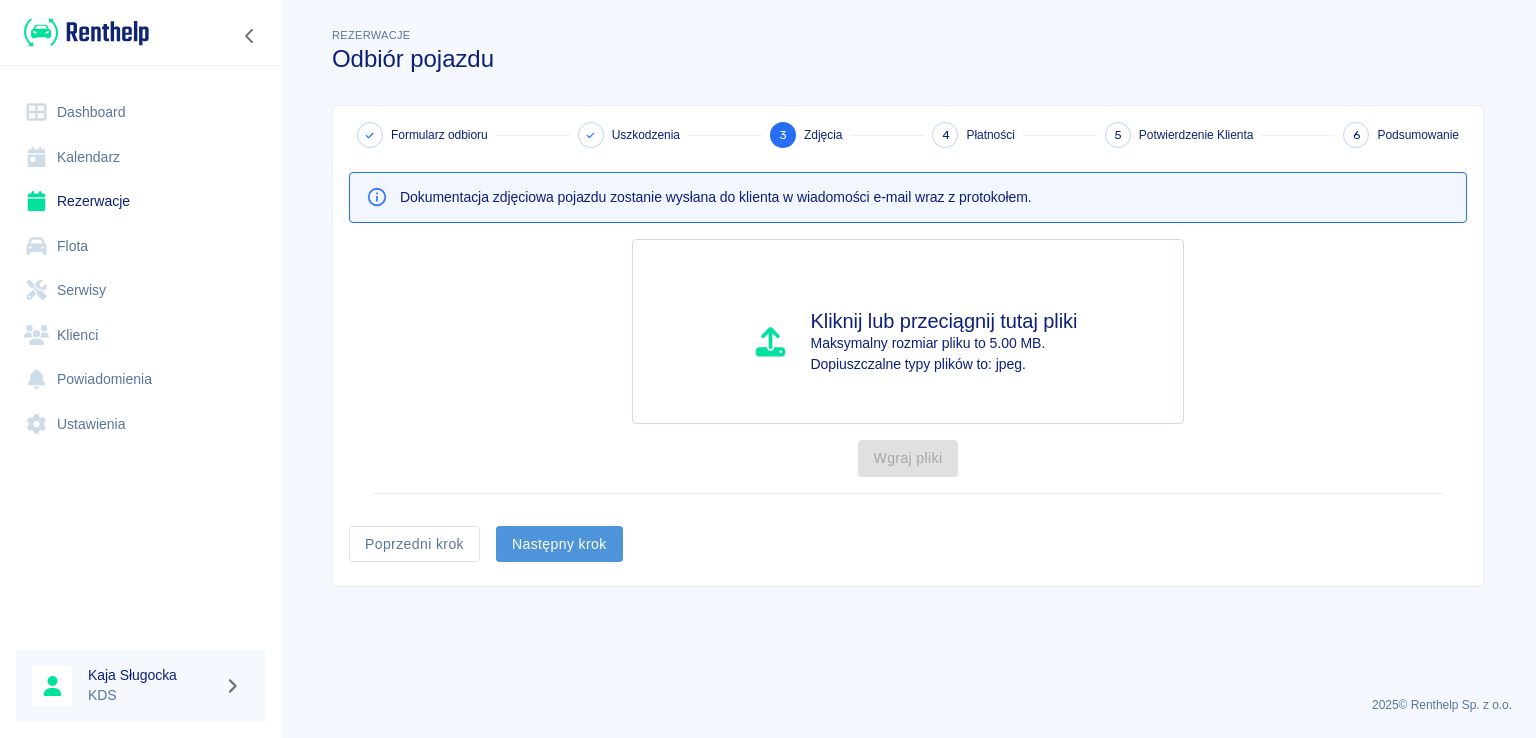 click on "Następny krok" at bounding box center [559, 544] 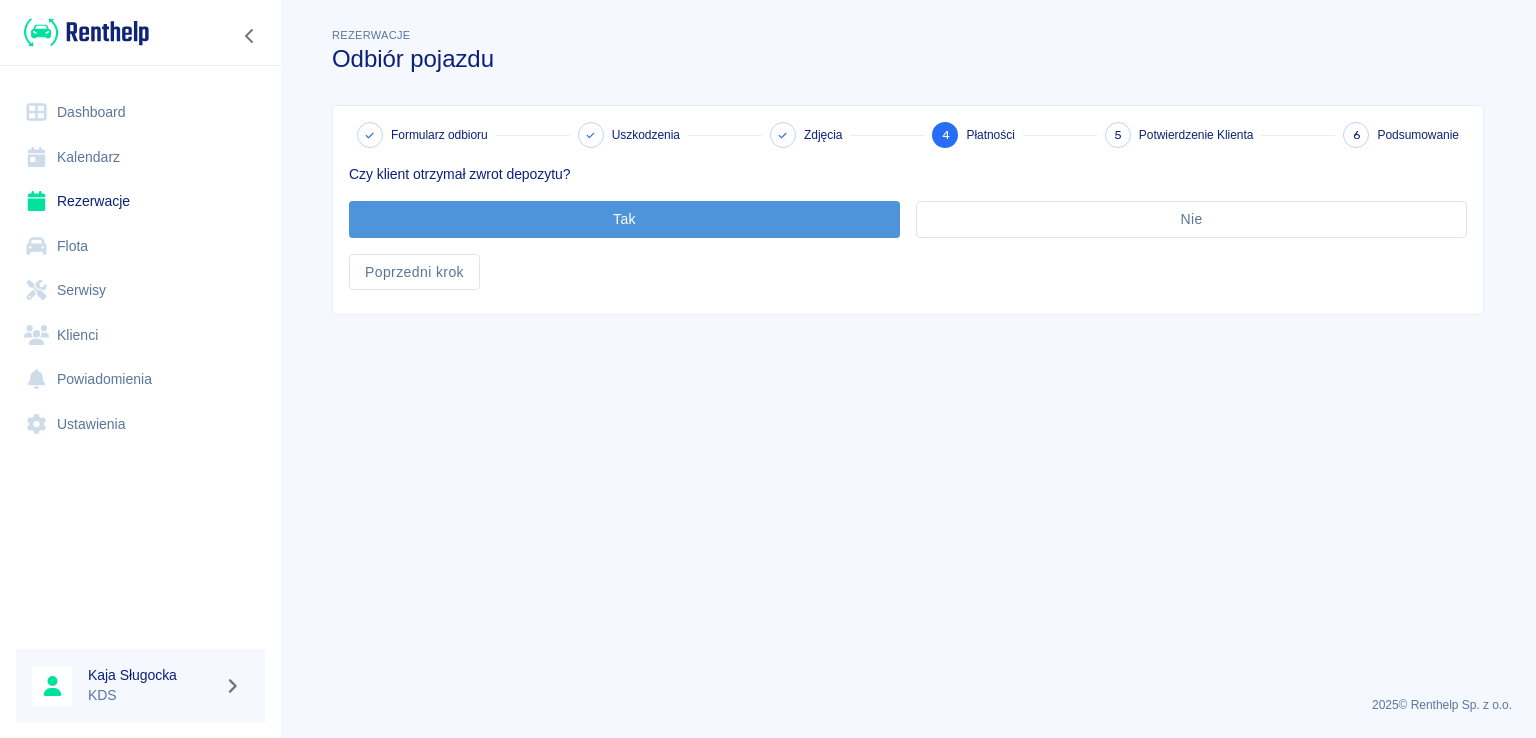 click on "Tak" at bounding box center (624, 219) 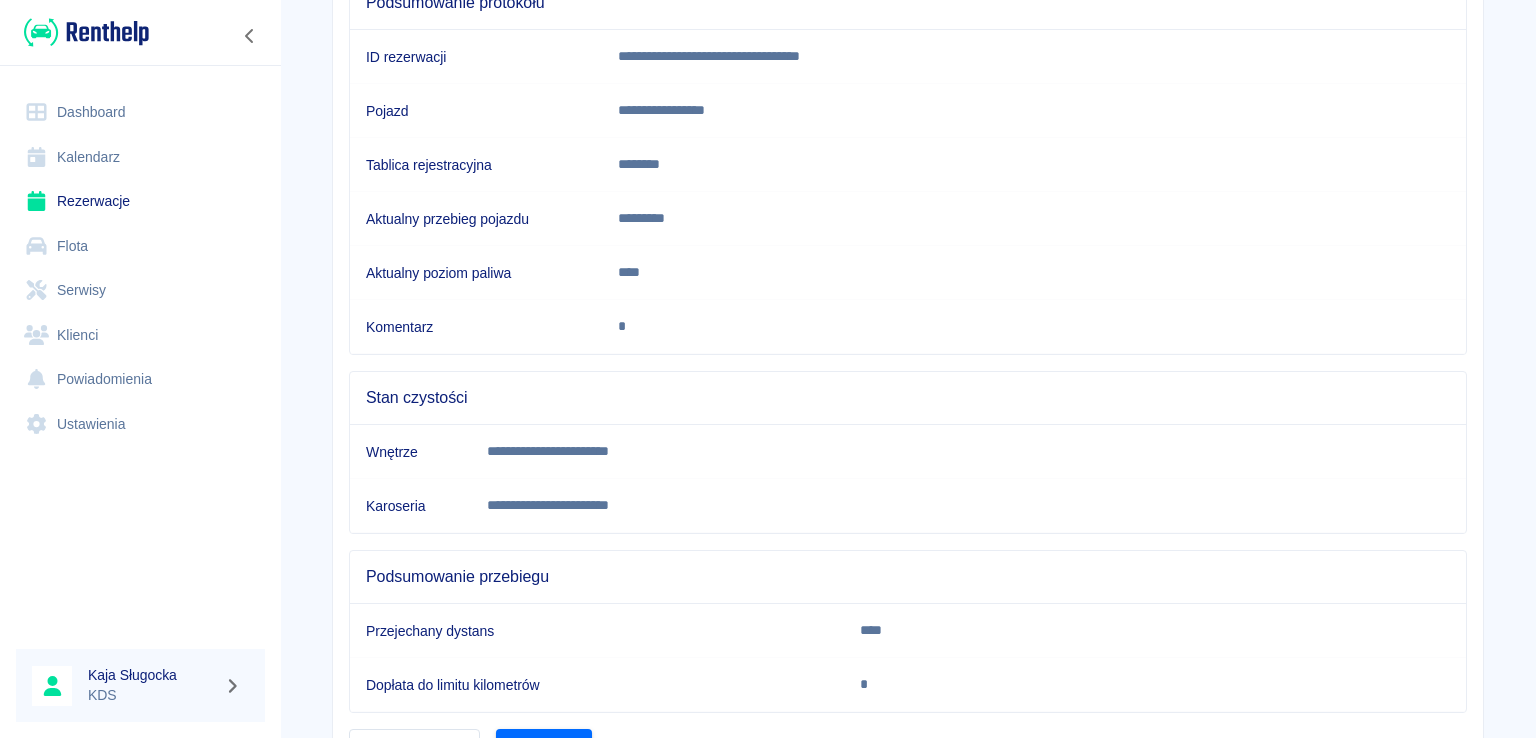 scroll, scrollTop: 300, scrollLeft: 0, axis: vertical 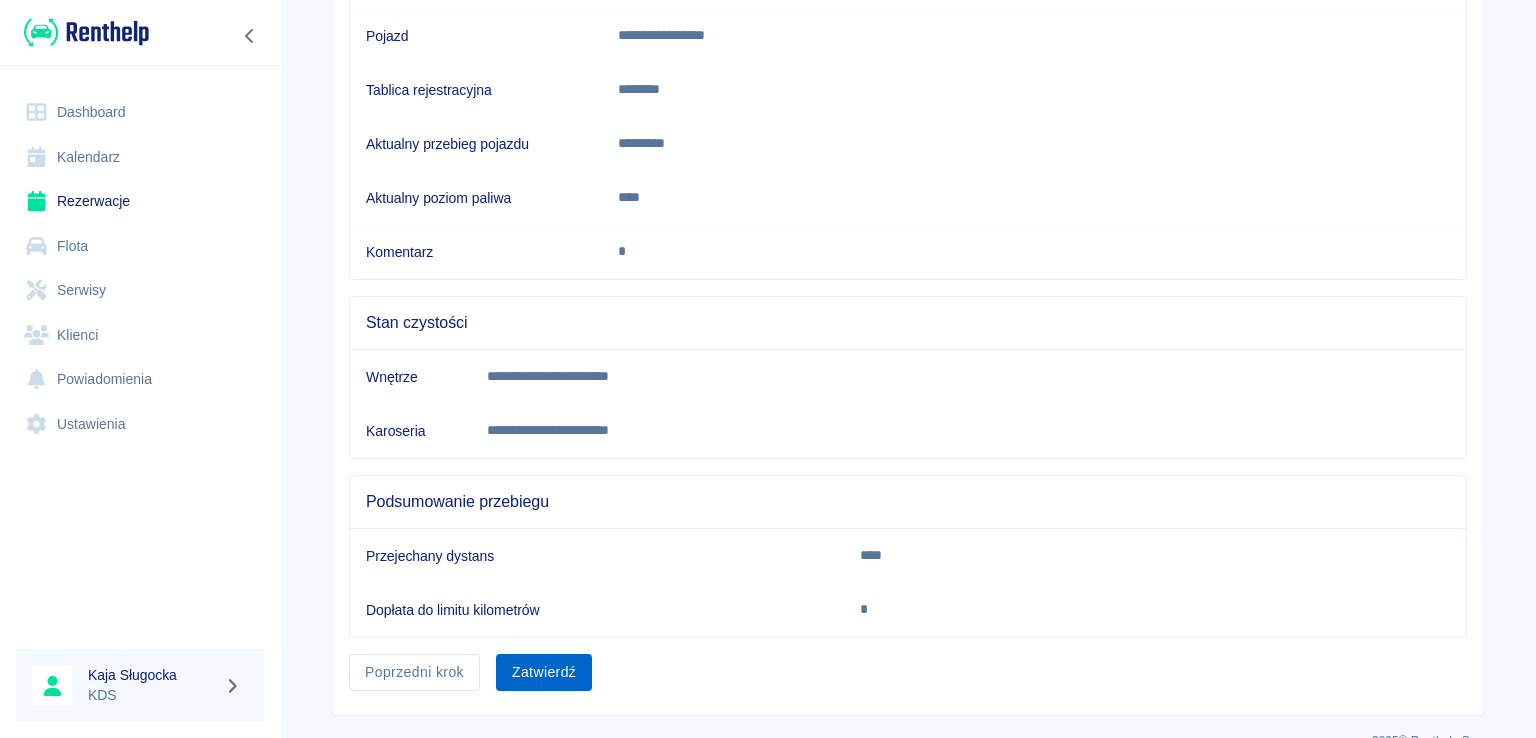 click on "Zatwierdź" at bounding box center [544, 672] 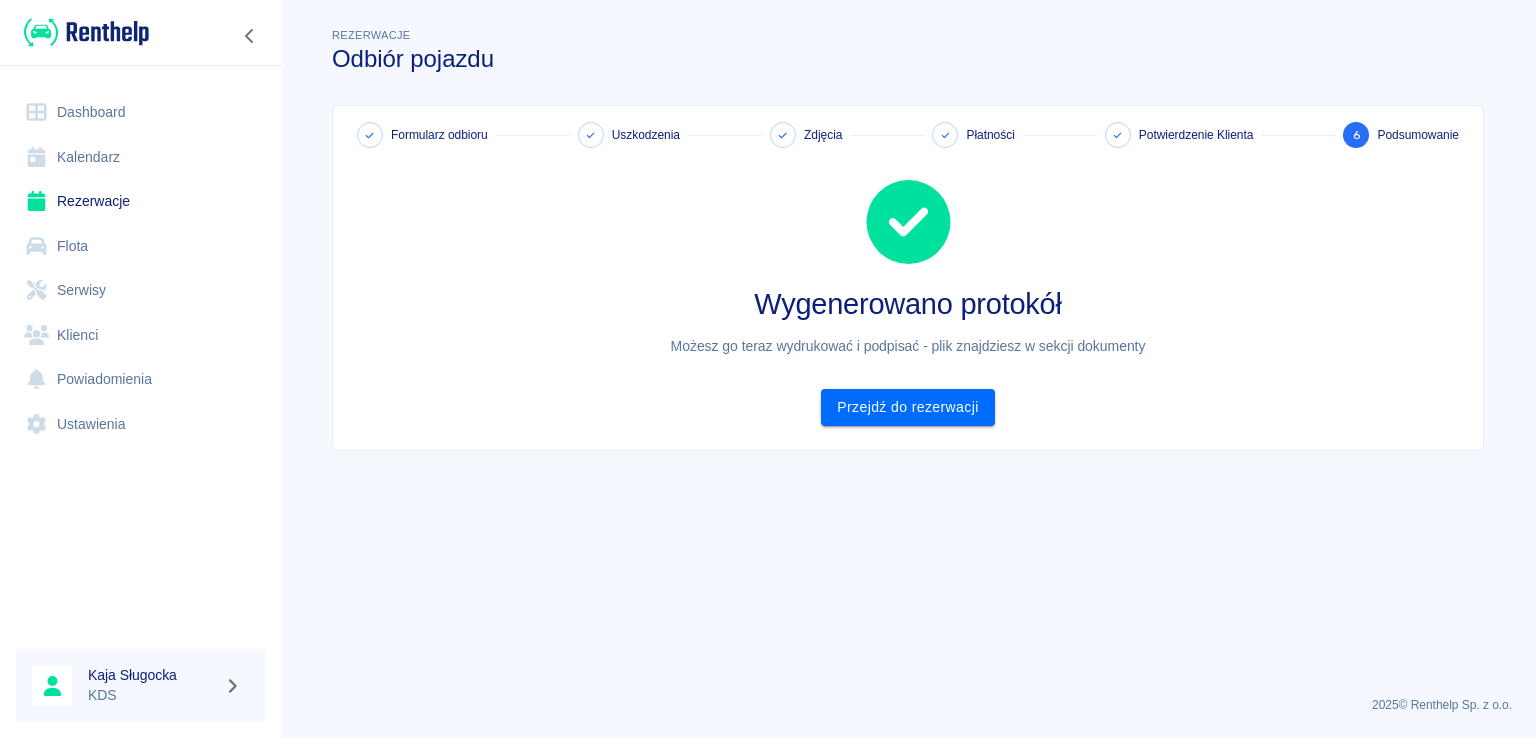scroll, scrollTop: 0, scrollLeft: 0, axis: both 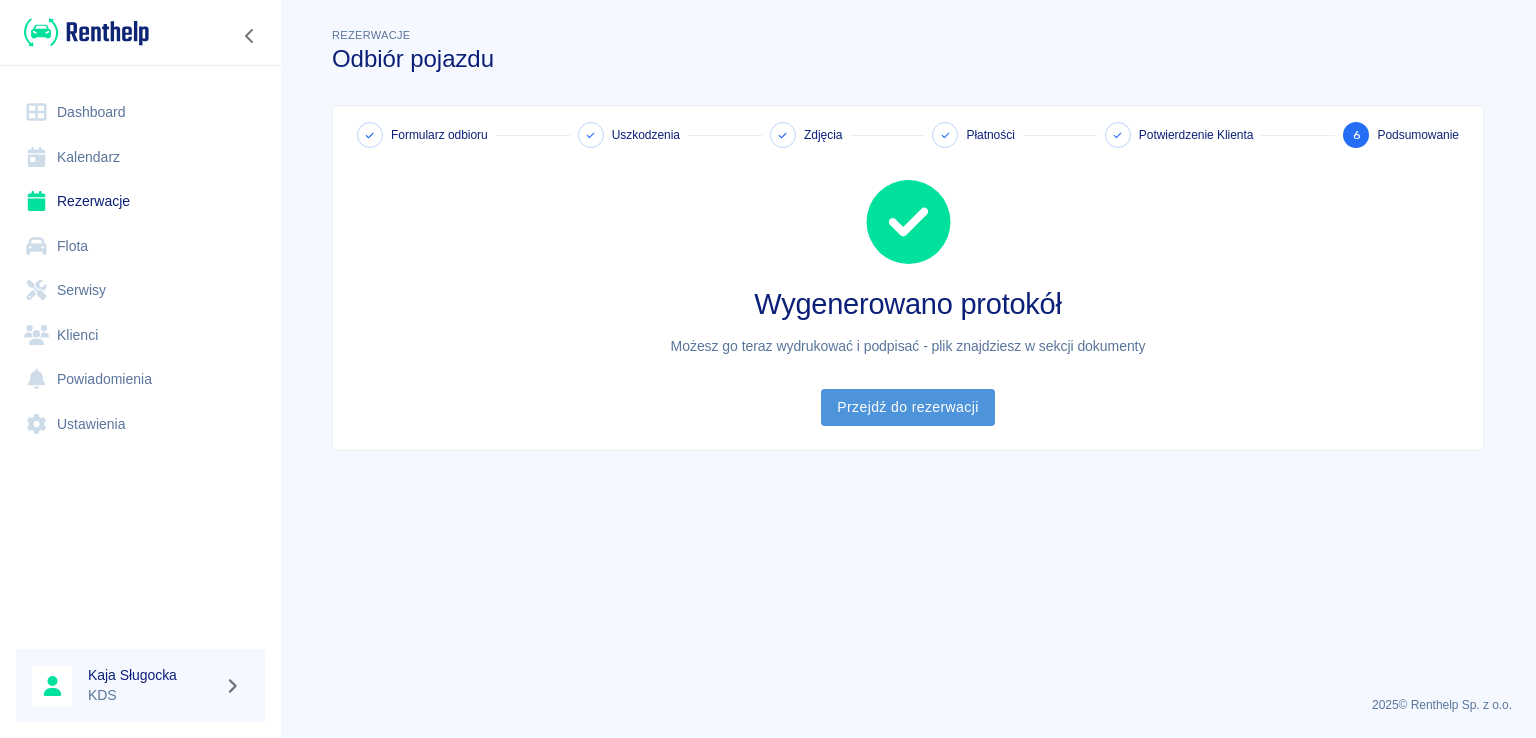 click on "Przejdź do rezerwacji" at bounding box center (907, 407) 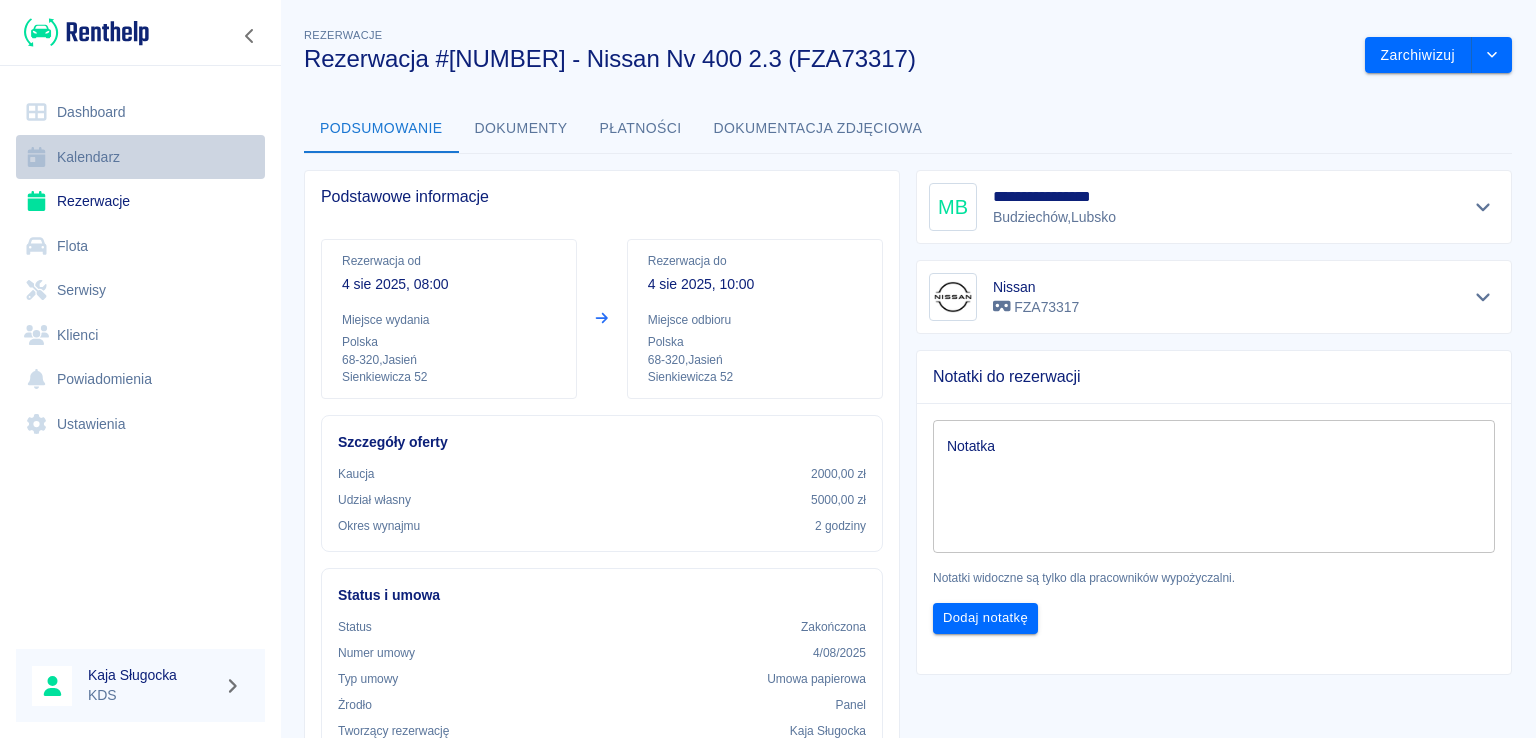 click on "Kalendarz" at bounding box center (140, 157) 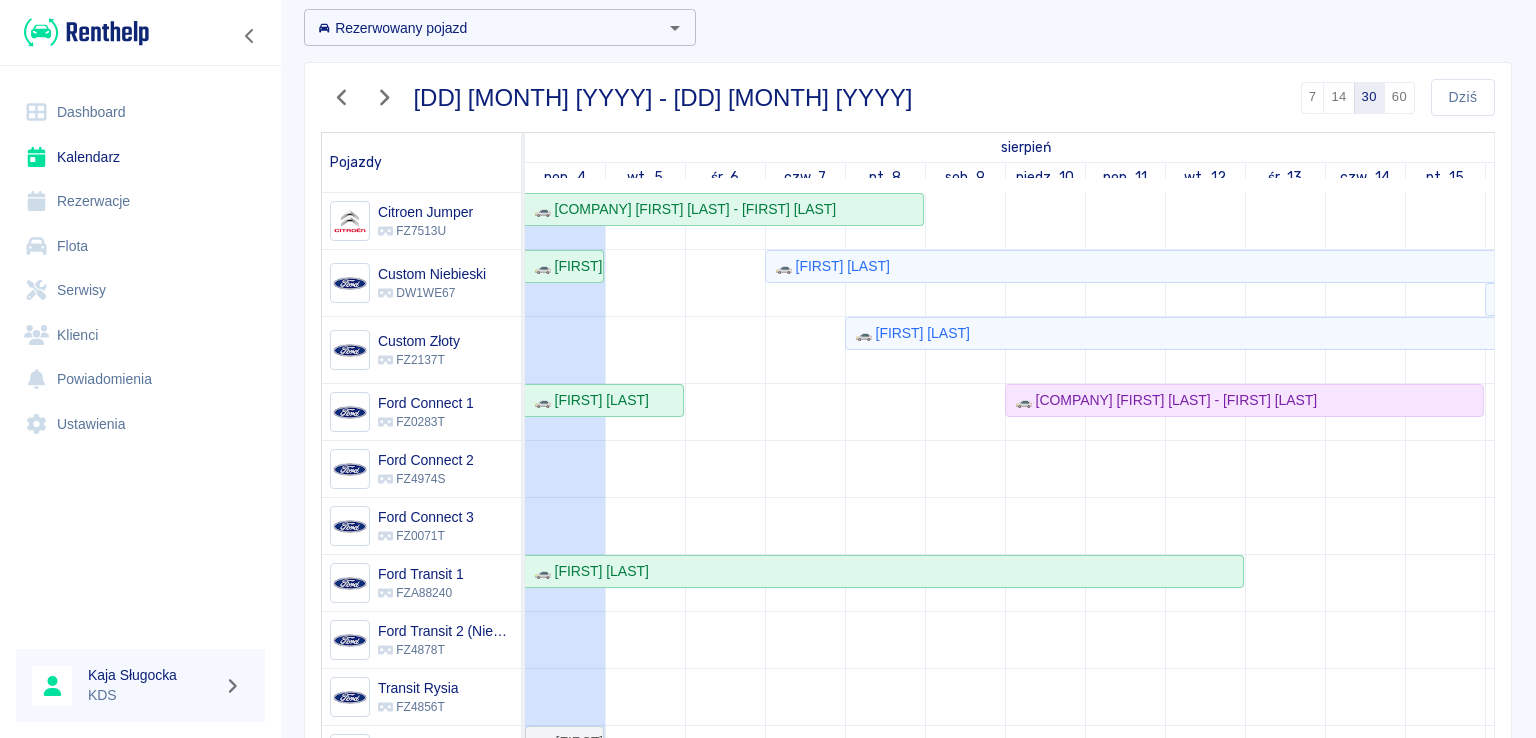 scroll, scrollTop: 0, scrollLeft: 0, axis: both 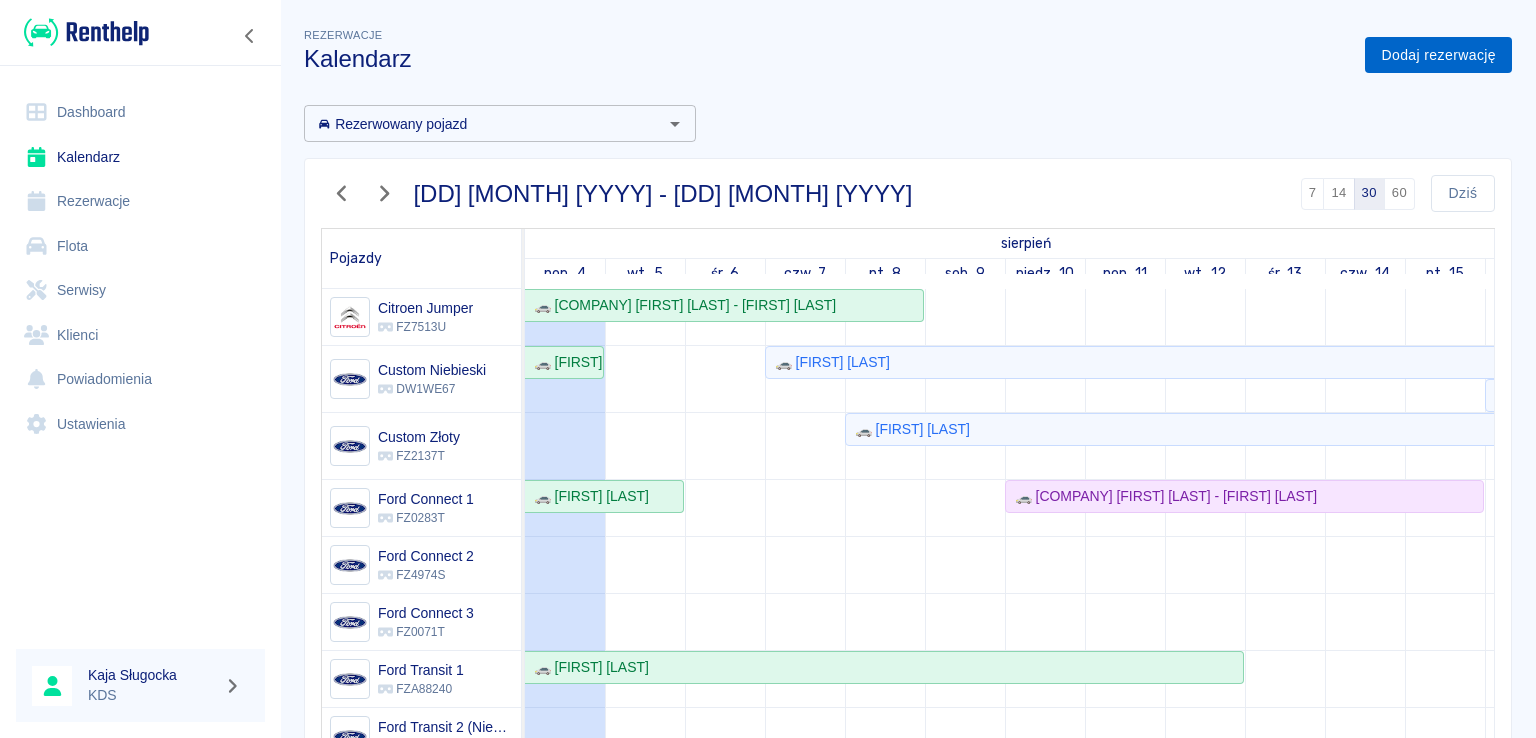 click on "Dodaj rezerwację" at bounding box center [1438, 55] 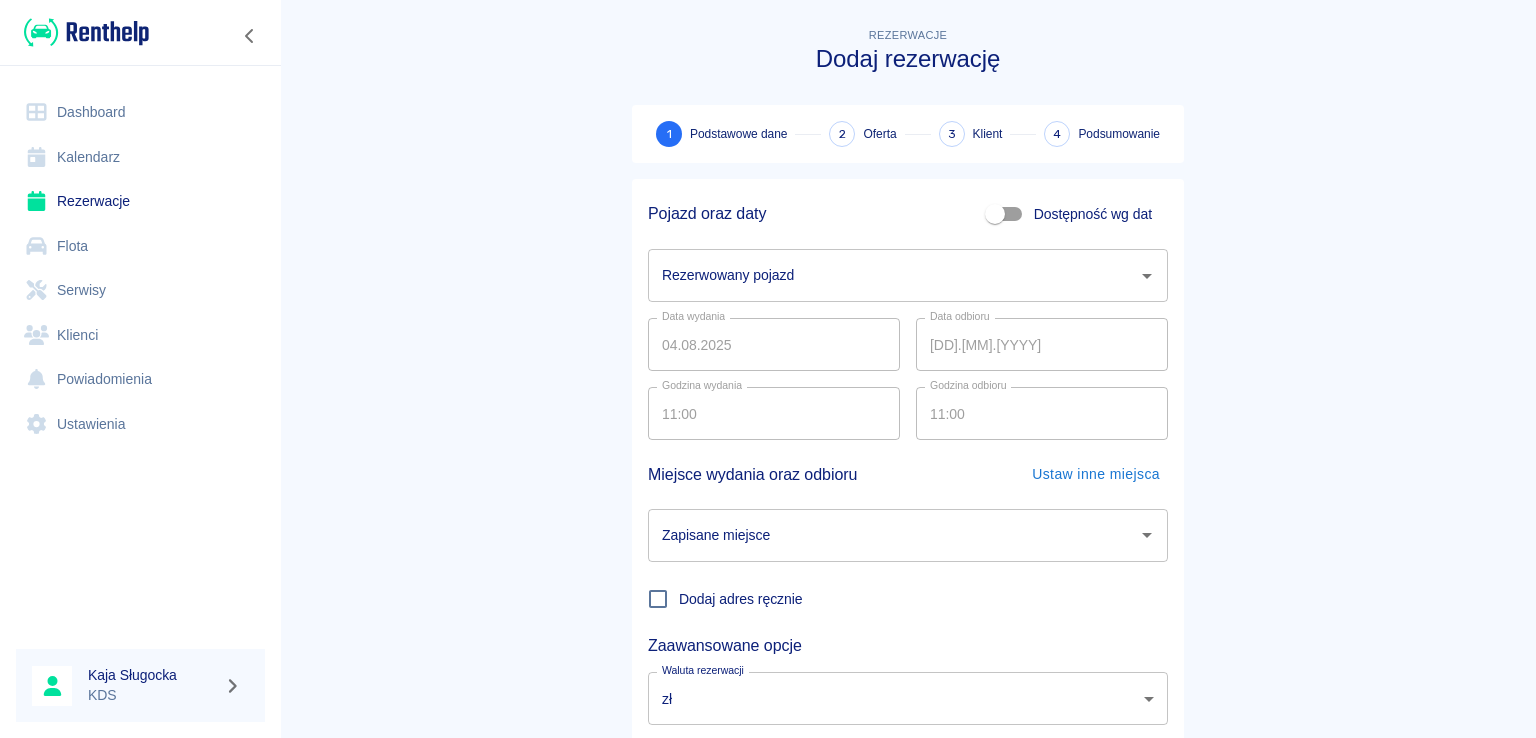 click on "Rezerwowany pojazd" at bounding box center [893, 275] 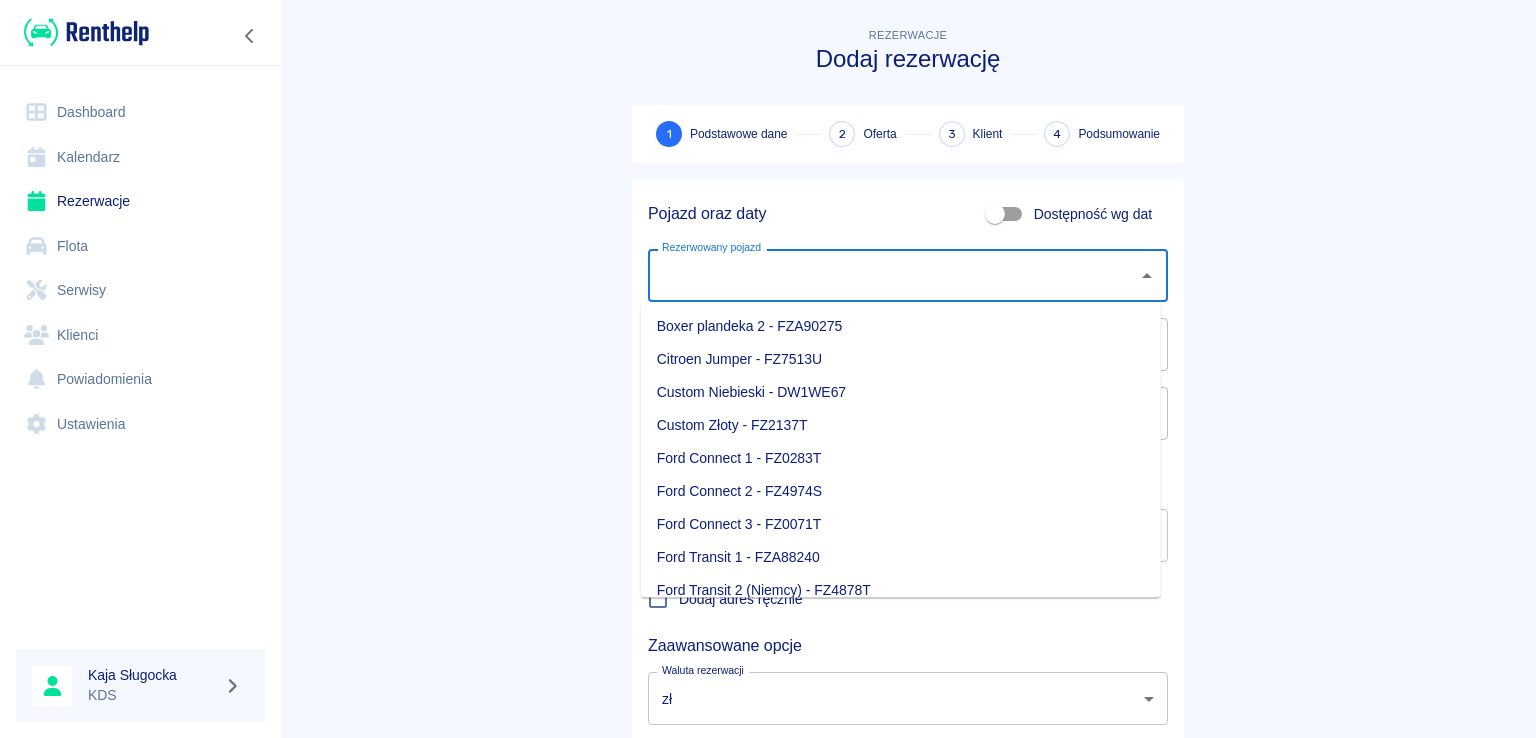 click on "Rezerwacje Dodaj rezerwację 1 Podstawowe dane 2 Oferta 3 Klient 4 Podsumowanie Pojazd oraz daty Dostępność wg dat Rezerwowany pojazd Rezerwowany pojazd Data wydania 04.08.2025 Data wydania Data odbioru 05.08.2025 Data odbioru Godzina wydania 11:00 Godzina wydania Godzina odbioru 11:00 Godzina odbioru Miejsce wydania oraz odbioru Ustaw inne miejsca Zapisane miejsce Zapisane miejsce Dodaj adres ręcznie Zaawansowane opcje Waluta rezerwacji zł PLN Waluta rezerwacji Następny krok" at bounding box center (908, 417) 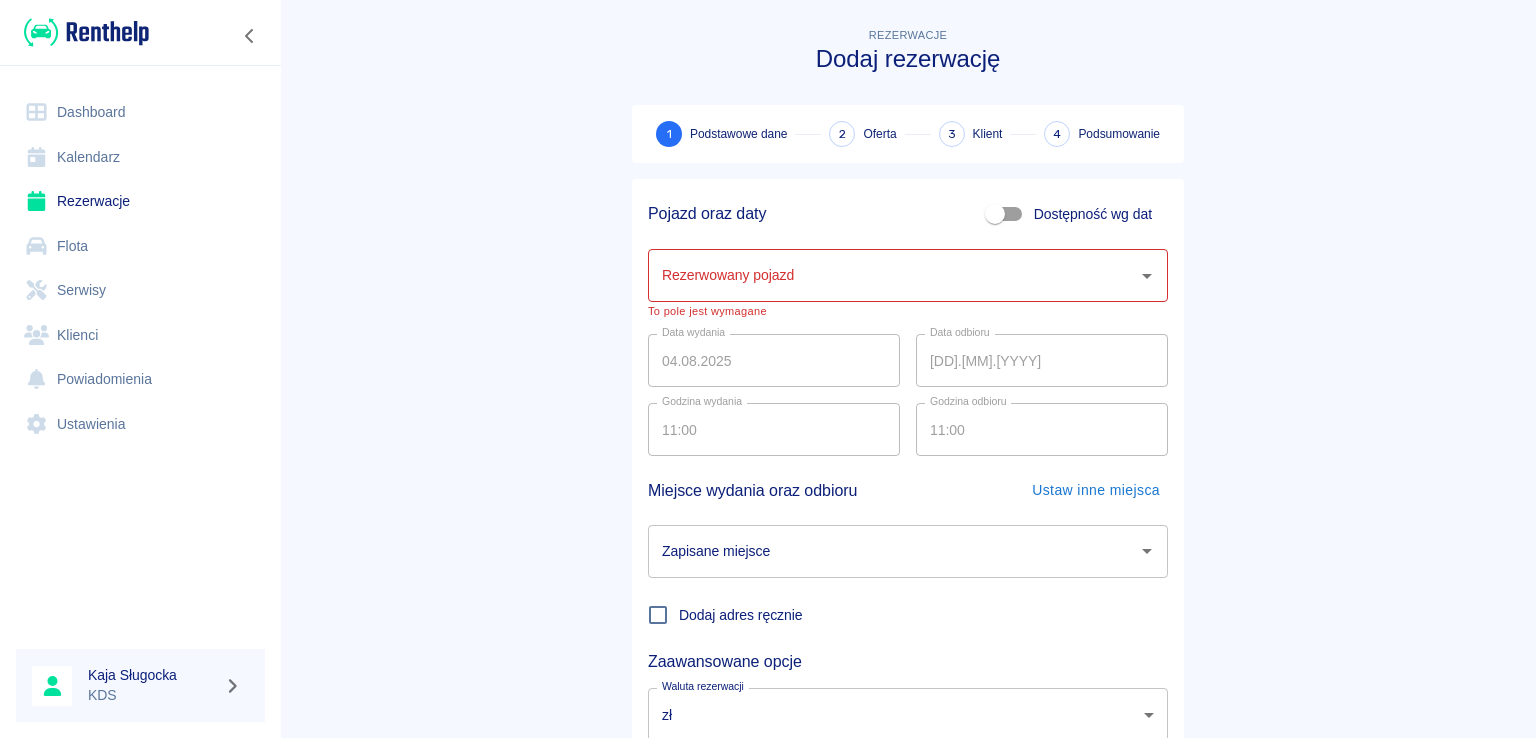 click on "Rezerwowany pojazd" at bounding box center (893, 275) 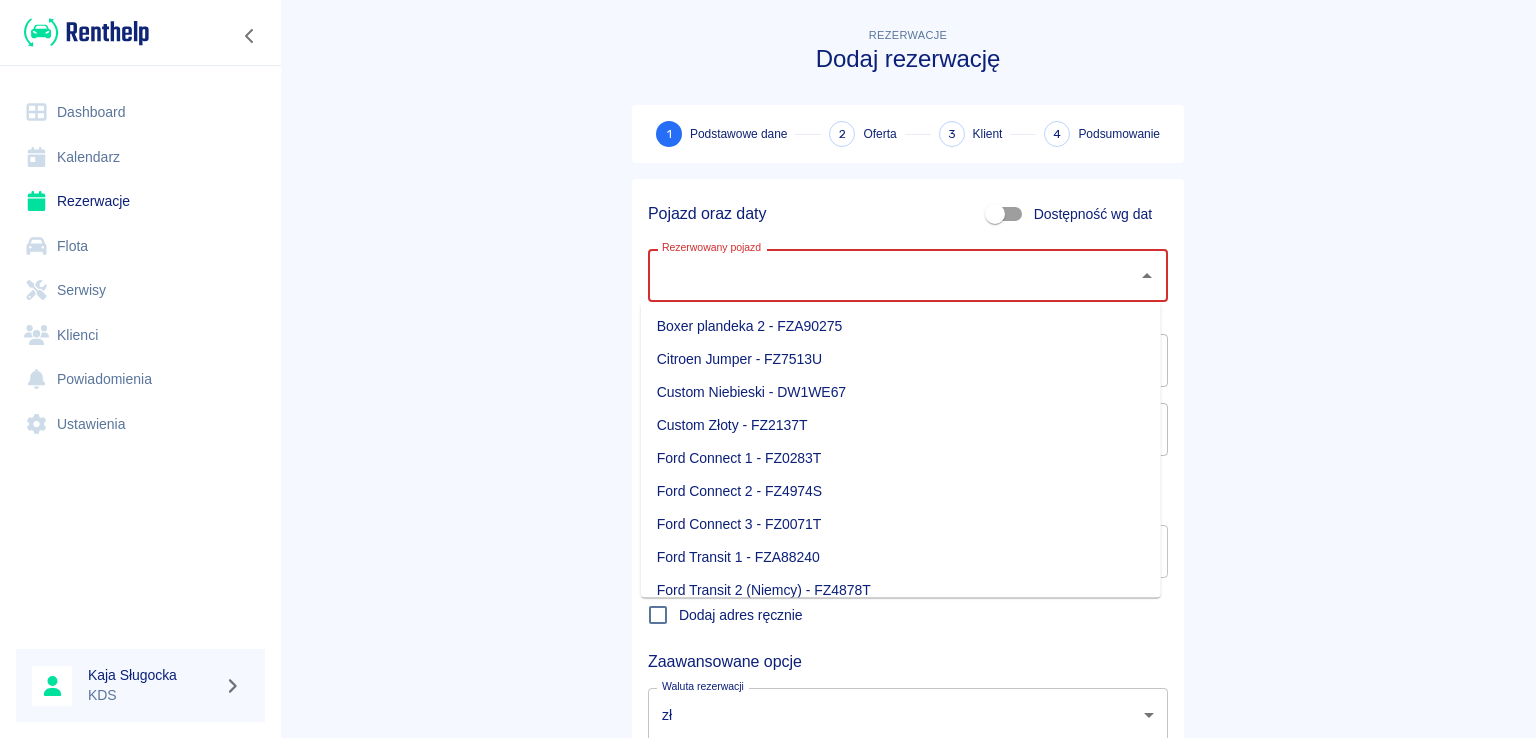 click on "Rezerwacje Dodaj rezerwację 1 Podstawowe dane 2 Oferta 3 Klient 4 Podsumowanie Pojazd oraz daty Dostępność wg dat Rezerwowany pojazd Rezerwowany pojazd To pole jest wymagane Data wydania 04.08.2025 Data wydania Data odbioru 05.08.2025 Data odbioru Godzina wydania 11:00 Godzina wydania Godzina odbioru 11:00 Godzina odbioru Miejsce wydania oraz odbioru Ustaw inne miejsca Zapisane miejsce Zapisane miejsce Dodaj adres ręcznie Zaawansowane opcje Waluta rezerwacji zł PLN Waluta rezerwacji Następny krok" at bounding box center (908, 425) 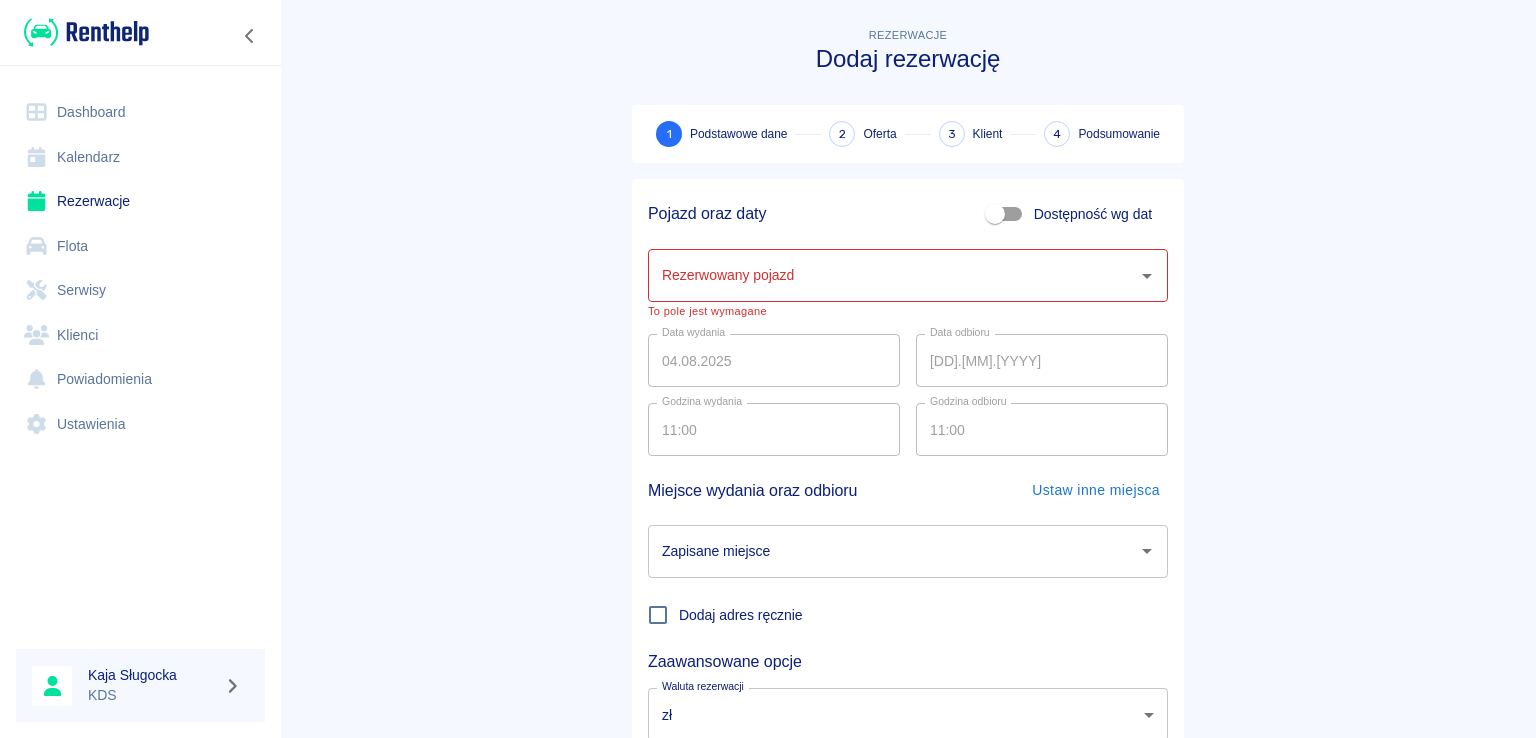 drag, startPoint x: 436, startPoint y: 313, endPoint x: 342, endPoint y: 158, distance: 181.27603 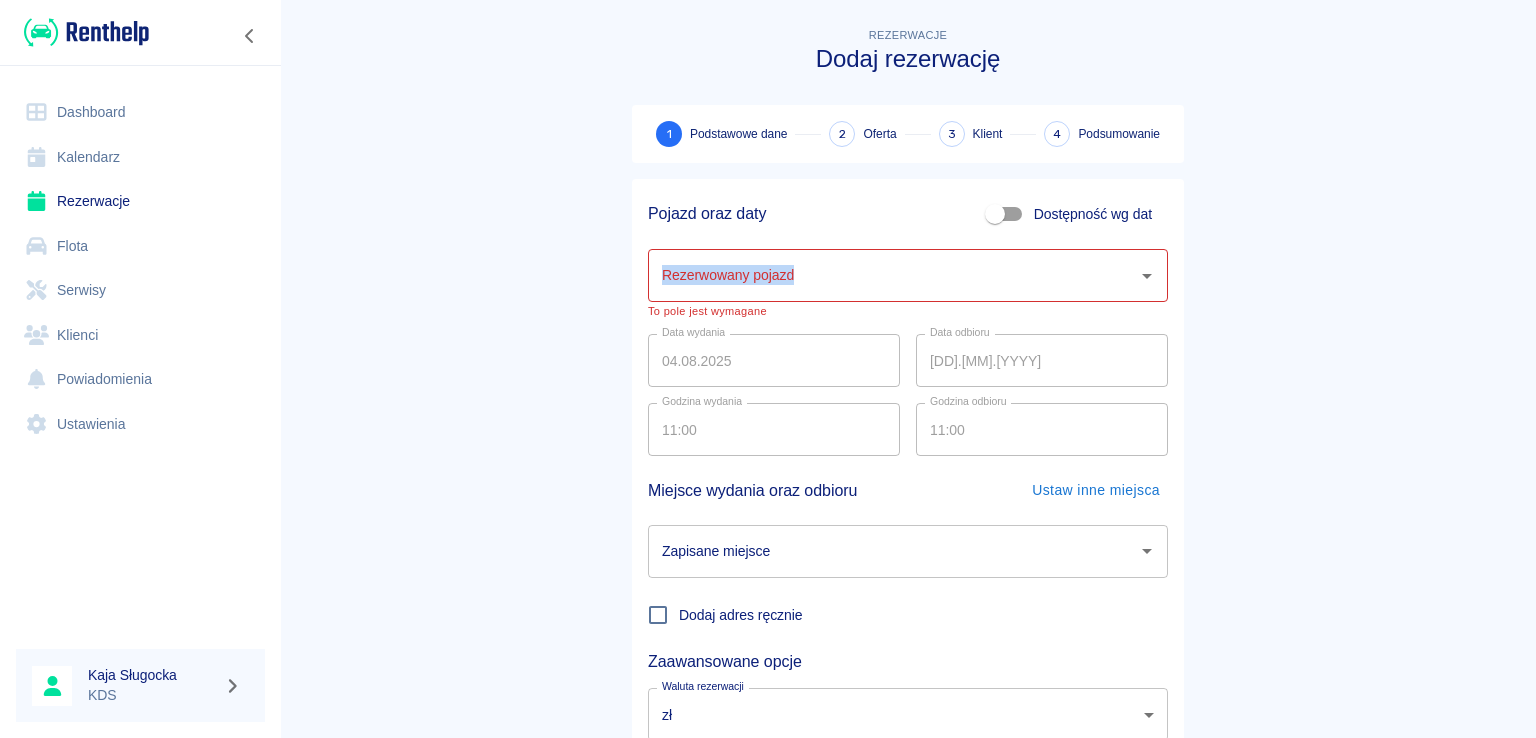 click on "Dashboard" at bounding box center (140, 112) 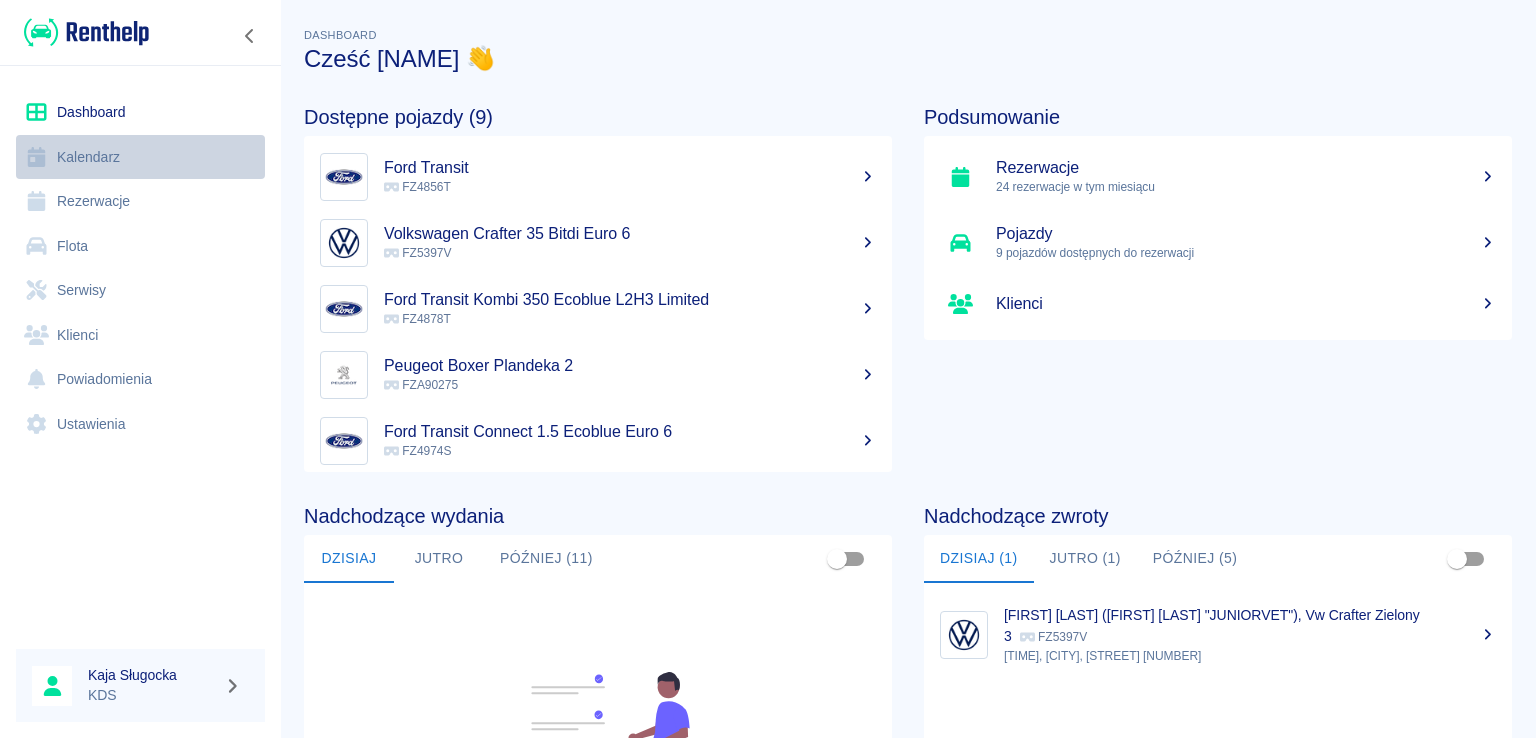 click on "Kalendarz" at bounding box center [140, 157] 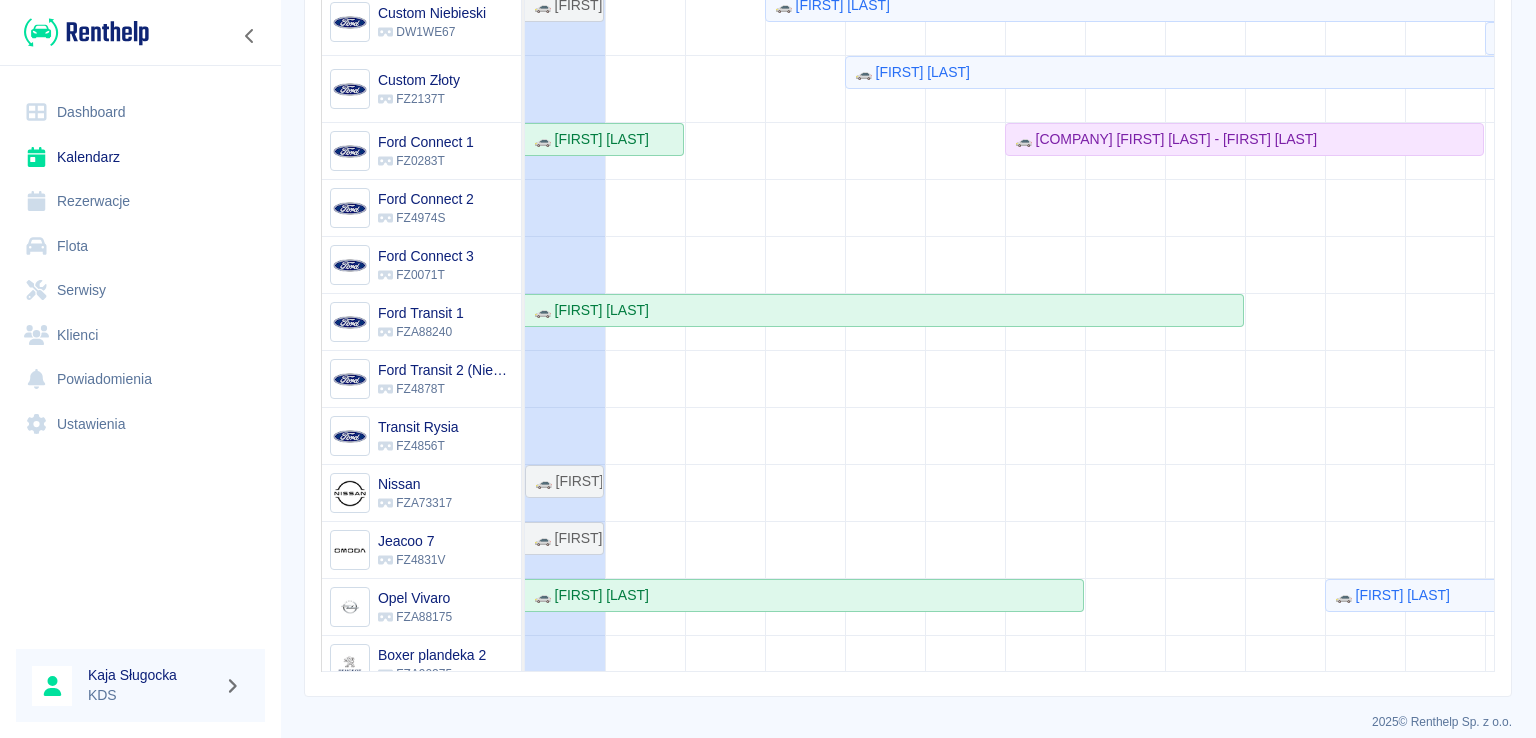 scroll, scrollTop: 360, scrollLeft: 0, axis: vertical 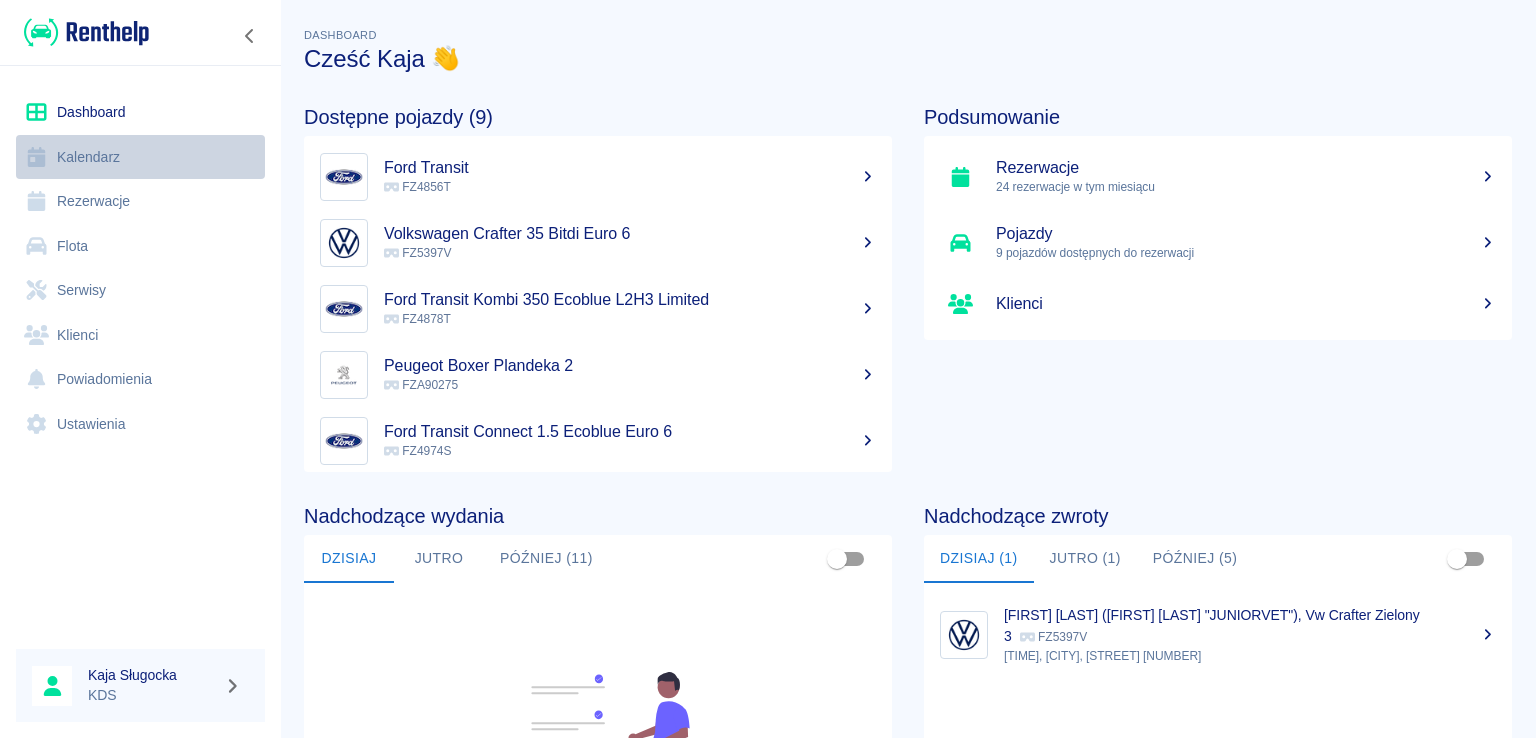 click on "Kalendarz" at bounding box center (140, 157) 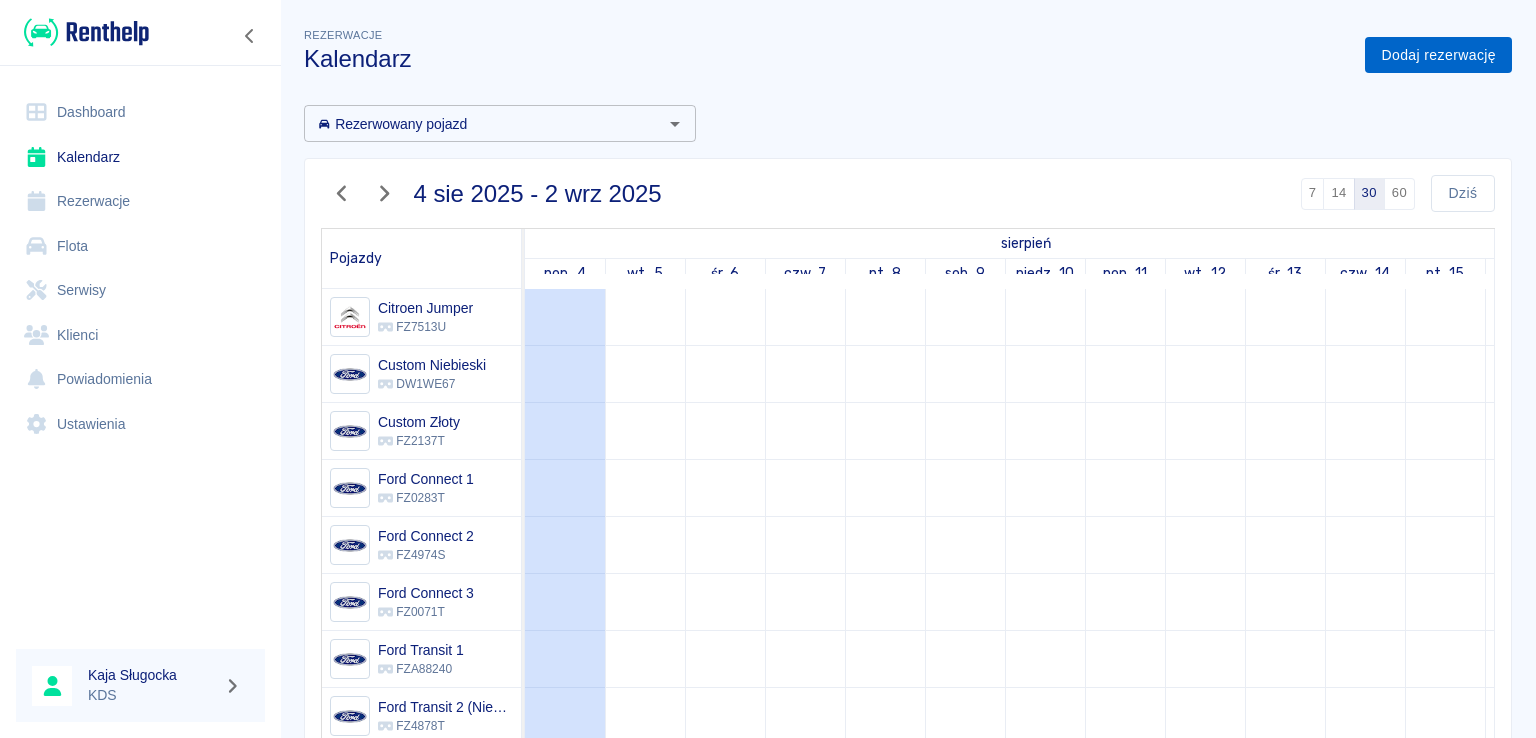 click on "Dodaj rezerwację" at bounding box center [1438, 55] 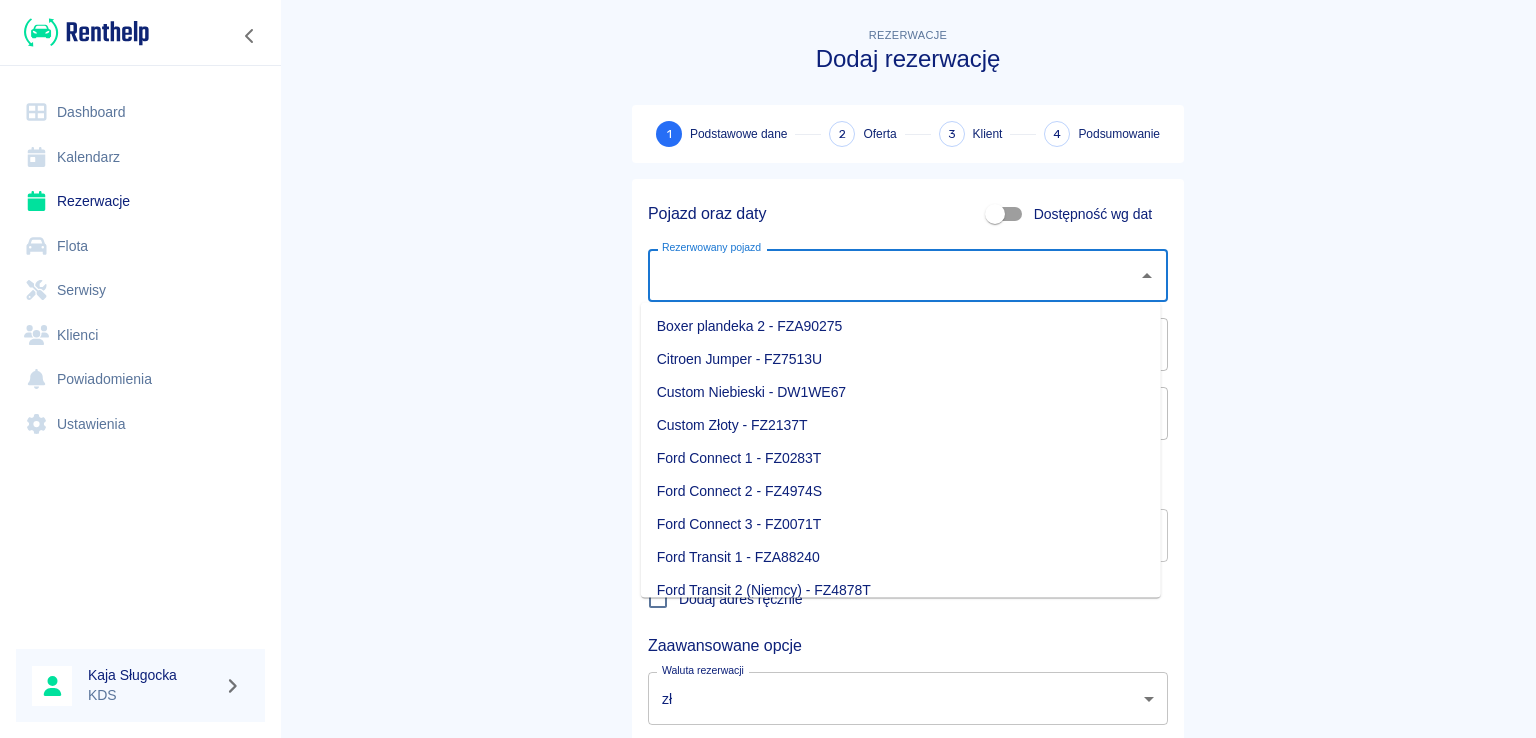 click on "Rezerwowany pojazd" at bounding box center [893, 275] 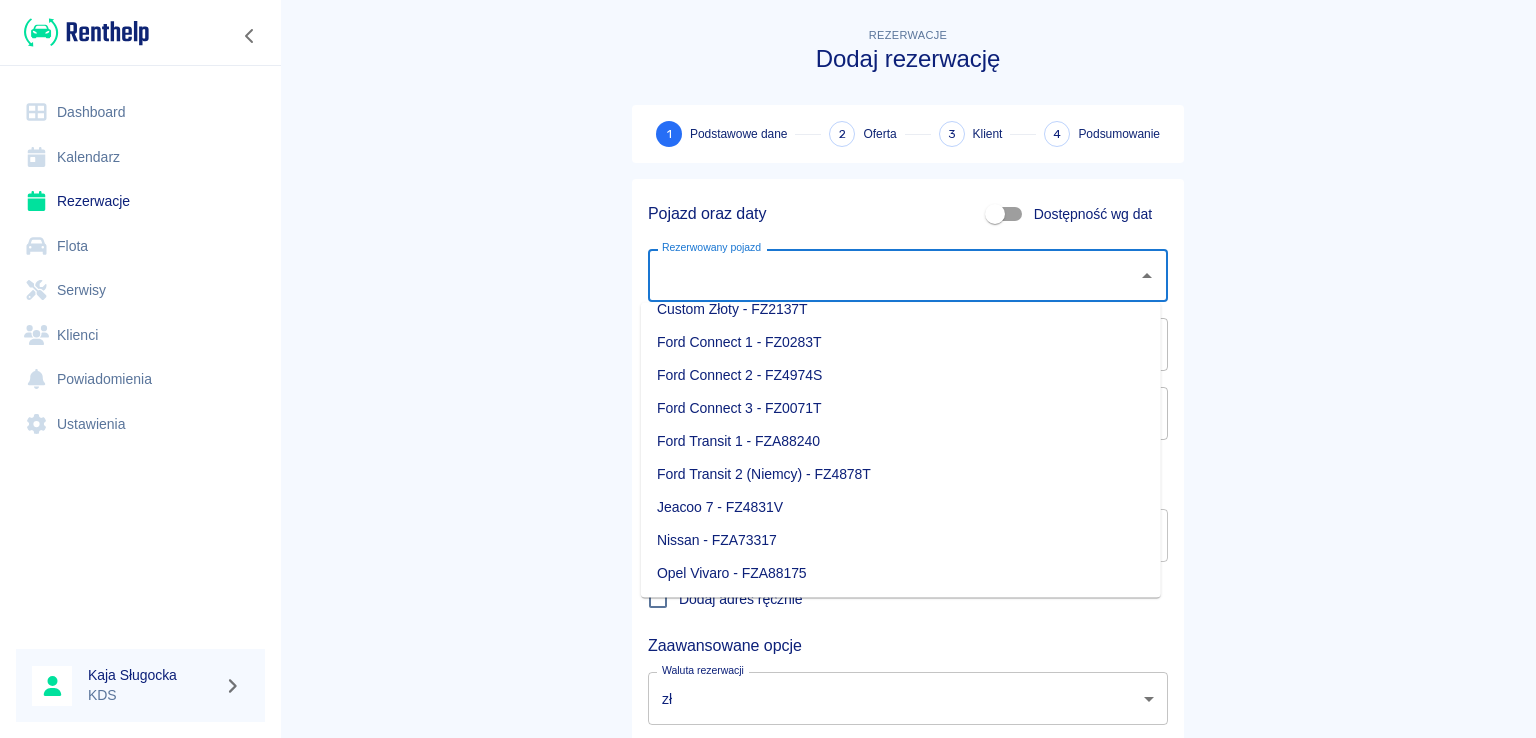 scroll, scrollTop: 281, scrollLeft: 0, axis: vertical 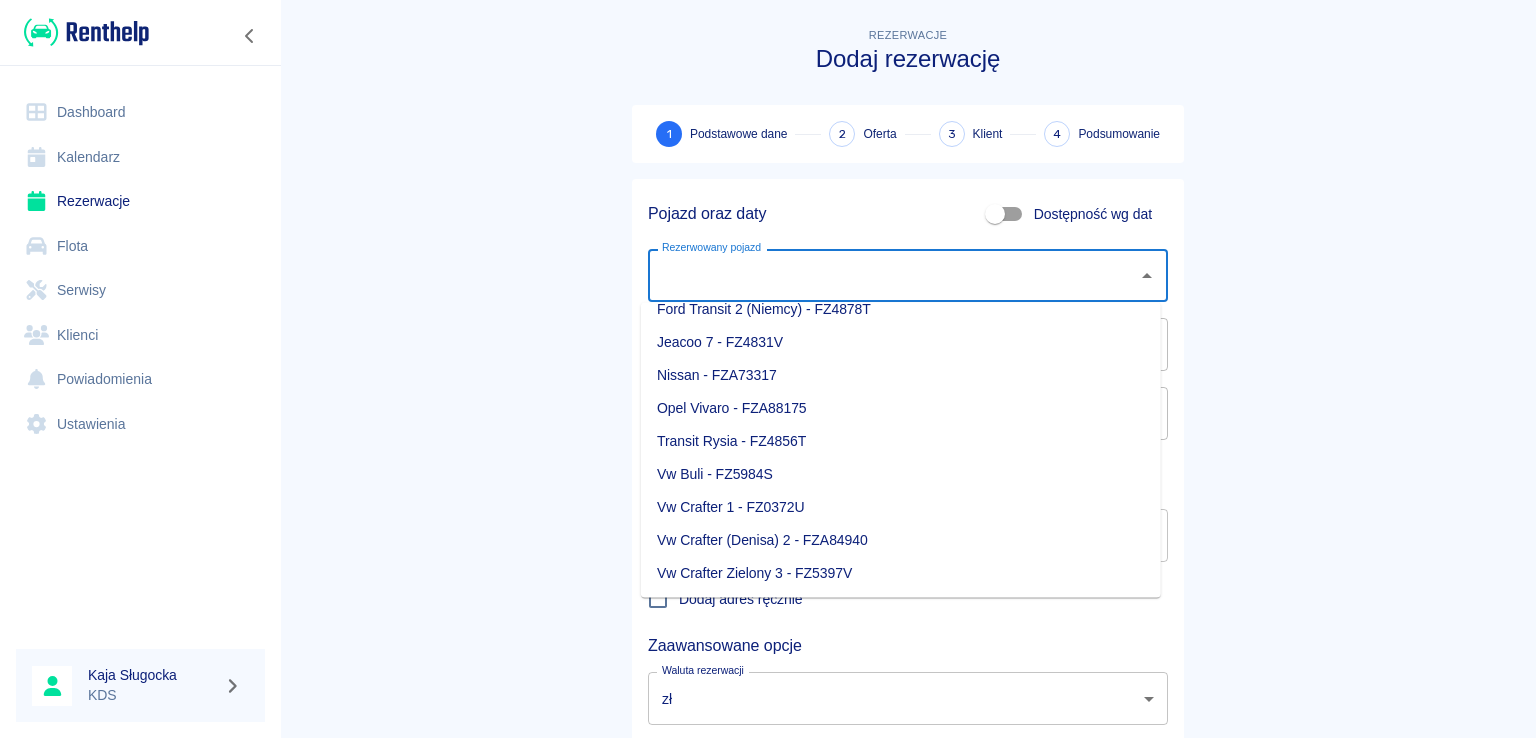 click on "Rezerwacje Dodaj rezerwację 1 Podstawowe dane 2 Oferta 3 Klient 4 Podsumowanie Pojazd oraz daty Dostępność wg dat Rezerwowany pojazd Rezerwowany pojazd Data wydania 08.2025 Data wydania Data odbioru 08.2025 Data odbioru Godzina wydania 12:00 Godzina wydania Godzina odbioru 12:00 Godzina odbioru Miejsce wydania oraz odbioru Ustaw inne miejsca Zapisane miejsce Zapisane miejsce Dodaj adres ręcznie Zaawansowane opcje Waluta rezerwacji zł PLN Waluta rezerwacji Następny krok" at bounding box center (908, 417) 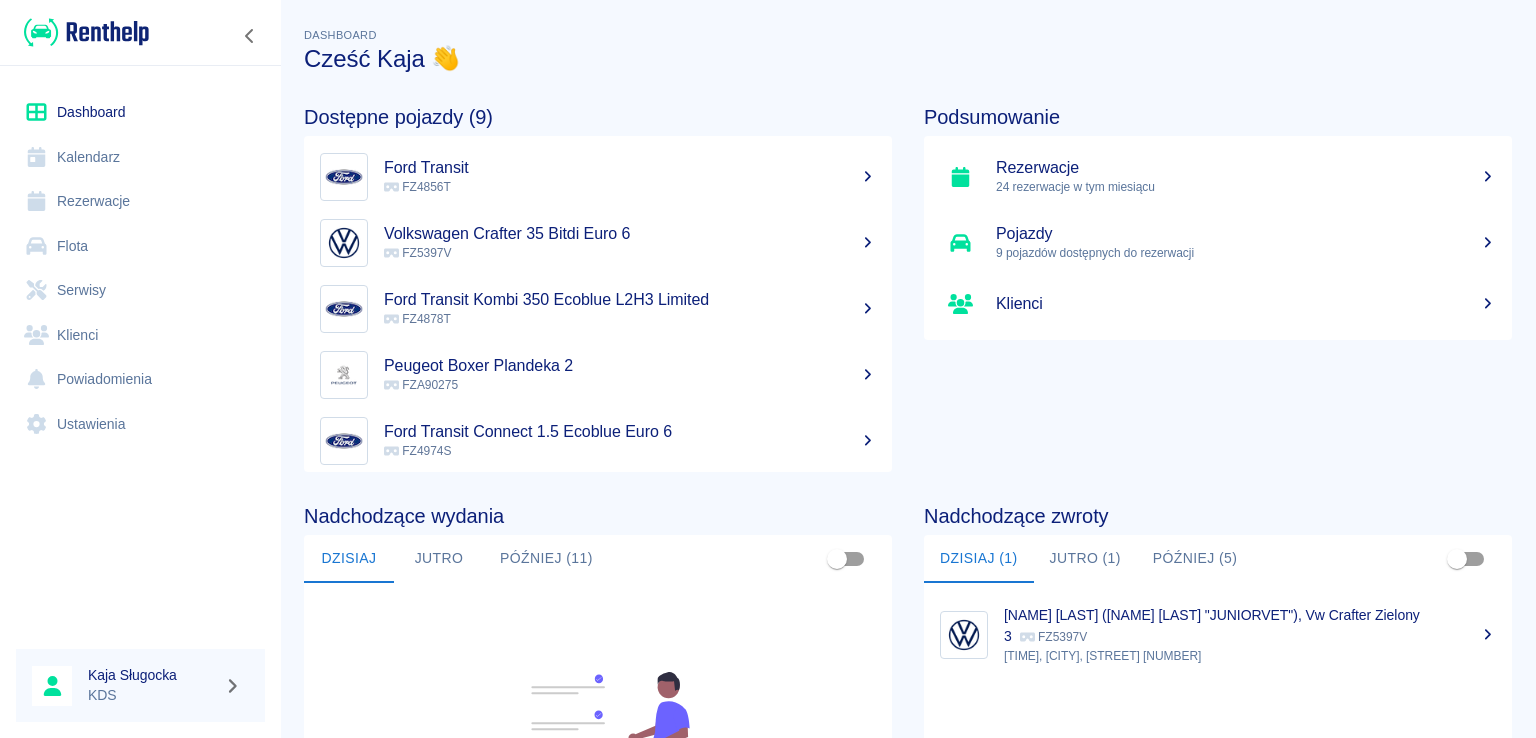 scroll, scrollTop: 0, scrollLeft: 0, axis: both 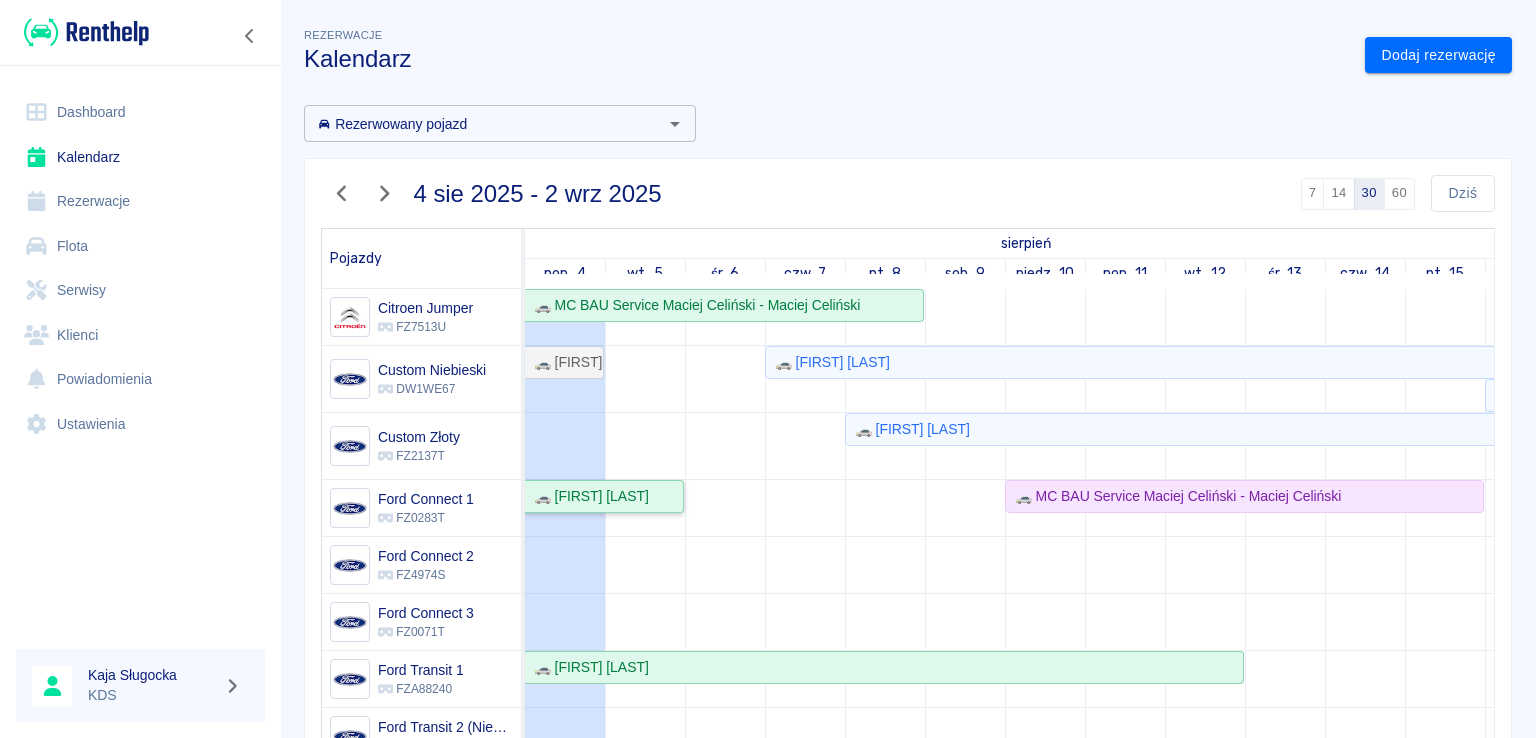 click on "🚗 Radosław  Andrysiak" at bounding box center [587, 496] 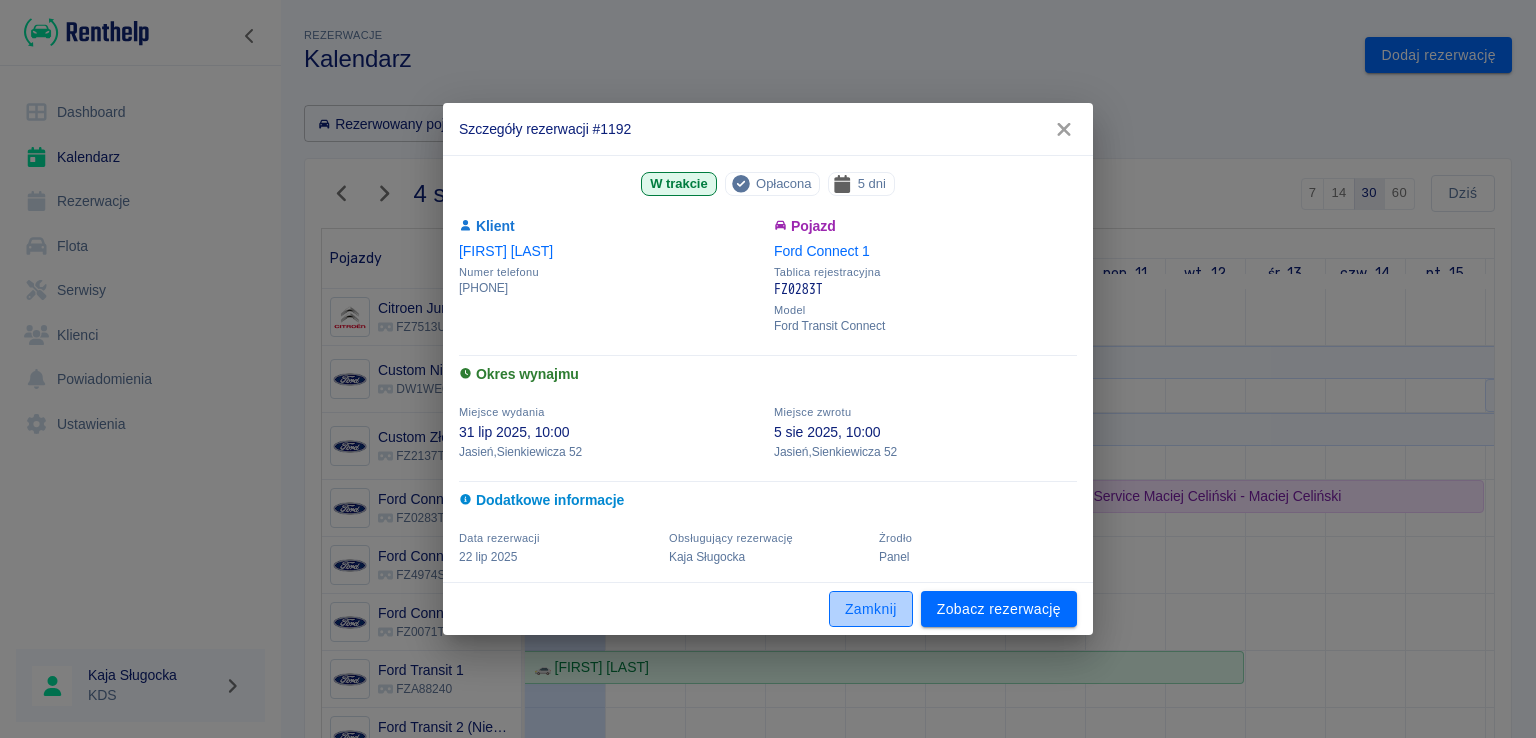 click on "Zamknij" at bounding box center (871, 609) 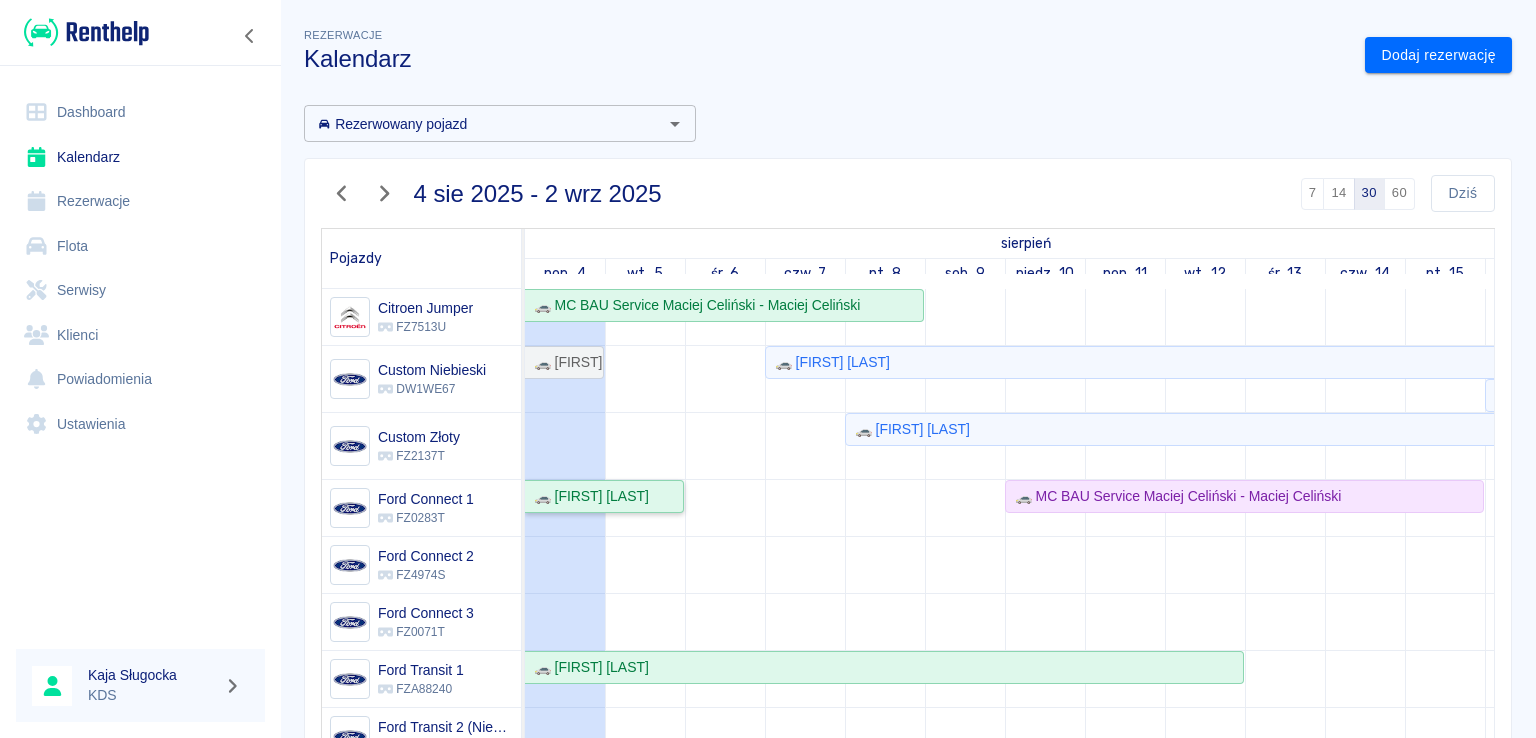 scroll, scrollTop: 208, scrollLeft: 0, axis: vertical 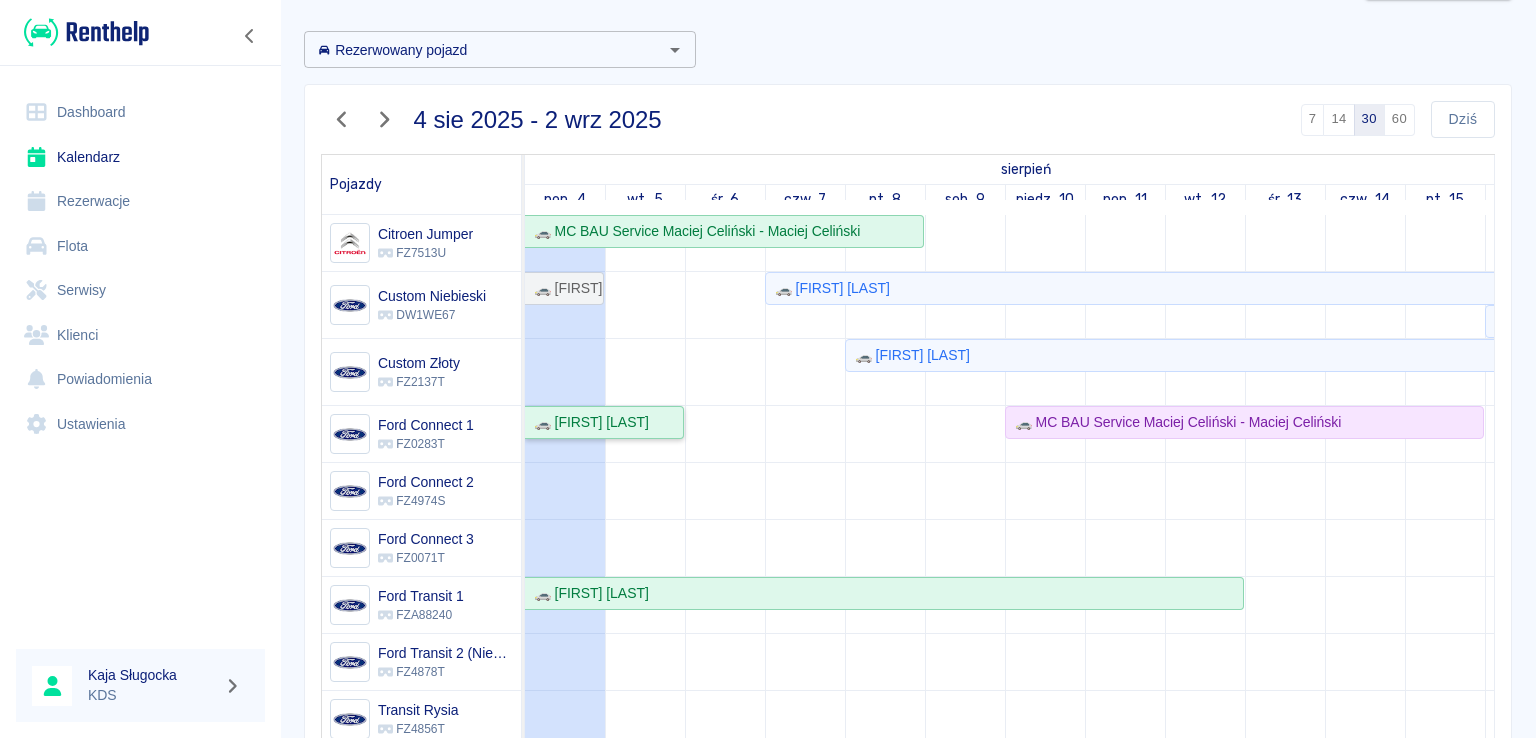 click on "🚗 Radosław  Andrysiak" at bounding box center [587, 422] 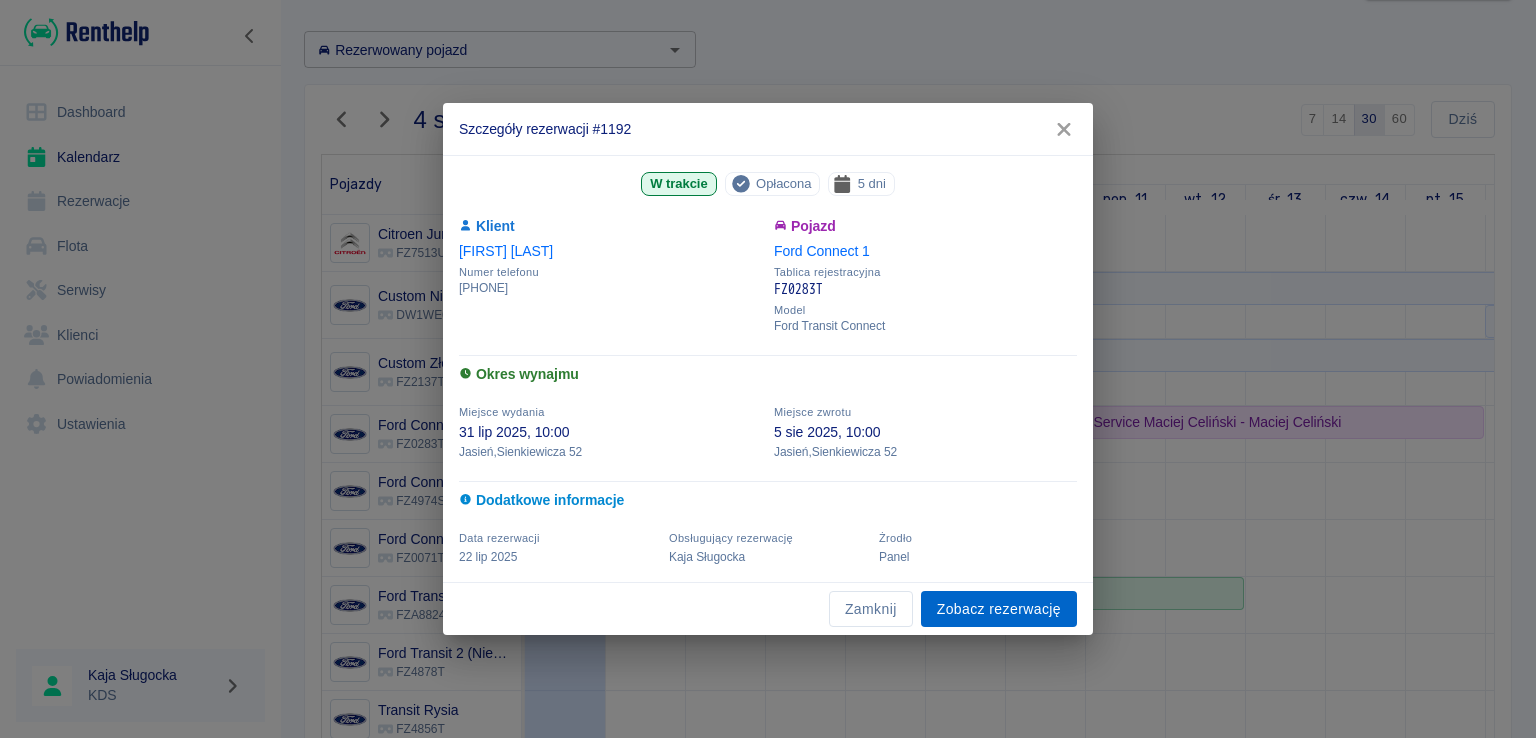 click on "Zobacz rezerwację" at bounding box center [999, 609] 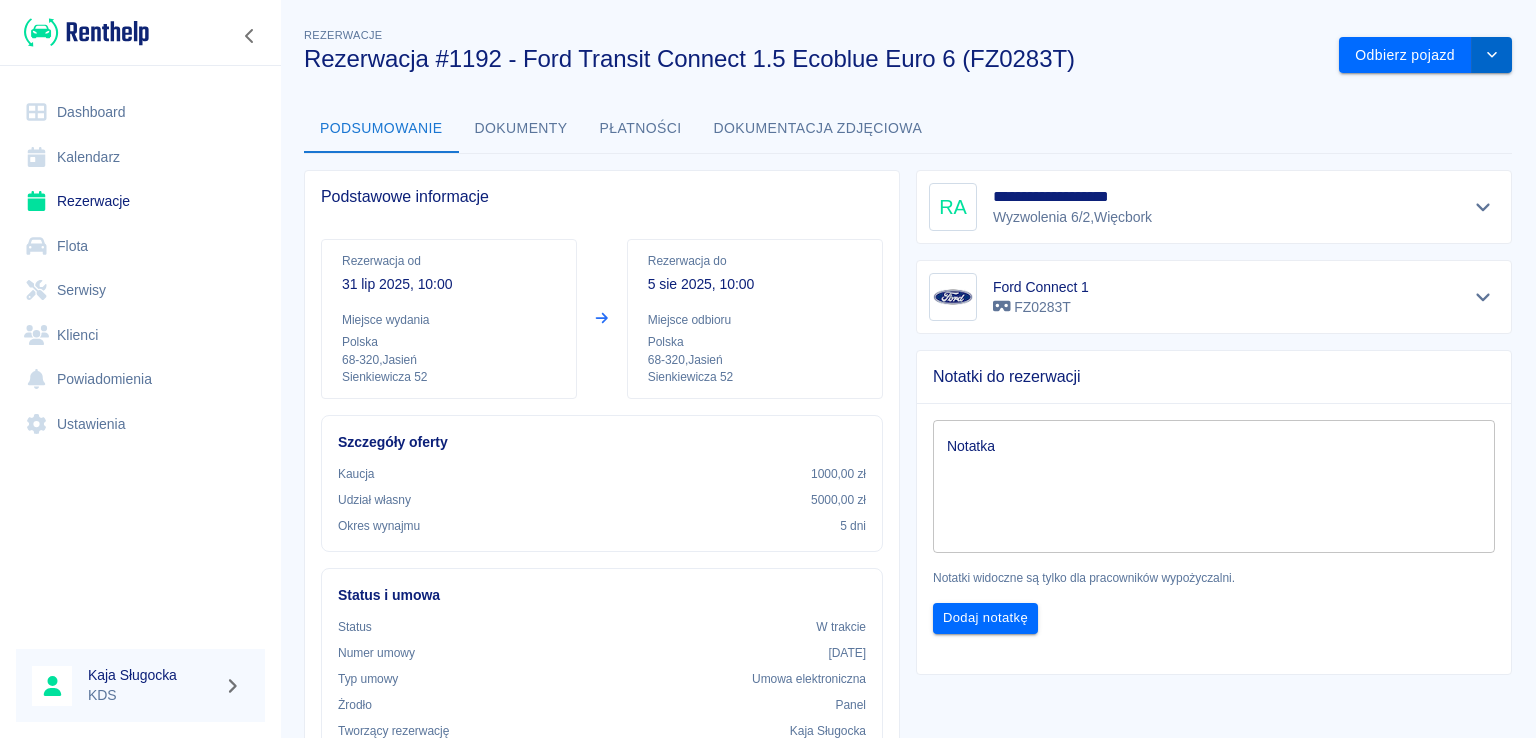 click 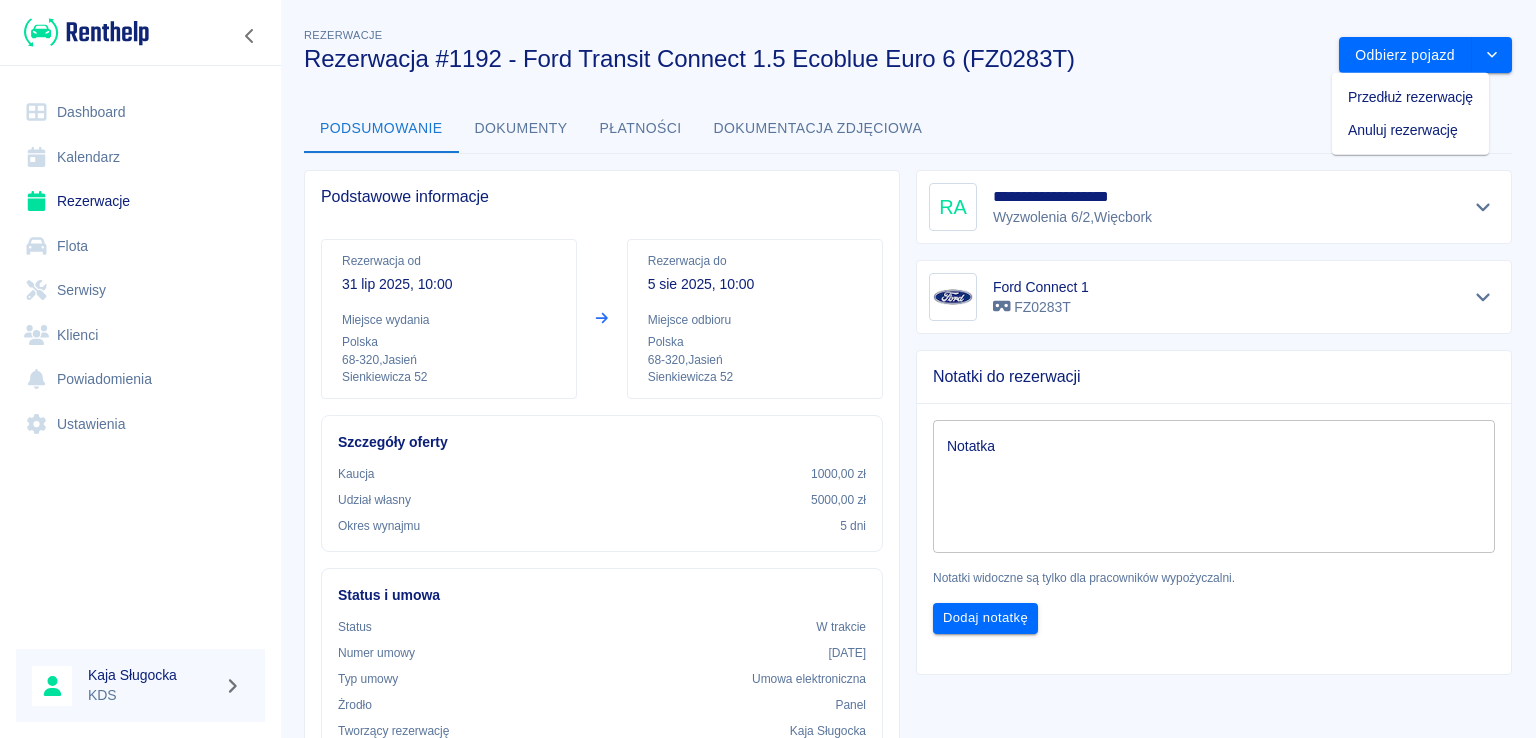 click on "Podsumowanie Dokumenty Płatności Dokumentacja zdjęciowa" at bounding box center (908, 129) 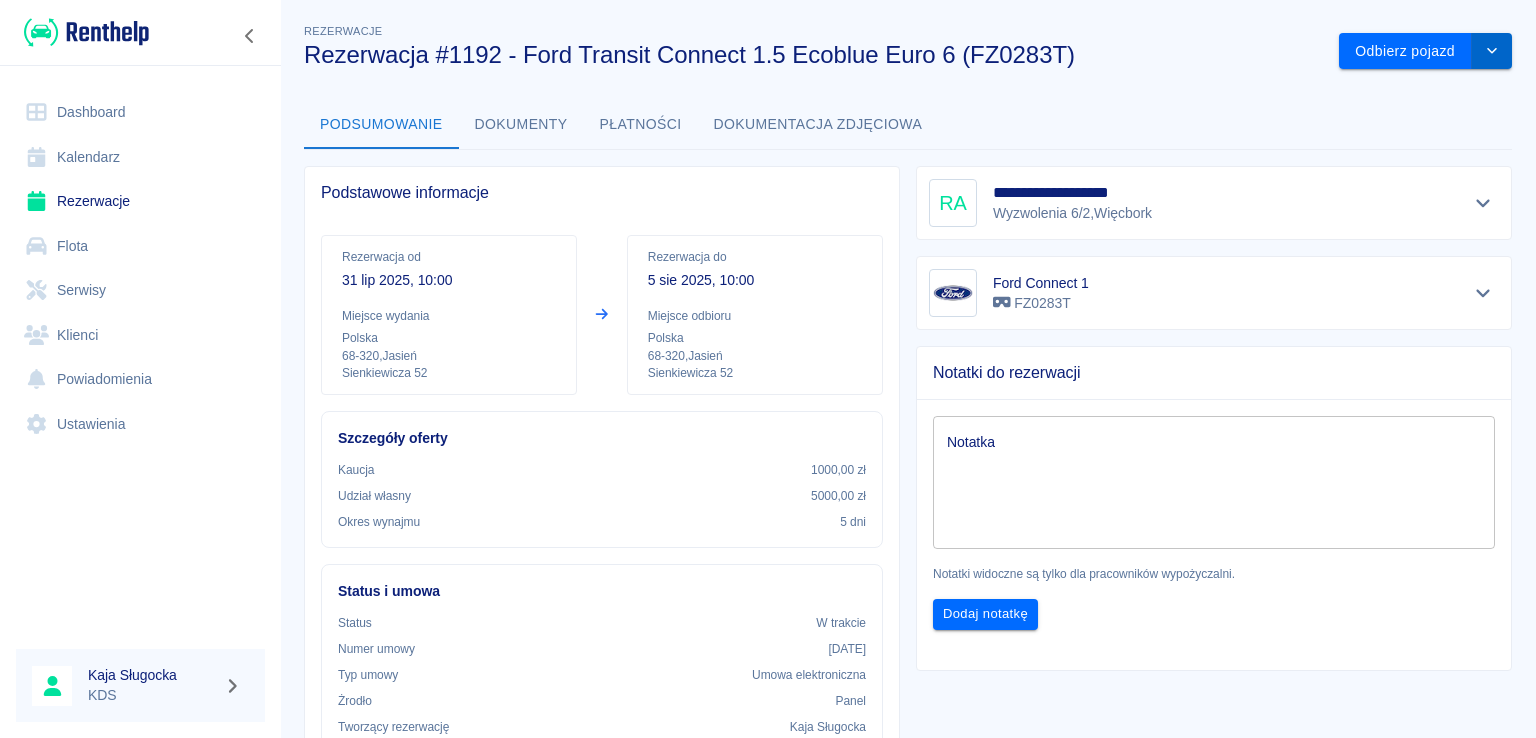 scroll, scrollTop: 0, scrollLeft: 0, axis: both 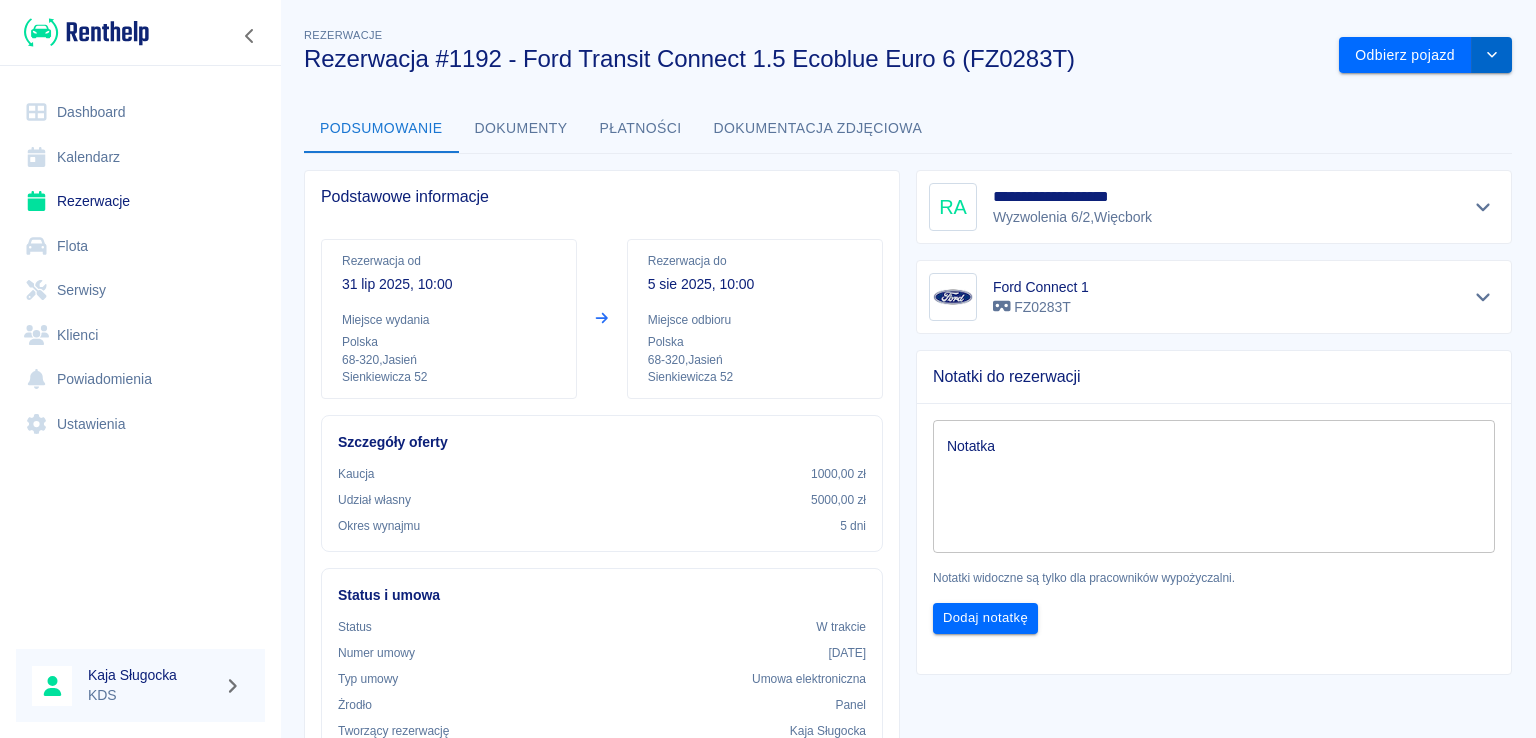 click 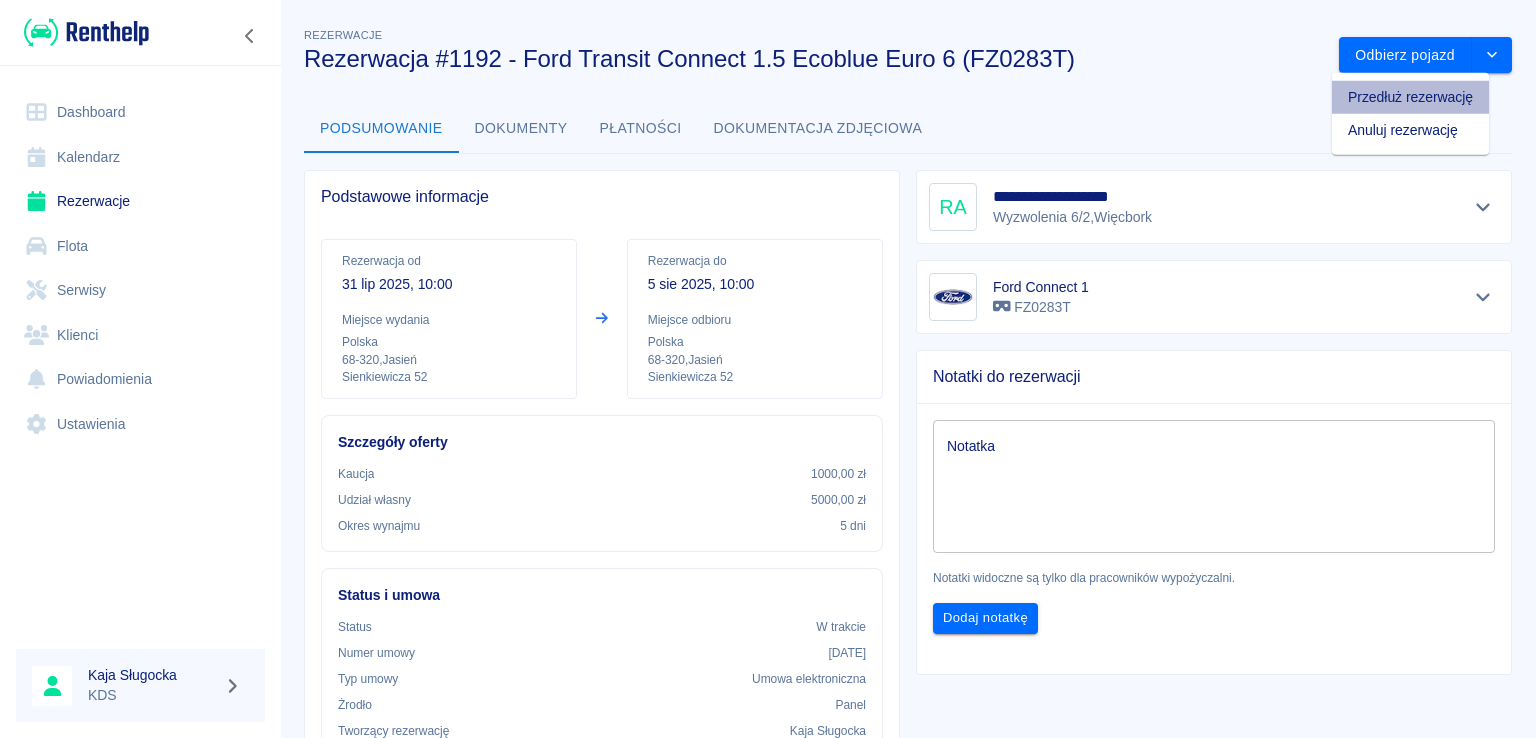 click on "Przedłuż rezerwację" at bounding box center (1410, 97) 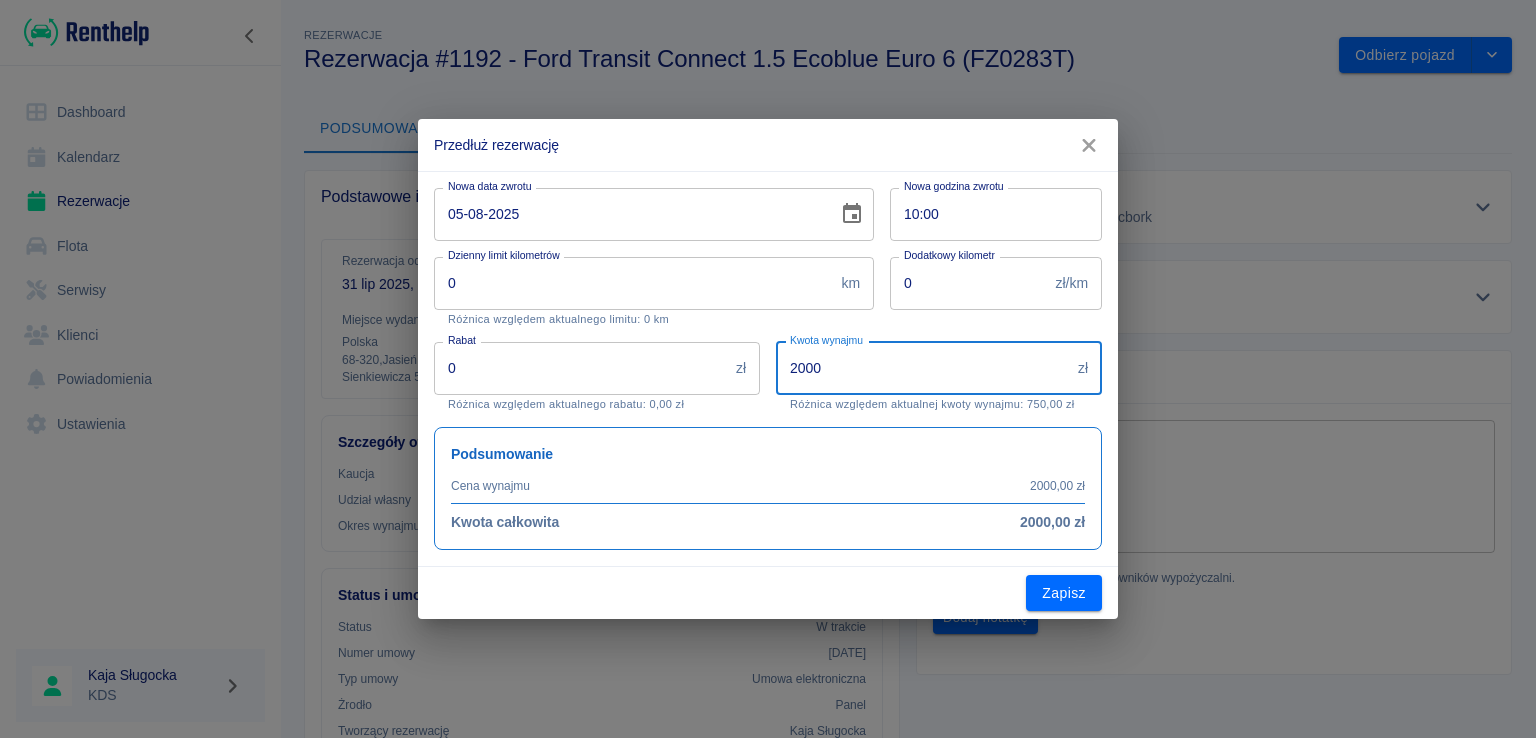 click on "2000" at bounding box center [923, 368] 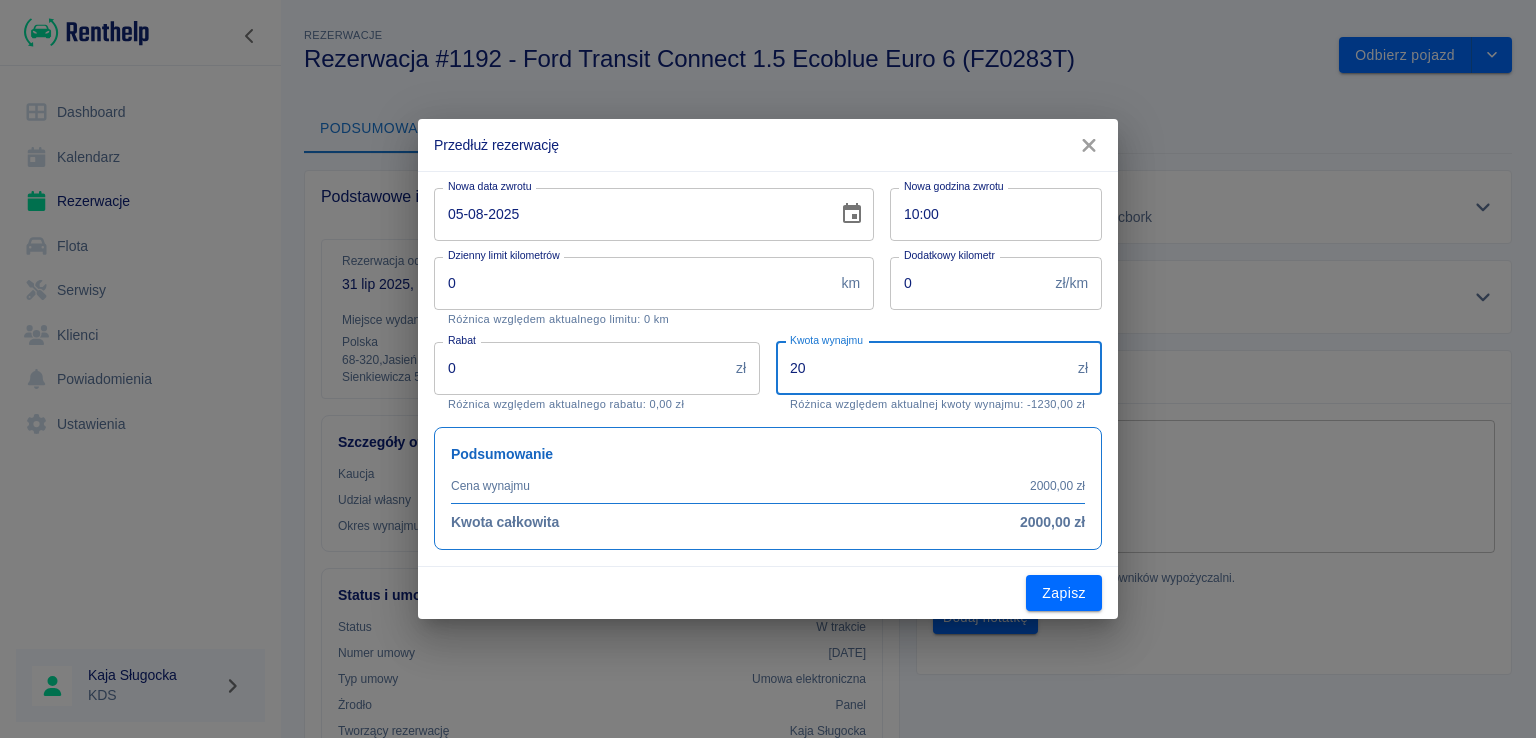 type on "2" 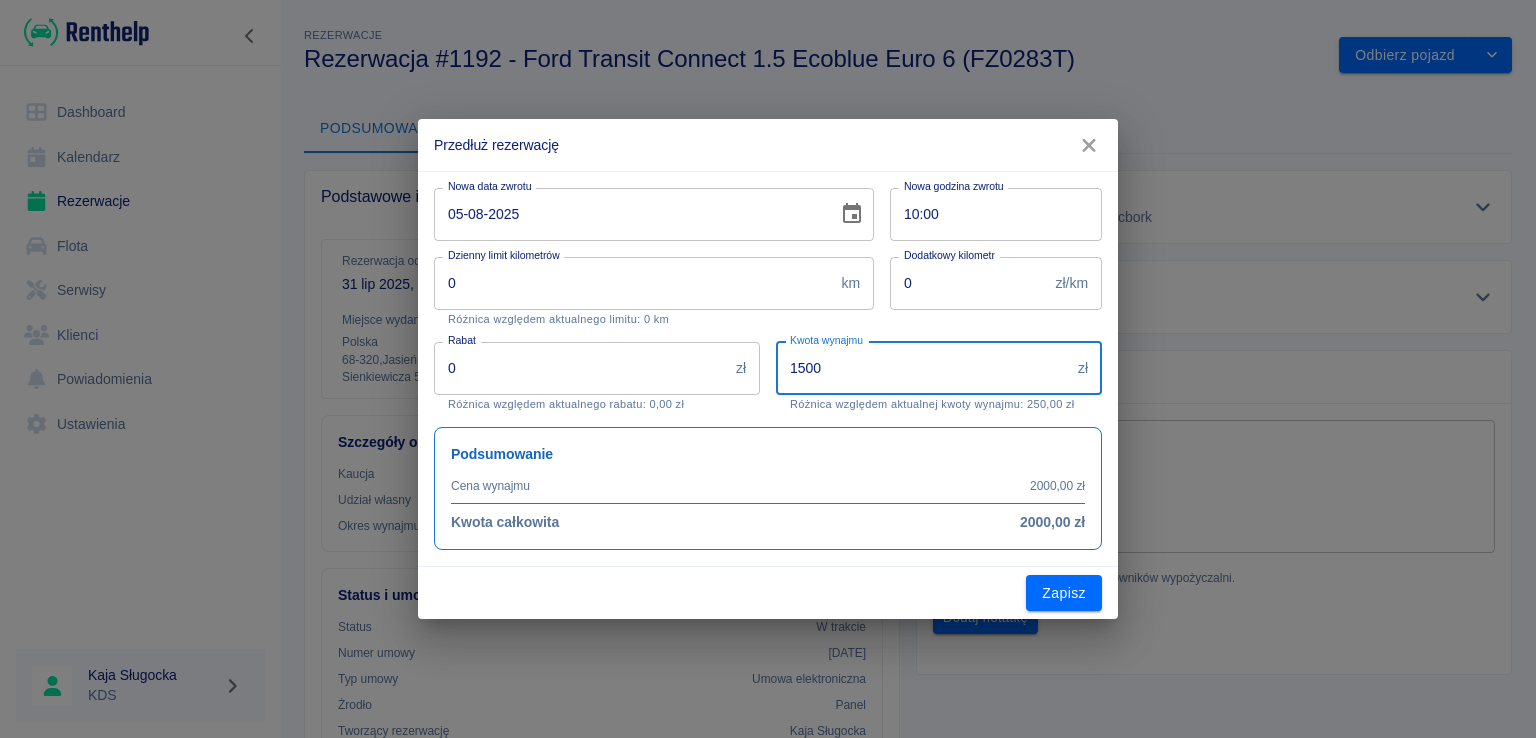 type on "1500" 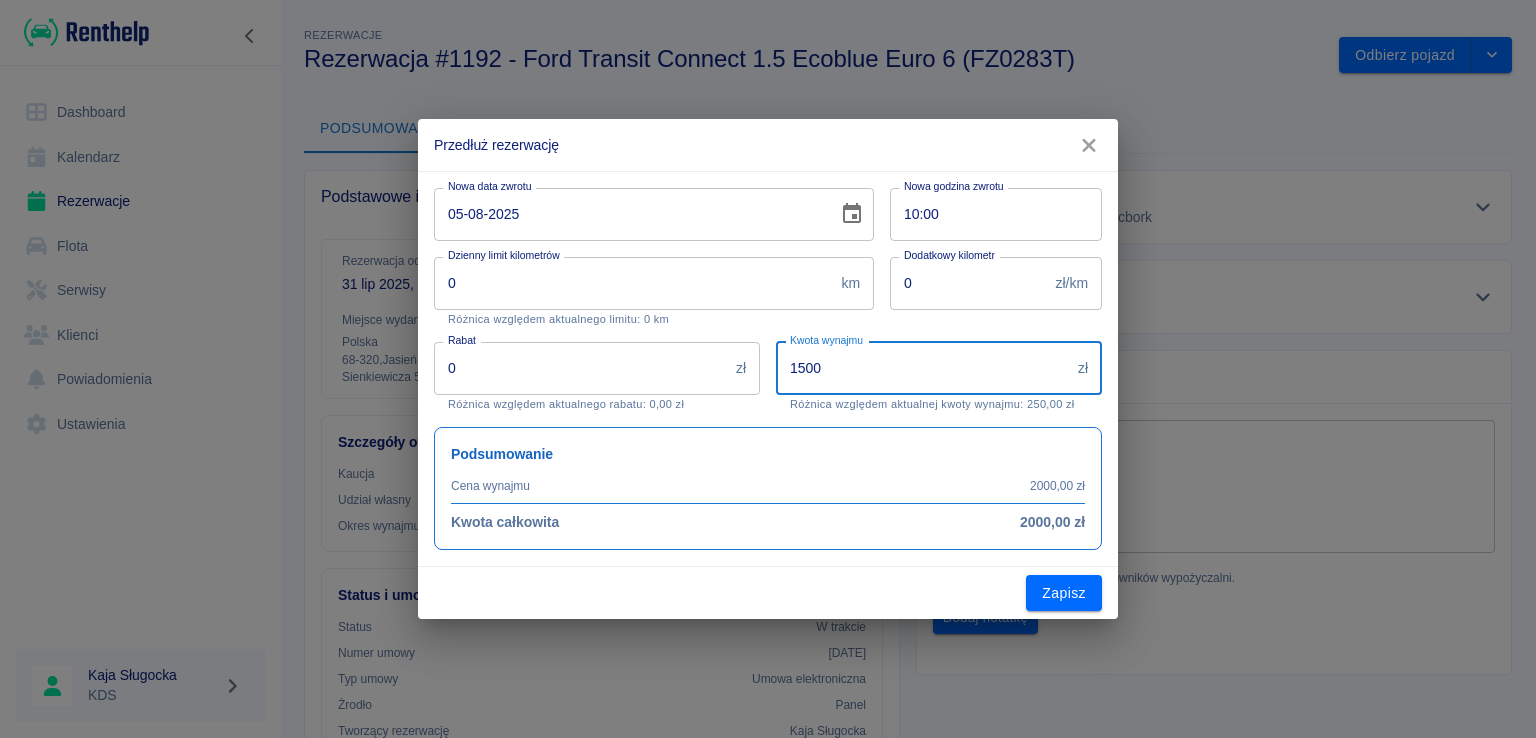 click on "10:00" at bounding box center (989, 214) 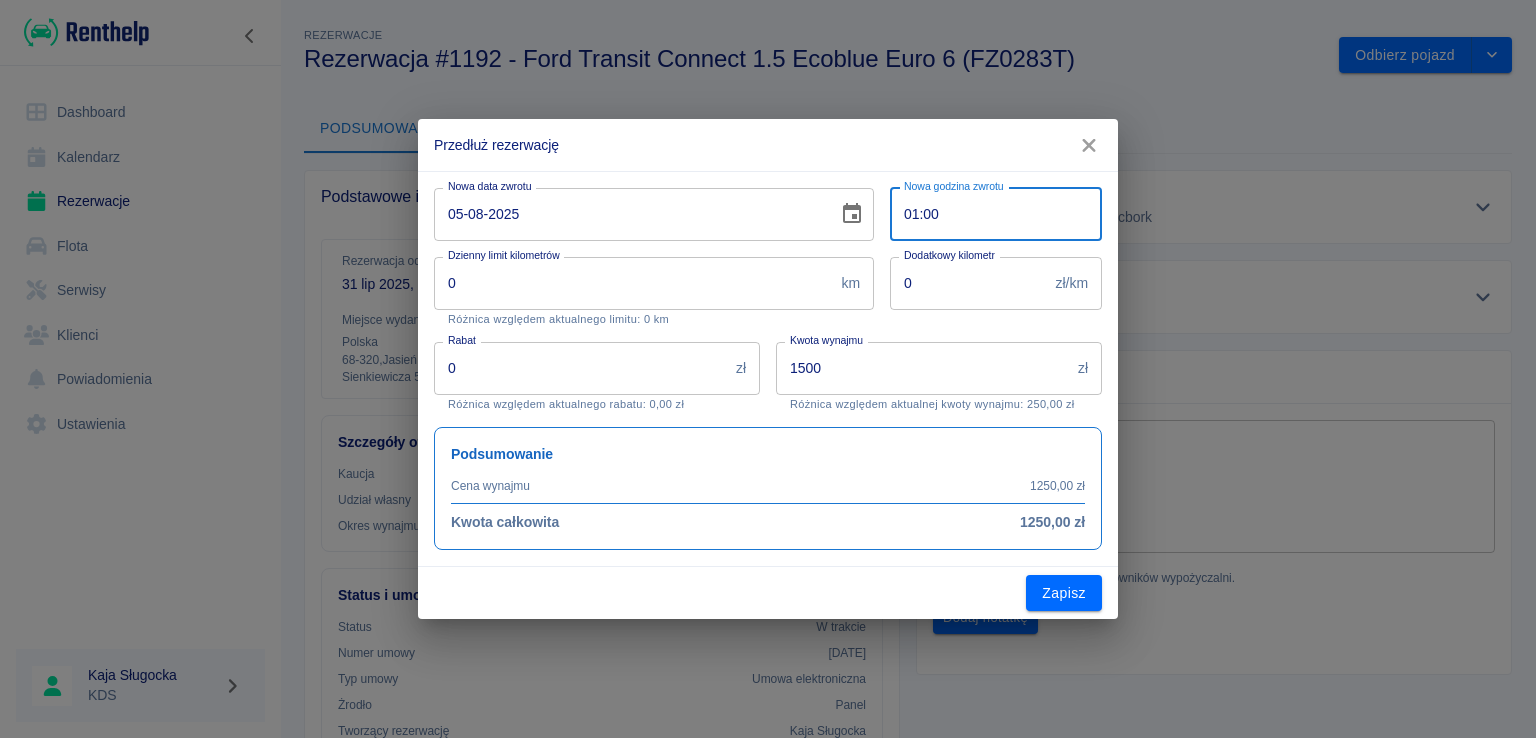 type on "12:00" 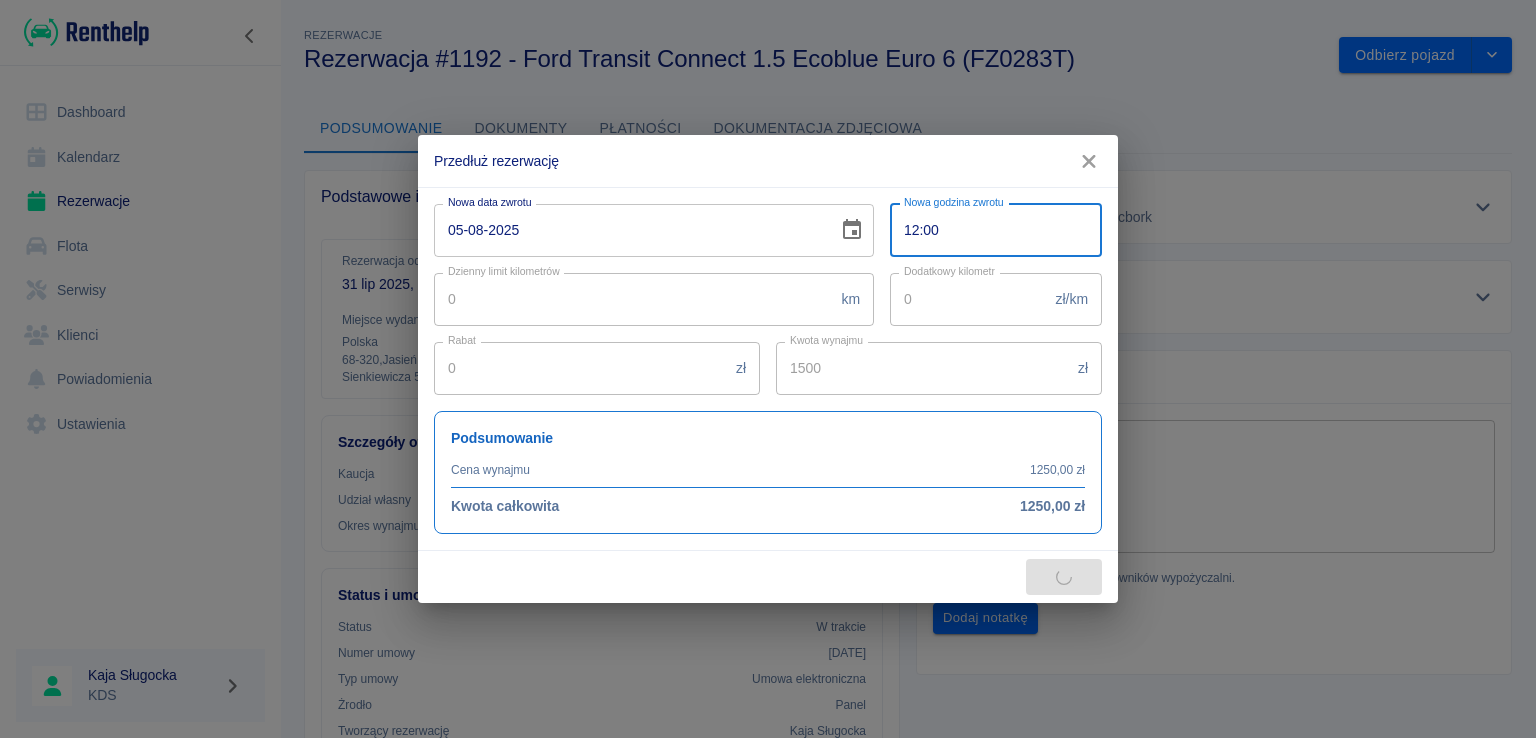 type on "2400" 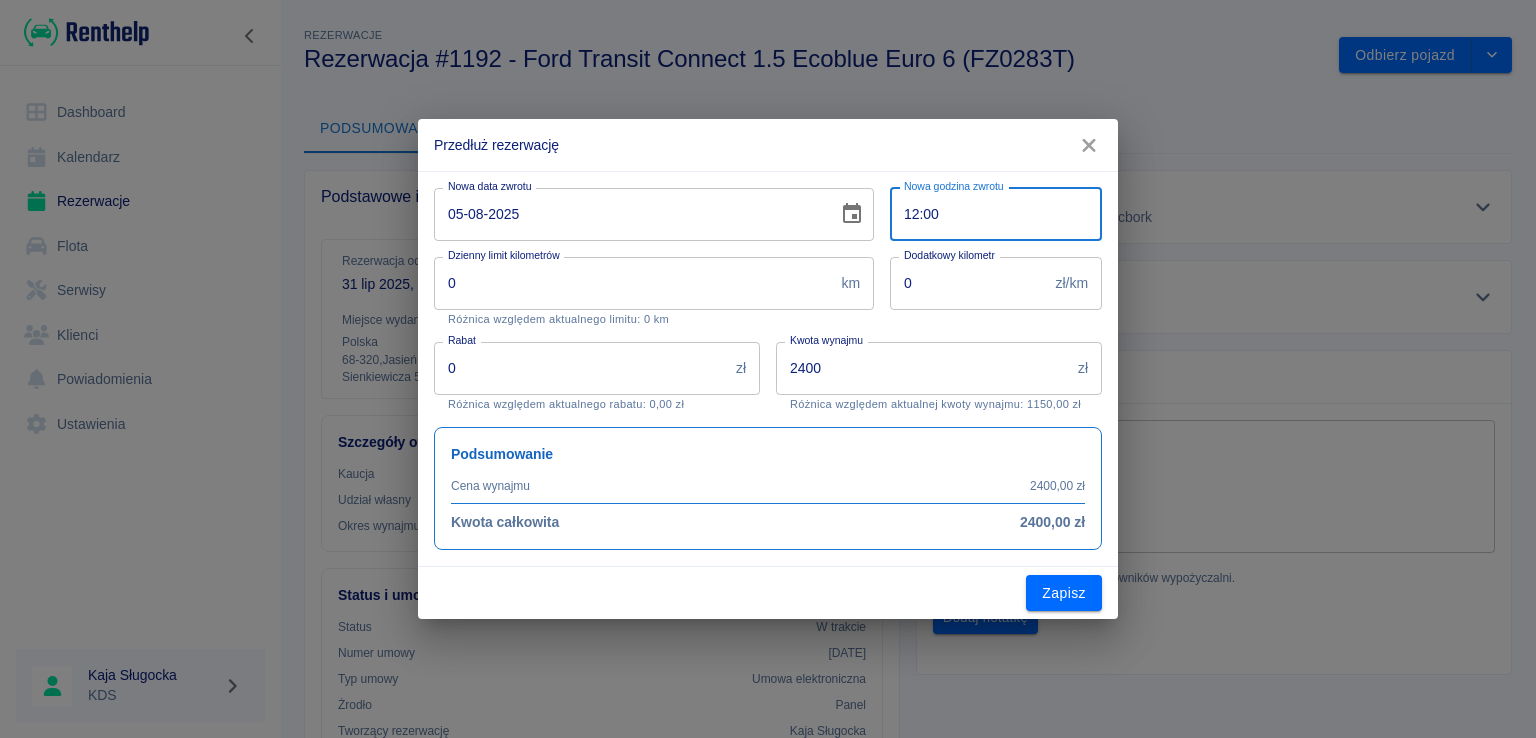 type on "12:00" 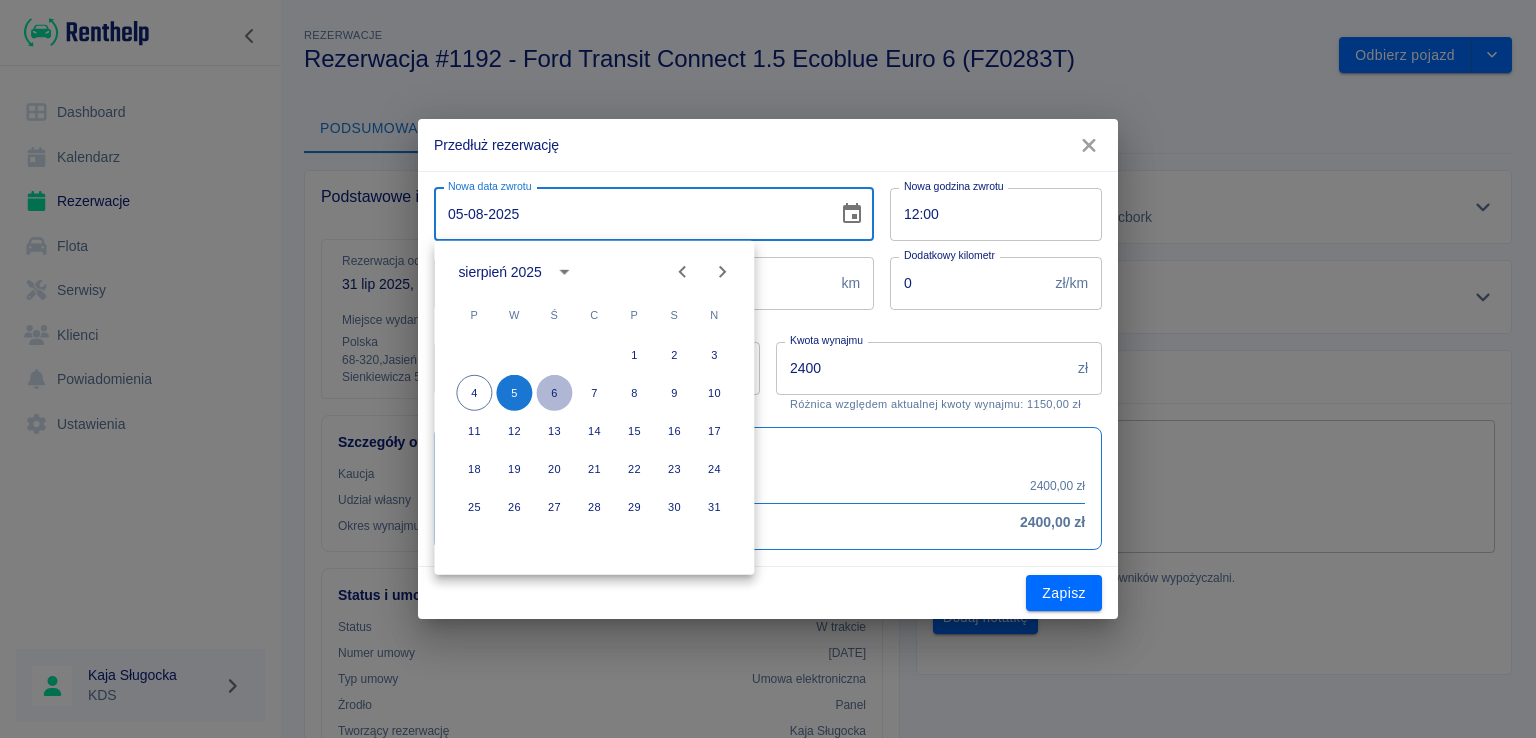 click on "6" at bounding box center (554, 393) 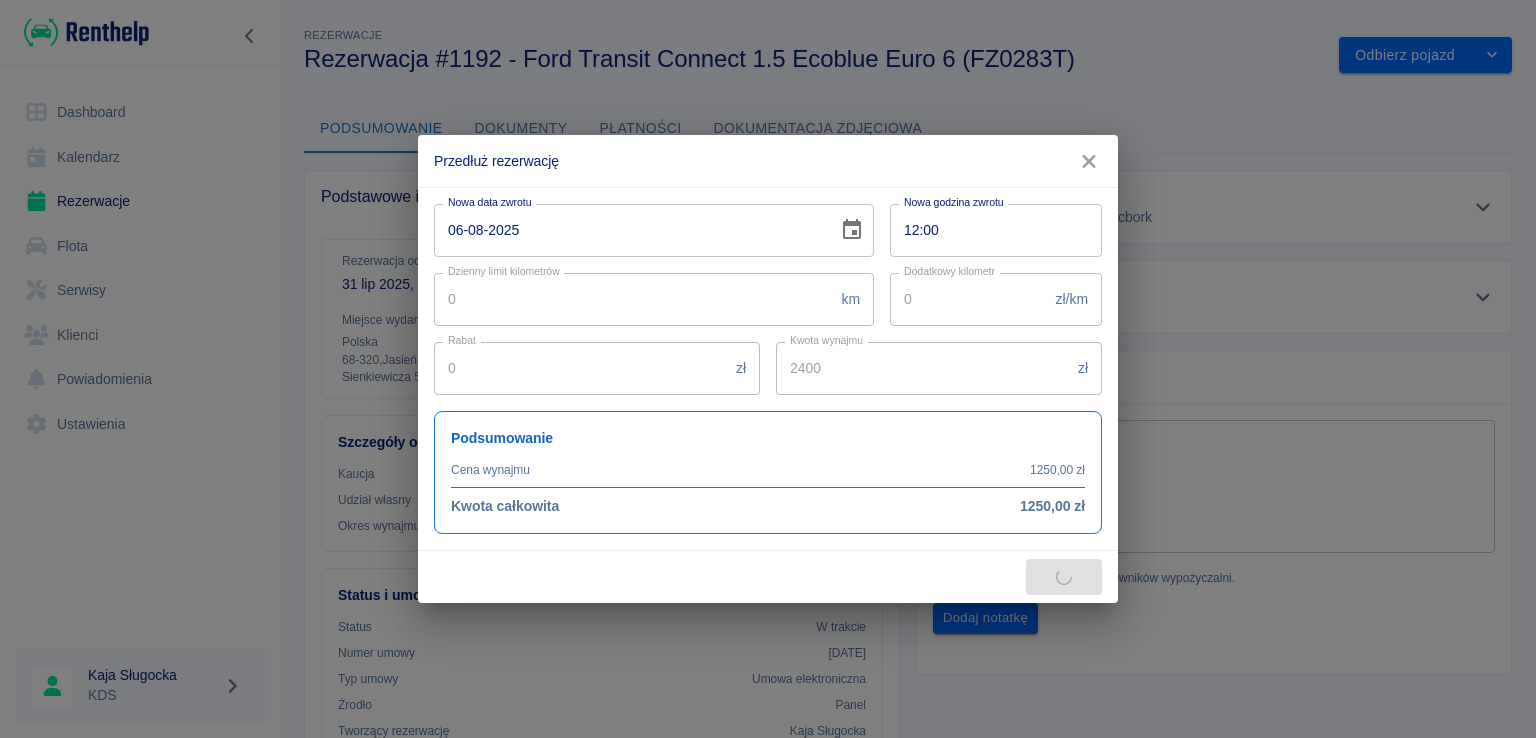 type on "2800" 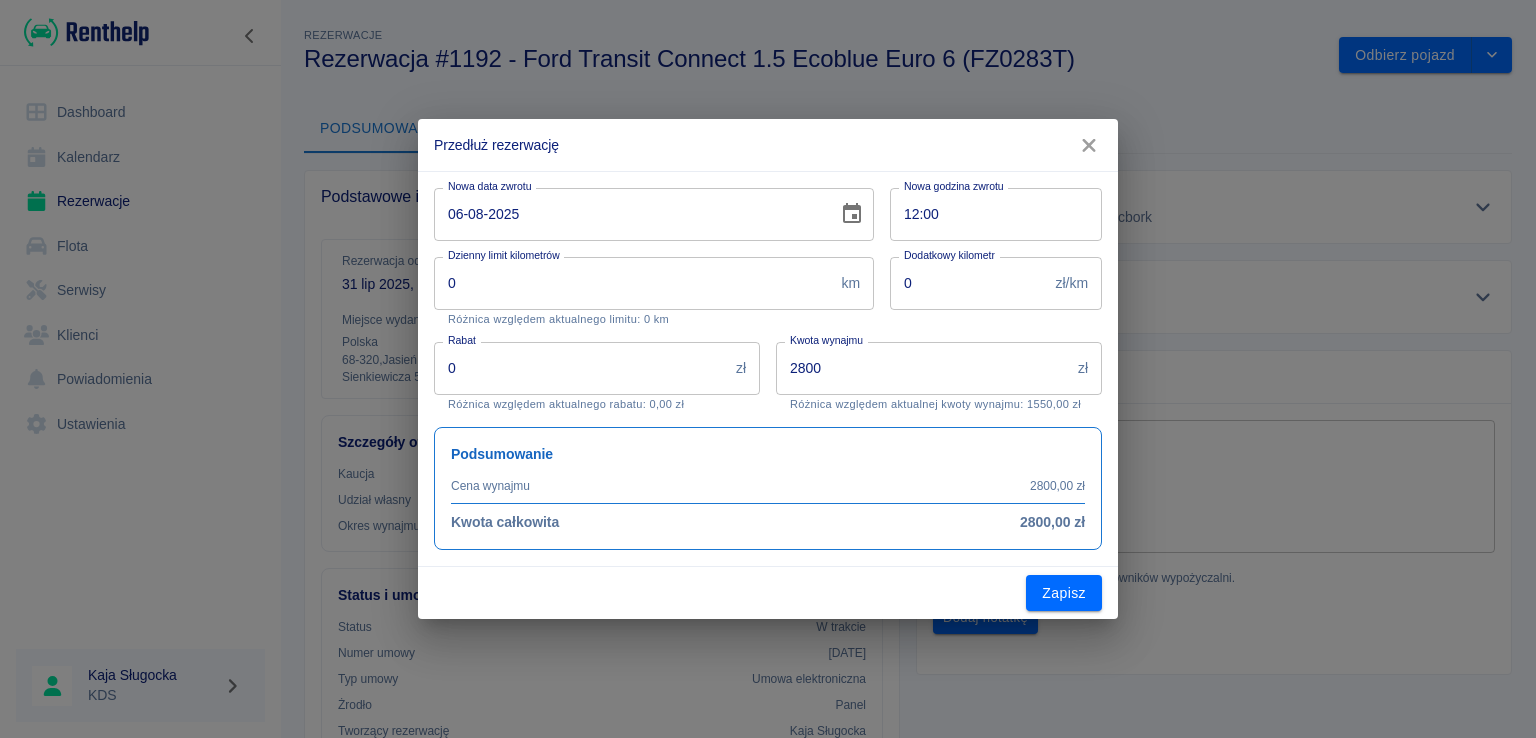 click 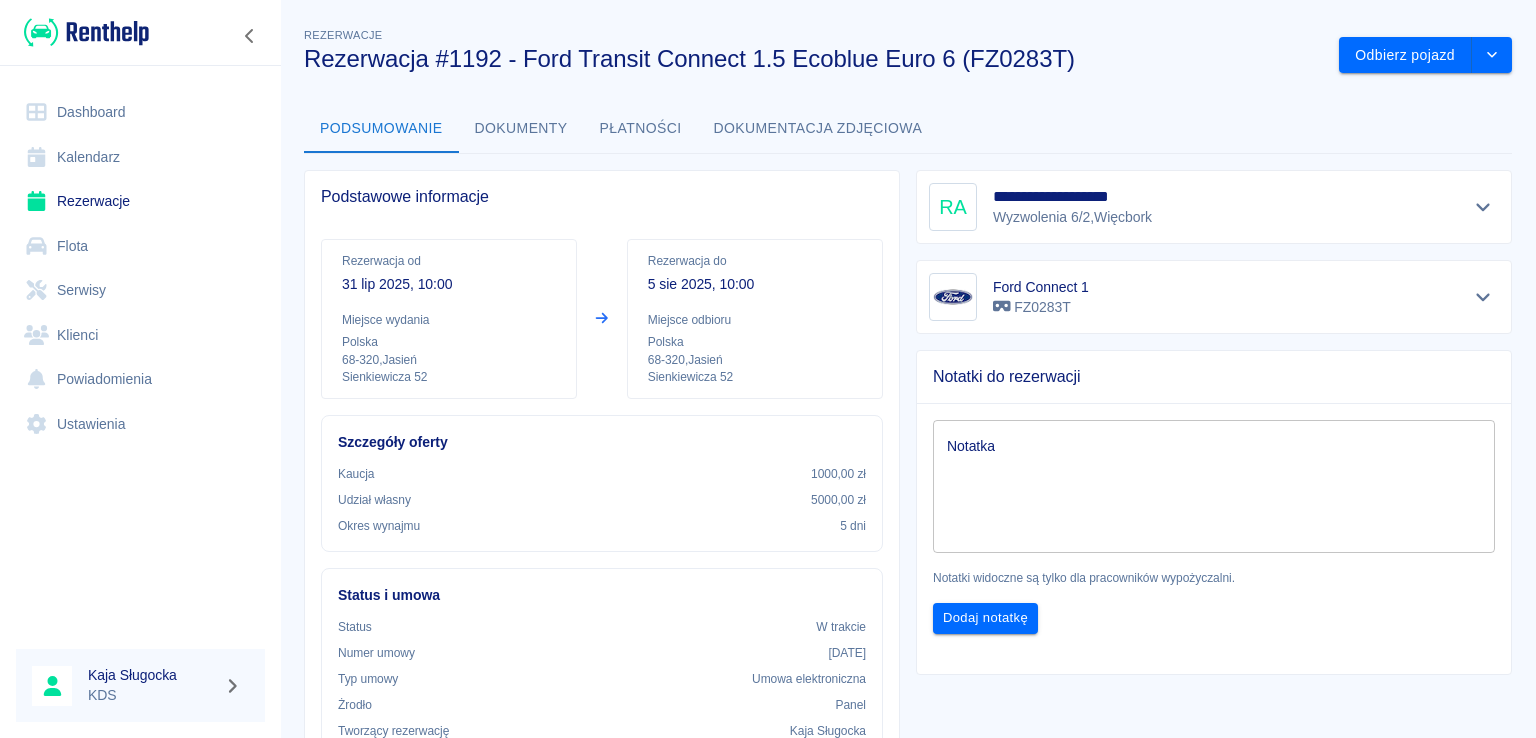 click on "Notatki widoczne są tylko dla pracowników wypożyczalni." at bounding box center [1214, 578] 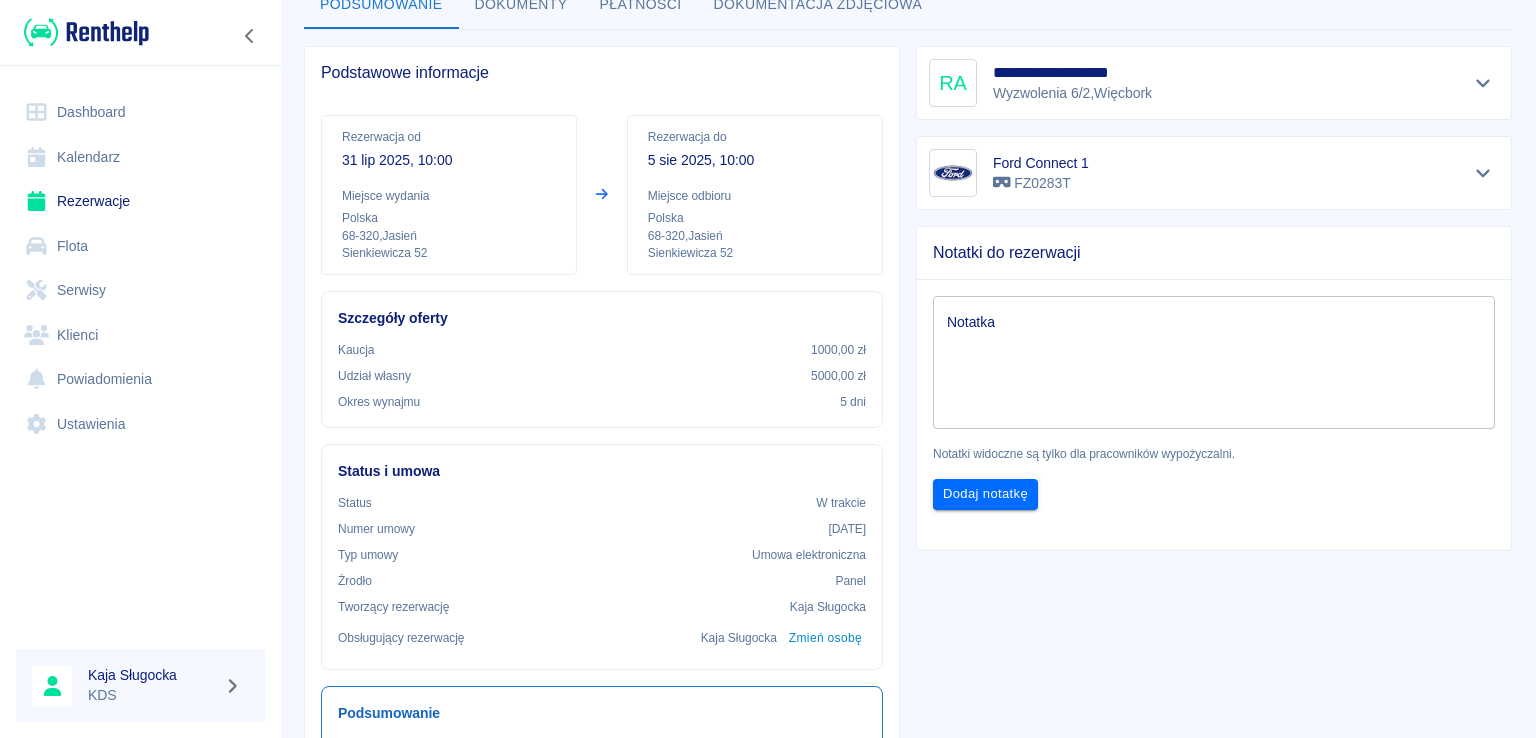 scroll, scrollTop: 0, scrollLeft: 0, axis: both 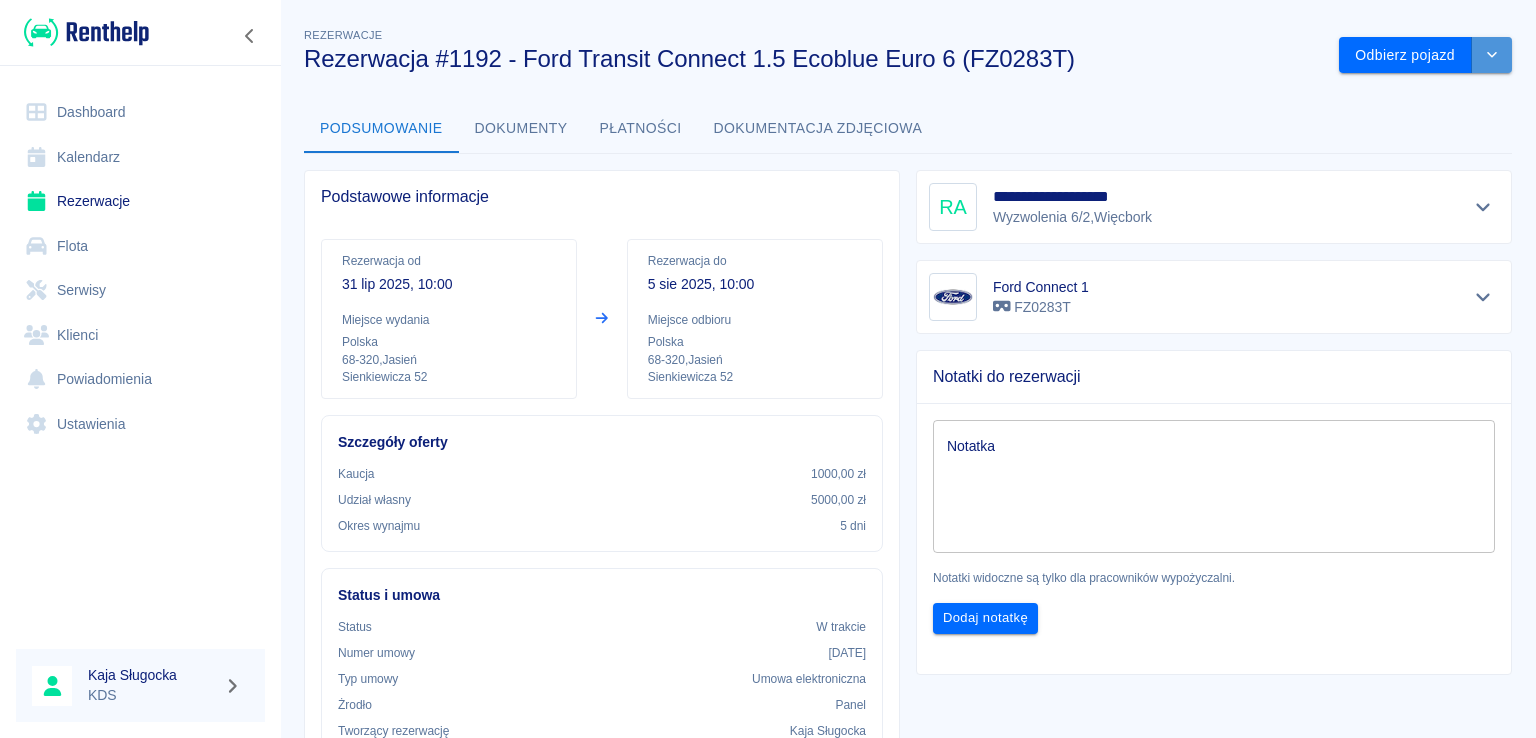 click at bounding box center (1492, 55) 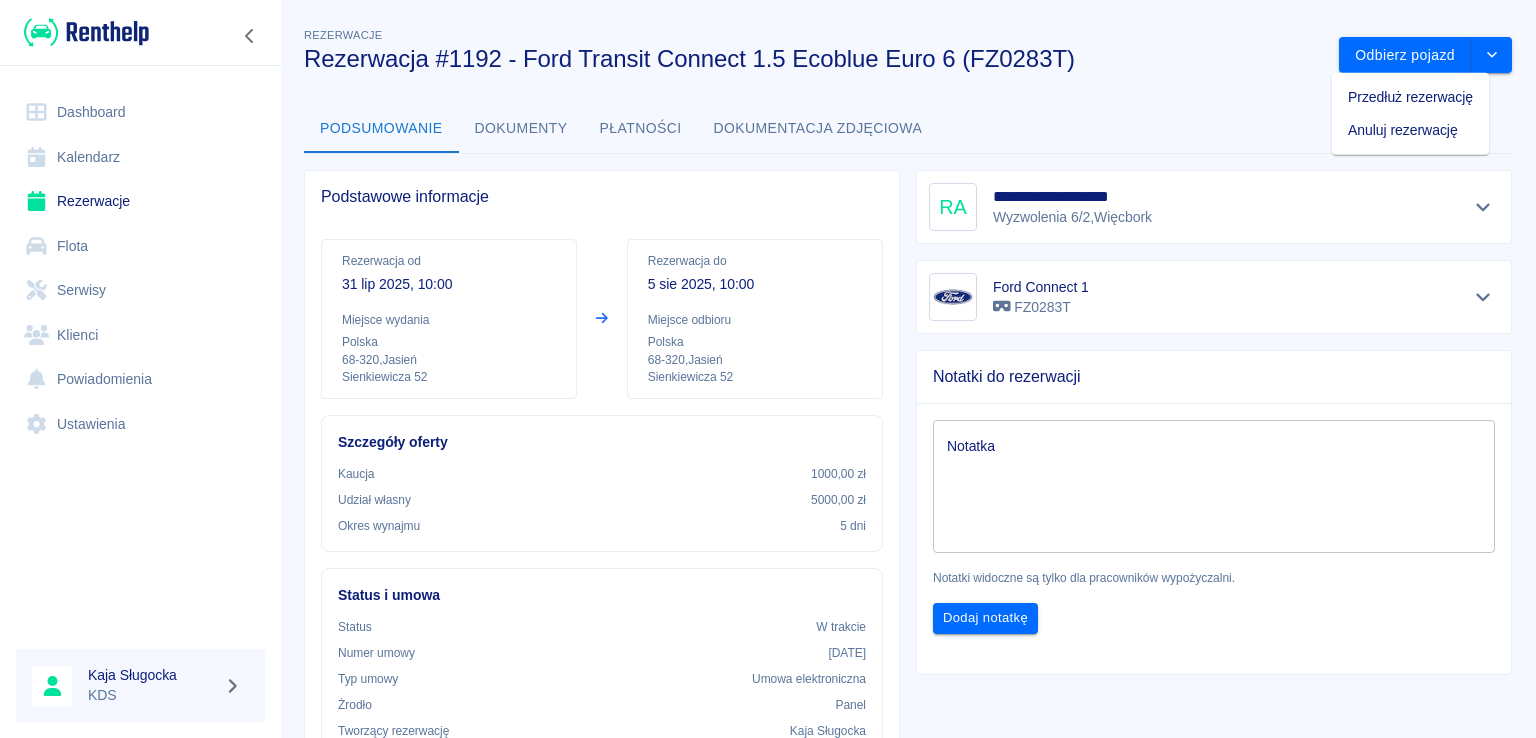 click on "Przedłuż rezerwację" at bounding box center [1410, 97] 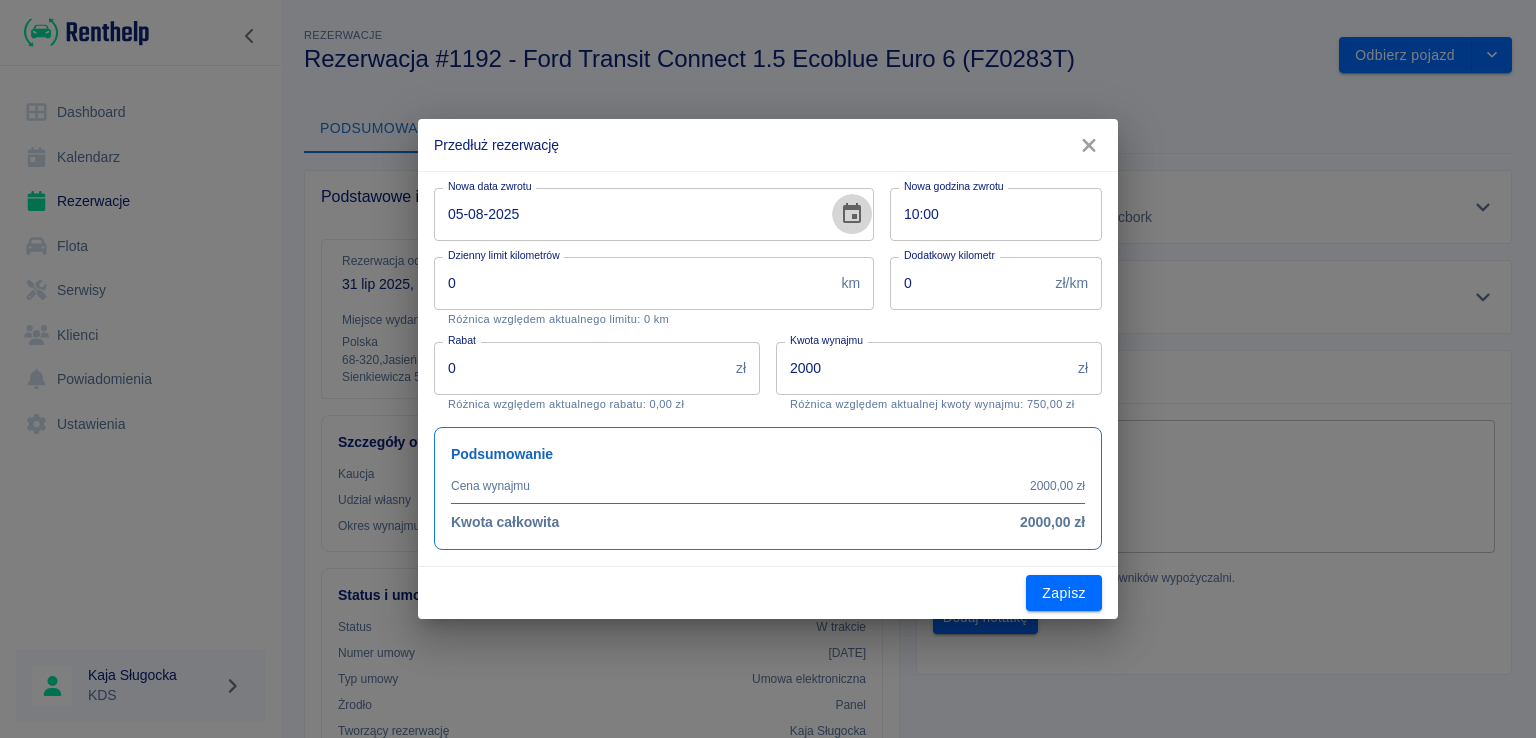 drag, startPoint x: 853, startPoint y: 208, endPoint x: 836, endPoint y: 217, distance: 19.235384 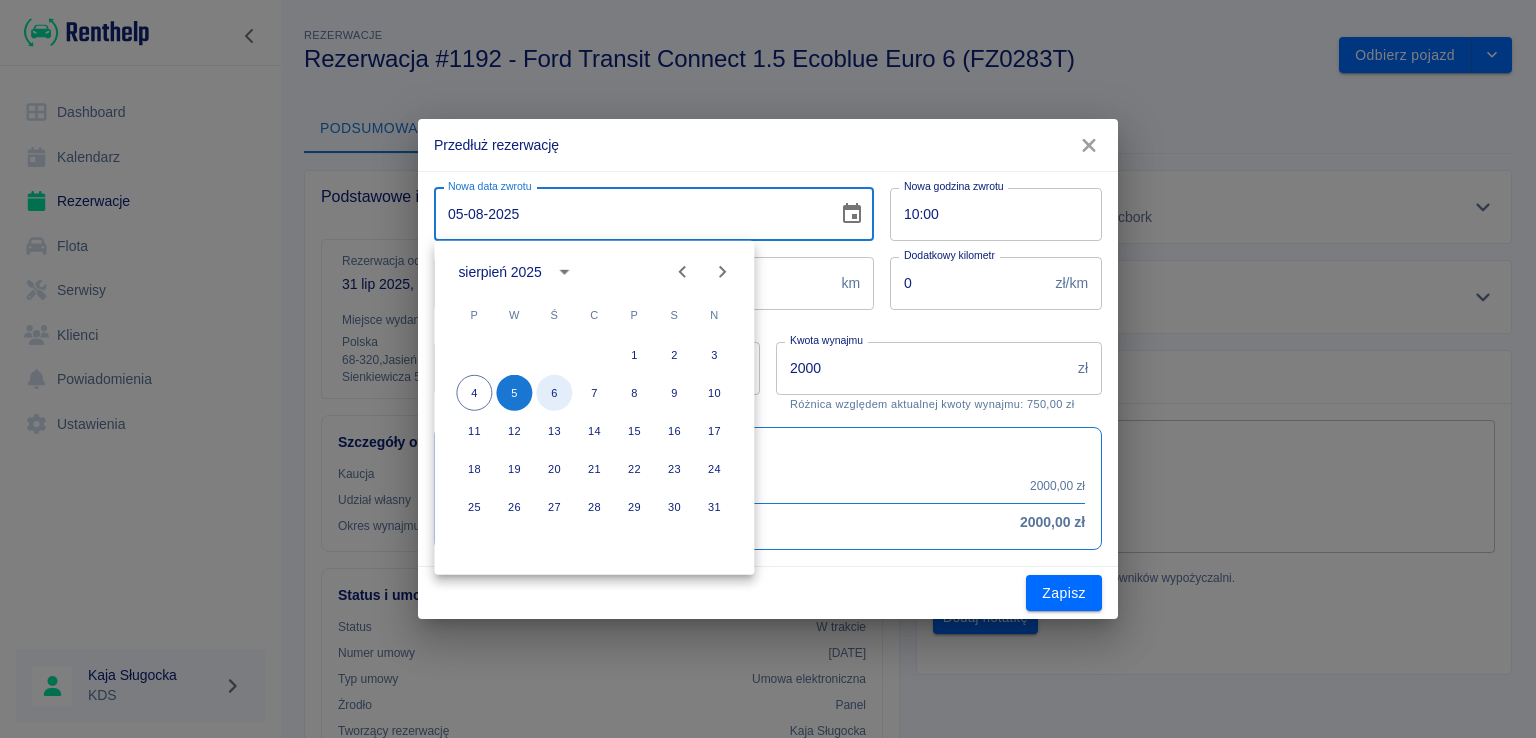 click on "6" at bounding box center (554, 393) 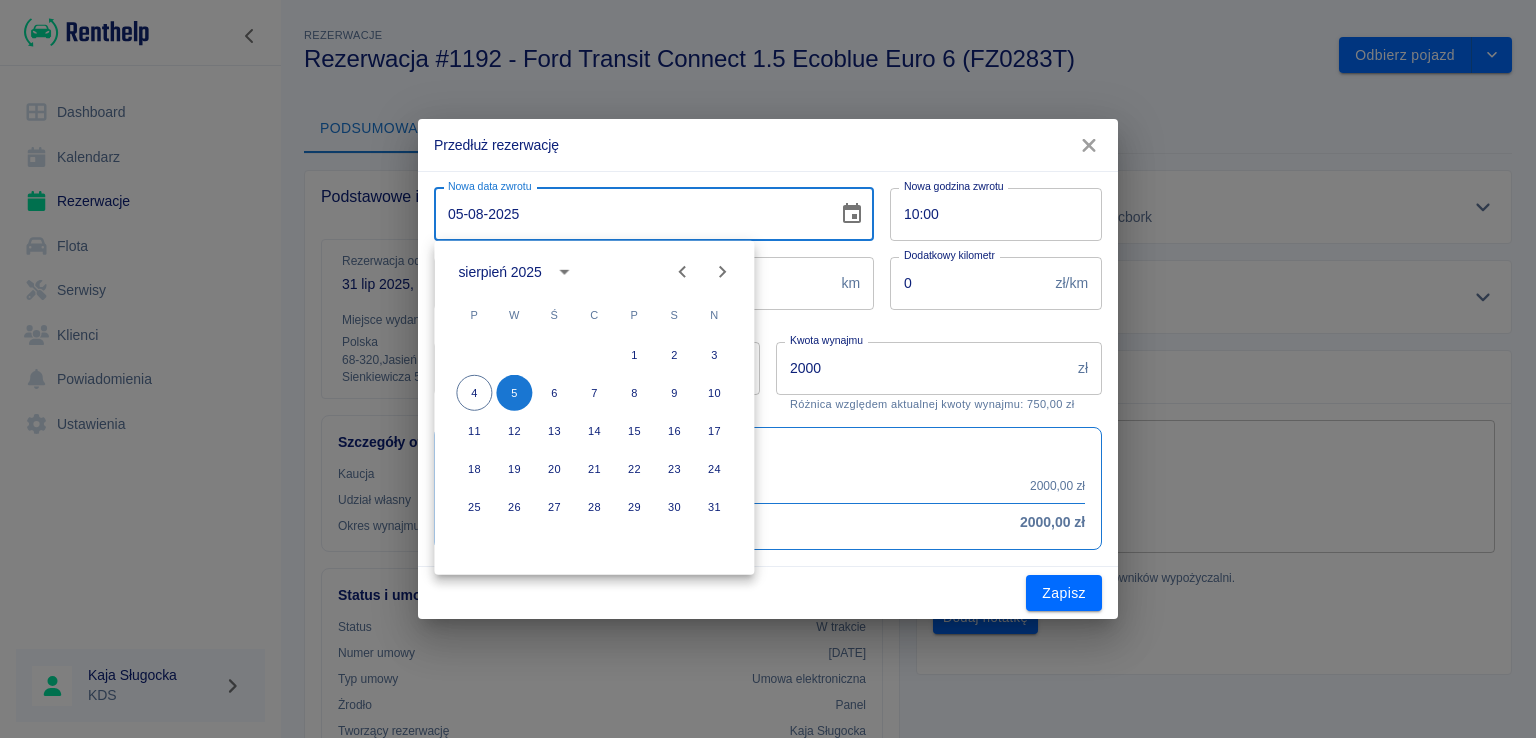 type on "06-08-2025" 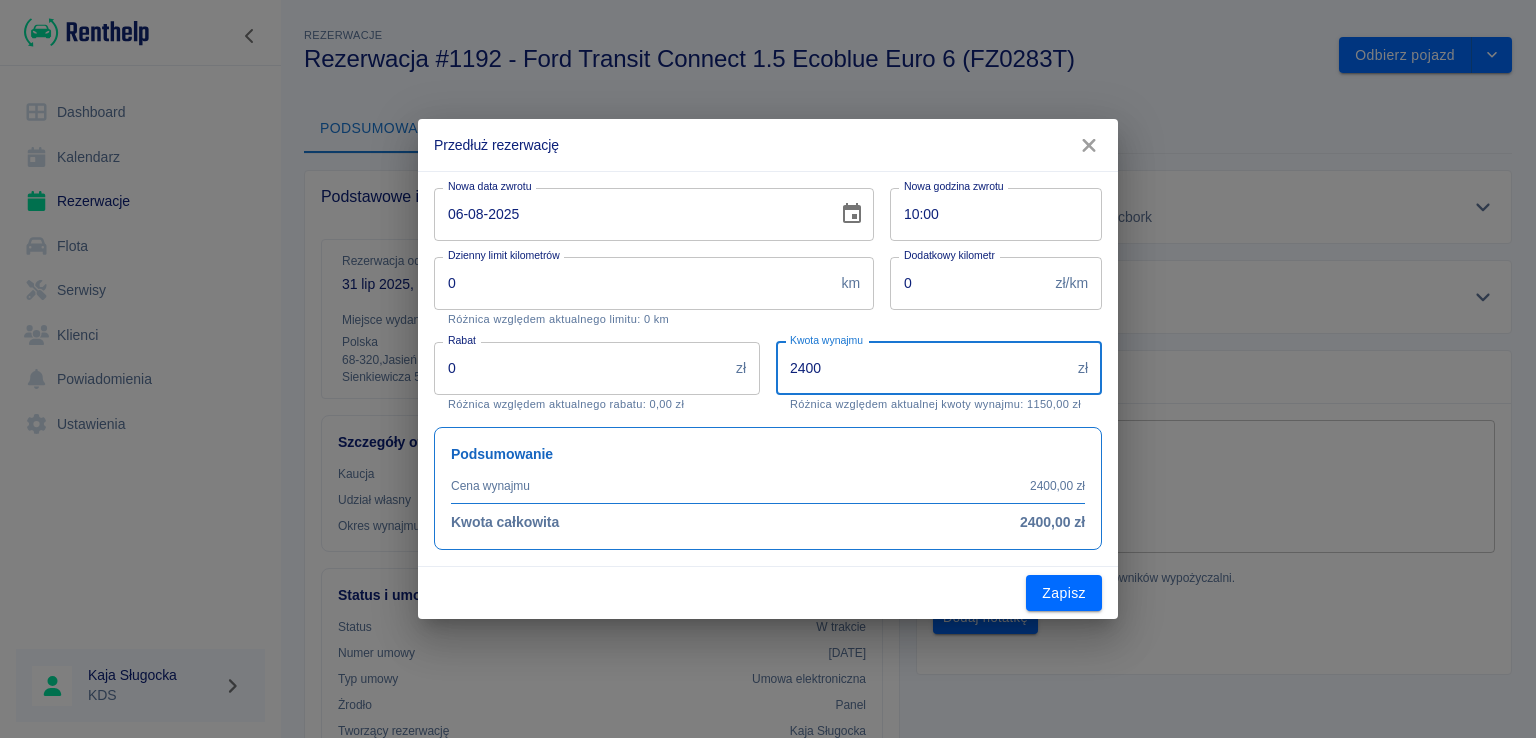 click on "2400" at bounding box center (923, 368) 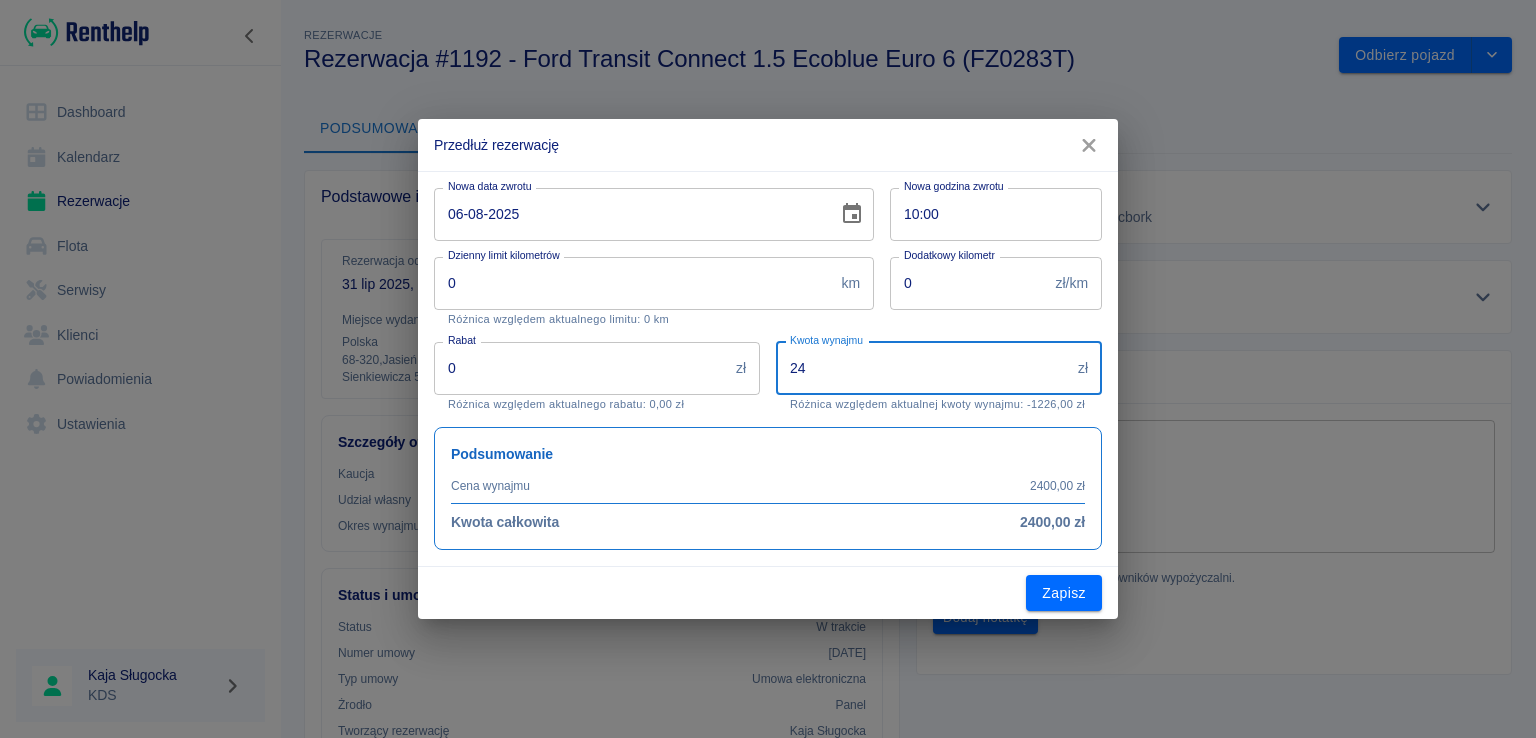 type on "2" 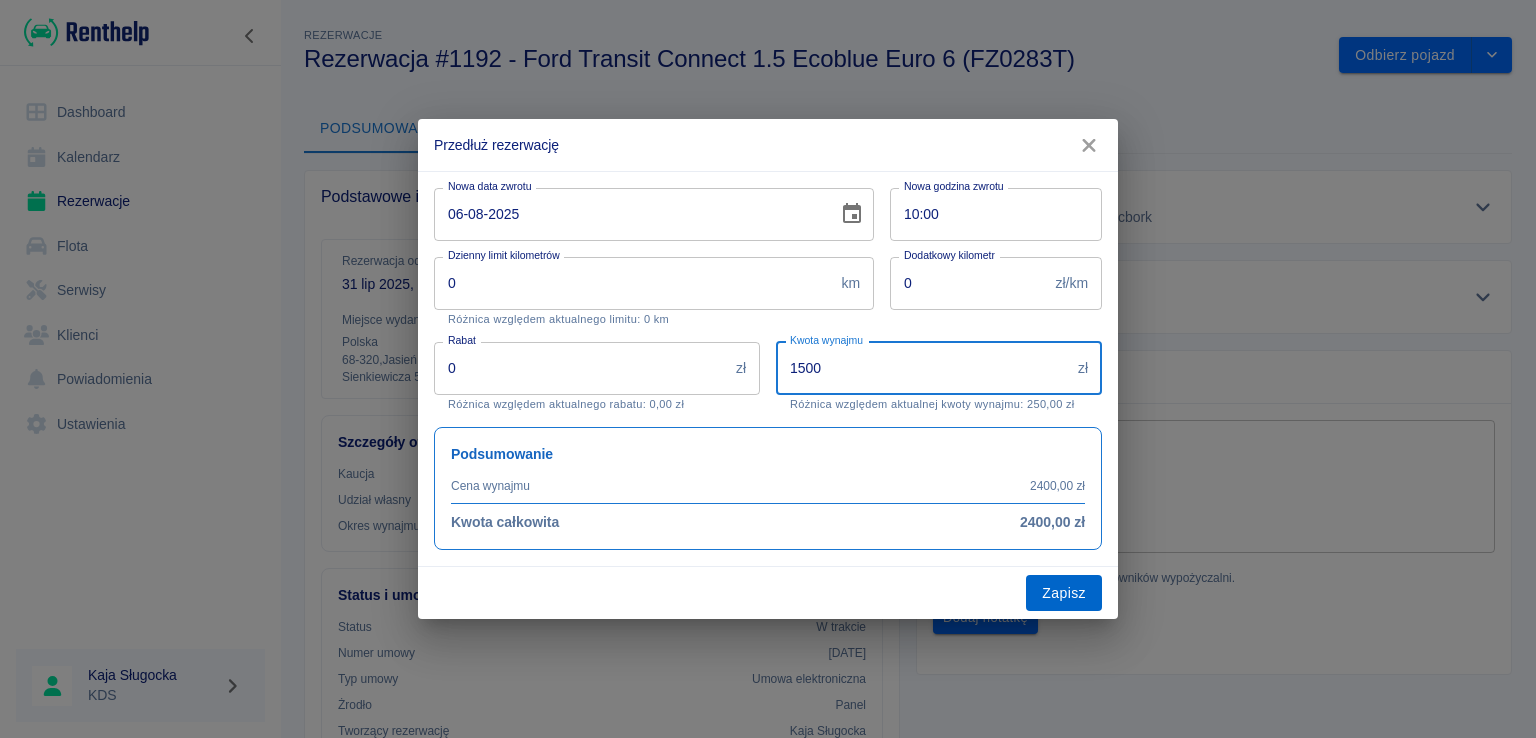 type on "1500" 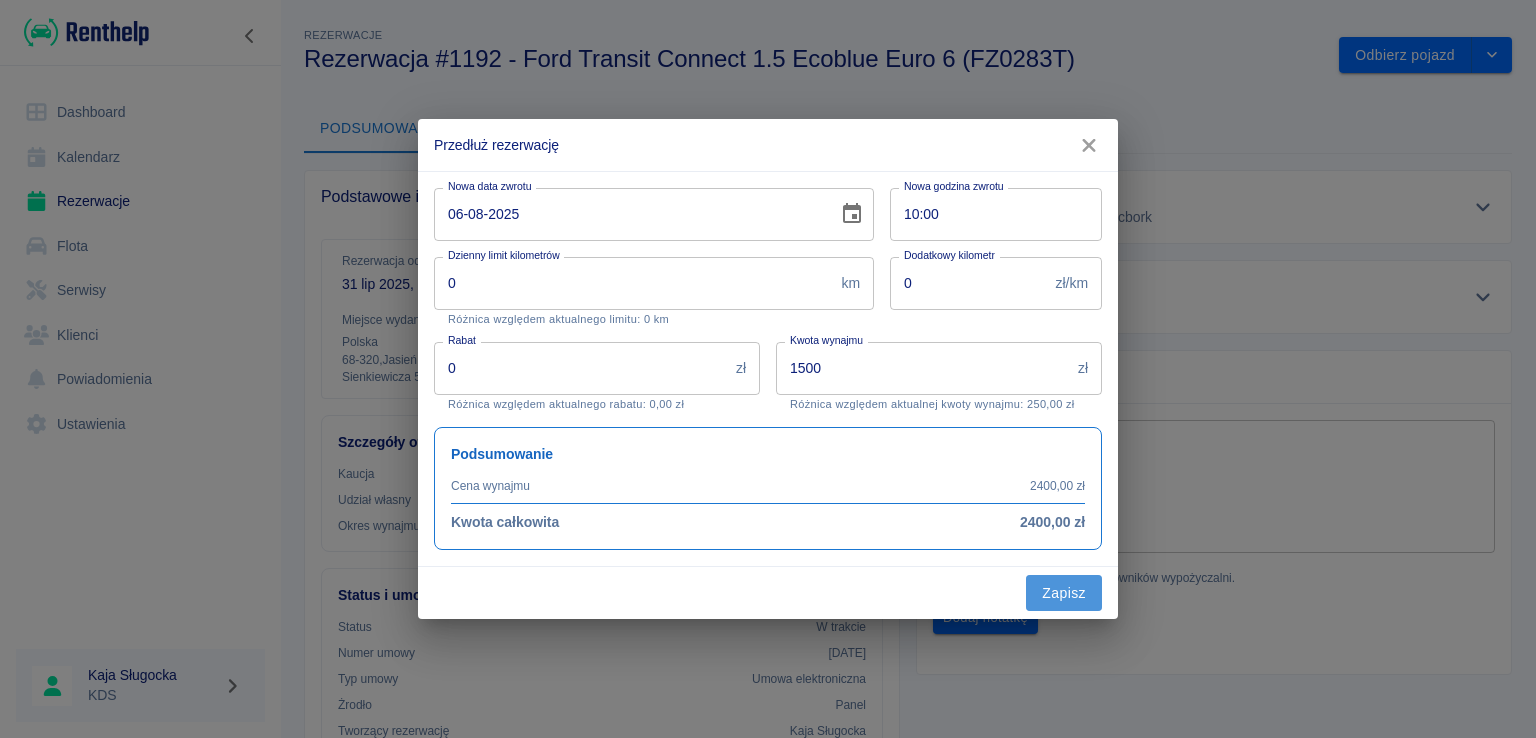 click on "Zapisz" at bounding box center [1064, 593] 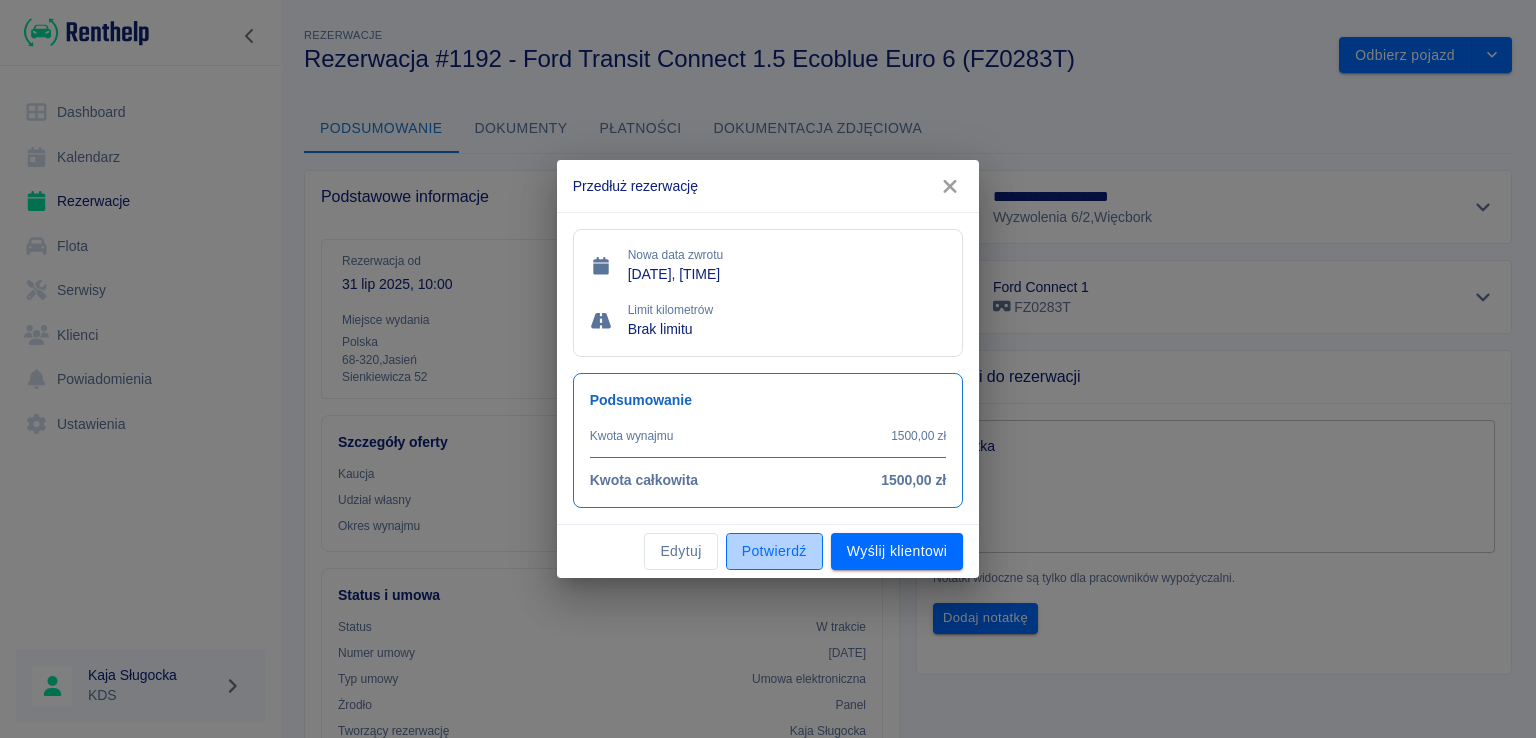 click on "Potwierdź" at bounding box center (774, 551) 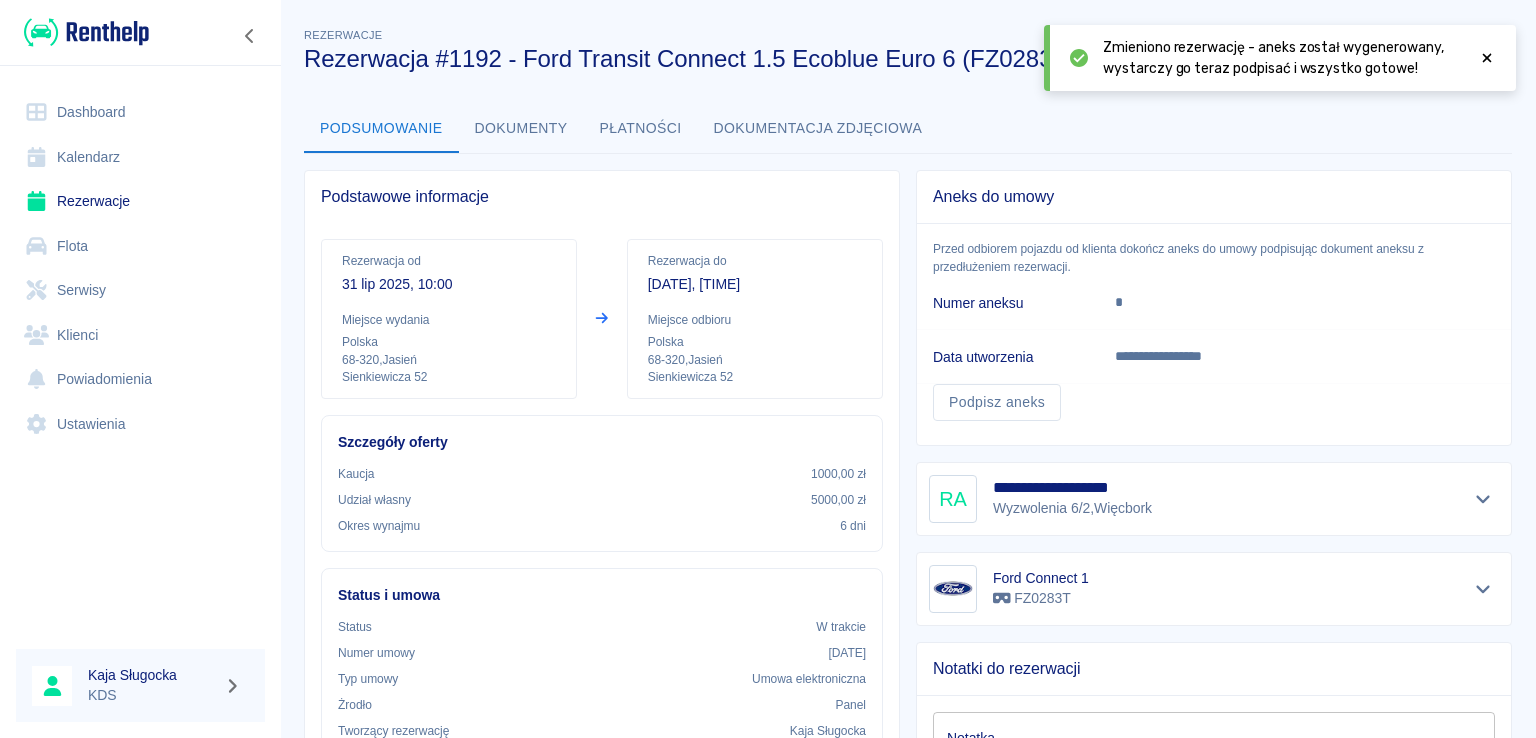 click at bounding box center [1487, 58] 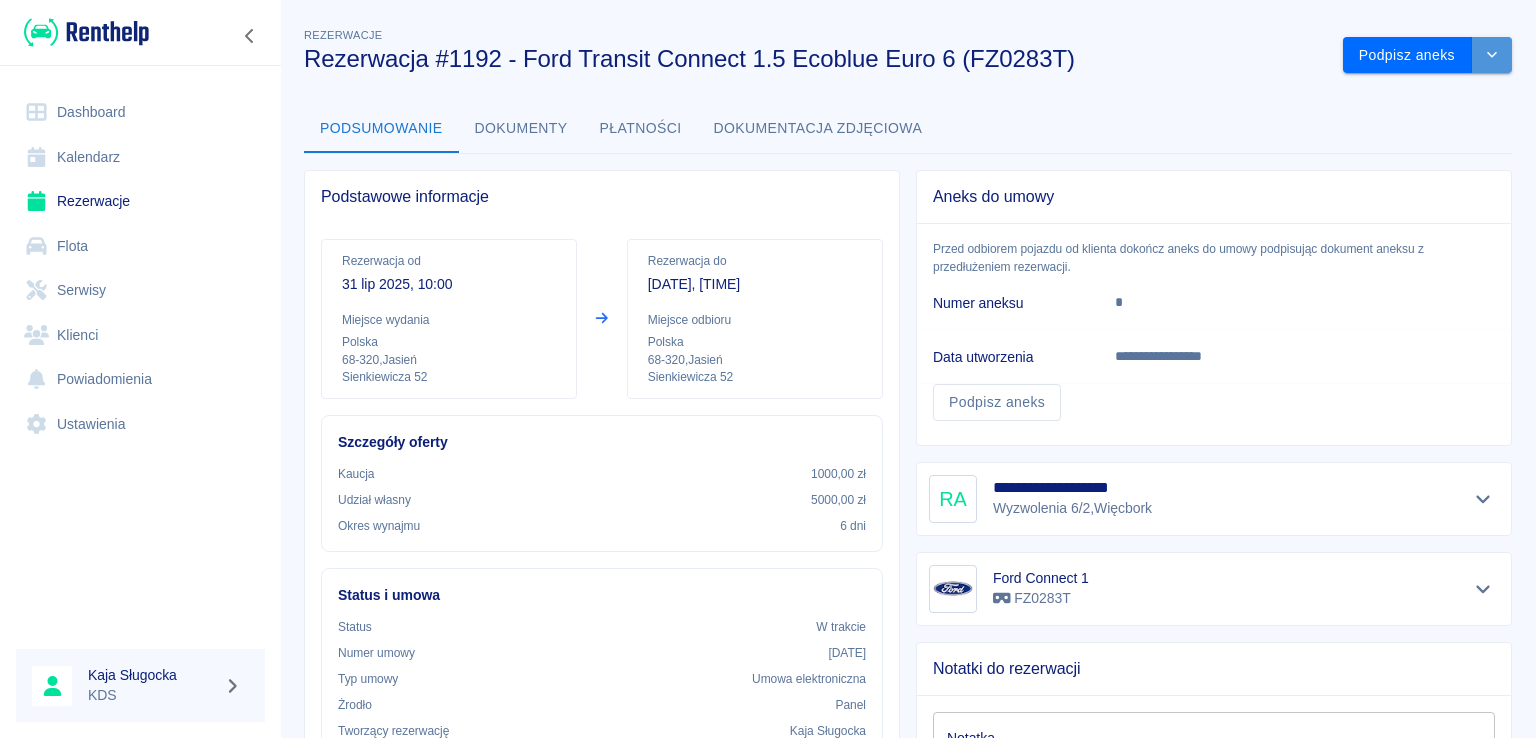 click at bounding box center [1492, 55] 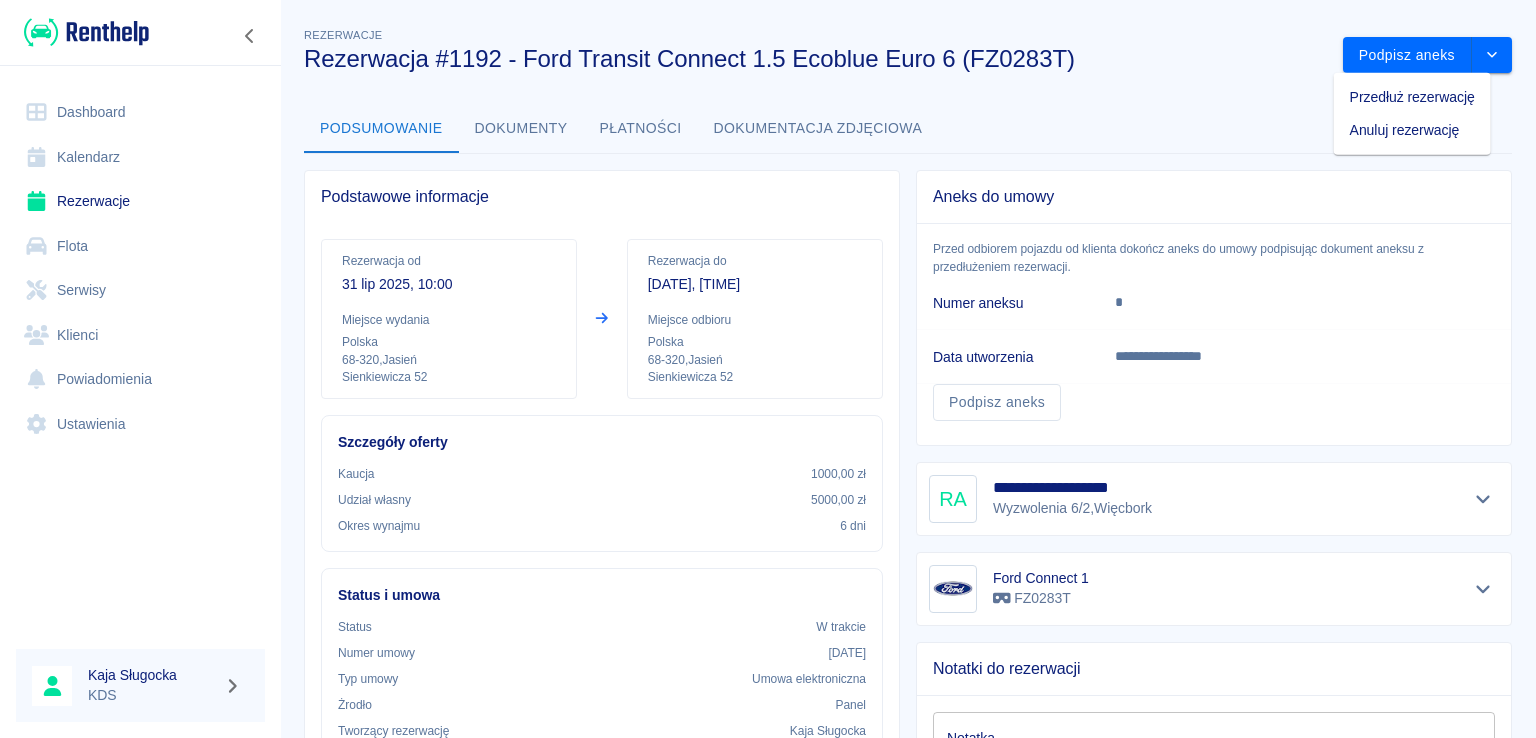 click on "Przedłuż rezerwację" at bounding box center [1412, 97] 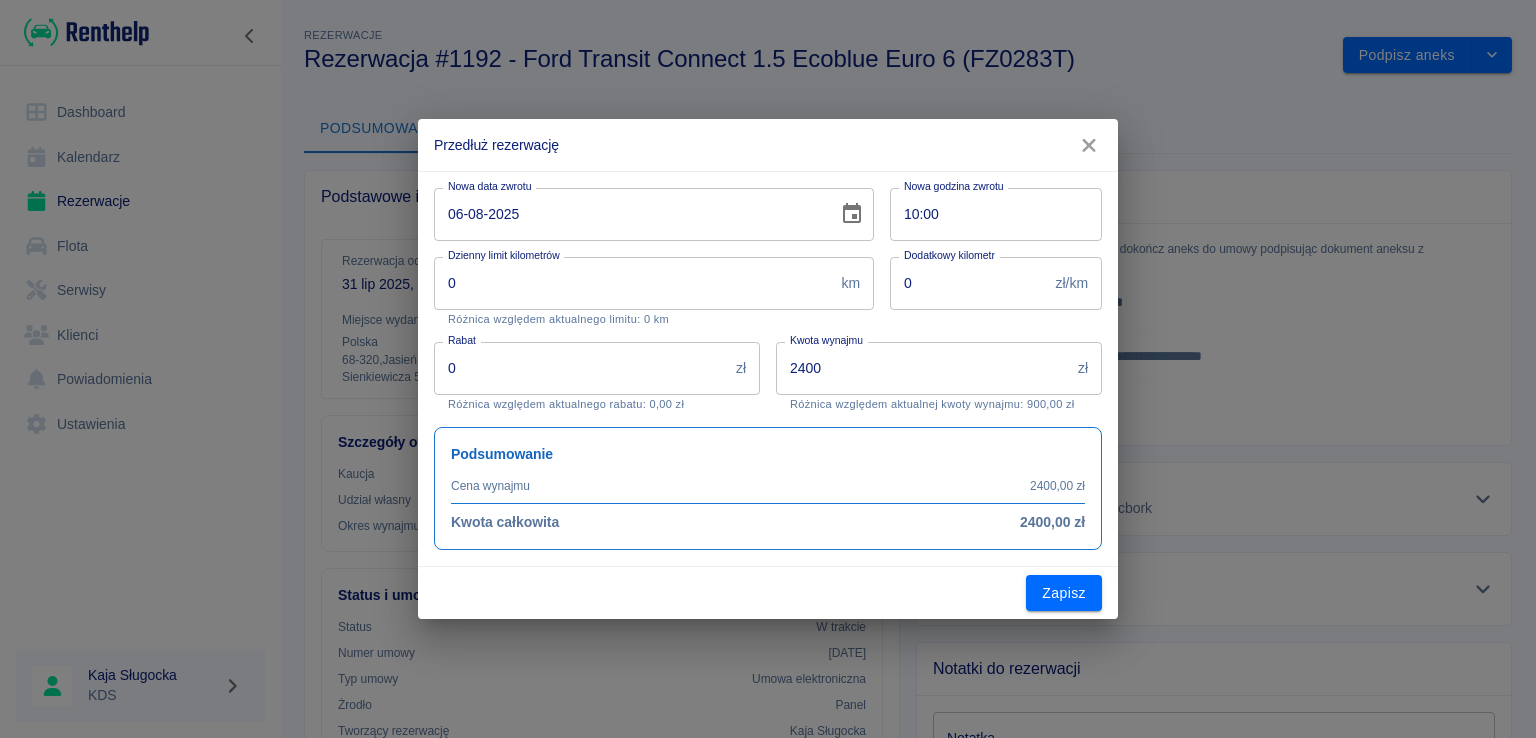 click on "10:00" at bounding box center [989, 214] 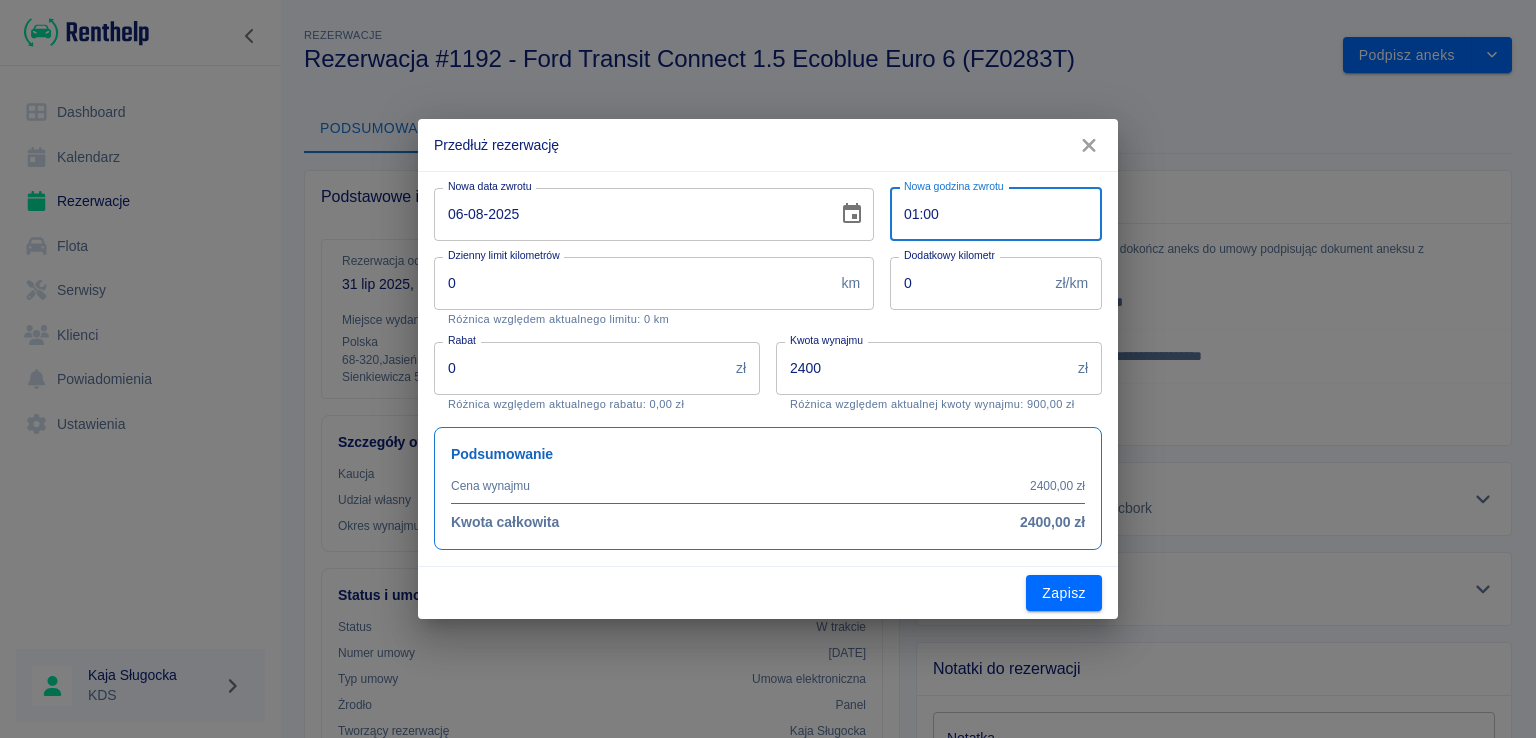 type on "12:00" 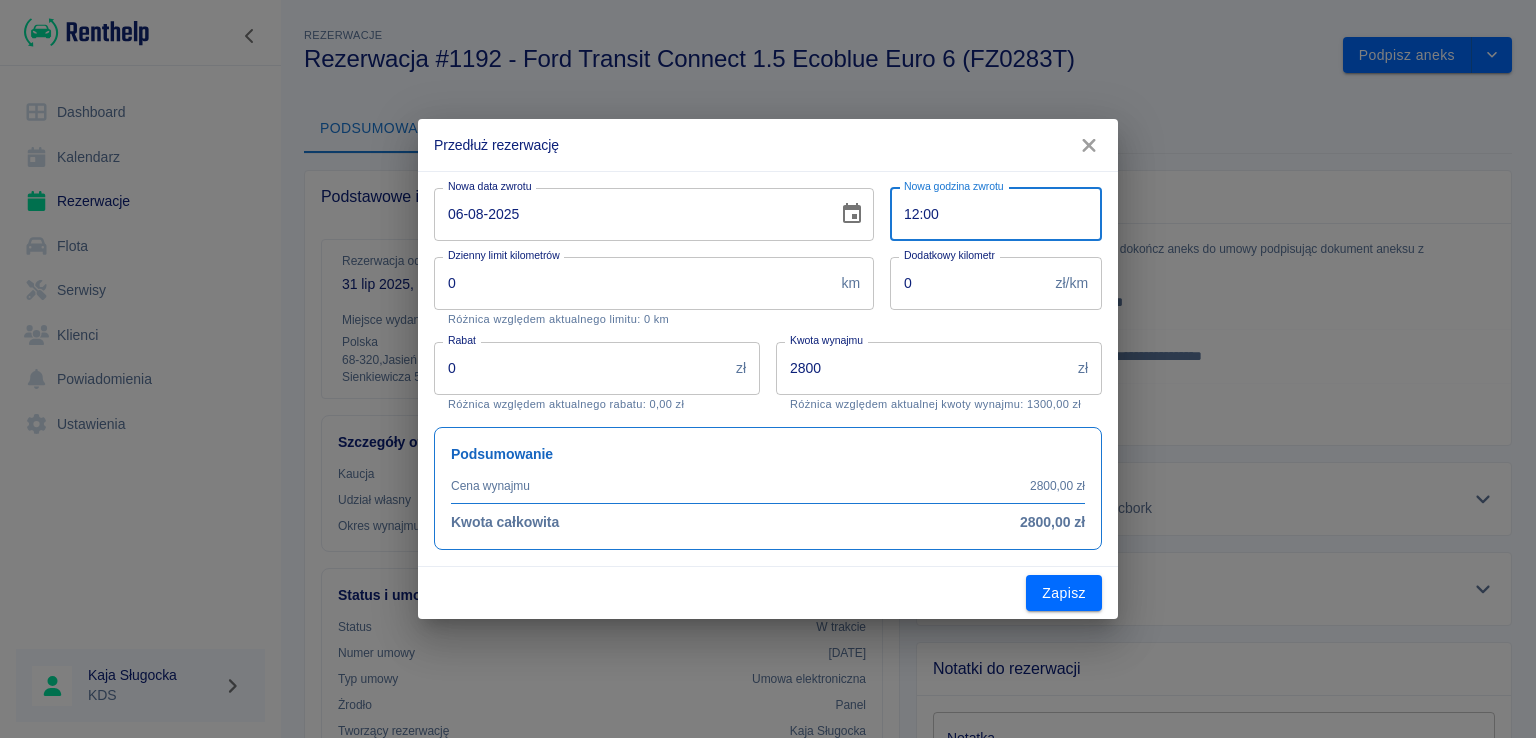 type on "12:00" 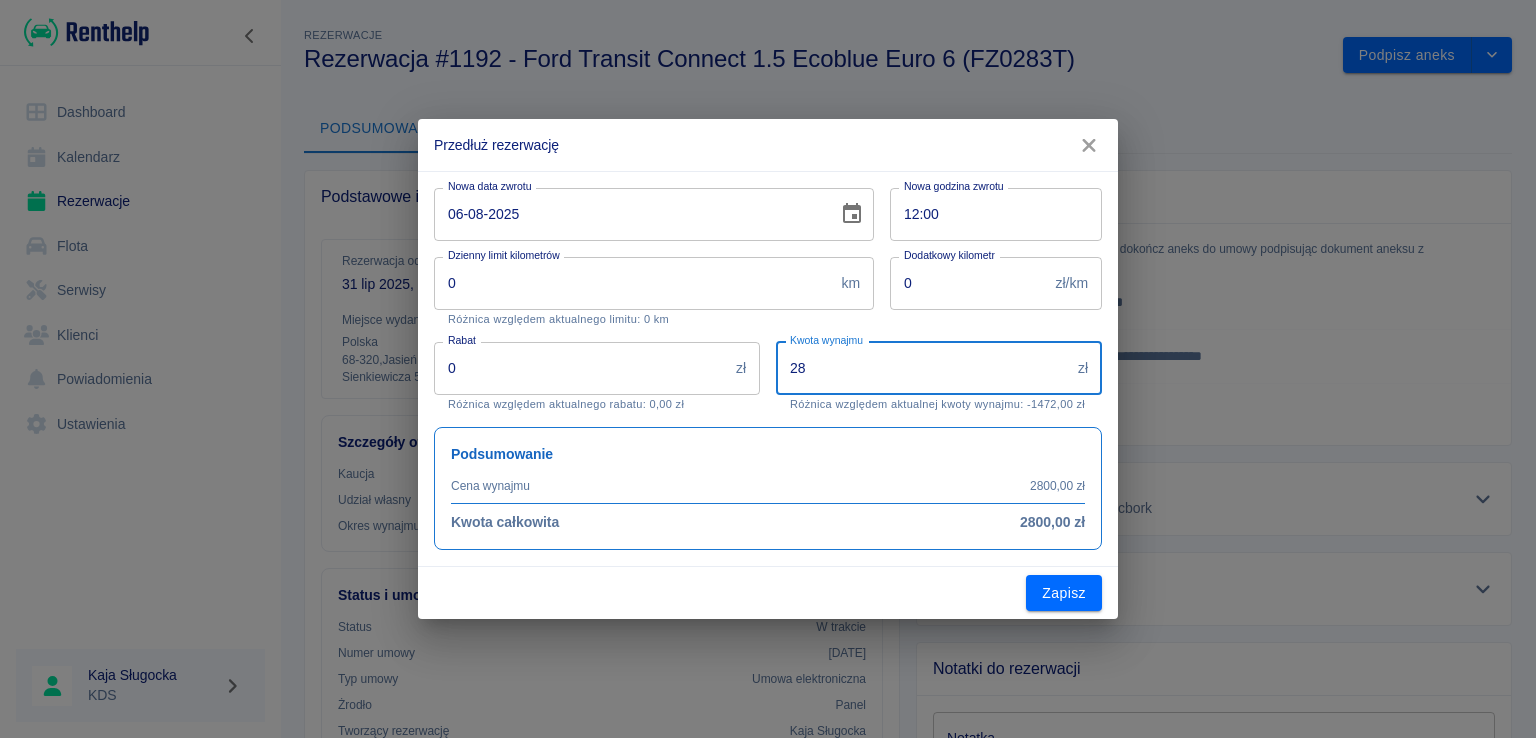 type on "2" 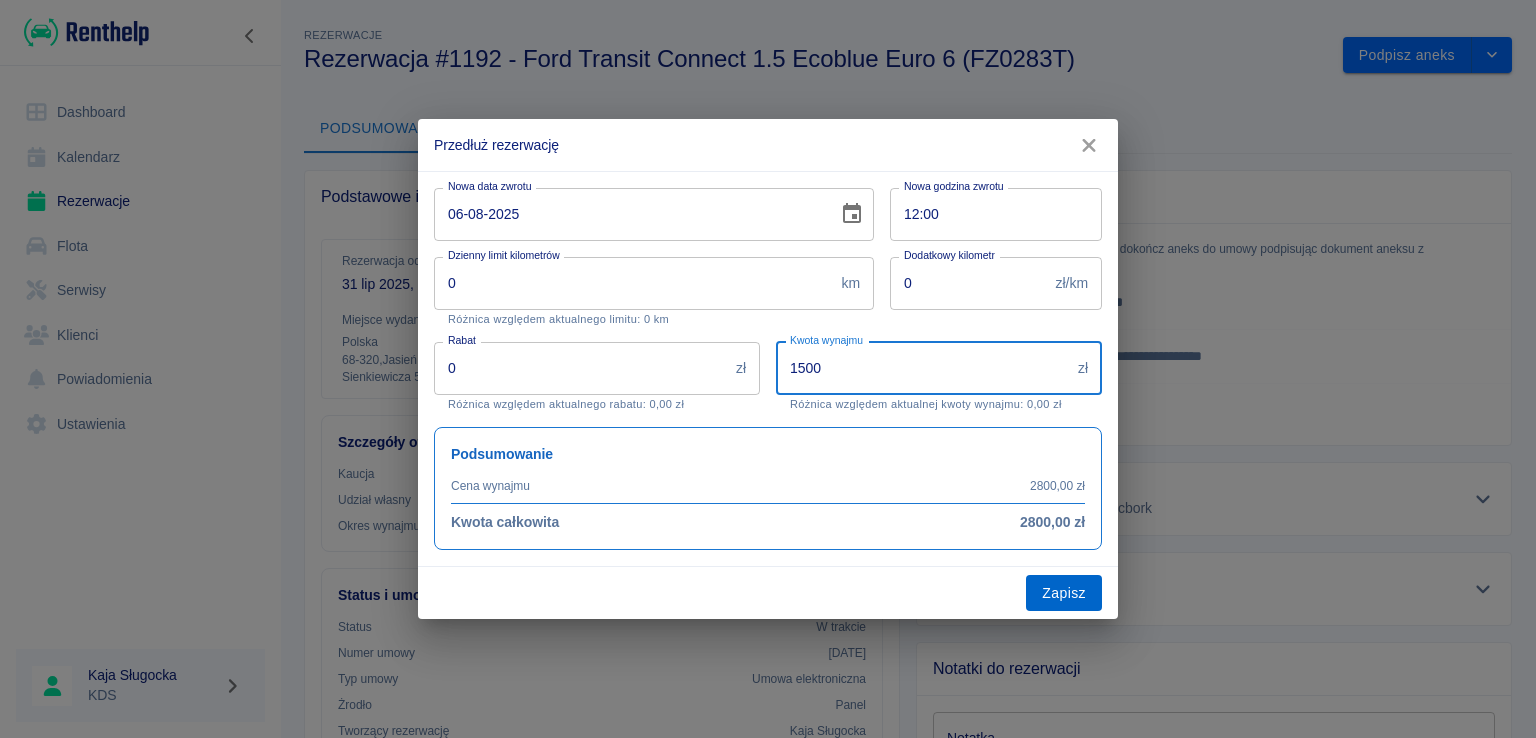 type on "1500" 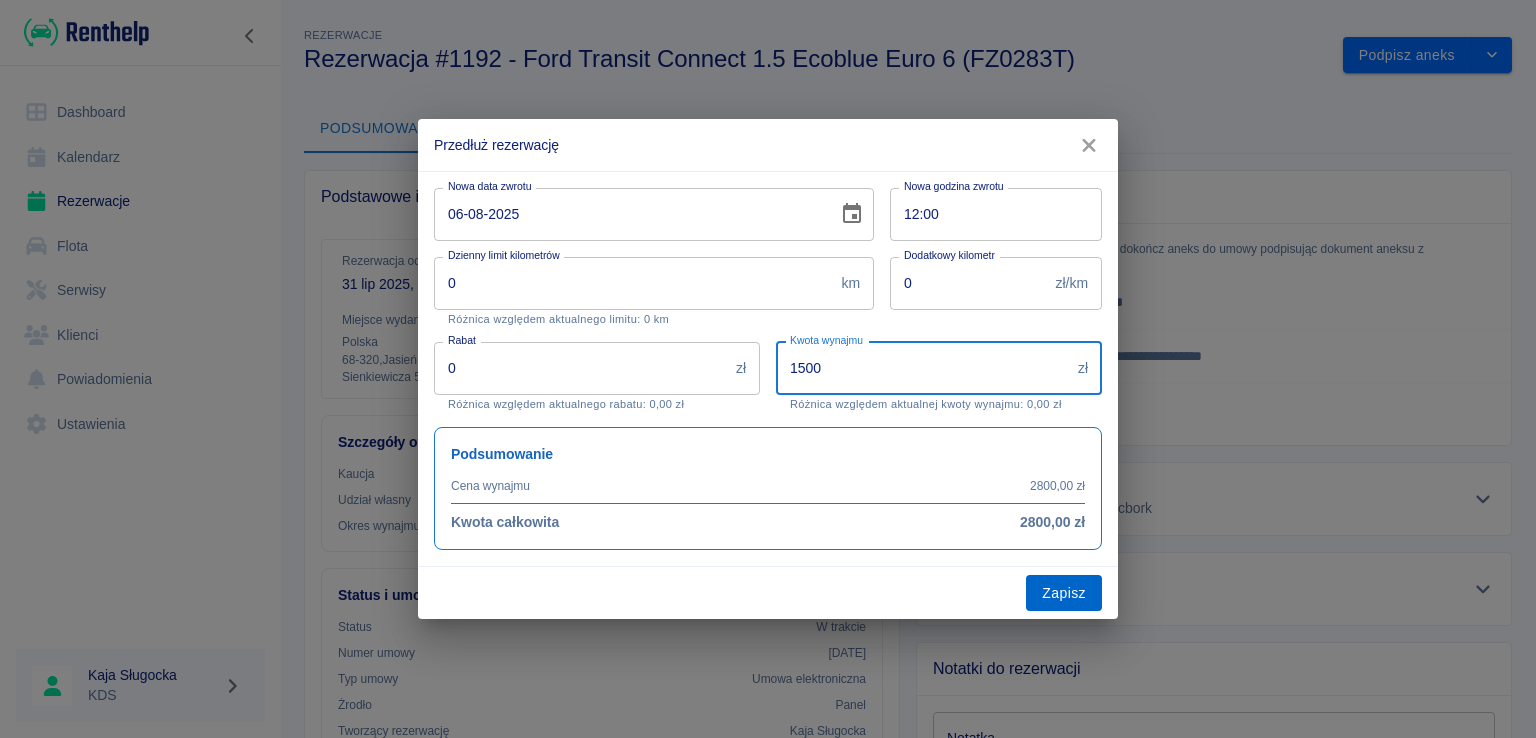 click on "Zapisz" at bounding box center [1064, 593] 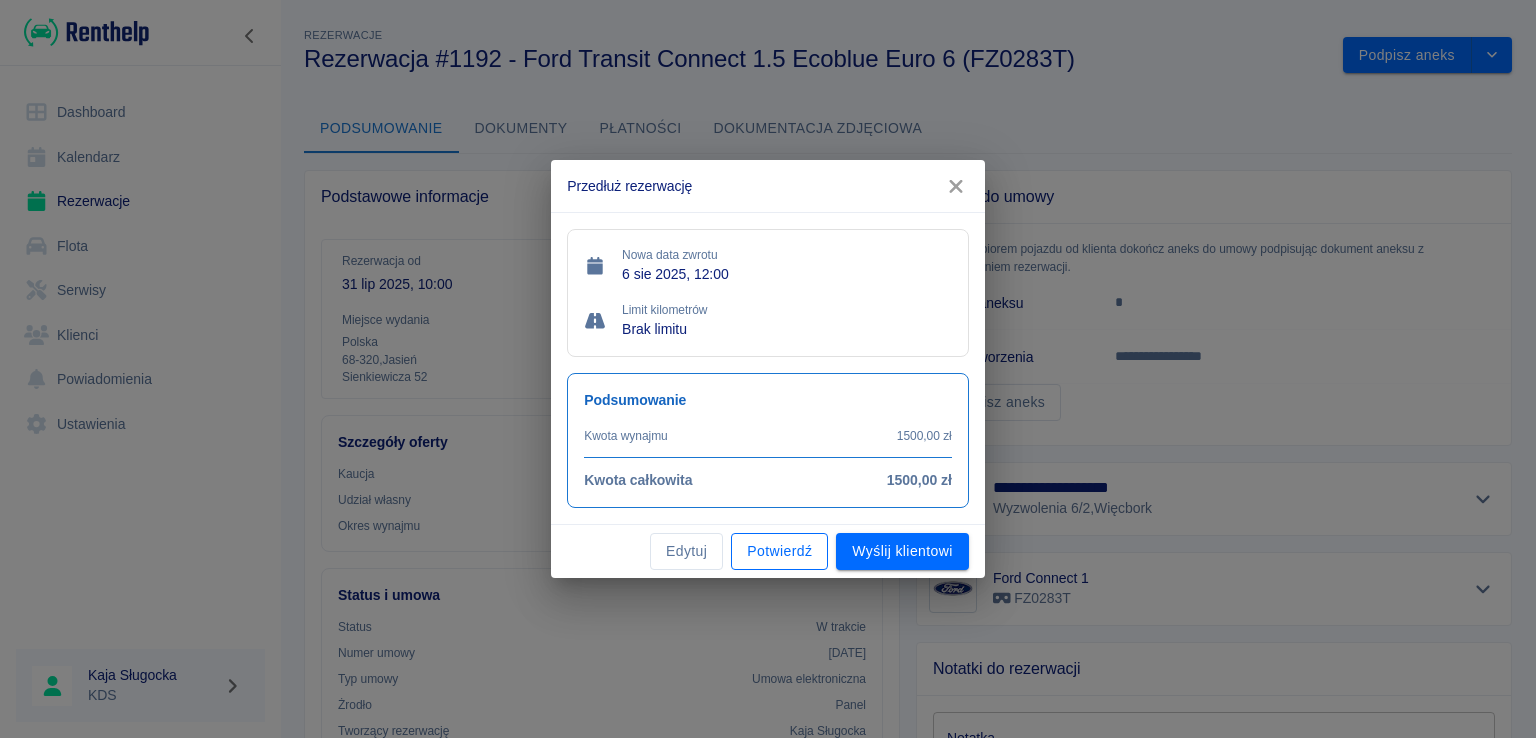 click on "Potwierdź" at bounding box center (779, 551) 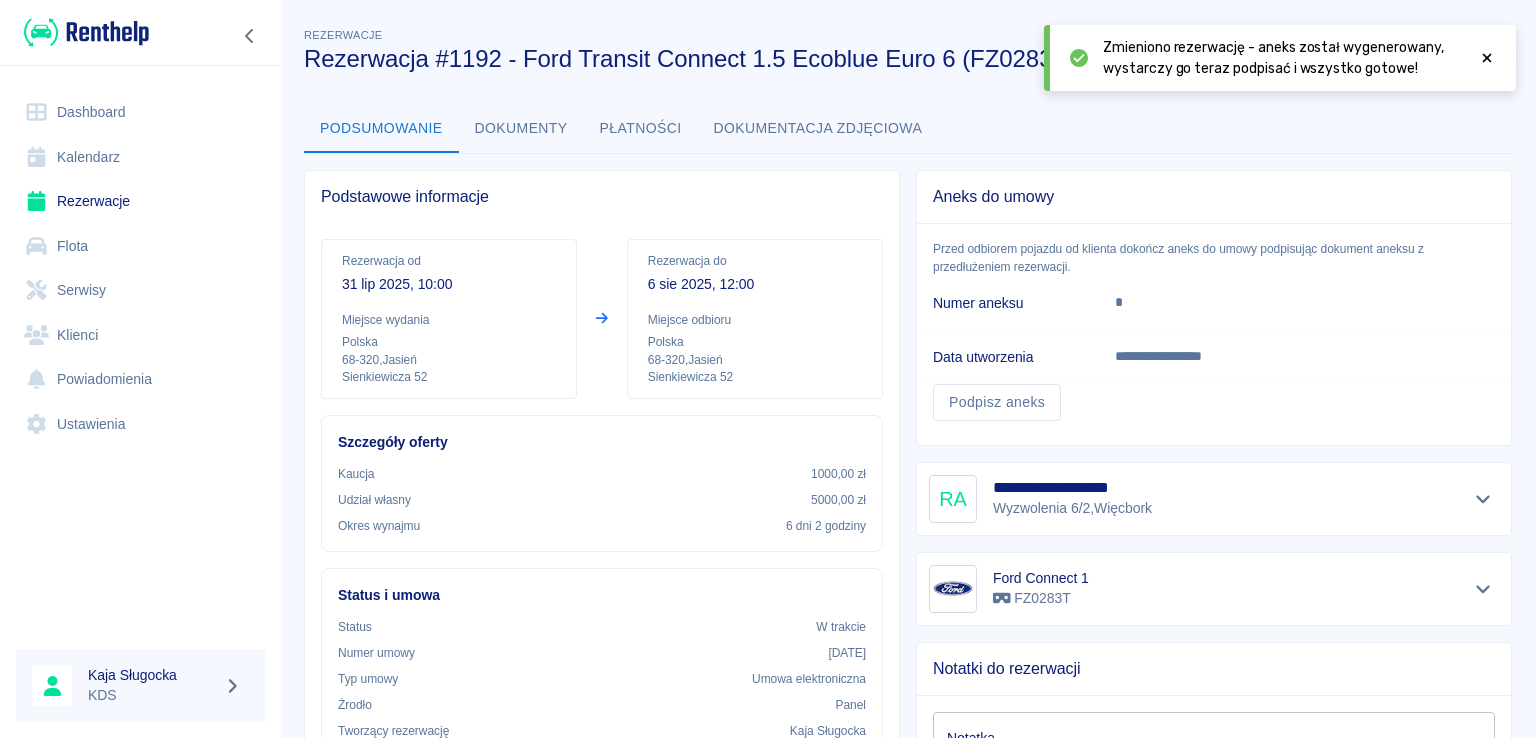 click 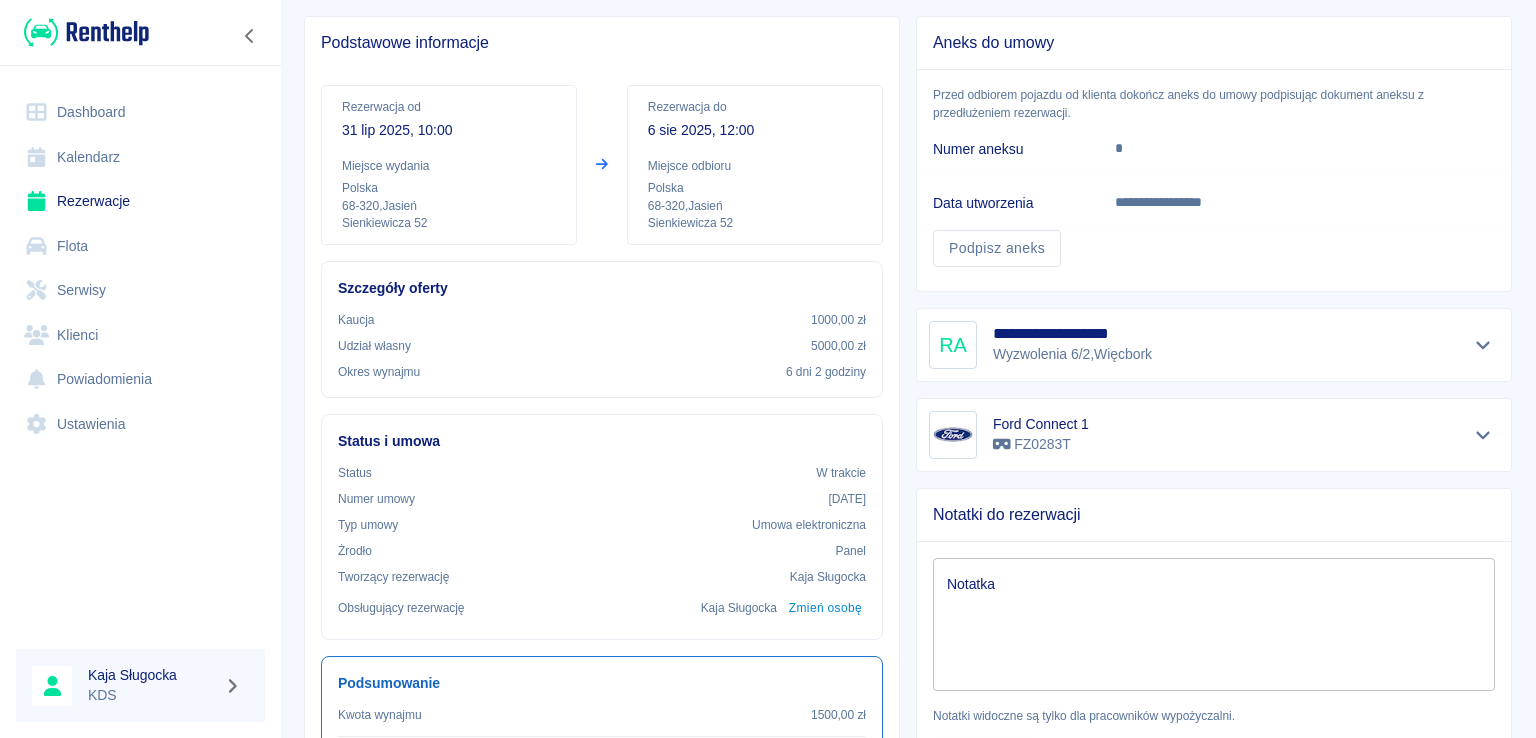 scroll, scrollTop: 0, scrollLeft: 0, axis: both 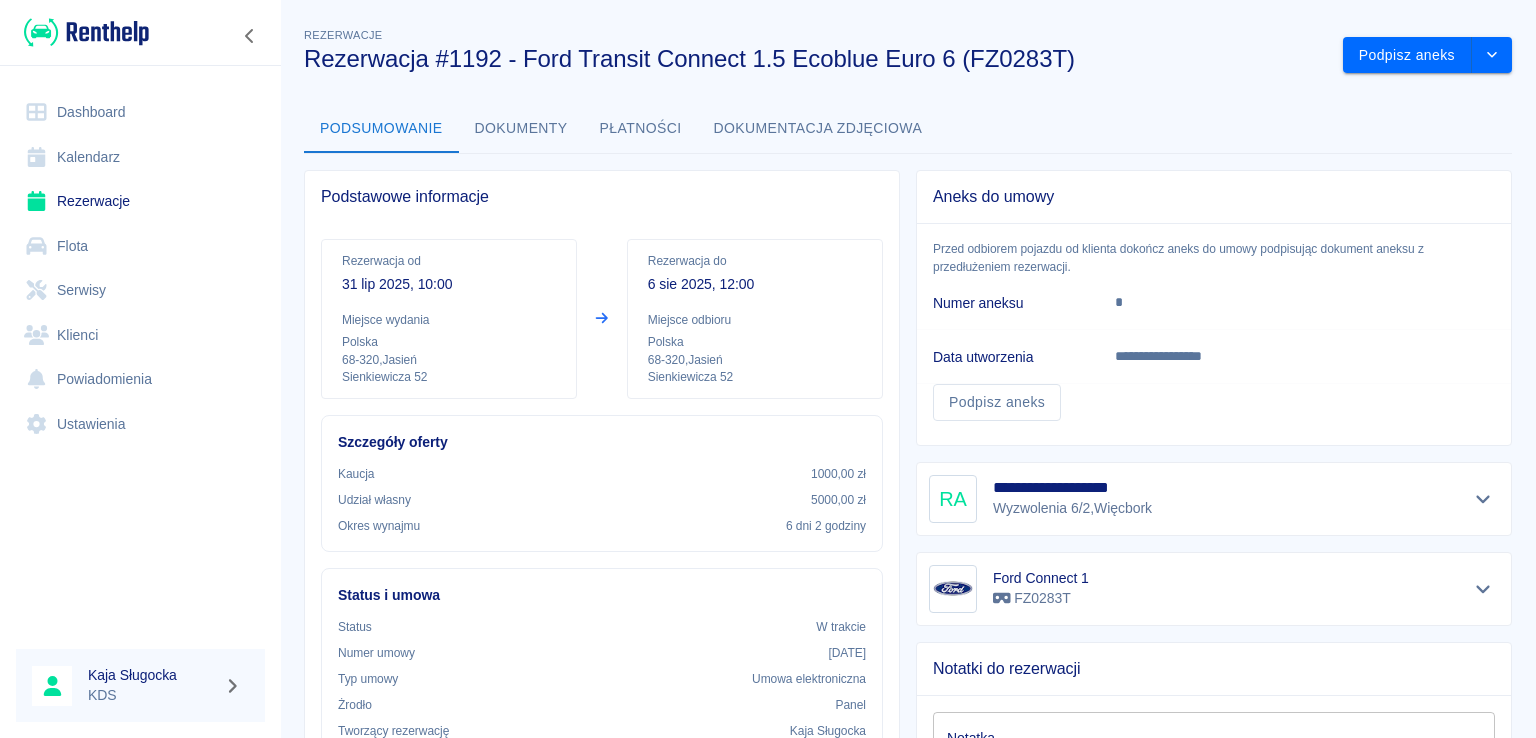 click on "Podsumowanie Dokumenty Płatności Dokumentacja zdjęciowa" at bounding box center (908, 129) 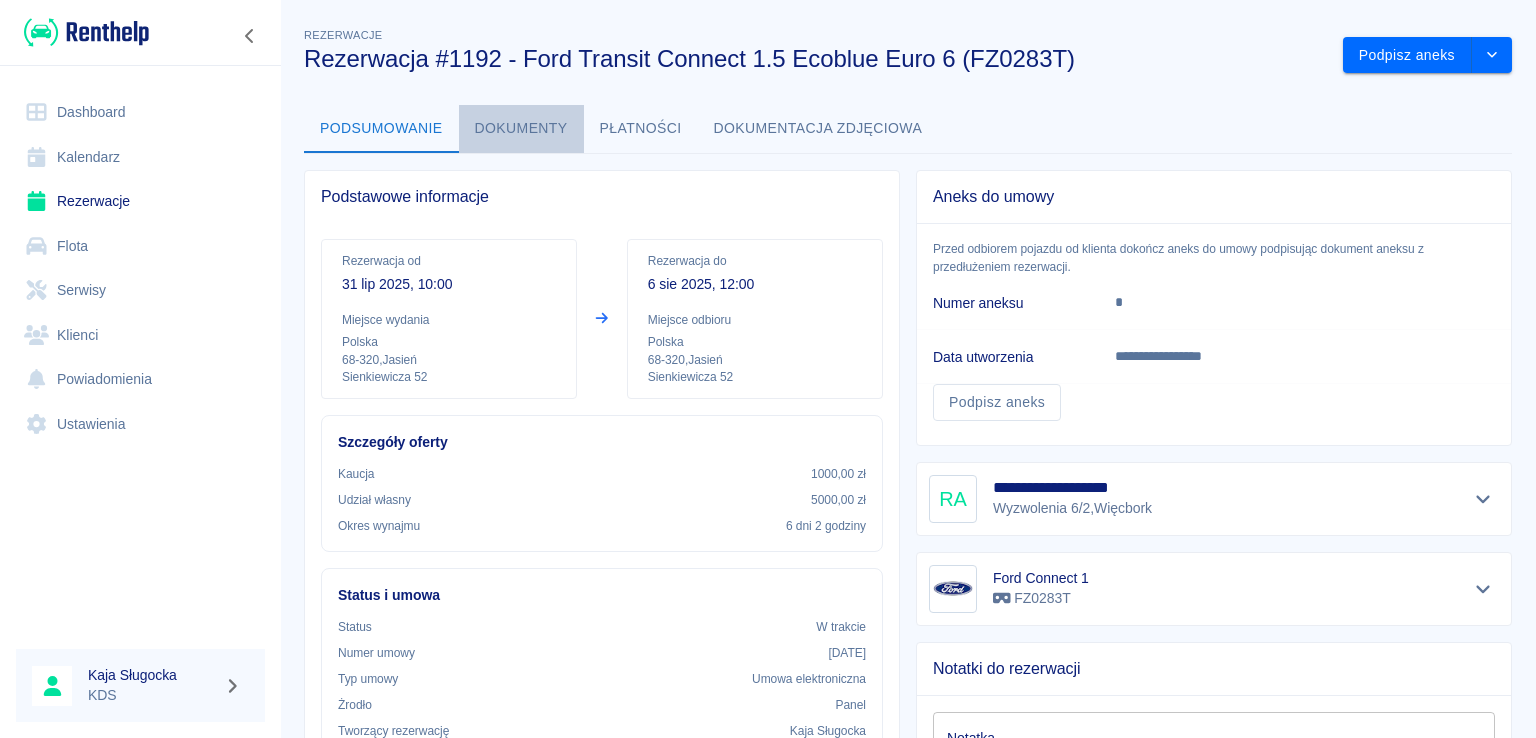 click on "Dokumenty" at bounding box center [521, 129] 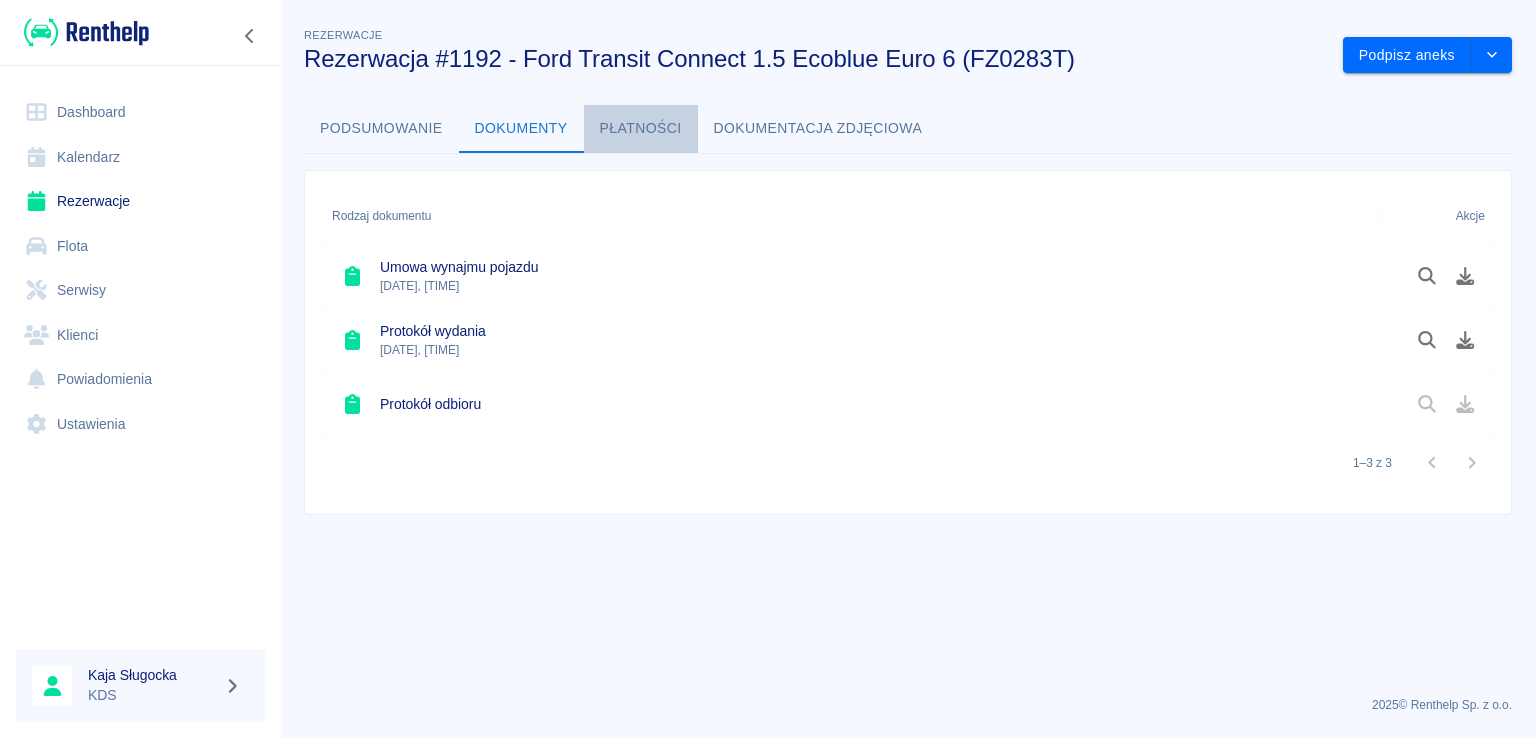 click on "Płatności" at bounding box center (641, 129) 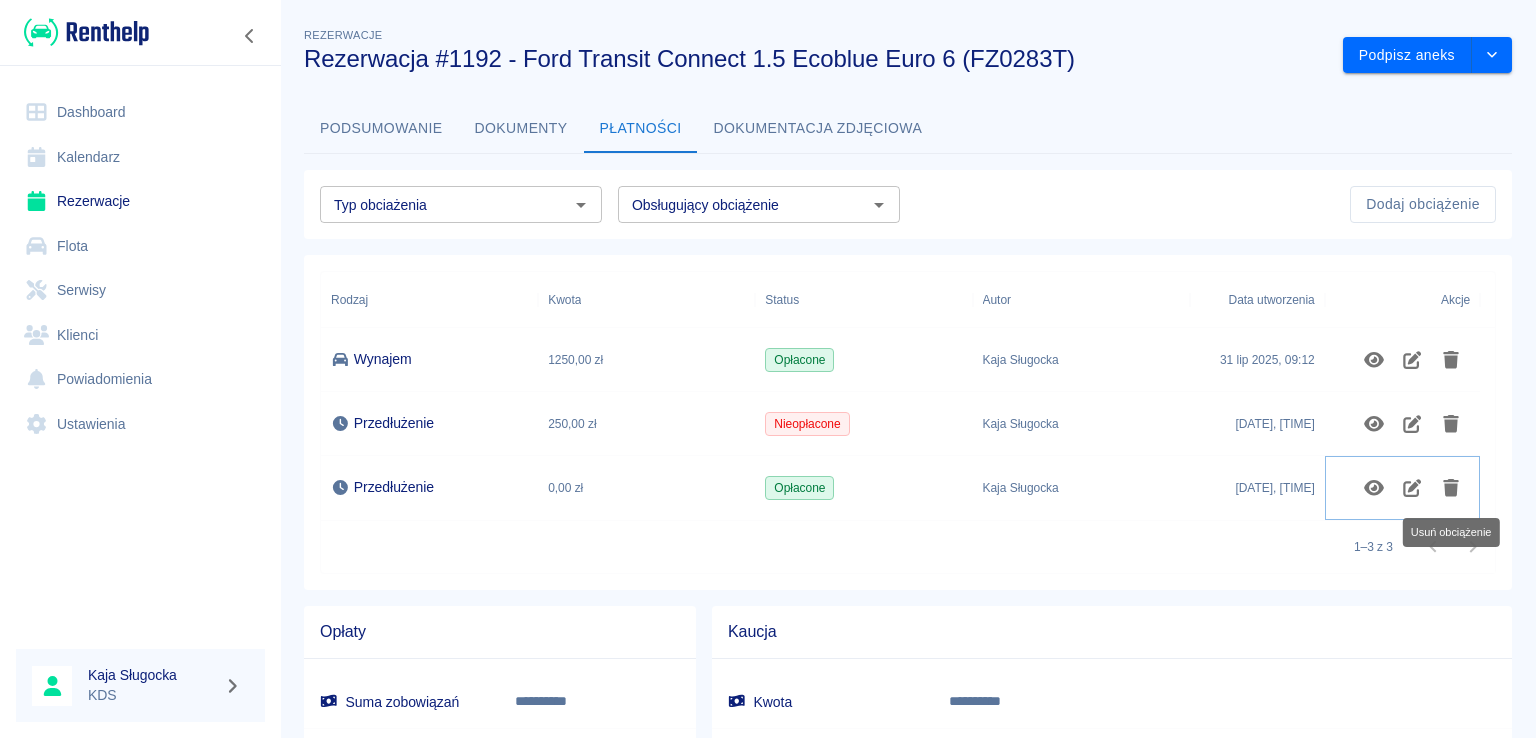 click 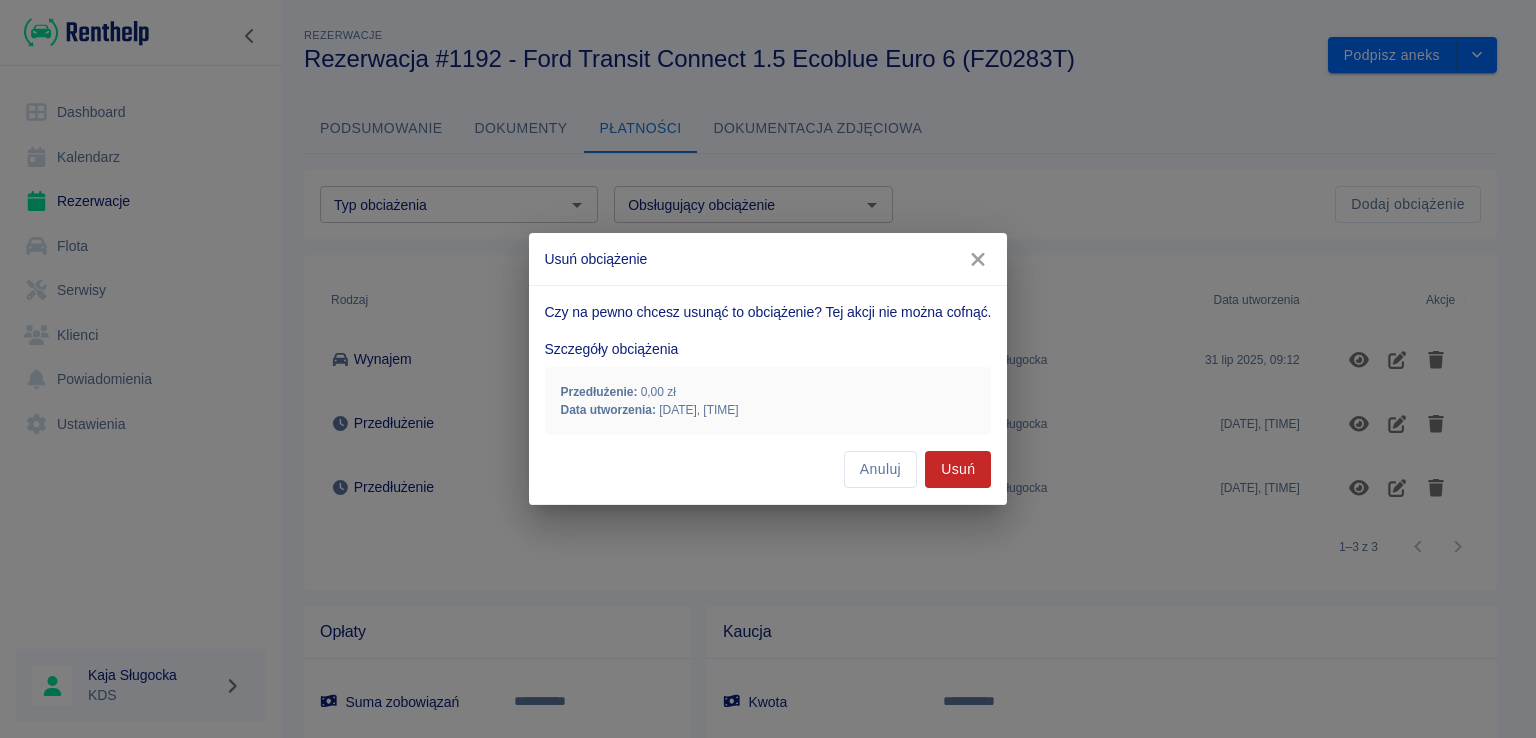 click on "Usuń" at bounding box center (958, 469) 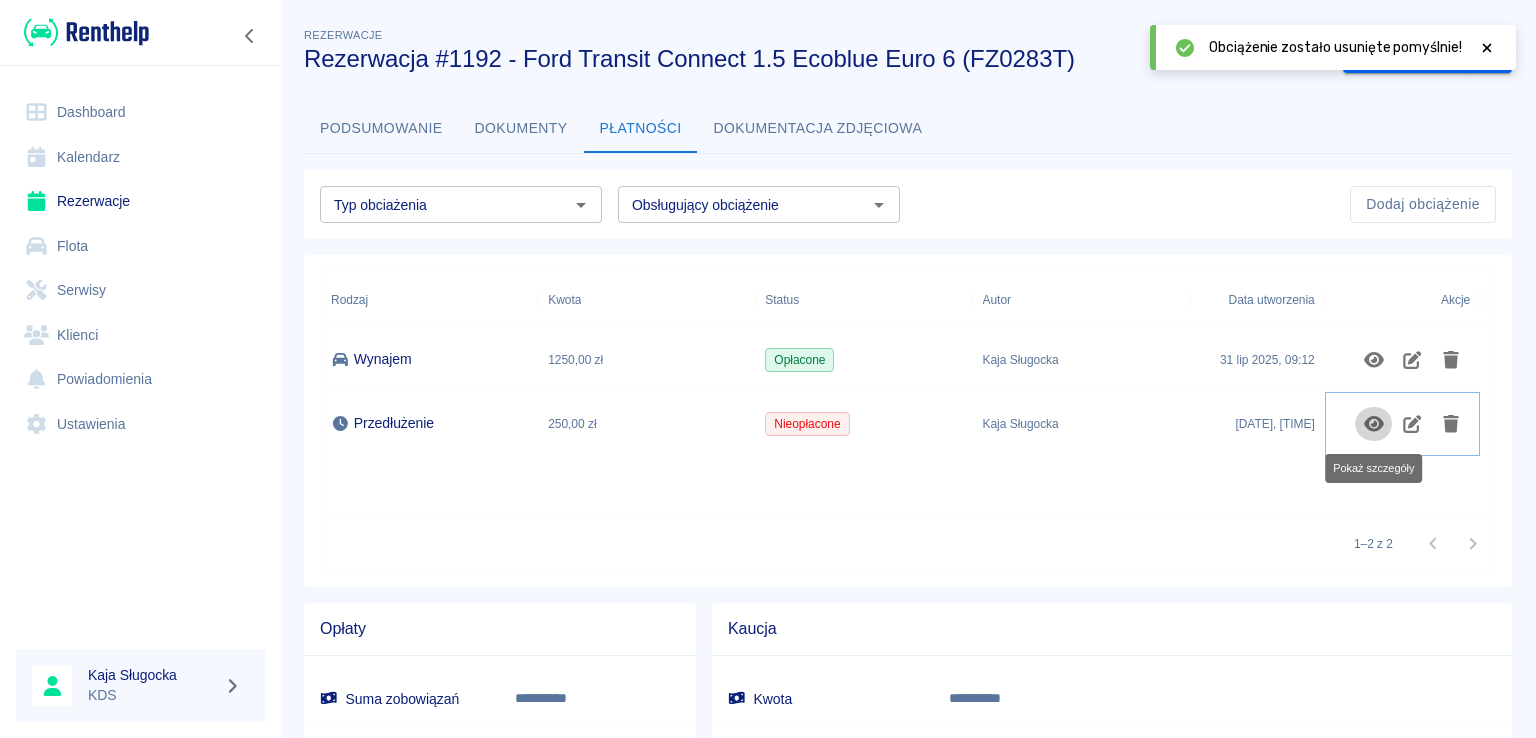 click 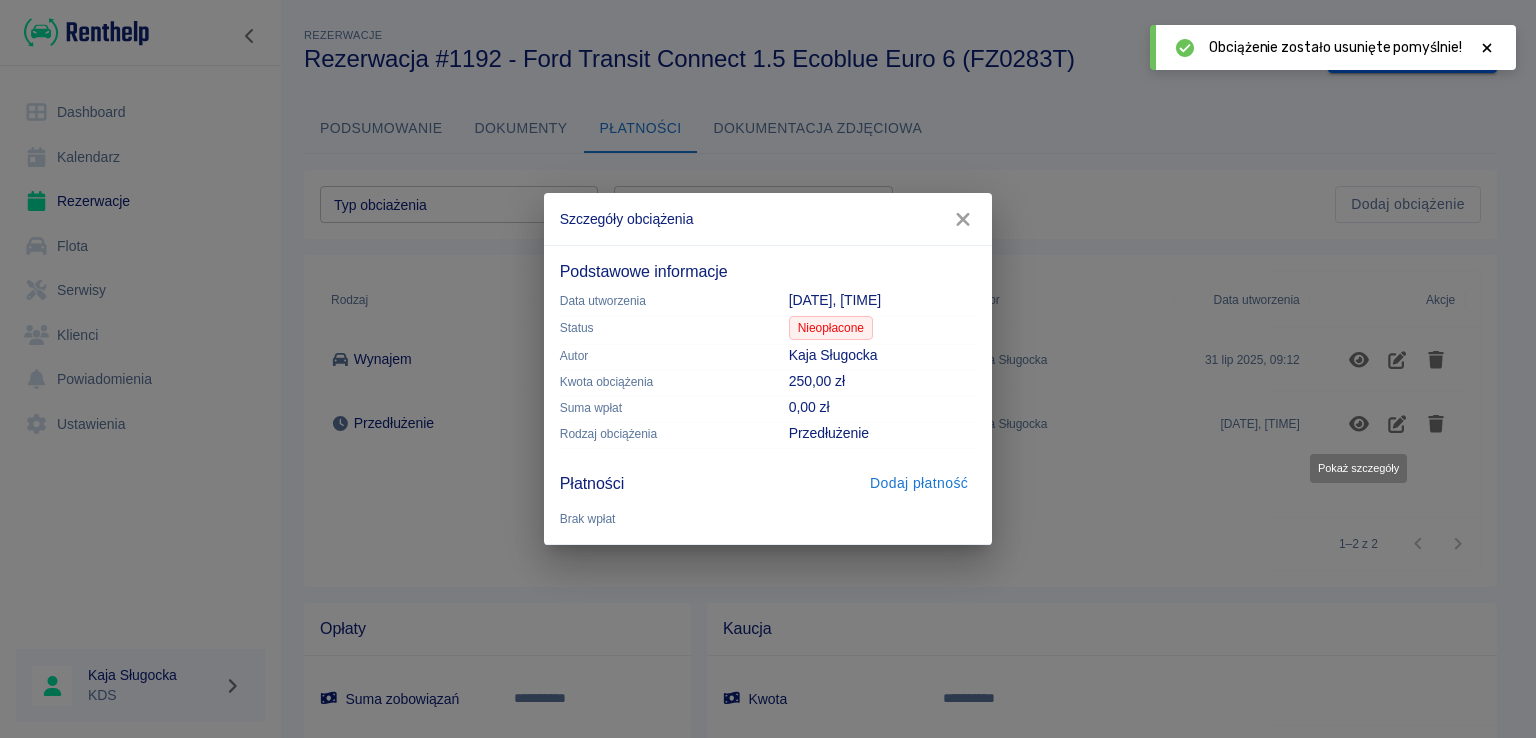click 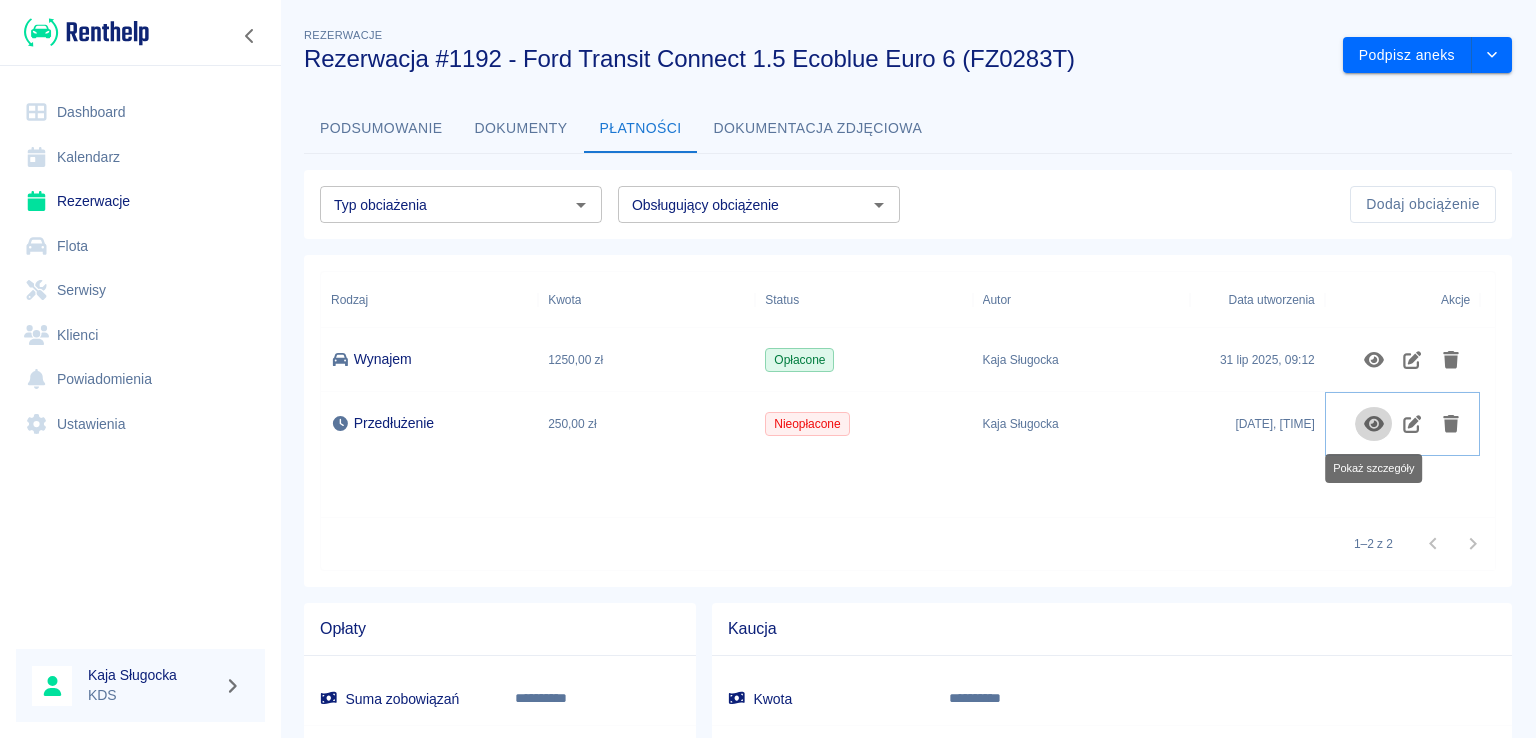 click 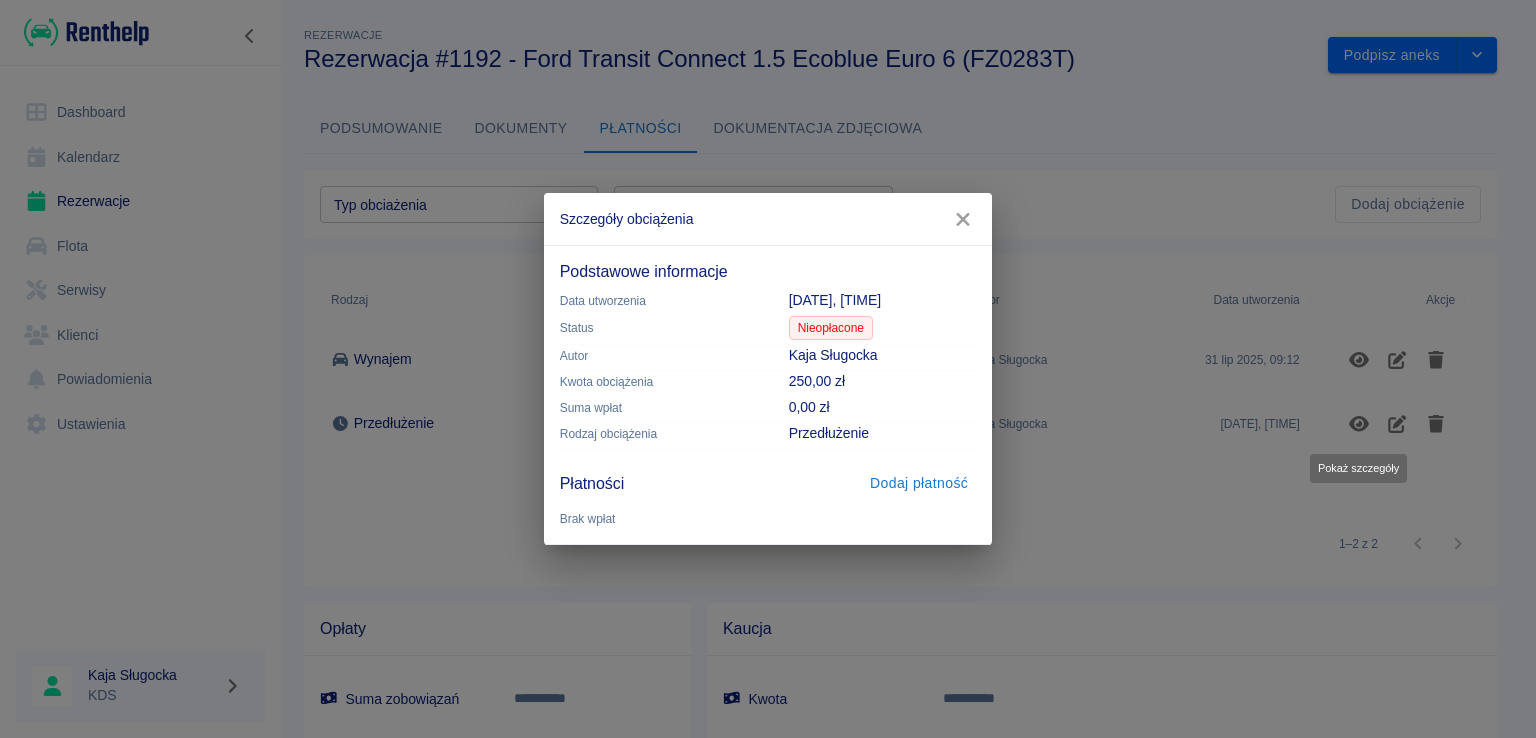 click on "Dodaj płatność" at bounding box center (919, 483) 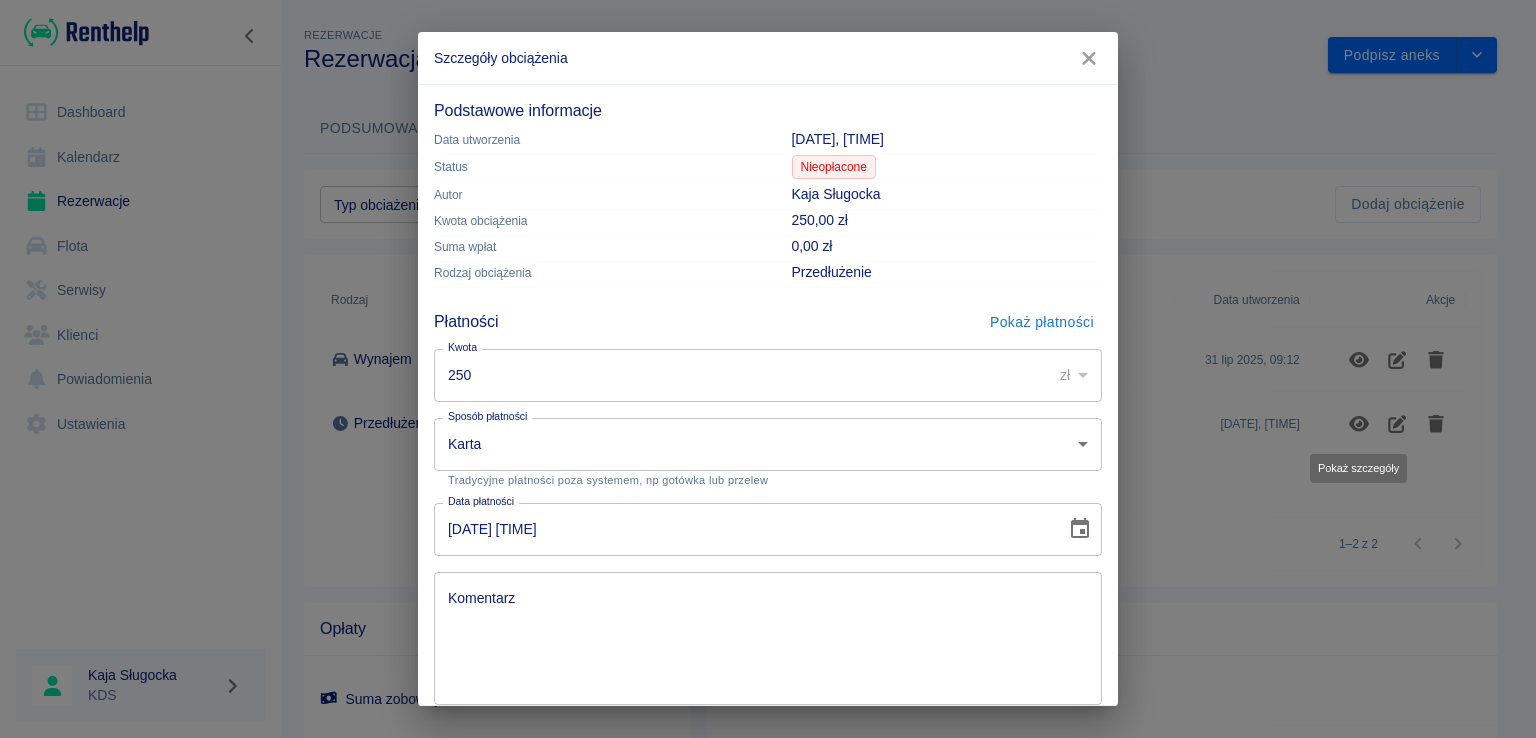 click on "**********" at bounding box center (768, 369) 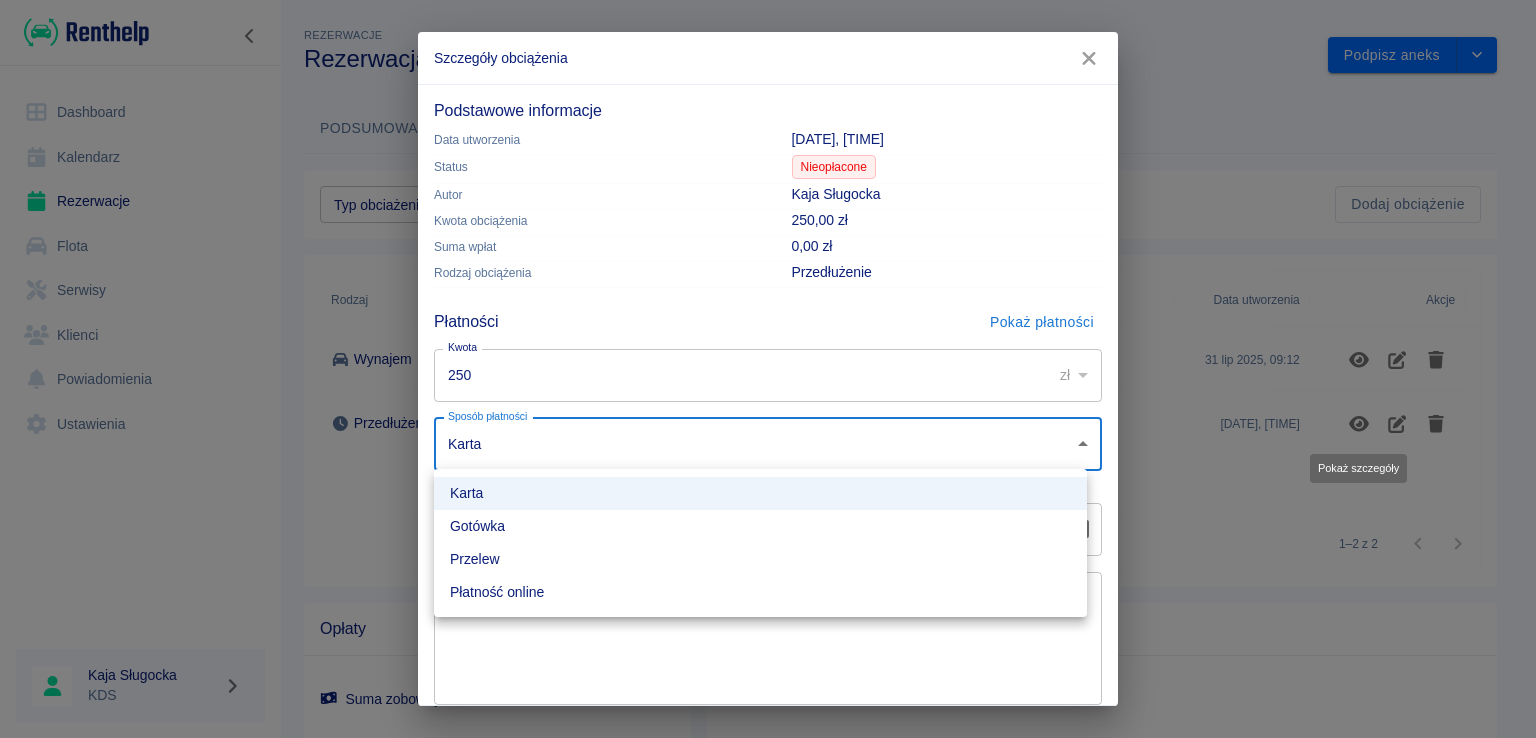 click on "Gotówka" at bounding box center (760, 526) 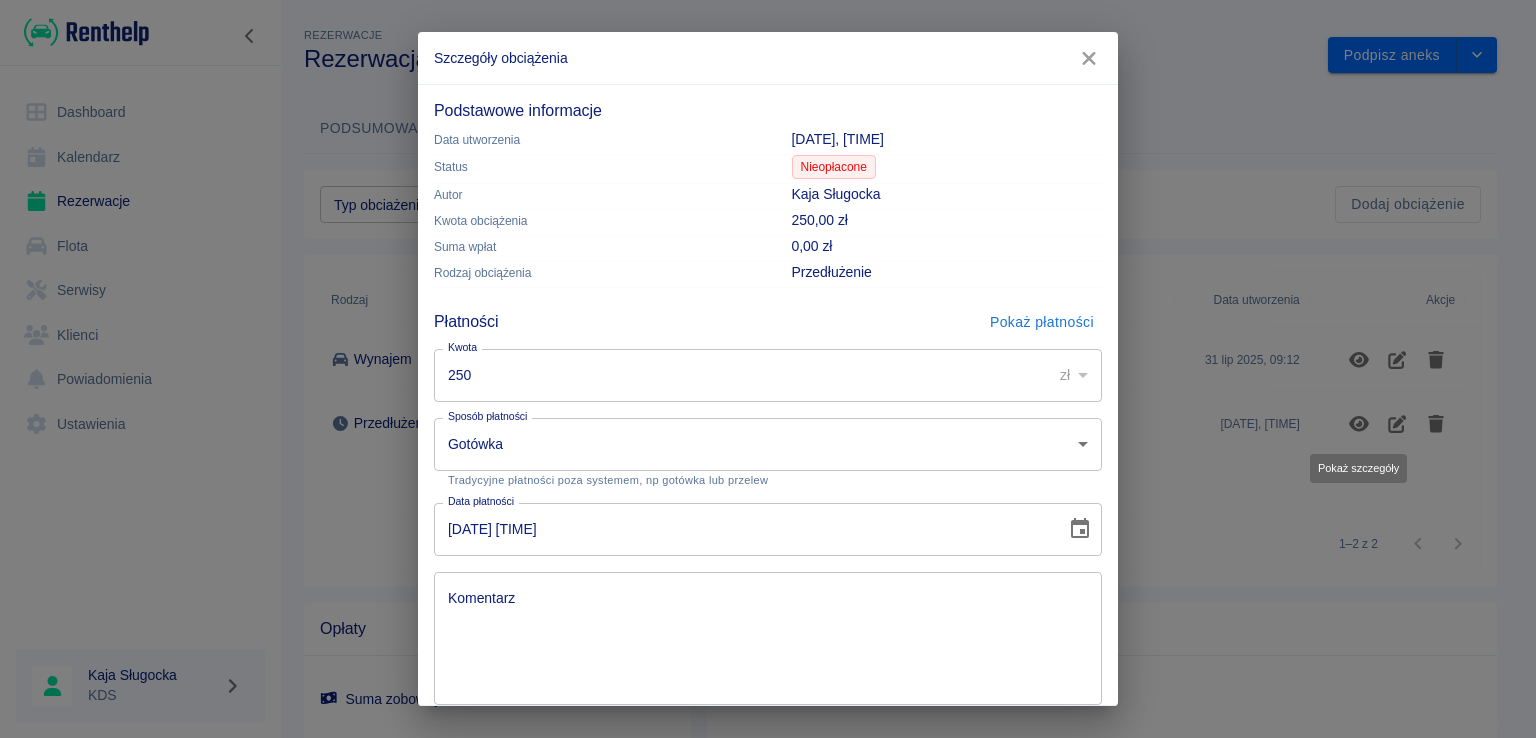 scroll, scrollTop: 67, scrollLeft: 0, axis: vertical 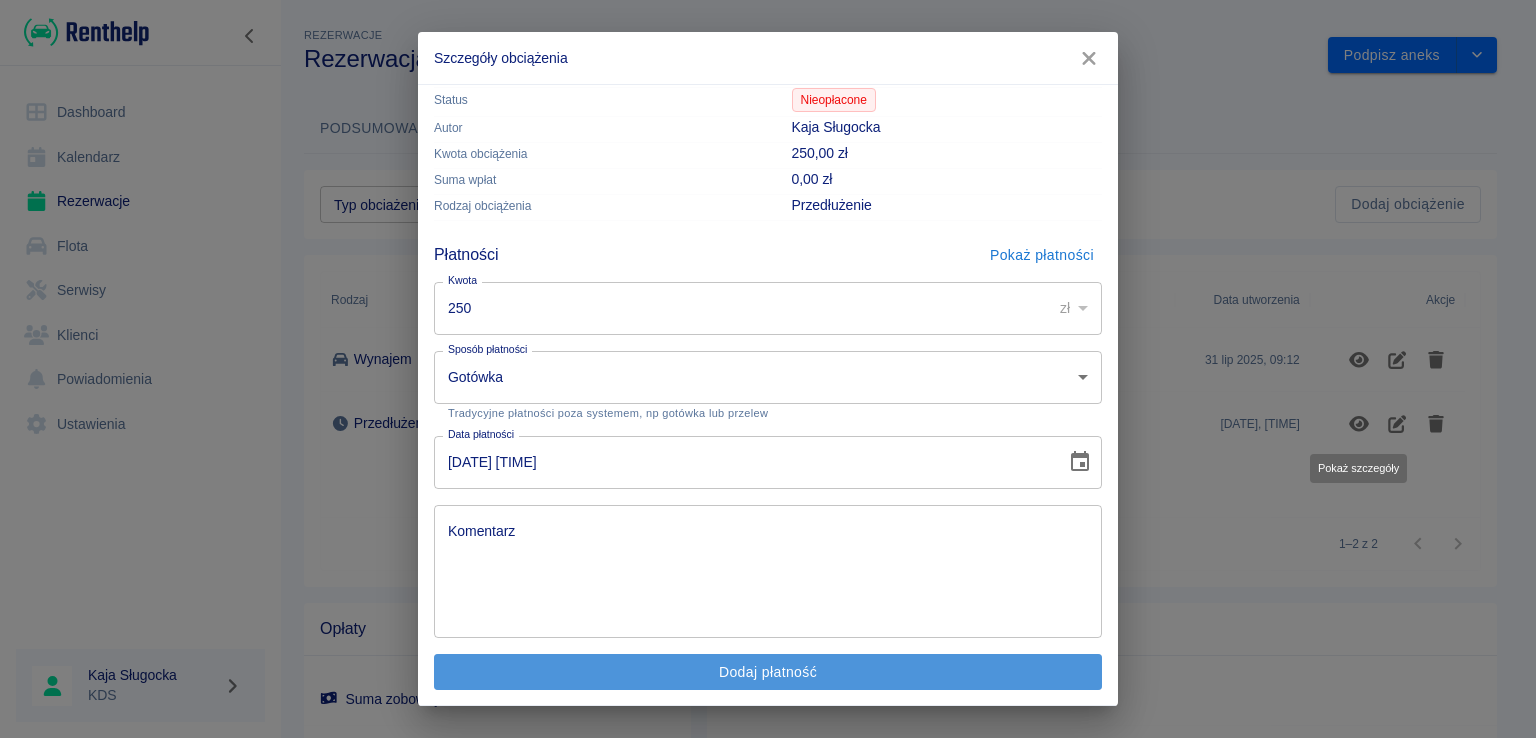 click on "Dodaj płatność" at bounding box center [768, 672] 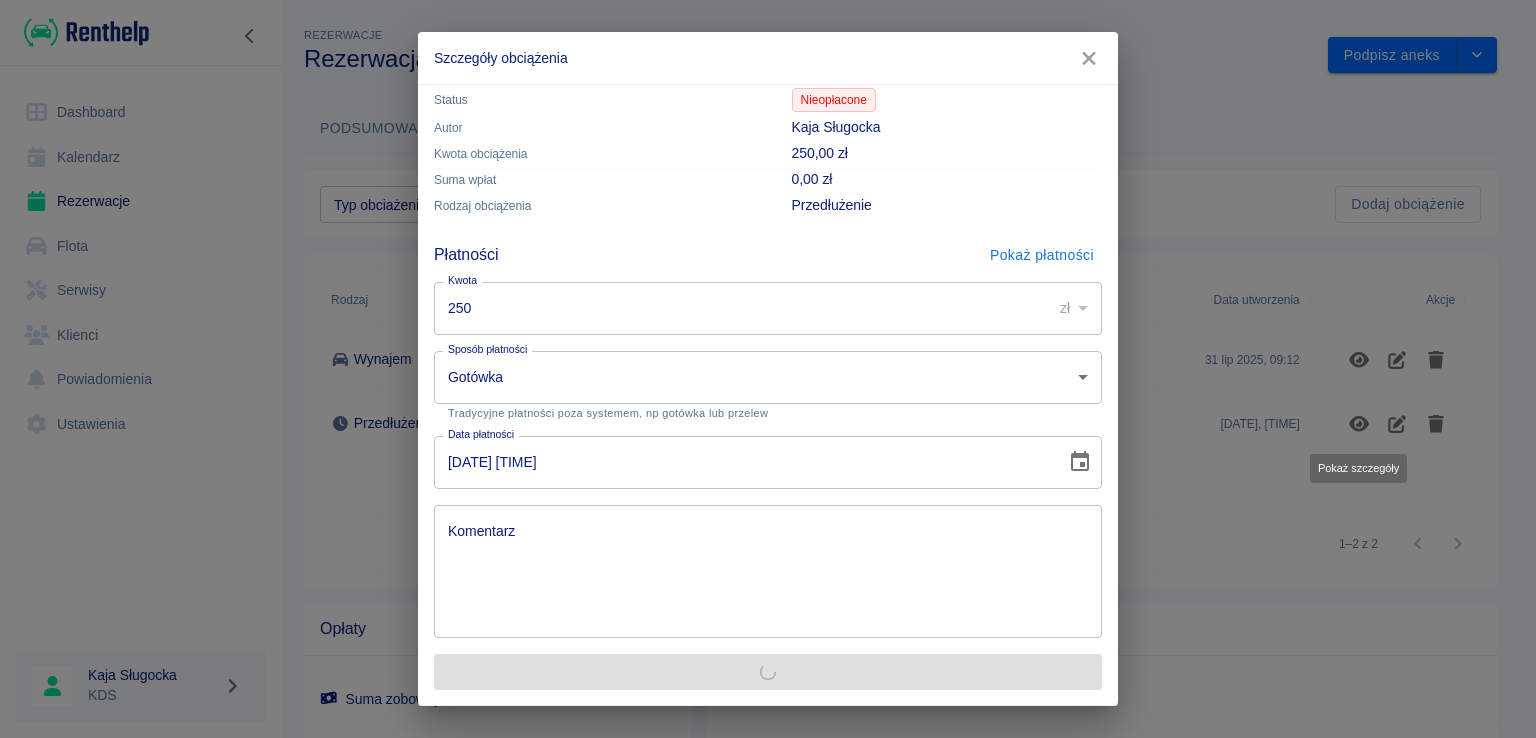 scroll, scrollTop: 0, scrollLeft: 0, axis: both 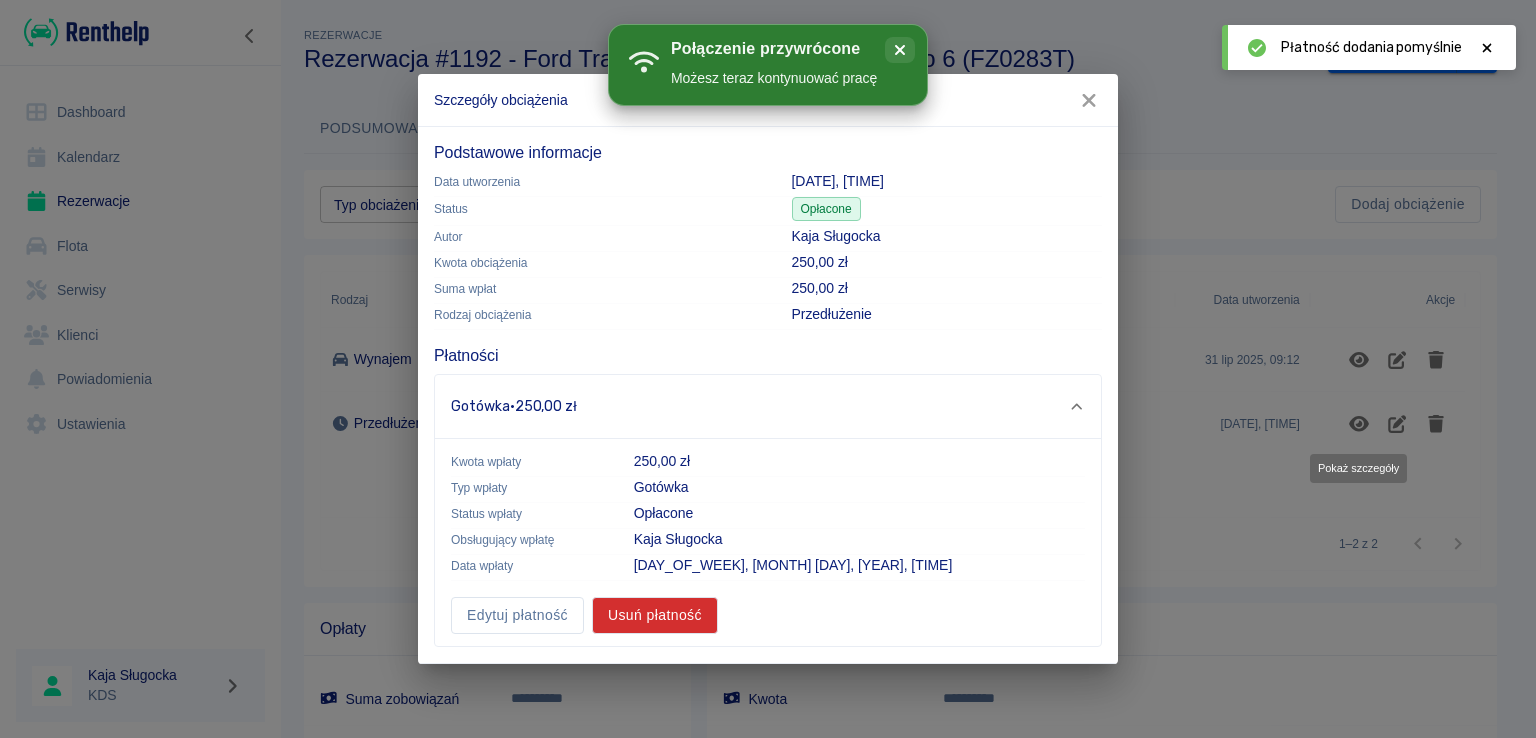 click 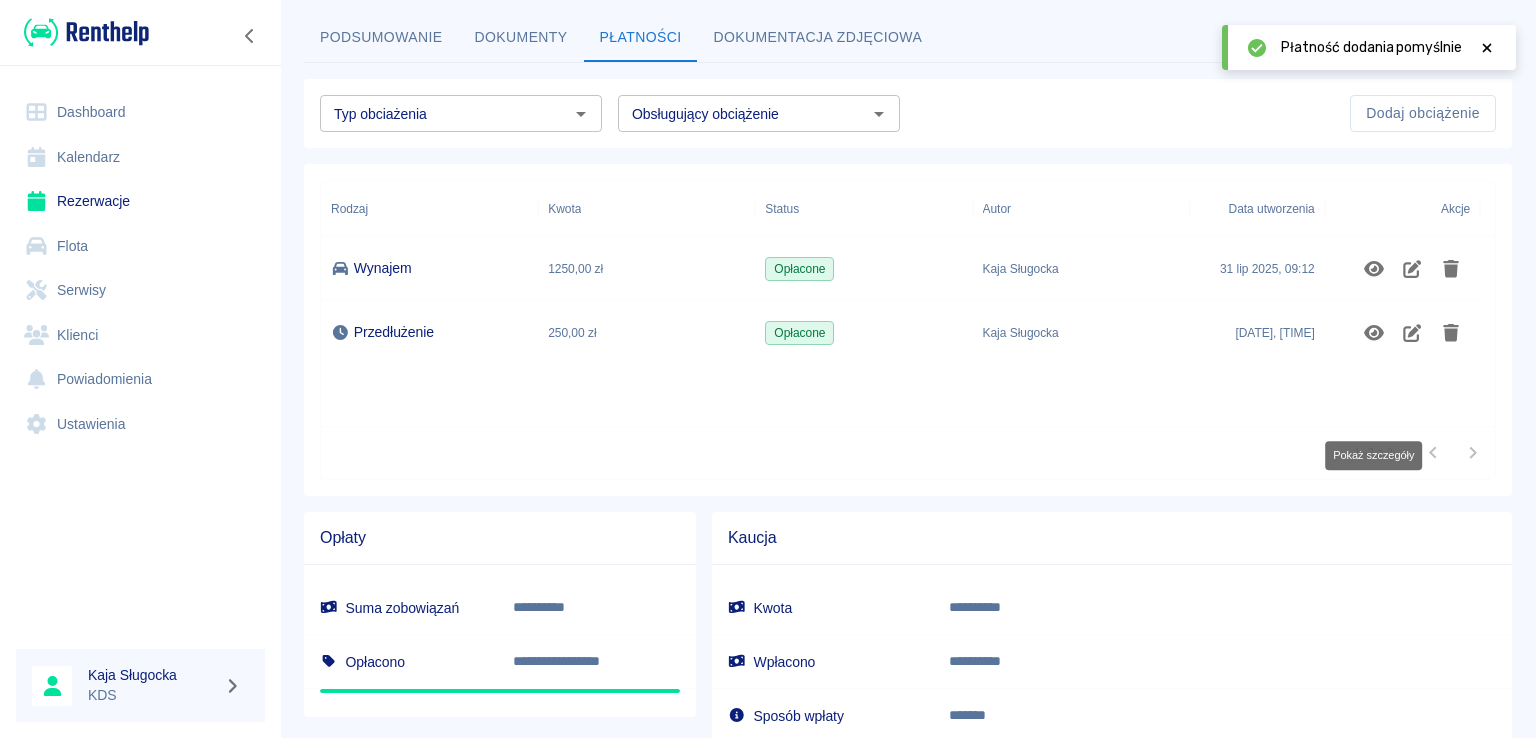 scroll, scrollTop: 0, scrollLeft: 0, axis: both 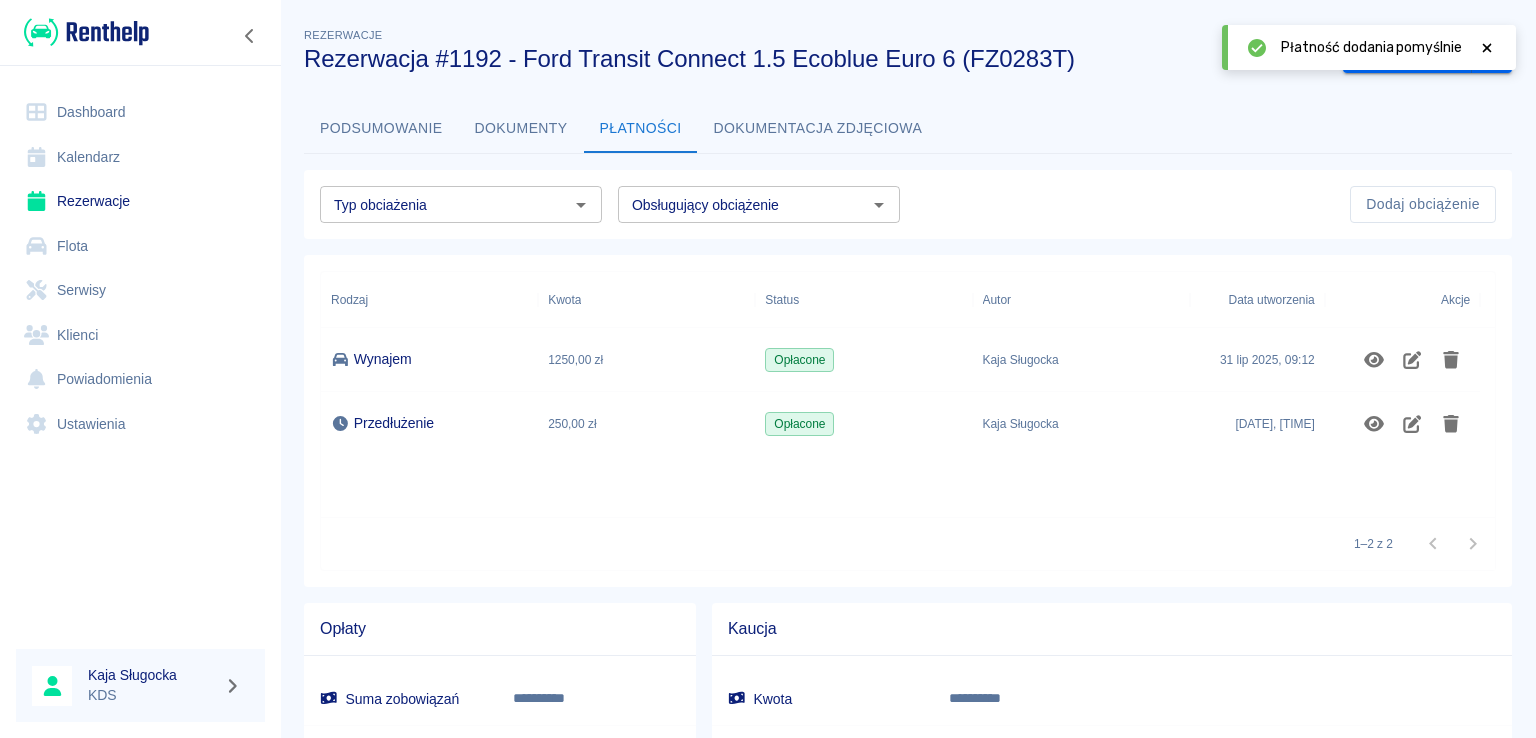 click on "Kalendarz" at bounding box center (140, 157) 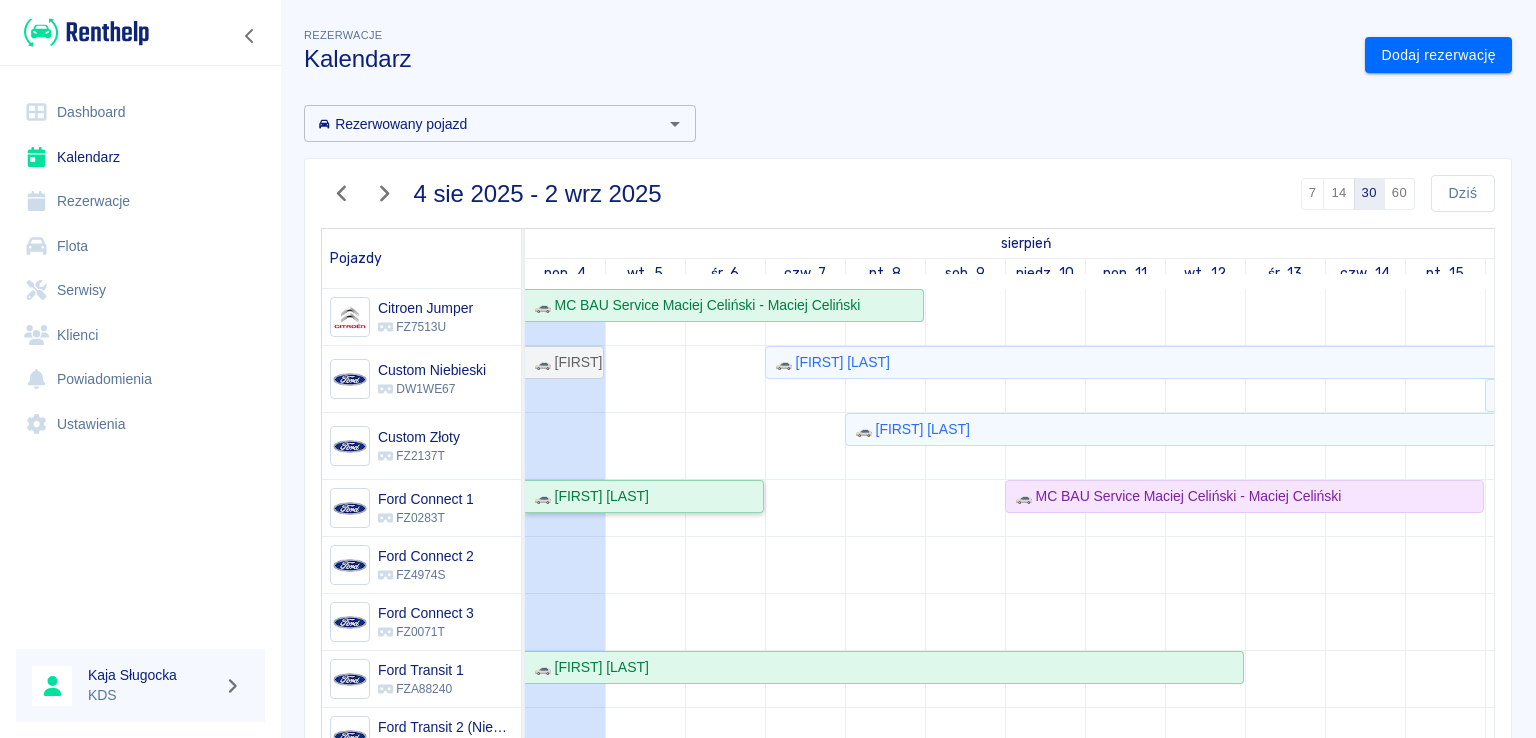 click on "🚗 Radosław  Andrysiak" 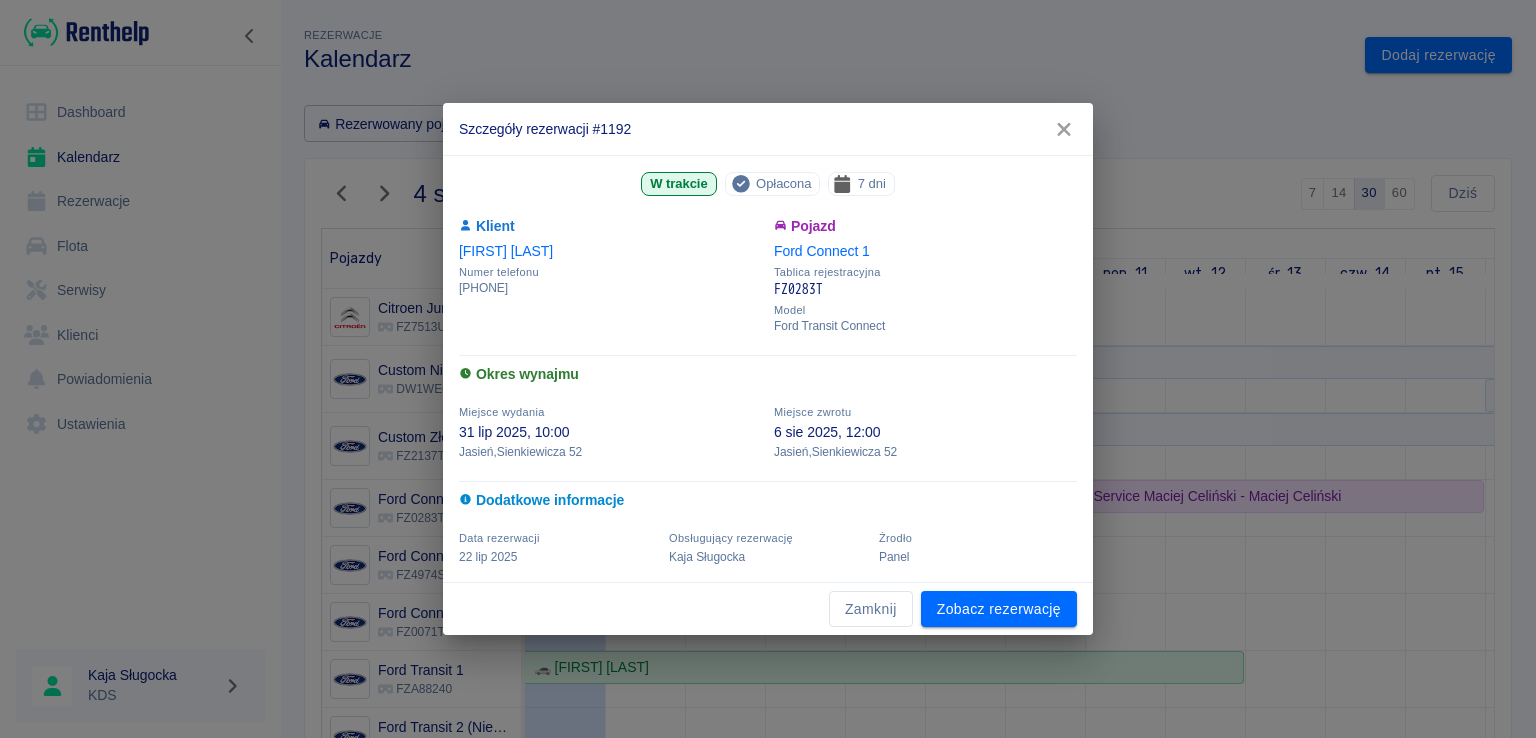 click 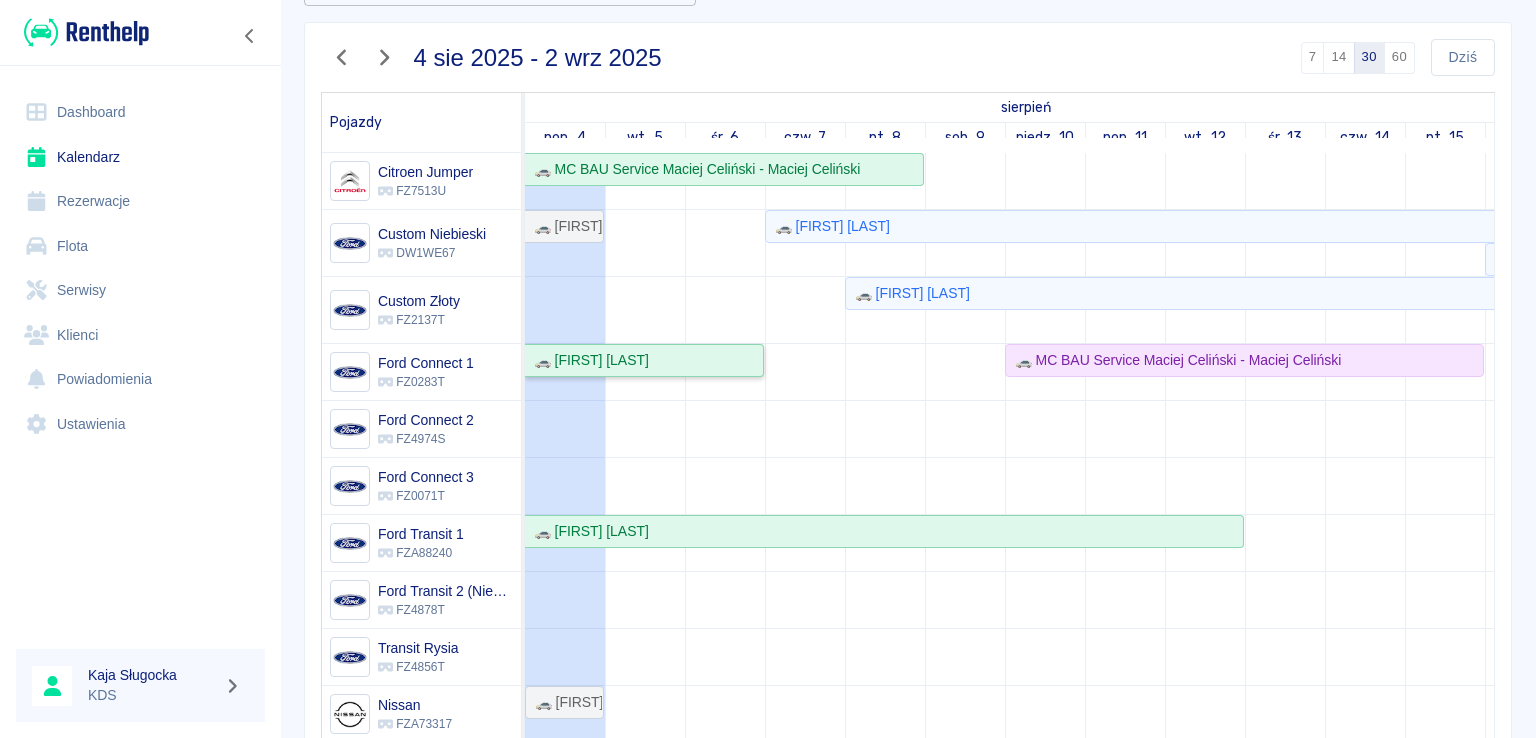 scroll, scrollTop: 0, scrollLeft: 0, axis: both 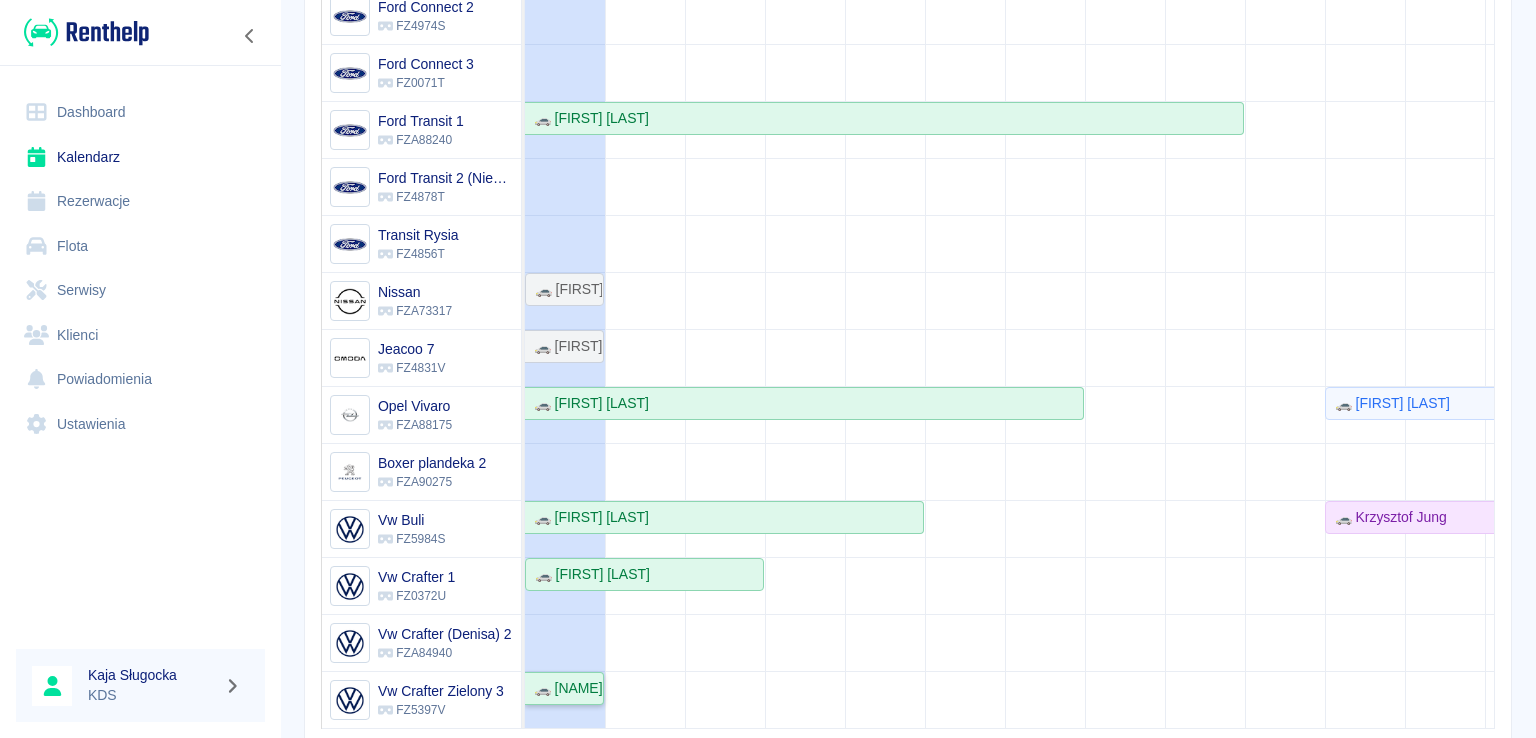 click on "🚗 Rafał Rafalski "JUNIORVET" - Rafał  Rafalski" at bounding box center [564, 688] 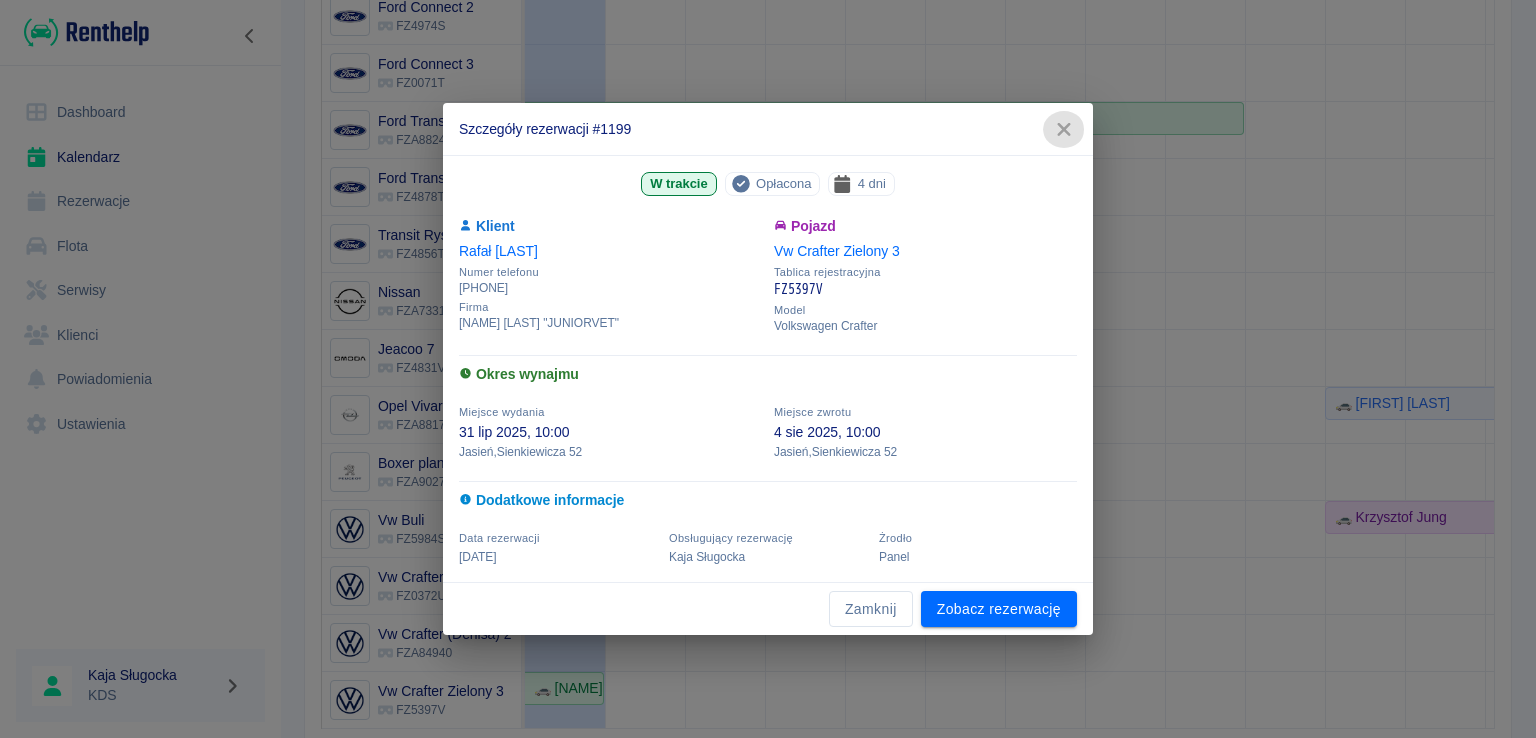 drag, startPoint x: 1068, startPoint y: 132, endPoint x: 910, endPoint y: 334, distance: 256.45273 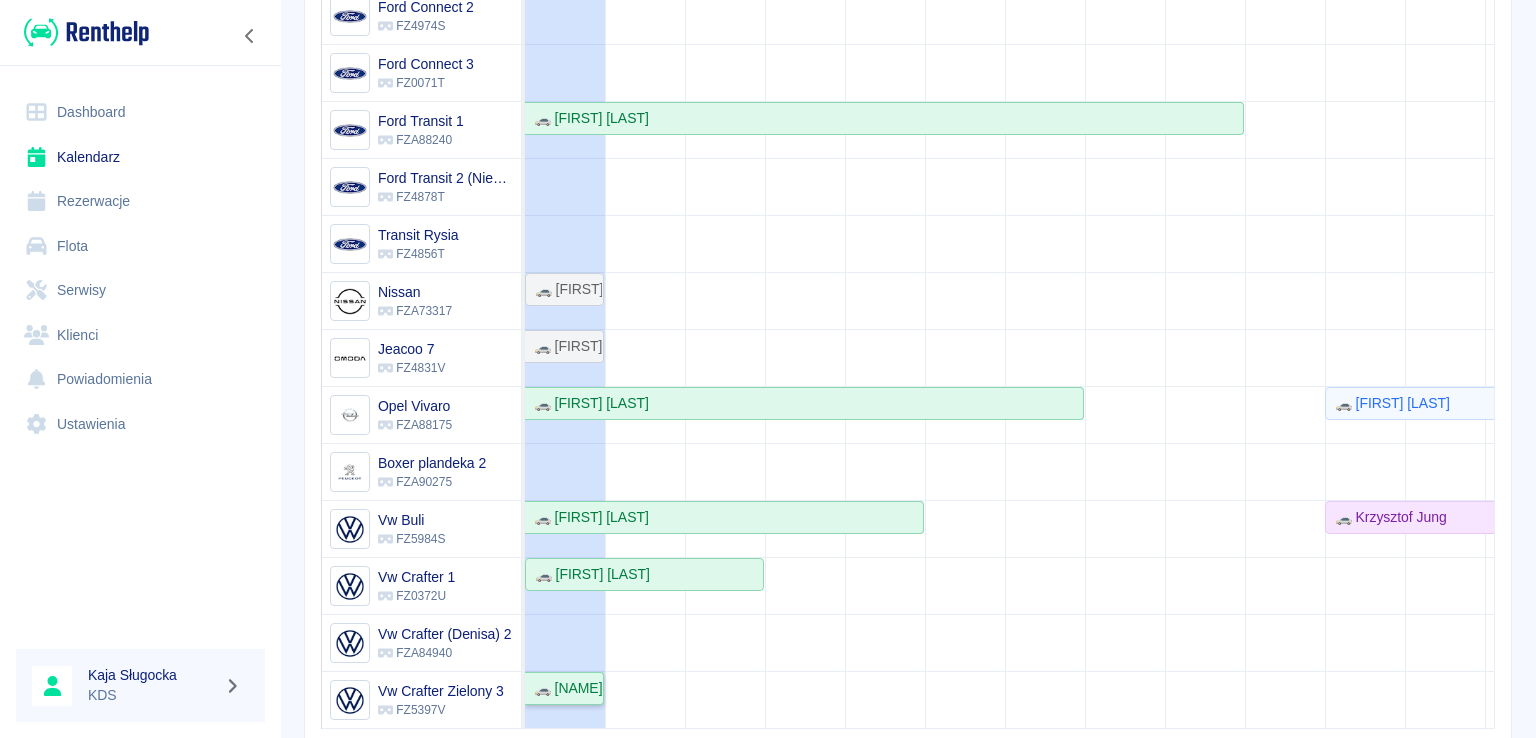 scroll, scrollTop: 0, scrollLeft: 0, axis: both 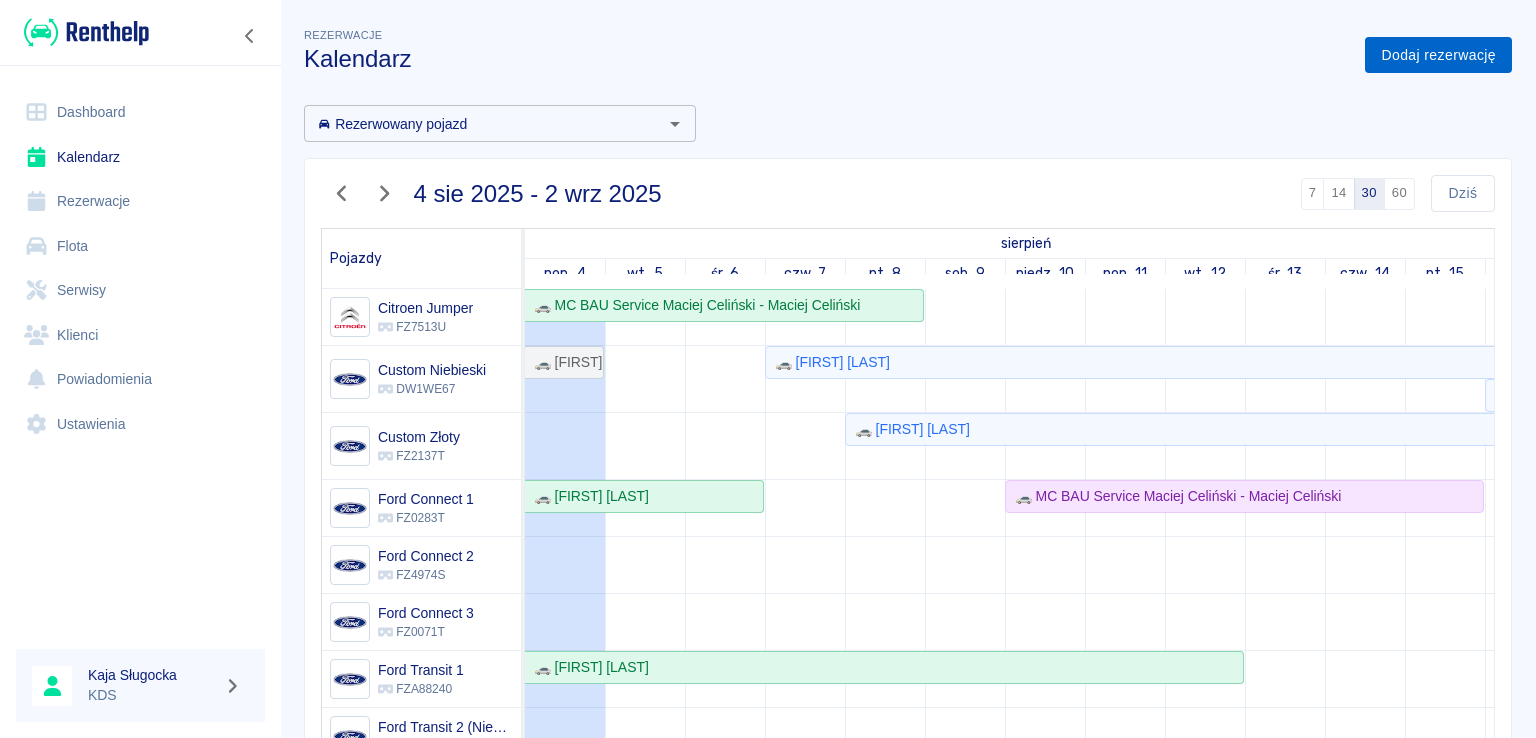 click on "Dodaj rezerwację" at bounding box center (1438, 55) 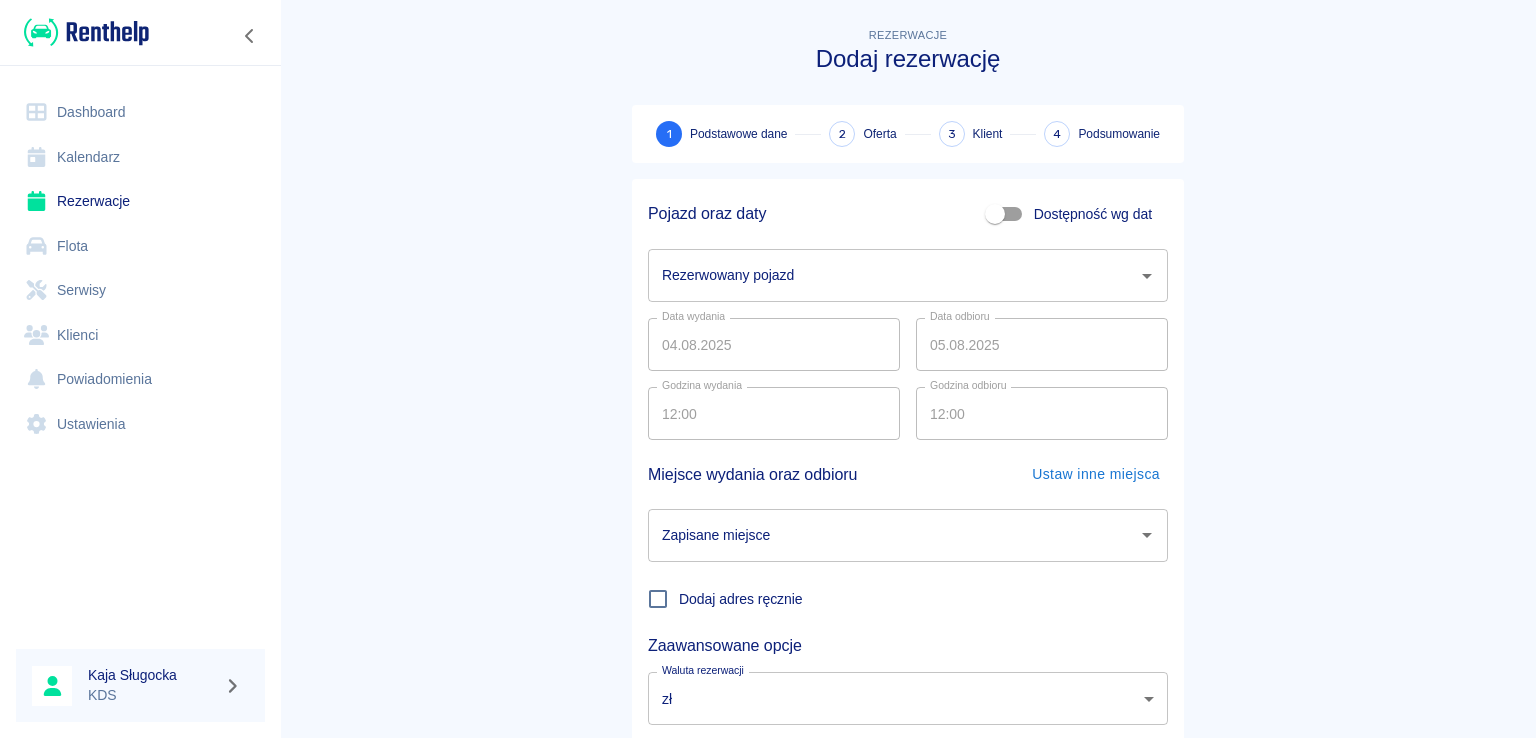 click on "Rezerwowany pojazd" at bounding box center [908, 275] 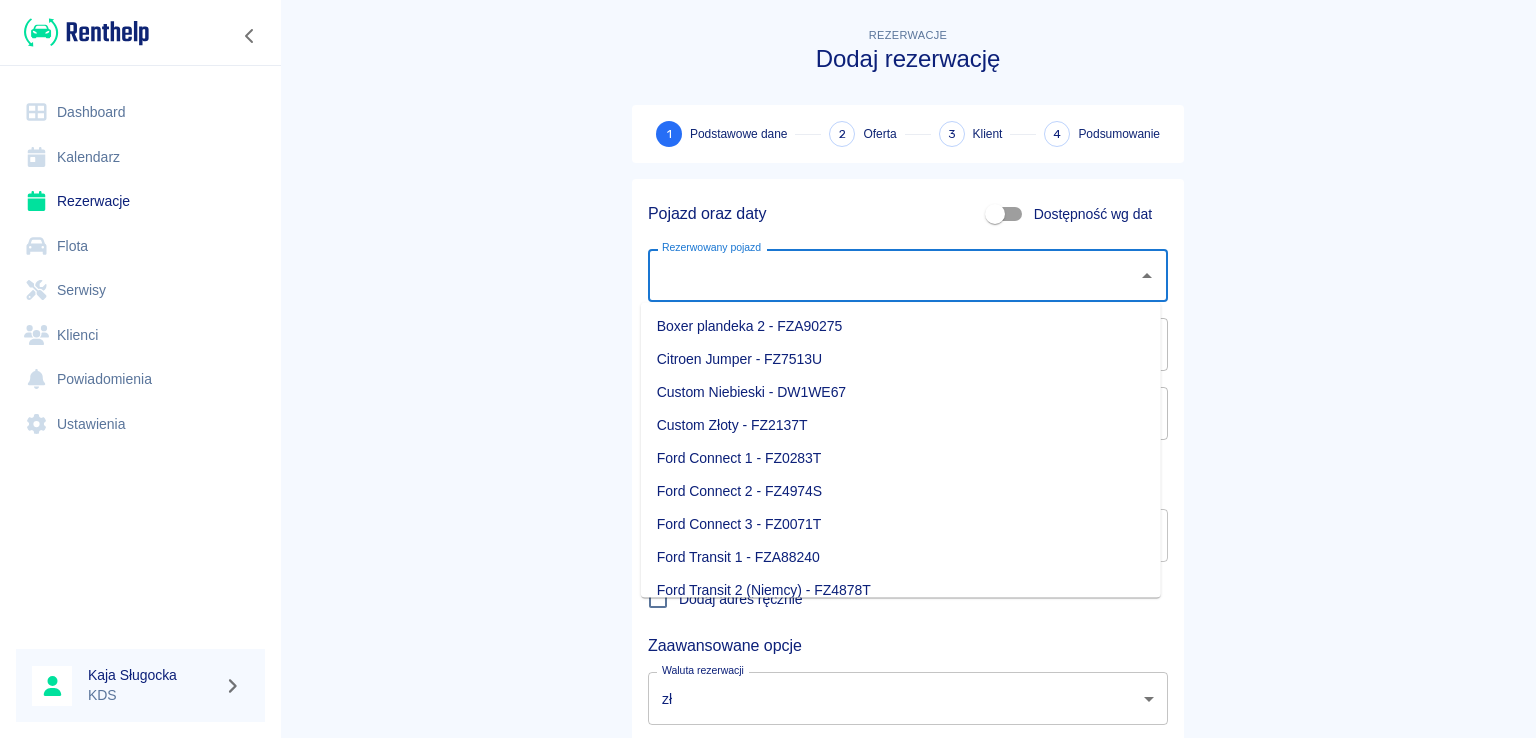click 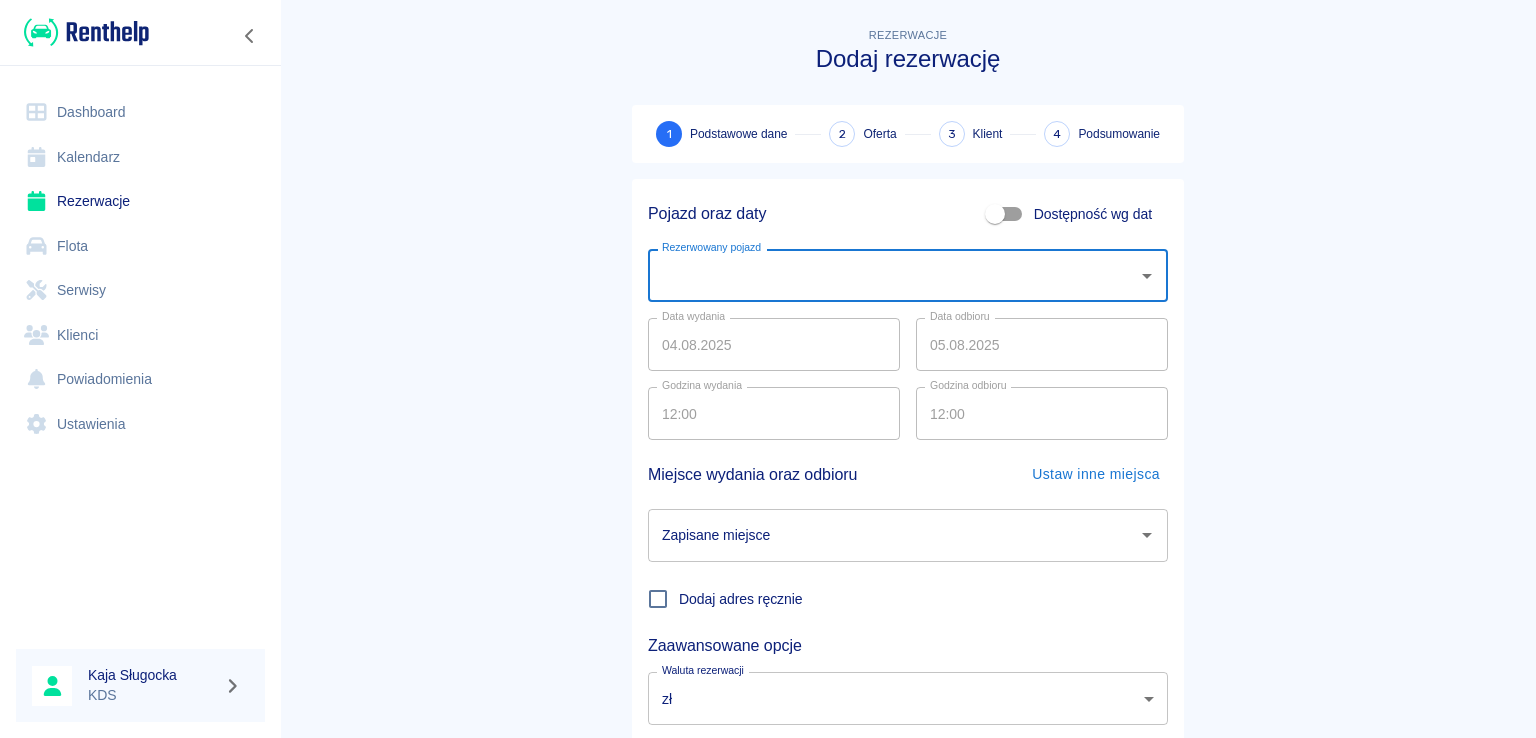 click 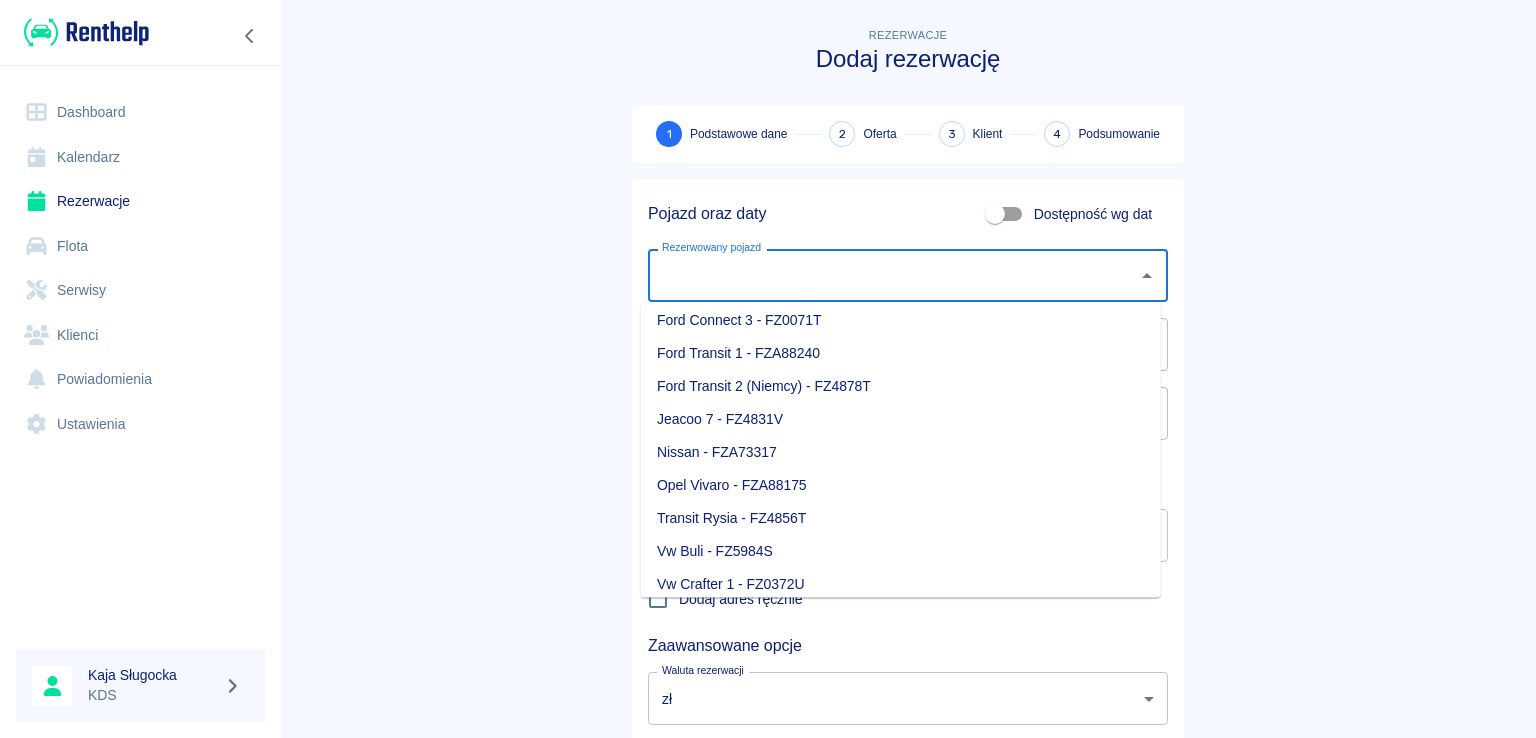 scroll, scrollTop: 281, scrollLeft: 0, axis: vertical 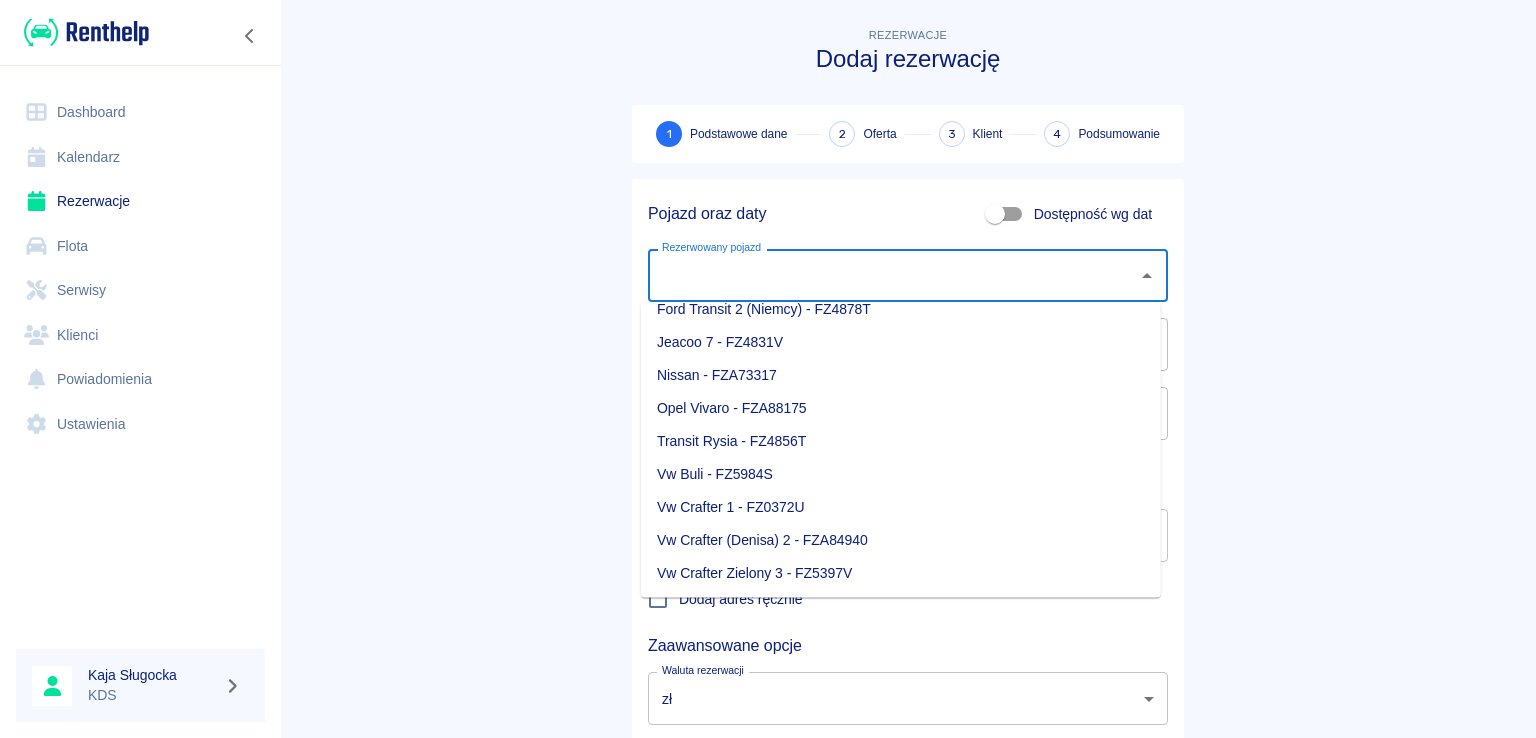 click on "Rezerwacje Dodaj rezerwację 1 Podstawowe dane 2 Oferta 3 Klient 4 Podsumowanie Pojazd oraz daty Dostępność wg dat Rezerwowany pojazd Rezerwowany pojazd Data wydania 08.2025 Data wydania Data odbioru 08.2025 Data odbioru Godzina wydania 12:00 Godzina wydania Godzina odbioru 12:00 Godzina odbioru Miejsce wydania oraz odbioru Ustaw inne miejsca Zapisane miejsce Zapisane miejsce Dodaj adres ręcznie Zaawansowane opcje Waluta rezerwacji zł PLN Waluta rezerwacji Następny krok" at bounding box center [908, 417] 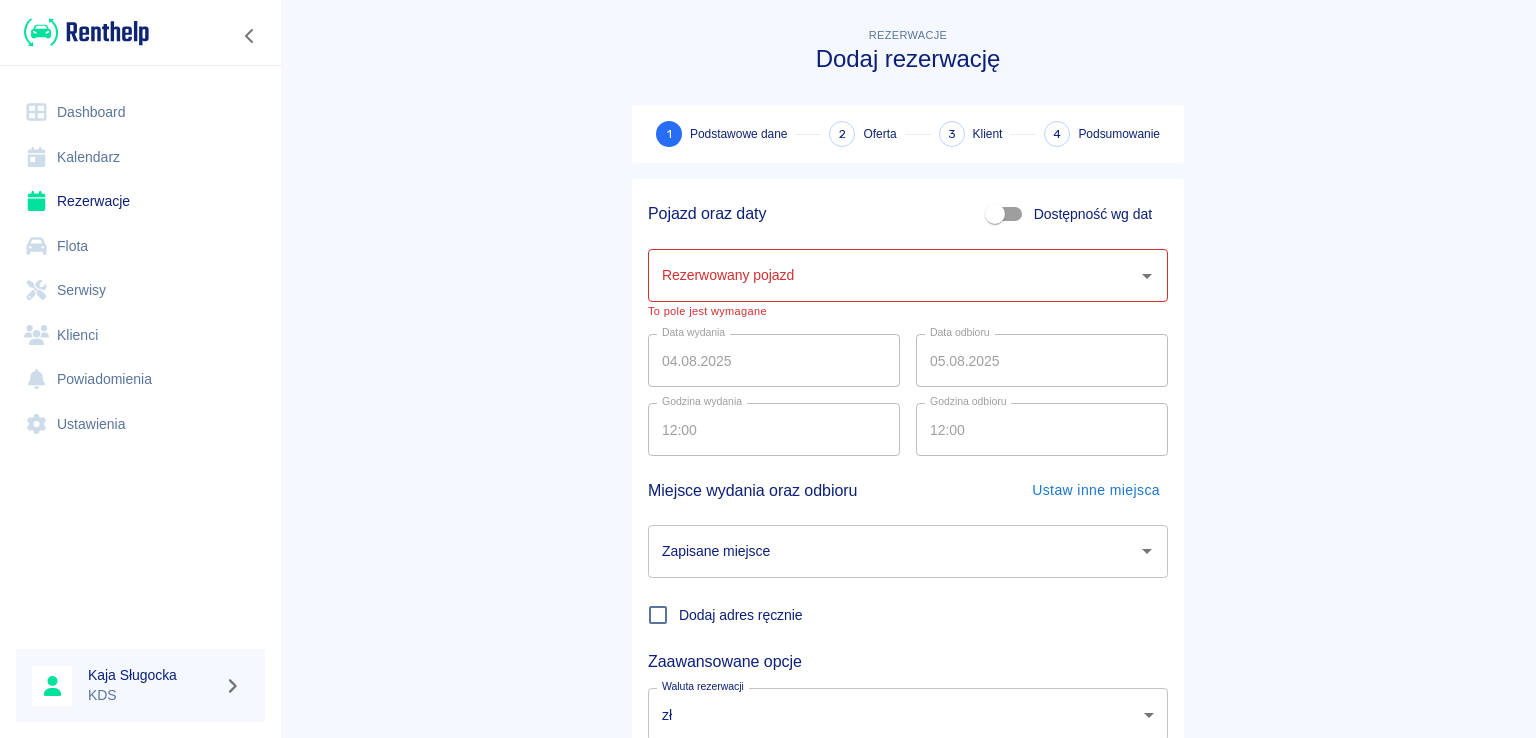 click on "Kalendarz" at bounding box center (140, 157) 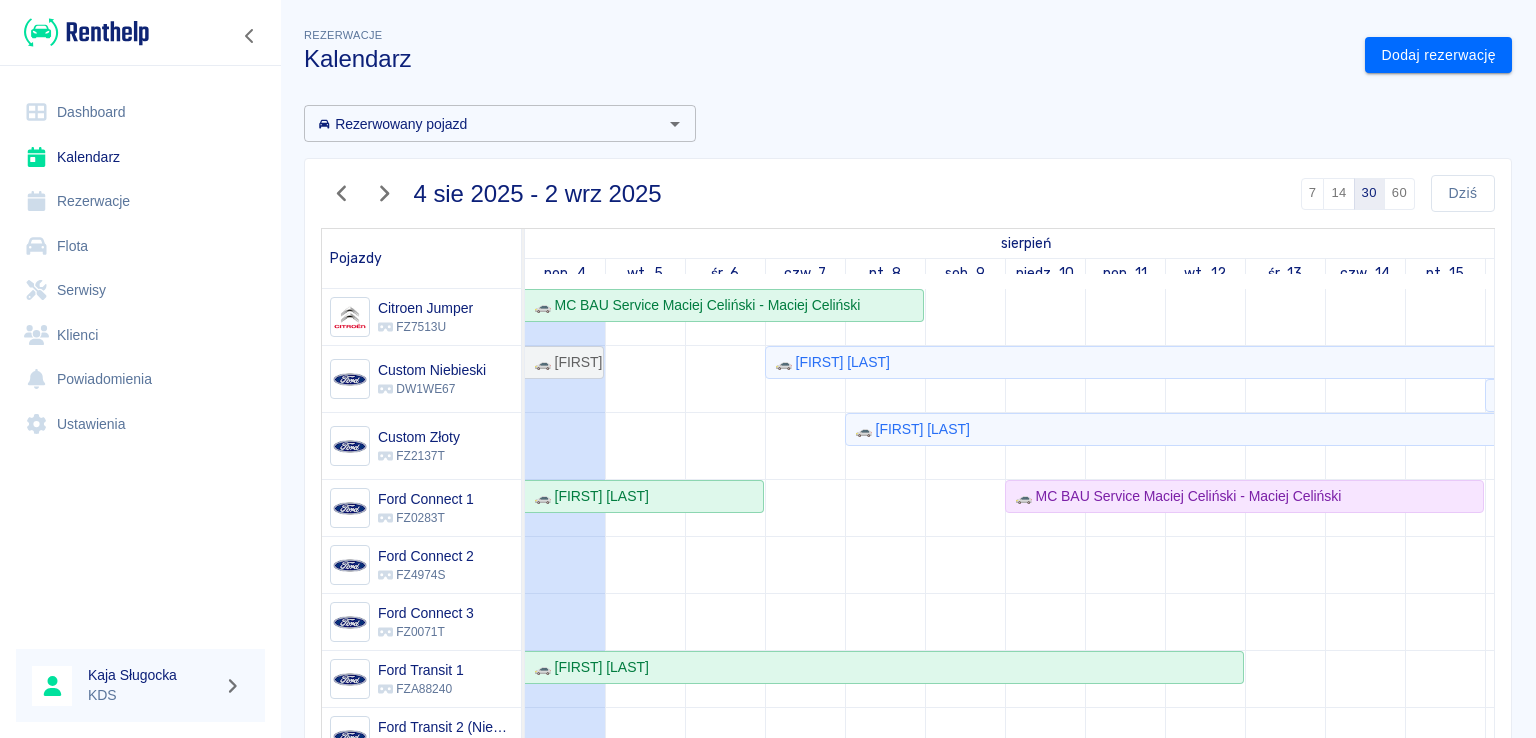 scroll, scrollTop: 139, scrollLeft: 0, axis: vertical 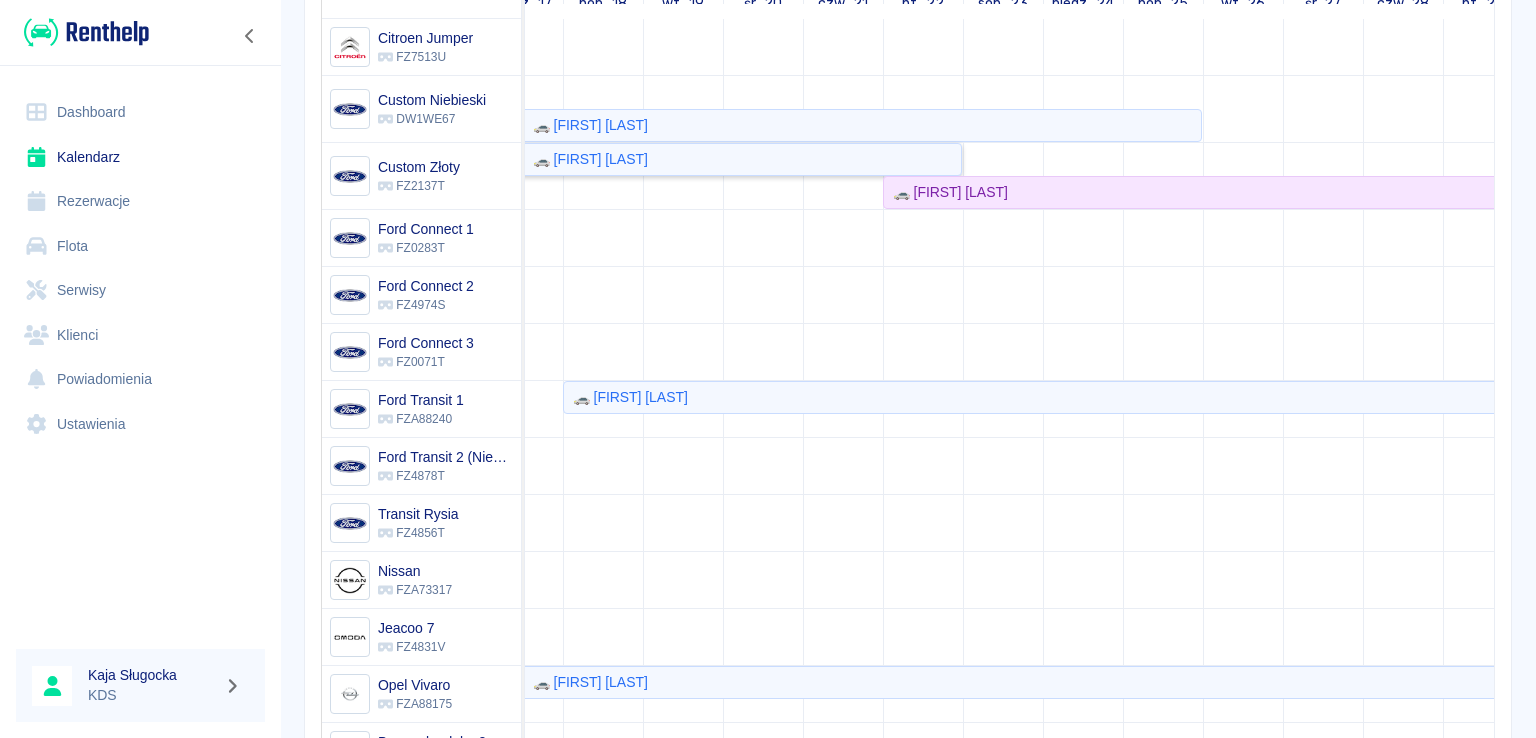 click on "🚗 Przemysław  Czaja" 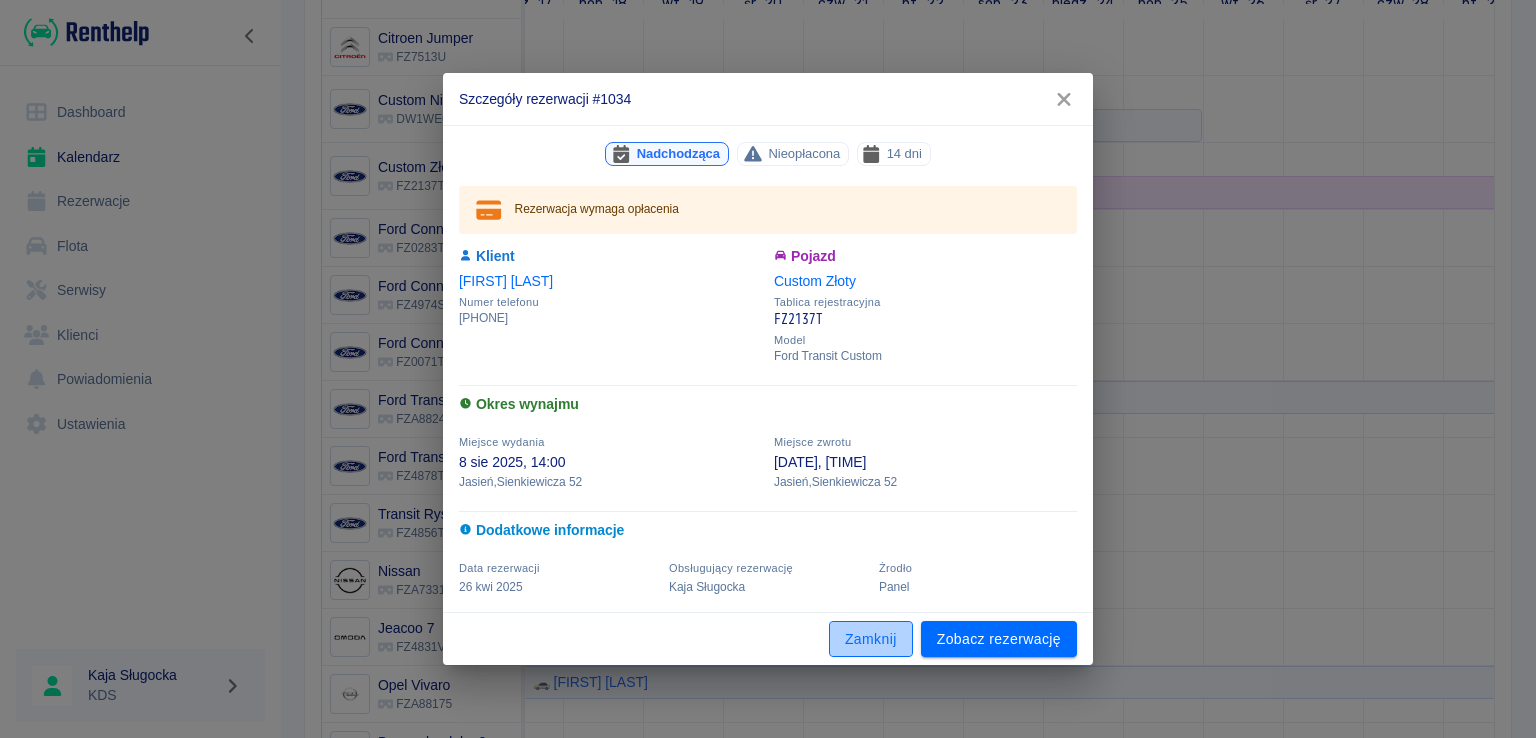 click on "Zamknij" at bounding box center [871, 639] 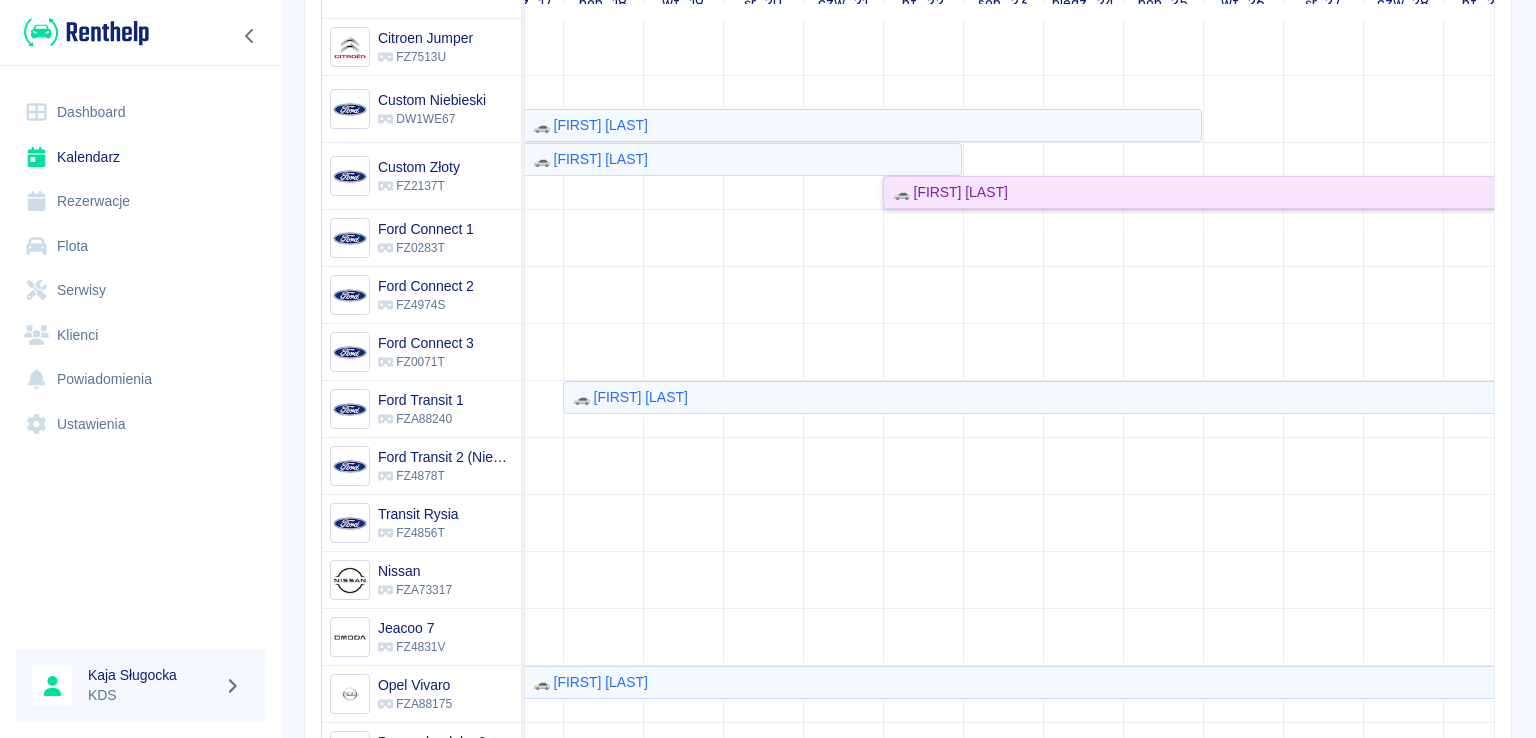 click on "🚗 Krystian  Marczak" at bounding box center [1242, 192] 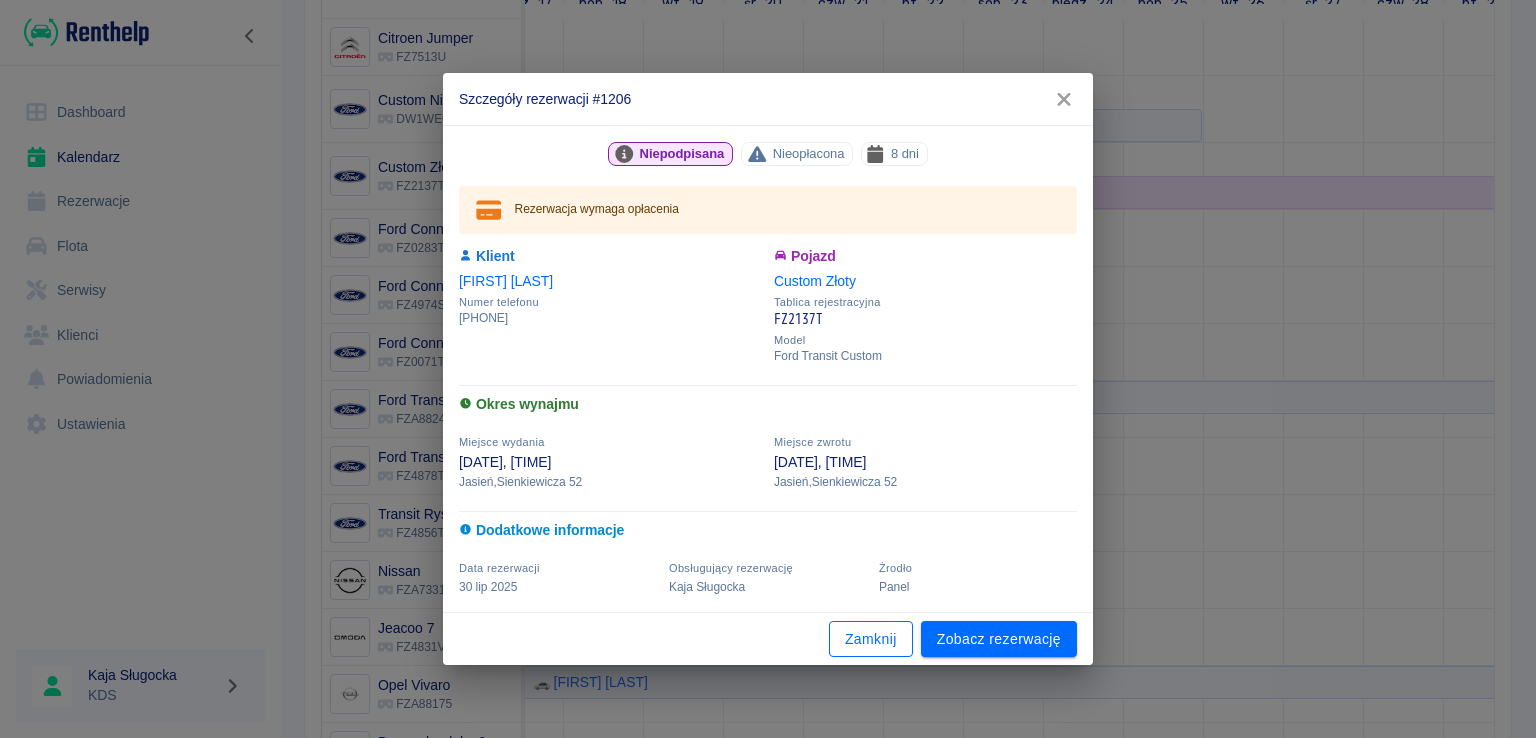 click on "Zamknij" at bounding box center (871, 639) 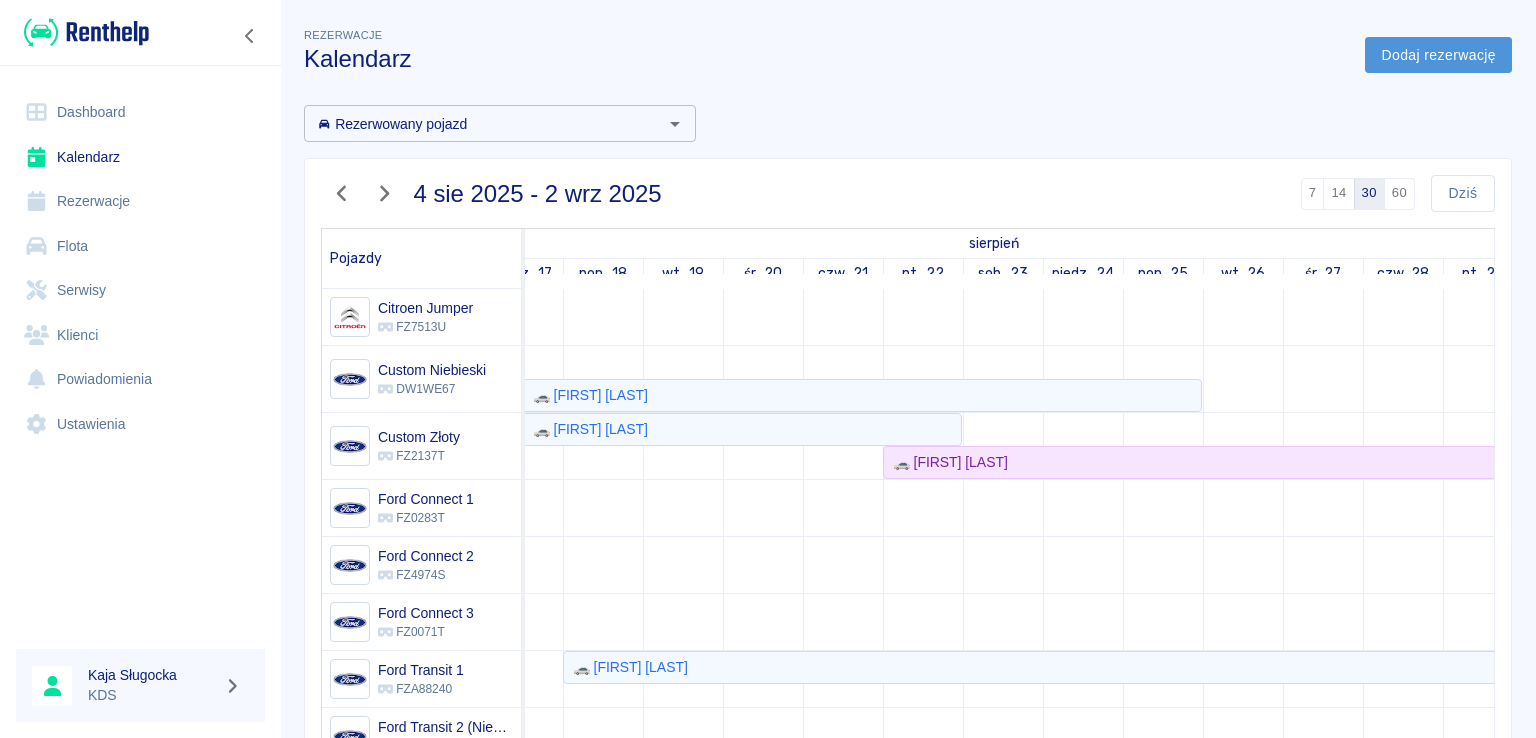 click on "Dodaj rezerwację" at bounding box center [1438, 55] 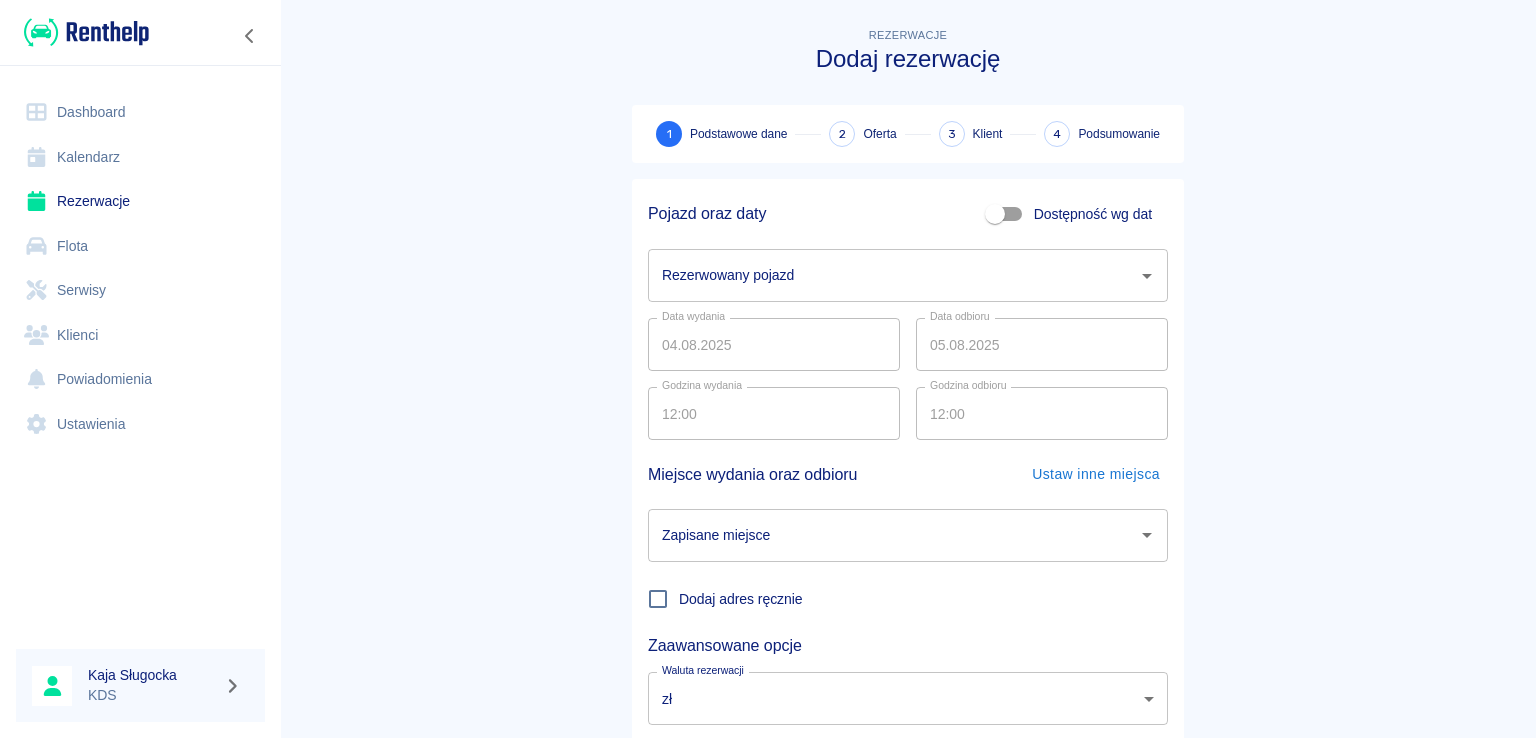 click 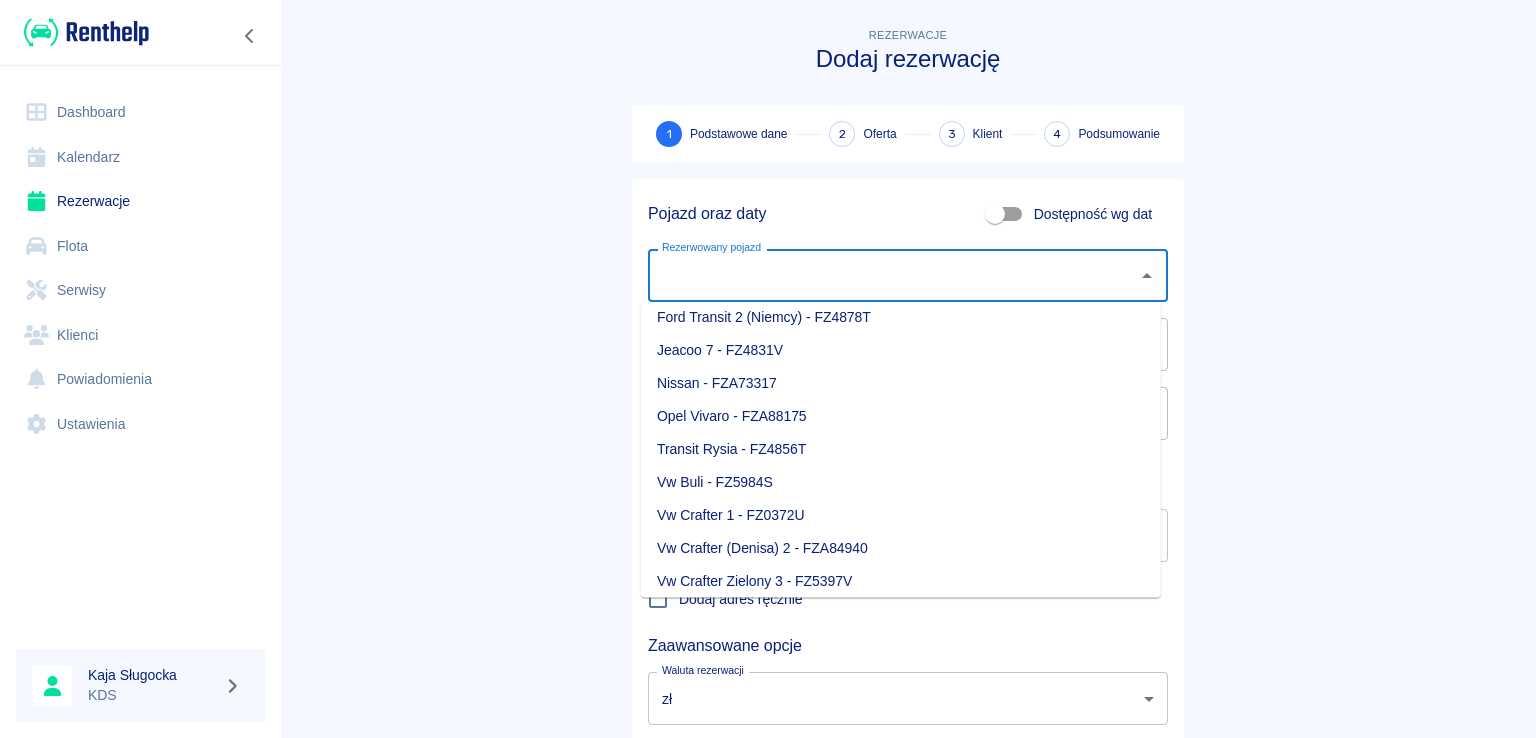 scroll, scrollTop: 281, scrollLeft: 0, axis: vertical 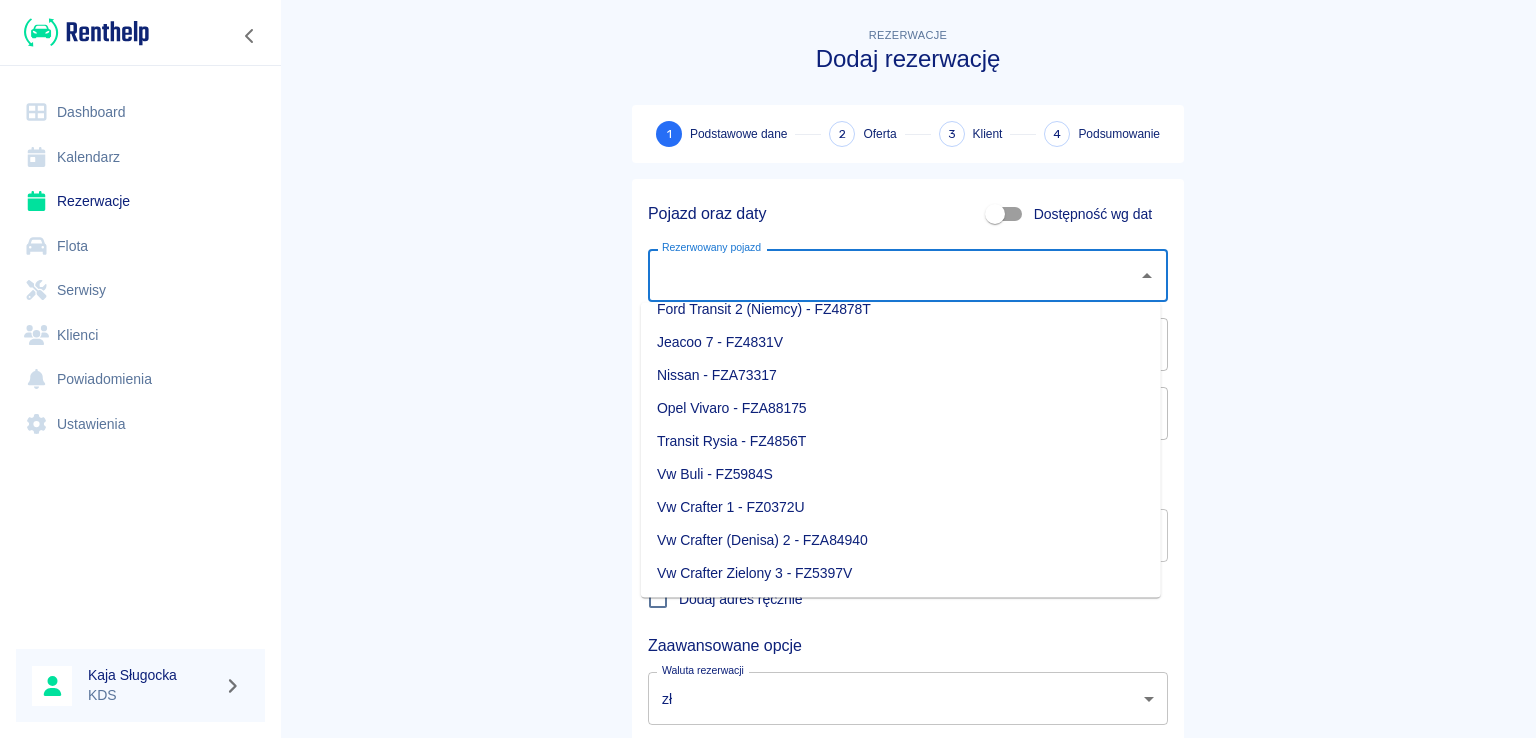 click on "Rezerwacje Dodaj rezerwację 1 Podstawowe dane 2 Oferta 3 Klient 4 Podsumowanie Pojazd oraz daty Dostępność wg dat Rezerwowany pojazd Rezerwowany pojazd Data wydania 08.2025 Data wydania Data odbioru 08.2025 Data odbioru Godzina wydania 12:00 Godzina wydania Godzina odbioru 12:00 Godzina odbioru Miejsce wydania oraz odbioru Ustaw inne miejsca Zapisane miejsce Zapisane miejsce Dodaj adres ręcznie Zaawansowane opcje Waluta rezerwacji zł PLN Waluta rezerwacji Następny krok" at bounding box center (908, 417) 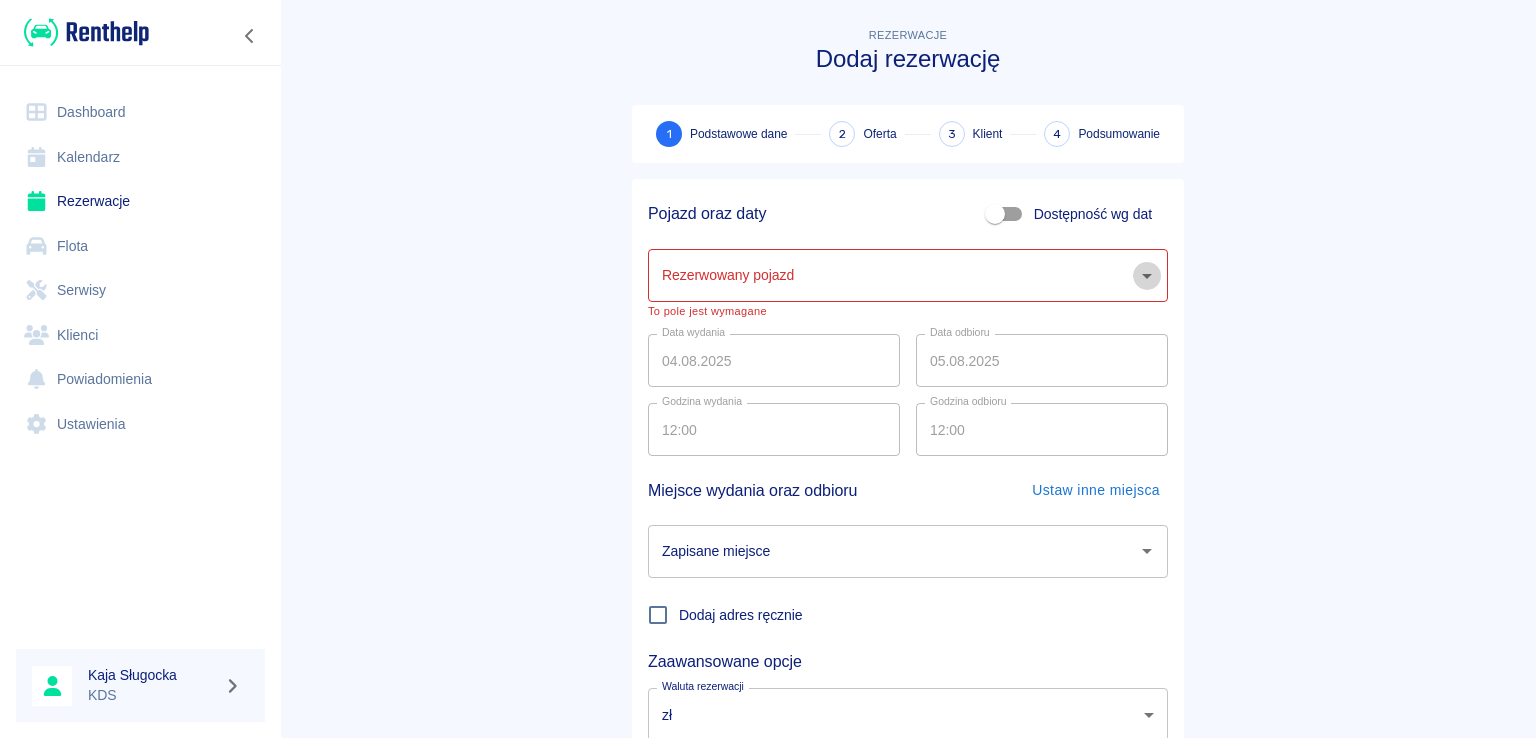 click 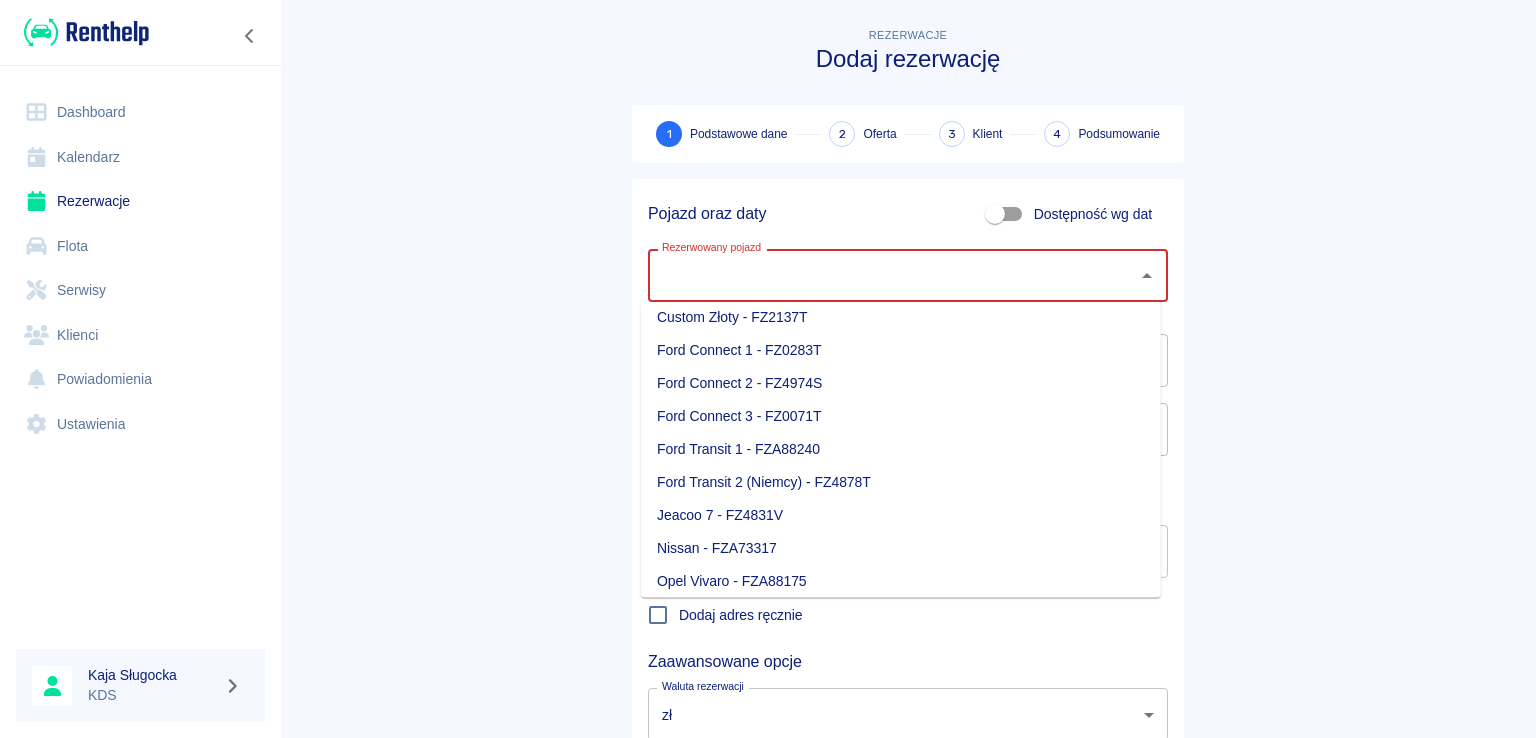 scroll, scrollTop: 281, scrollLeft: 0, axis: vertical 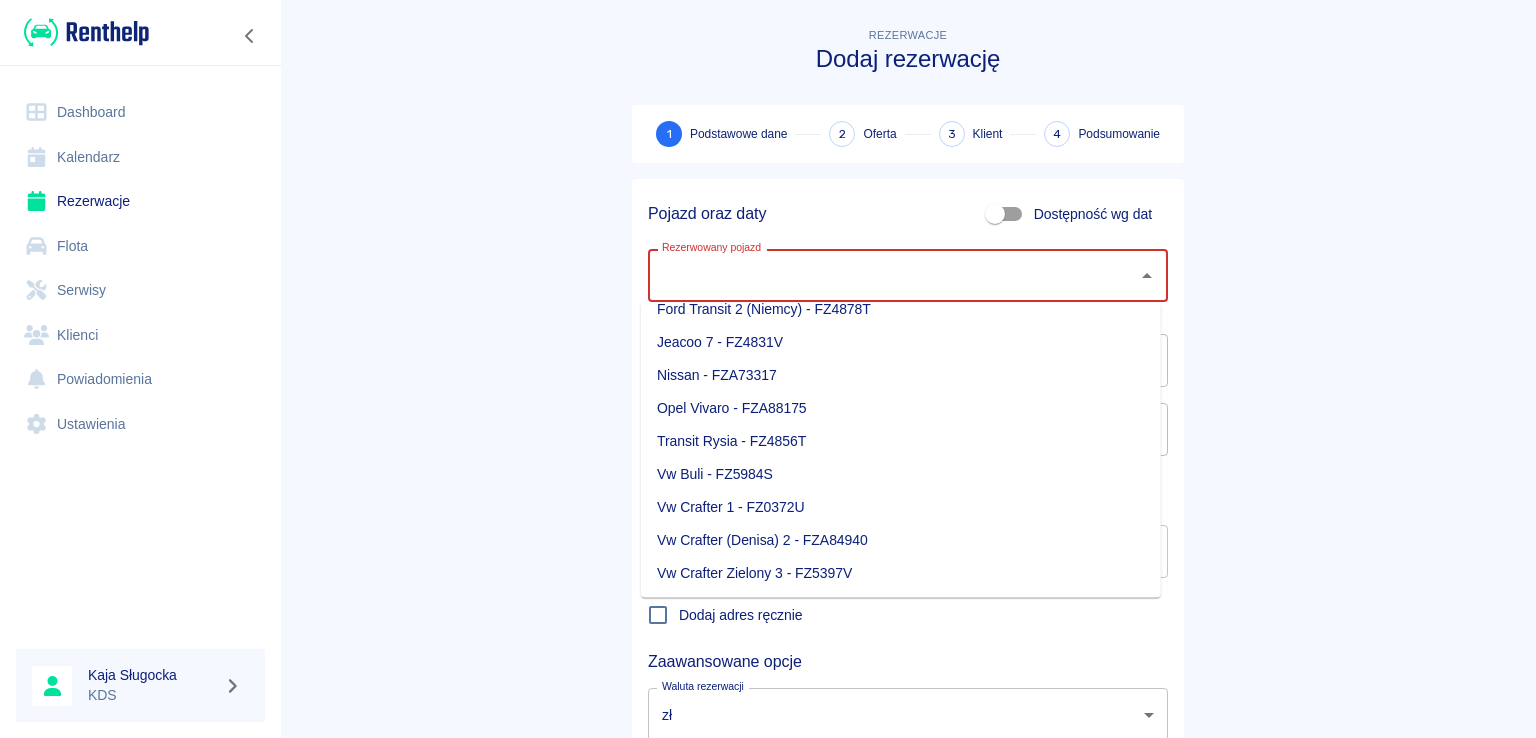 click on "Vw Buli - FZ5984S" at bounding box center (901, 474) 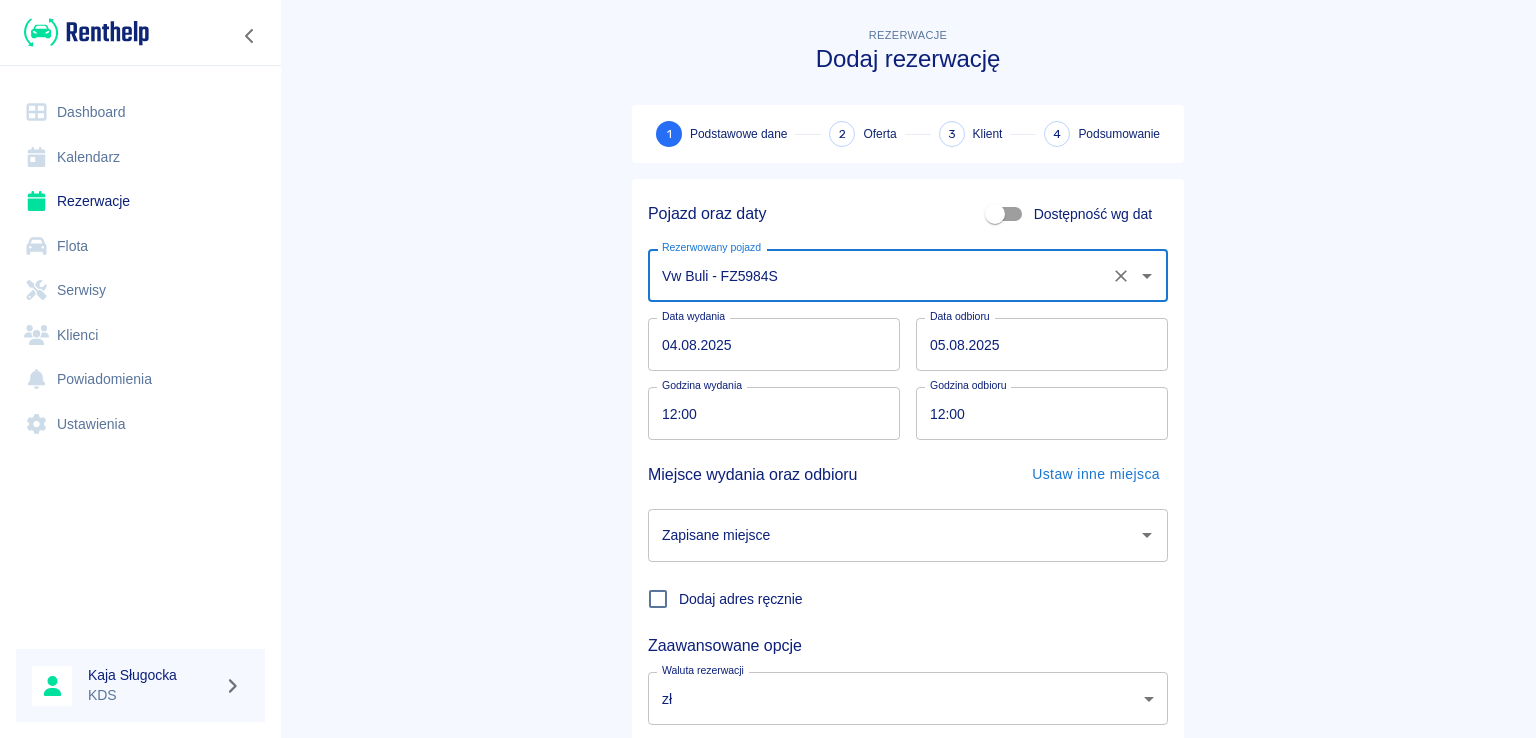 click on "04.08.2025" at bounding box center [774, 344] 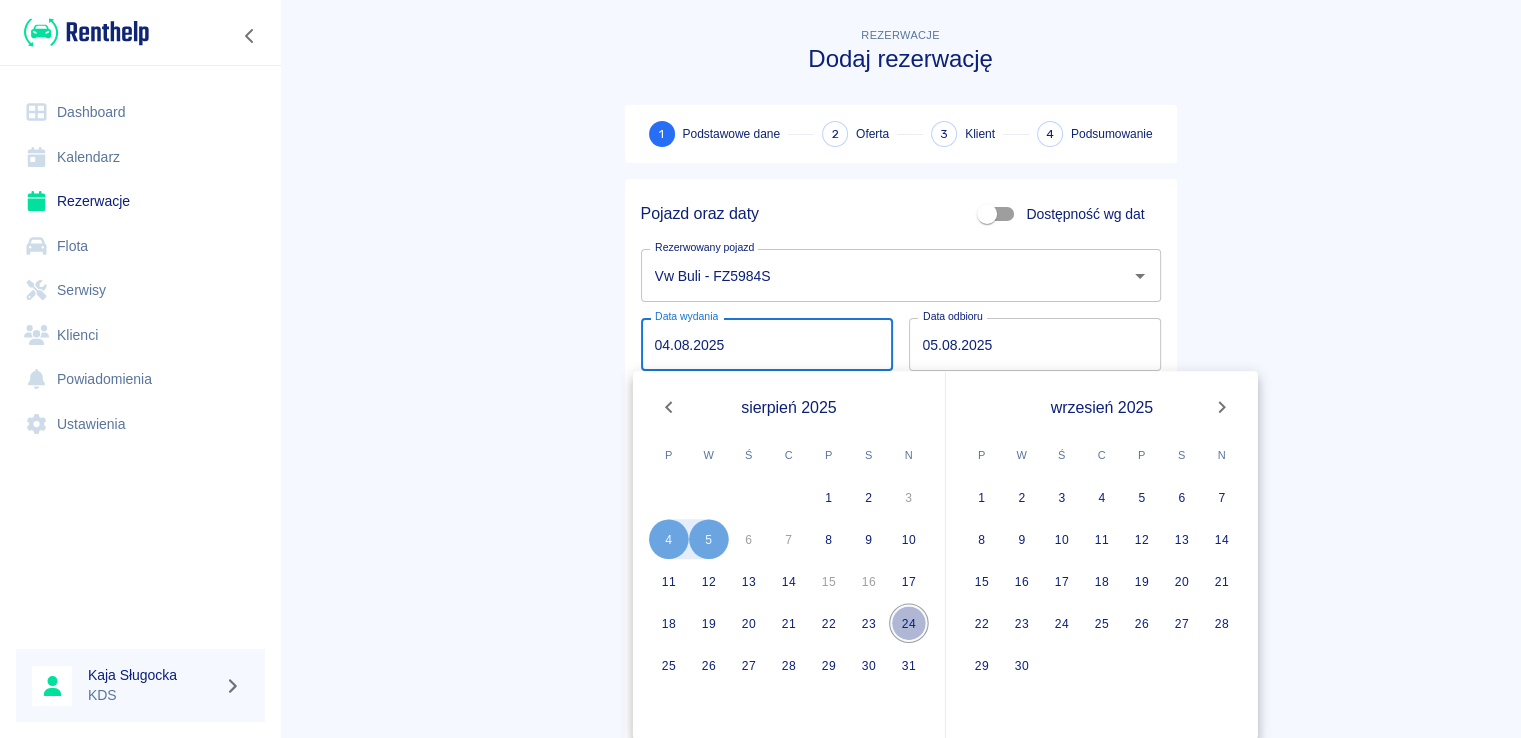 click on "24" at bounding box center (909, 623) 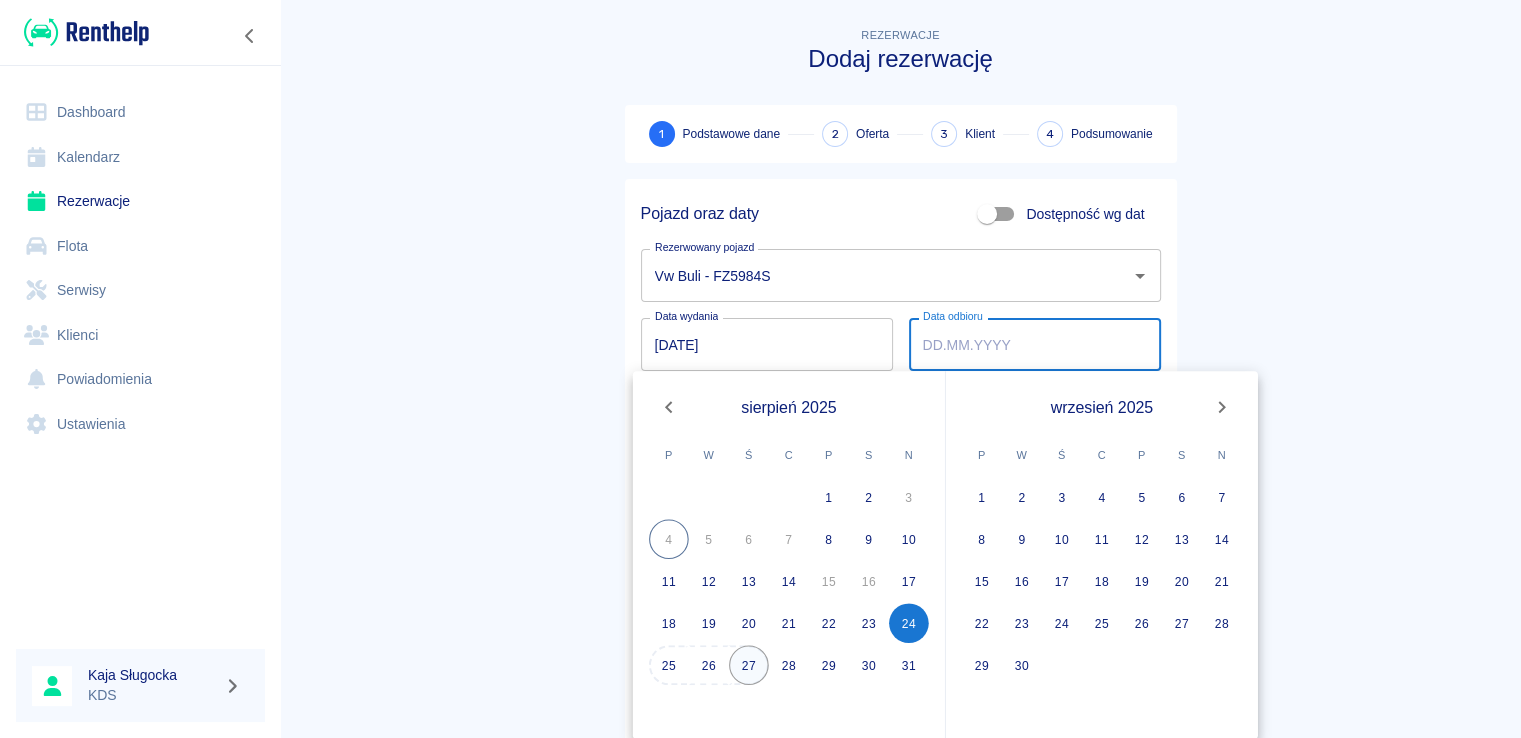 click on "27" at bounding box center [749, 665] 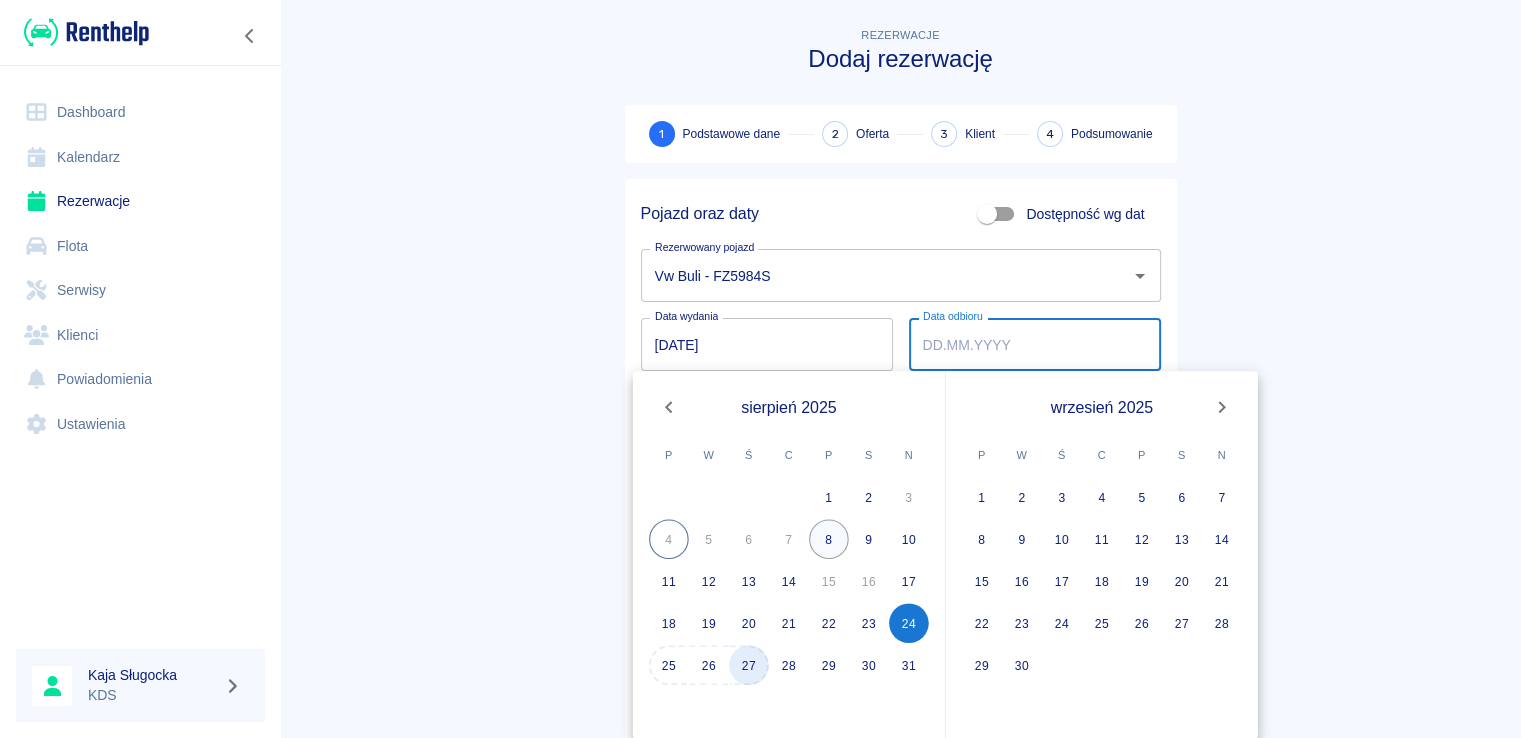 type on "27.08.2025" 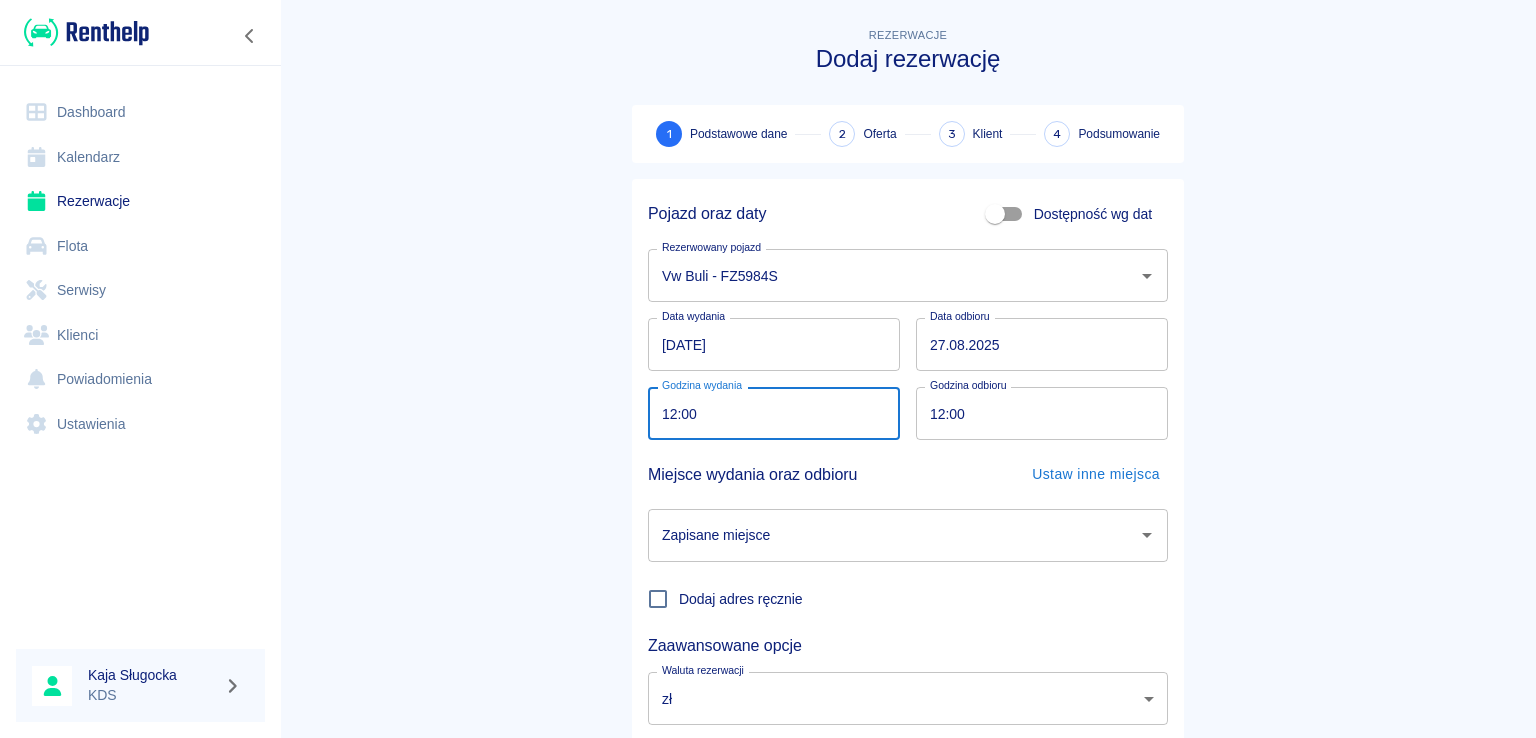 click on "12:00" at bounding box center [767, 413] 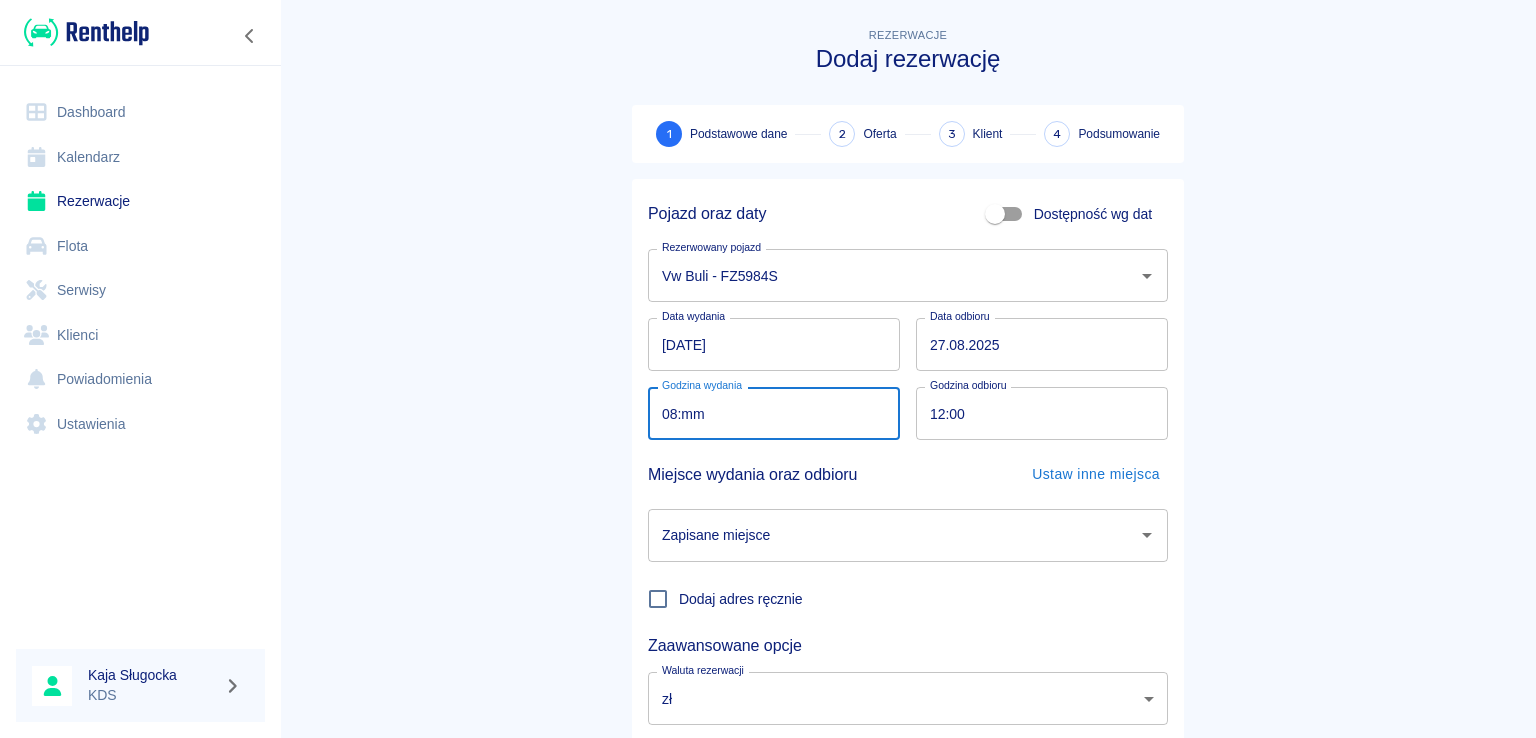 click on "08:mm" at bounding box center (767, 413) 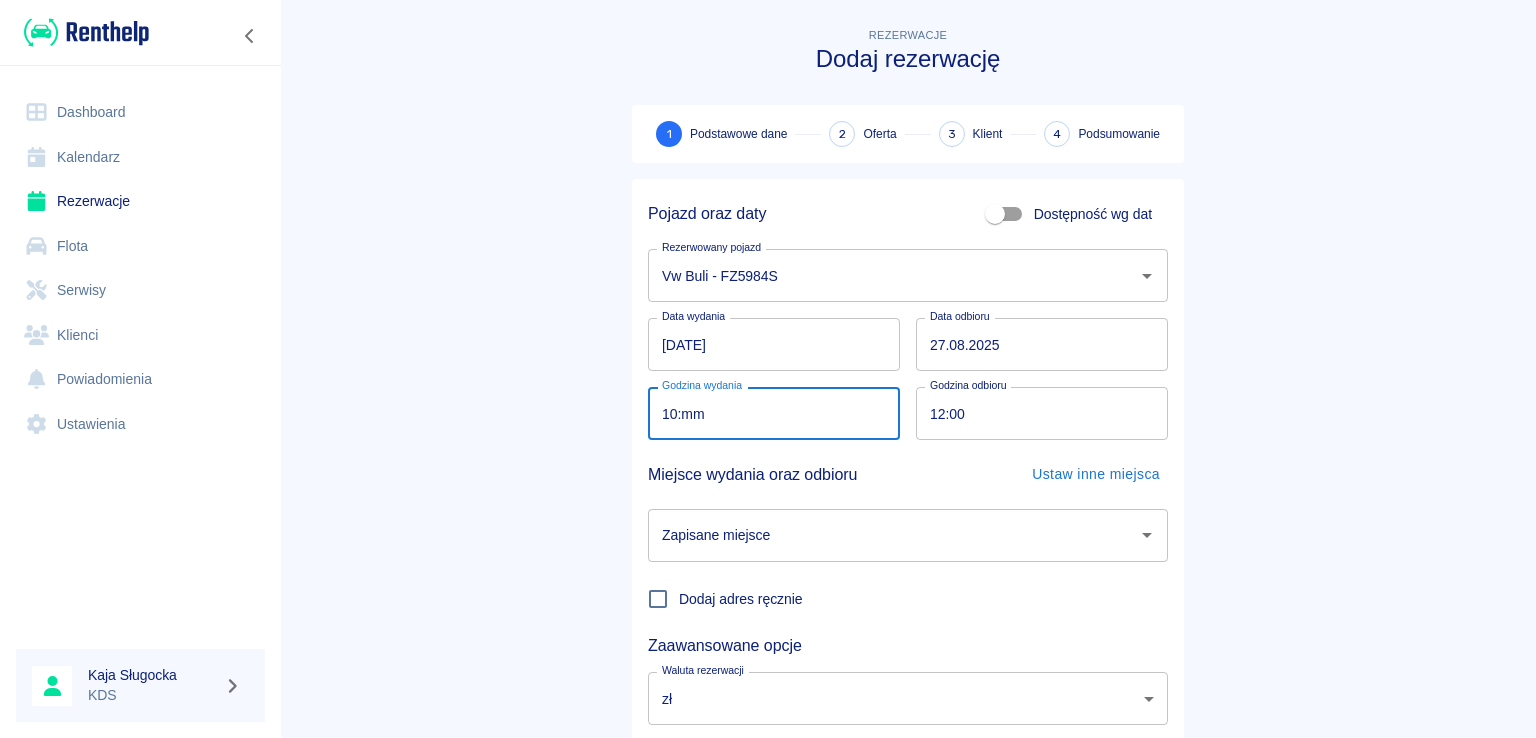 click on "10:mm" at bounding box center (767, 413) 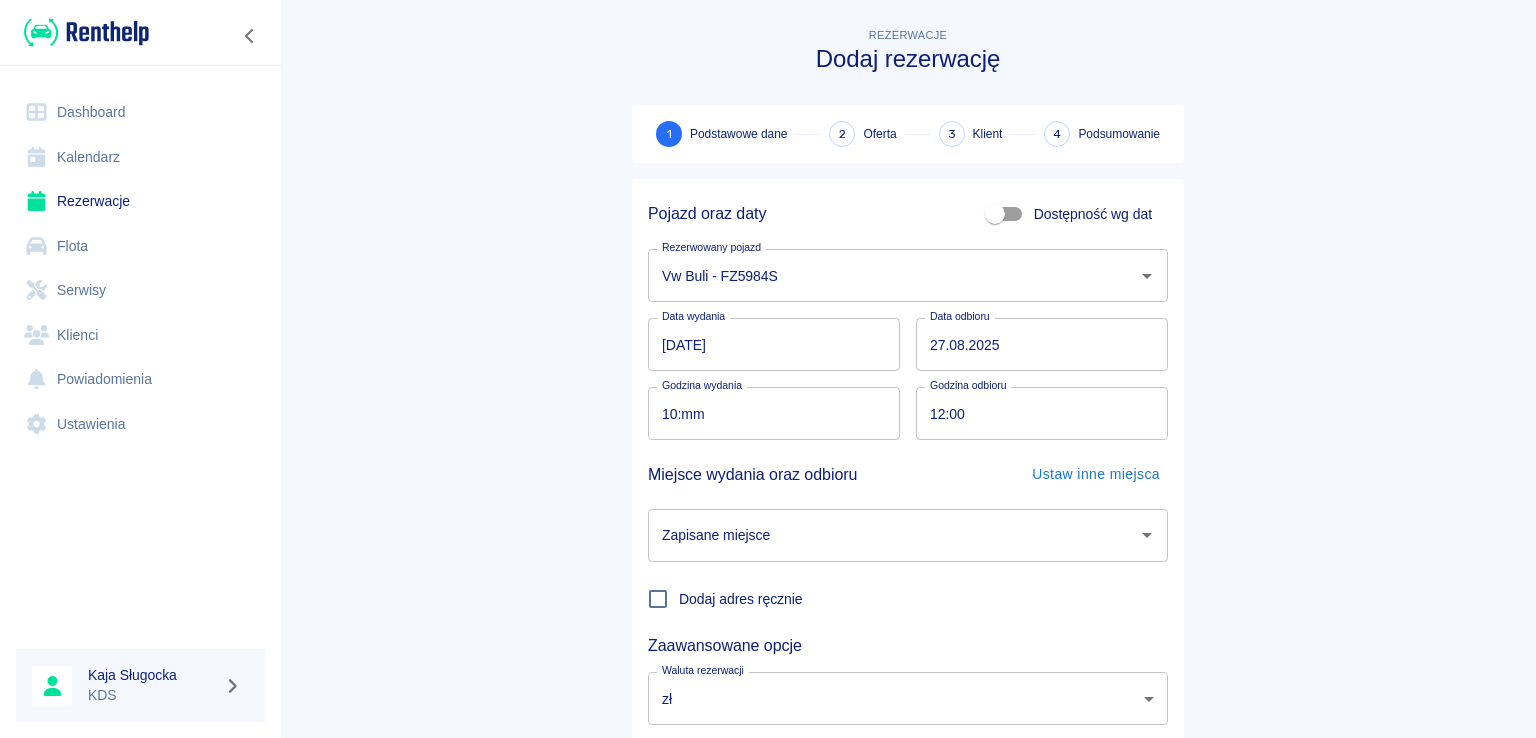 click on "Kalendarz" at bounding box center (140, 157) 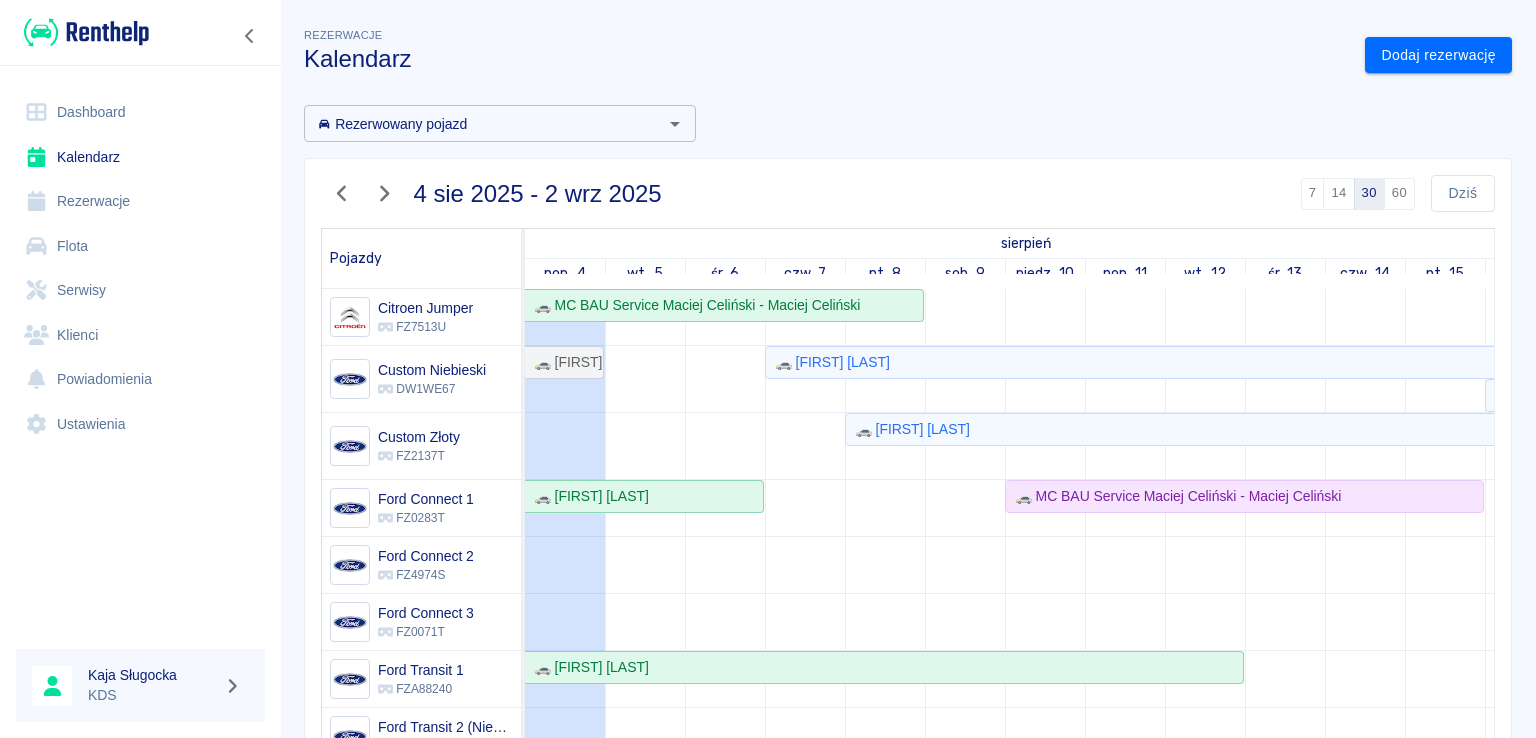 scroll, scrollTop: 129, scrollLeft: 0, axis: vertical 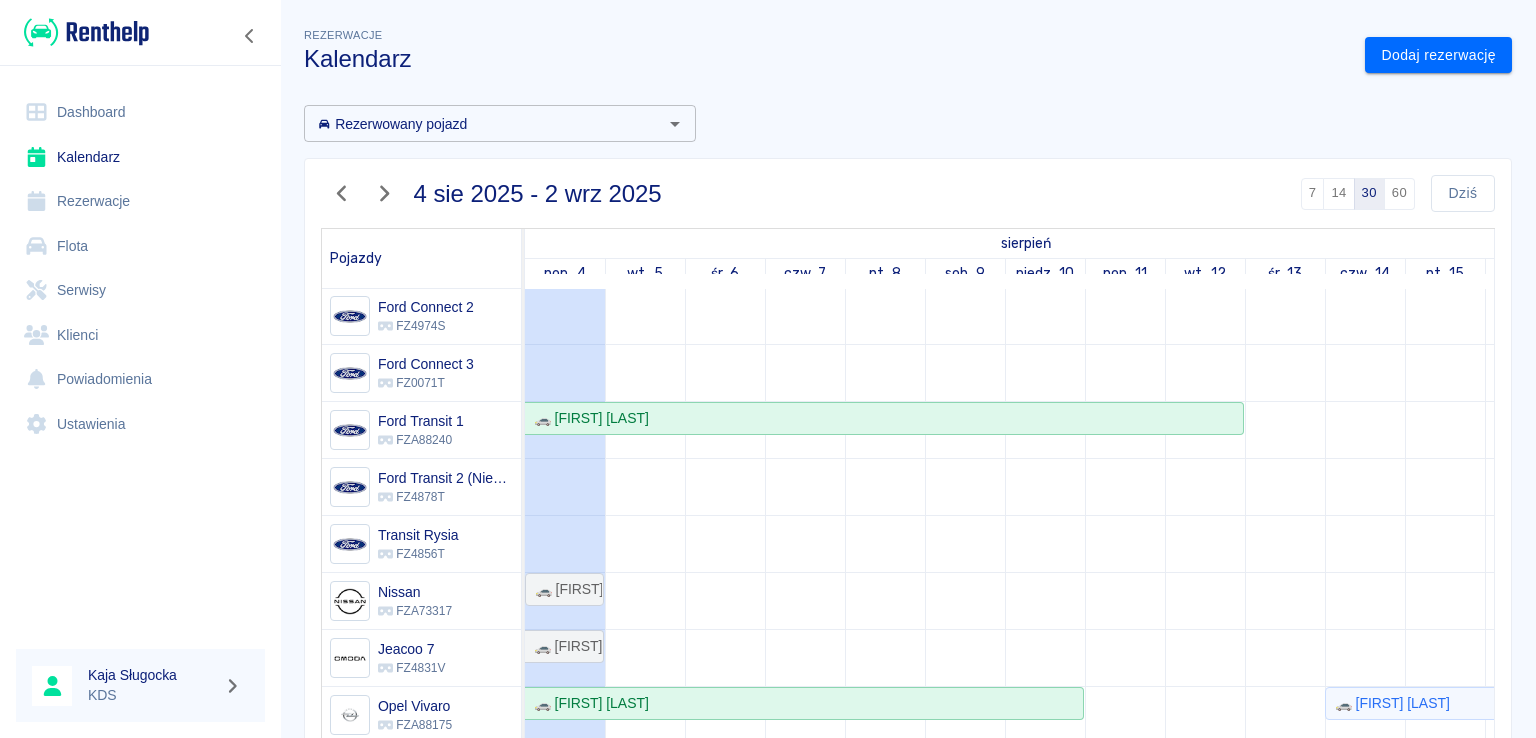 click on "Klienci" at bounding box center [140, 335] 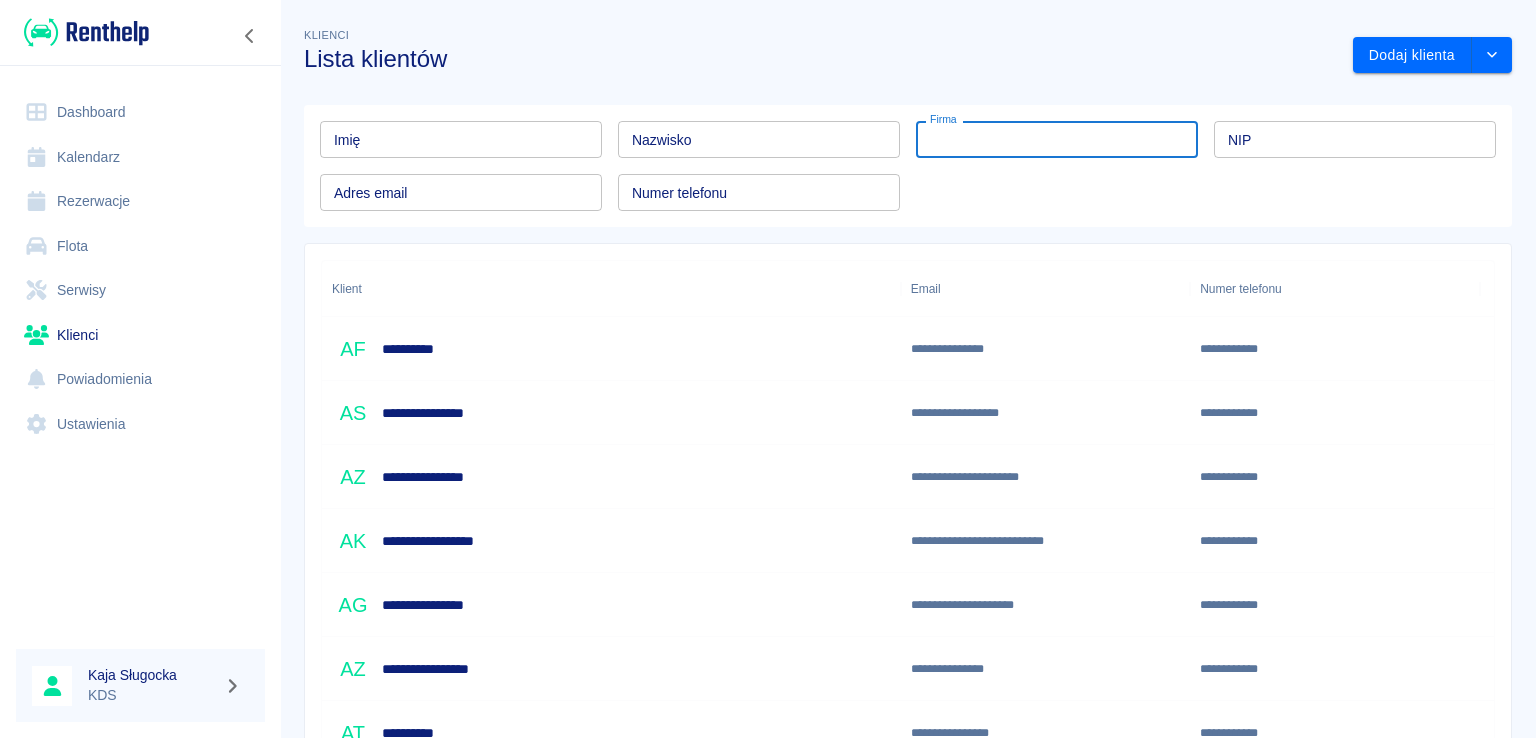 click on "Firma" at bounding box center (1057, 139) 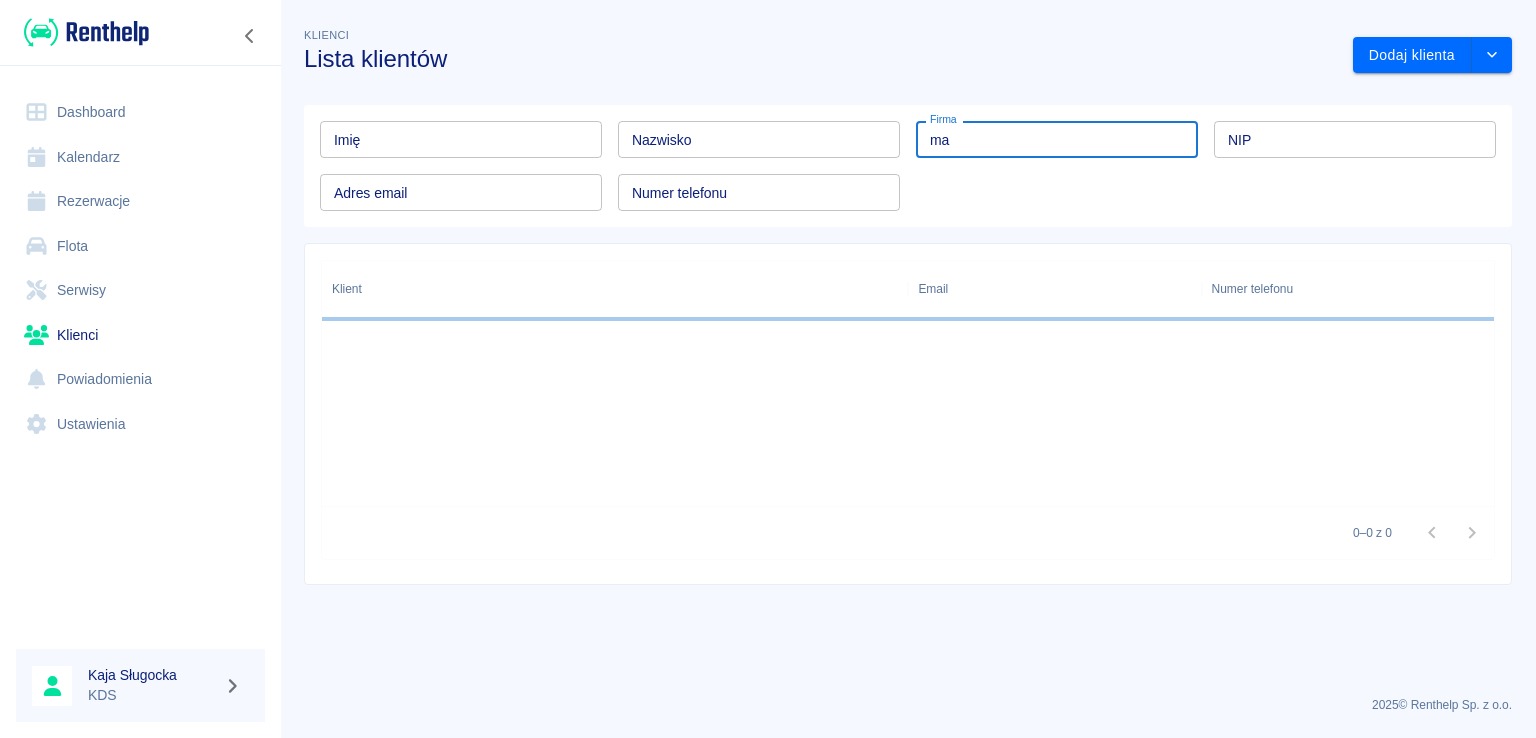 type on "m" 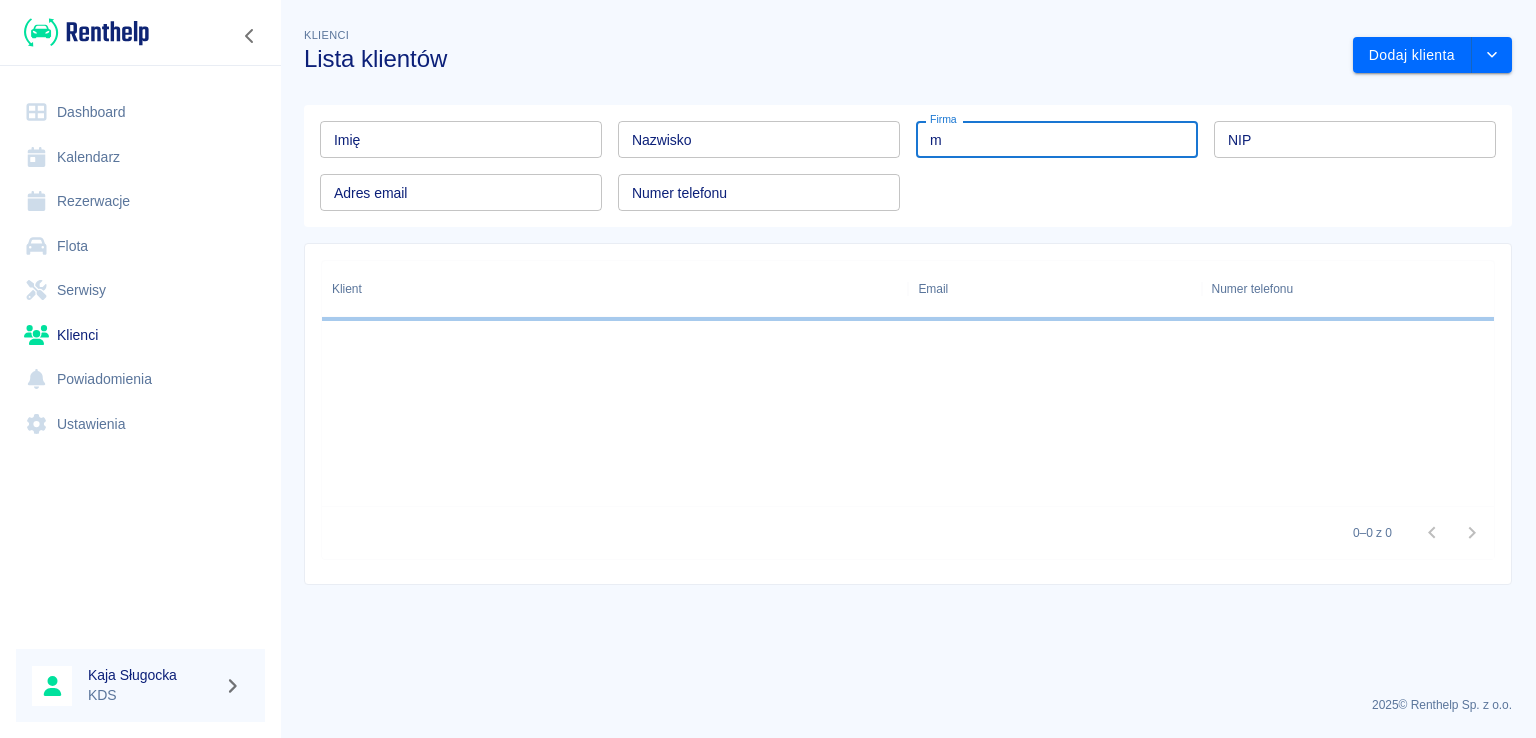 type 